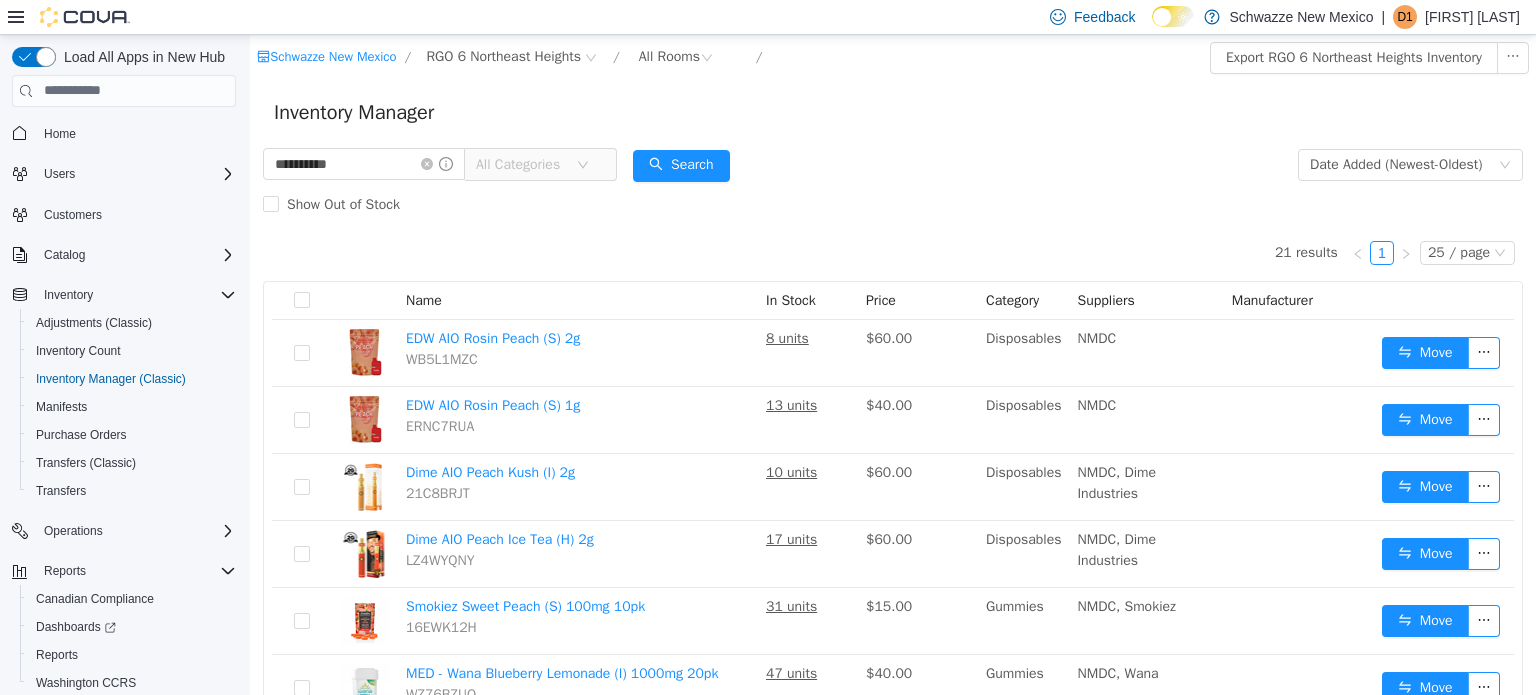 scroll, scrollTop: 1191, scrollLeft: 0, axis: vertical 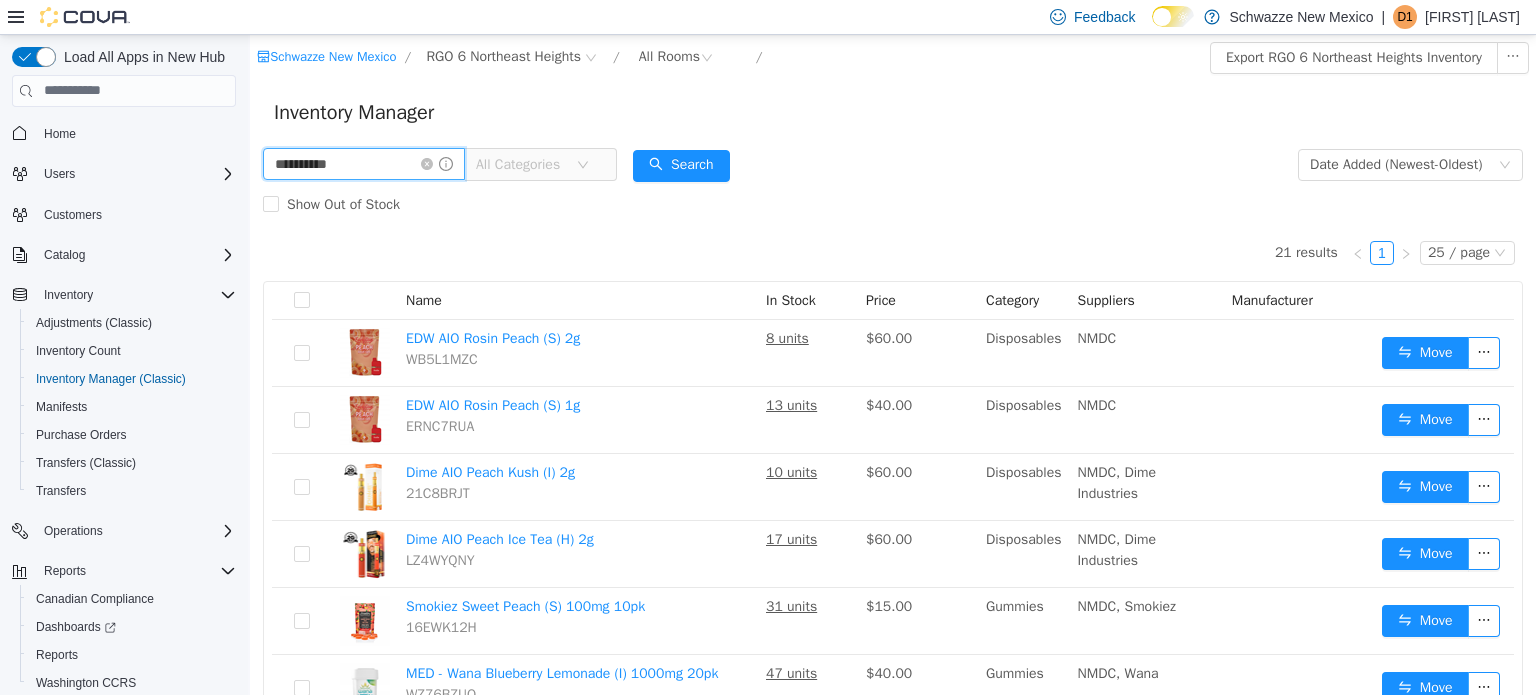drag, startPoint x: 366, startPoint y: 172, endPoint x: 261, endPoint y: 161, distance: 105.574615 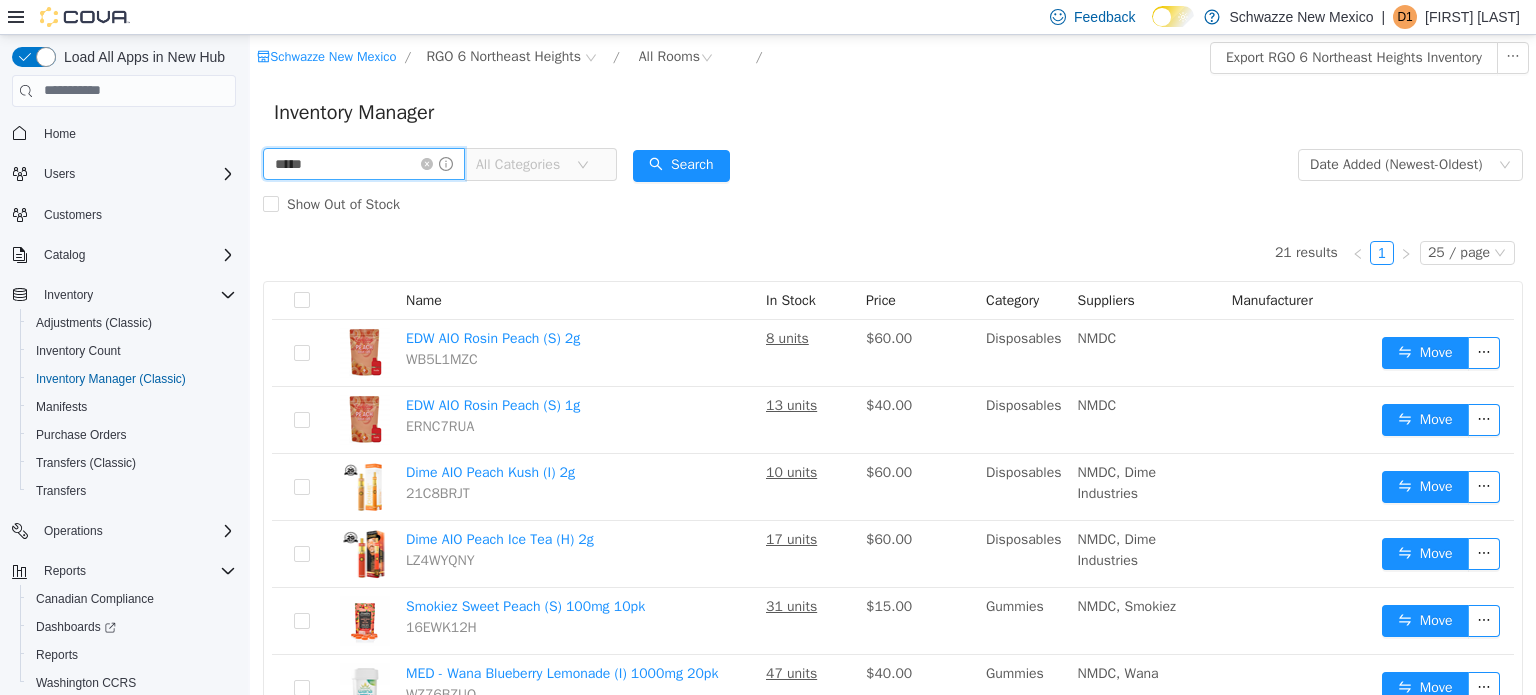 type on "**********" 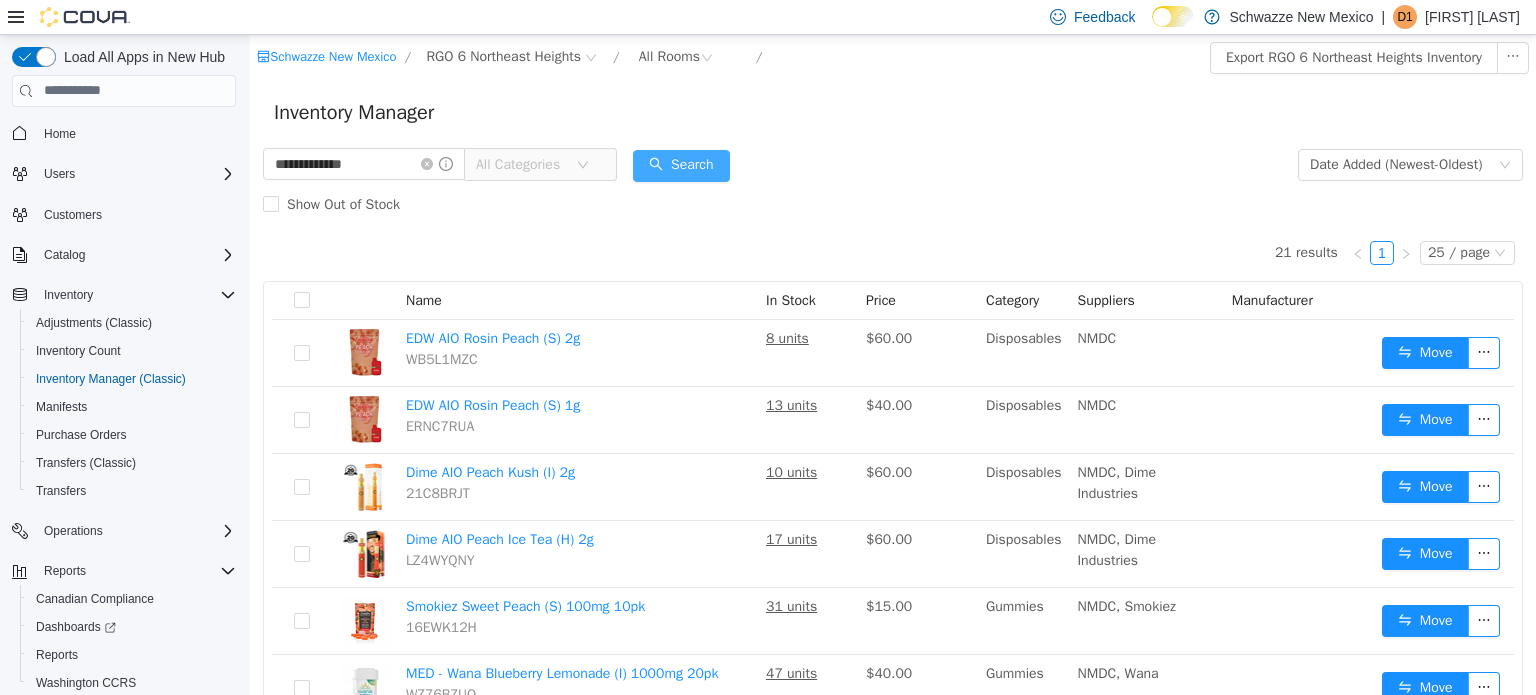 click on "Search" at bounding box center (681, 165) 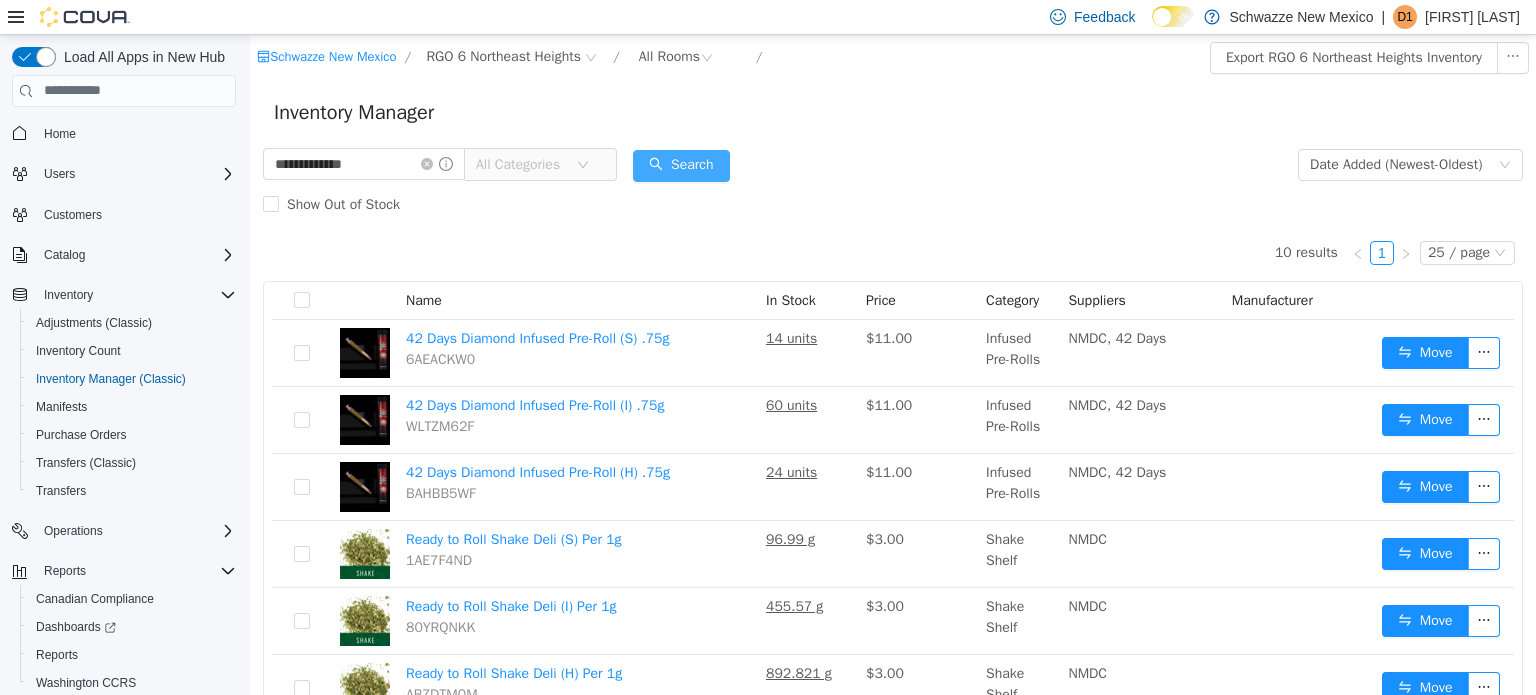 click on "Search" at bounding box center [681, 165] 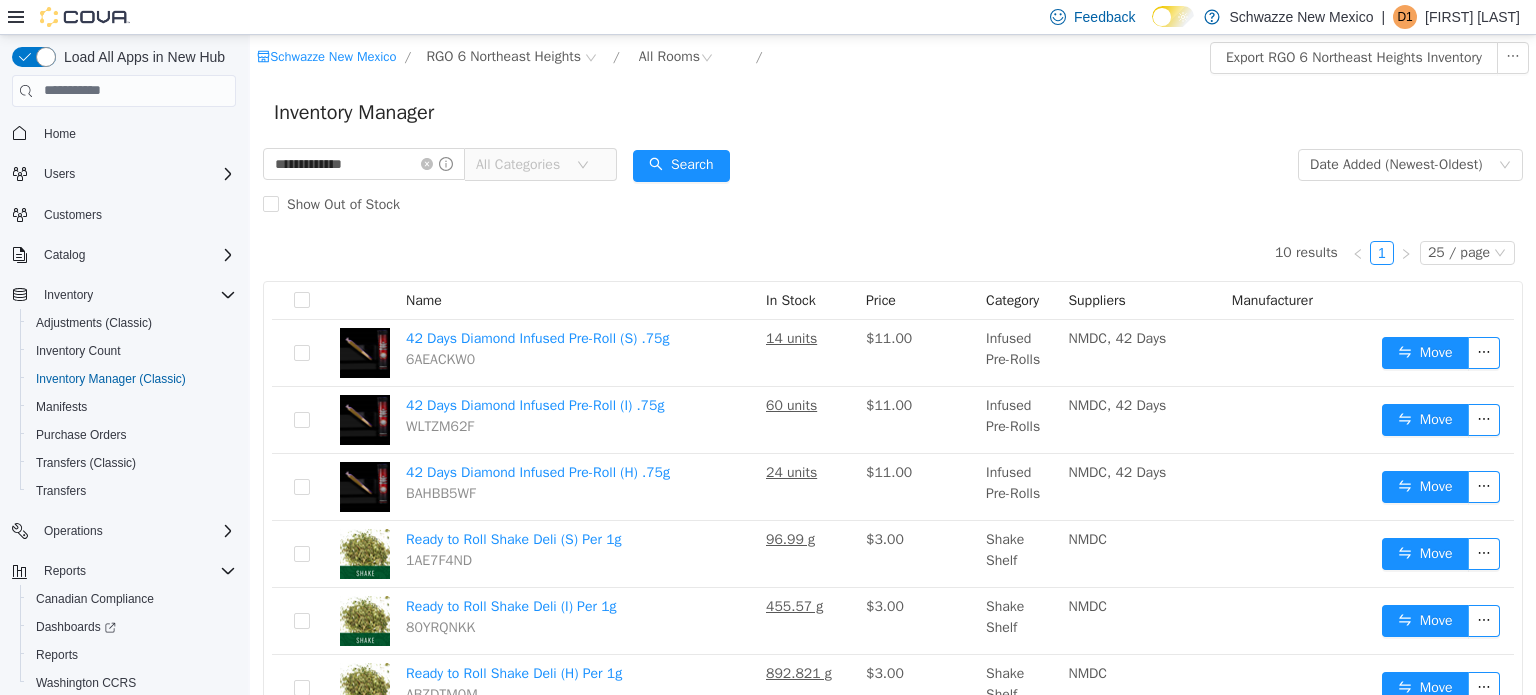 click on "All Categories" at bounding box center [521, 164] 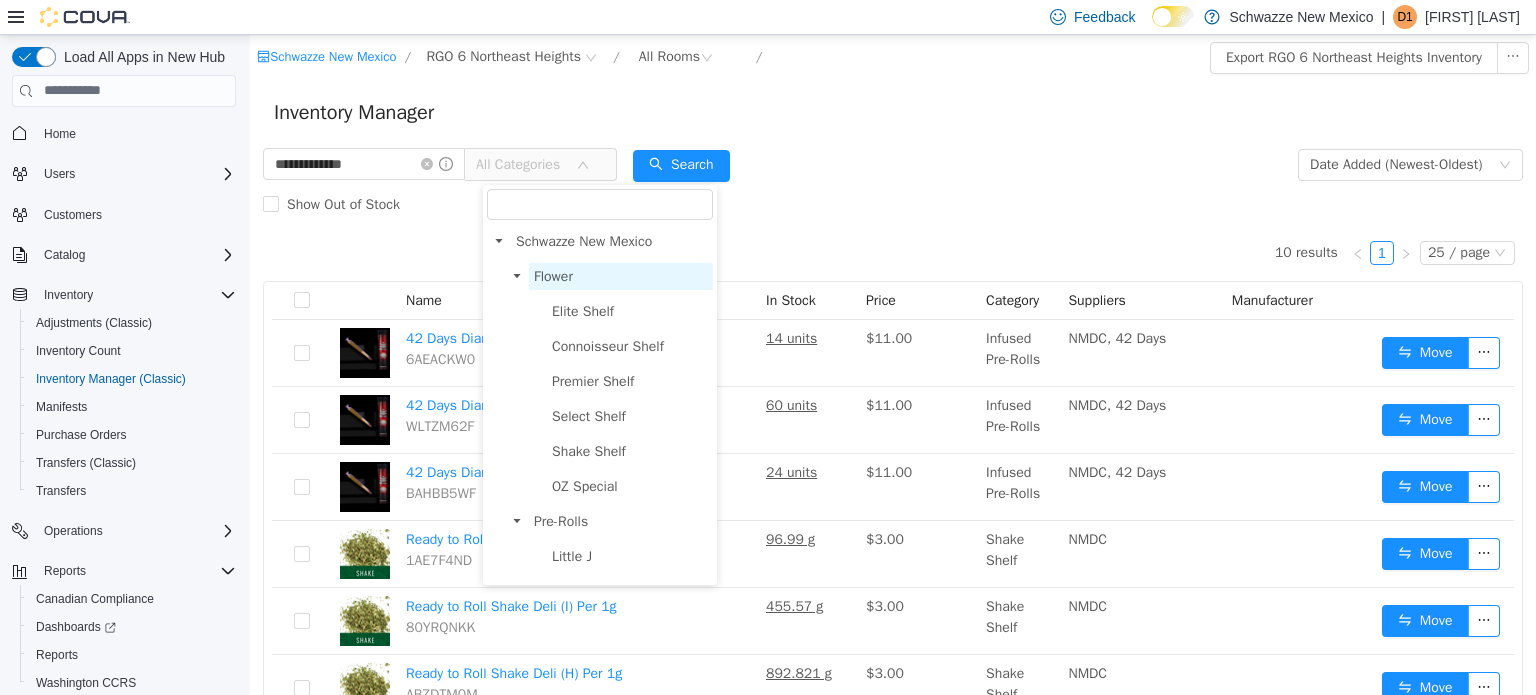 click on "Flower" at bounding box center [553, 275] 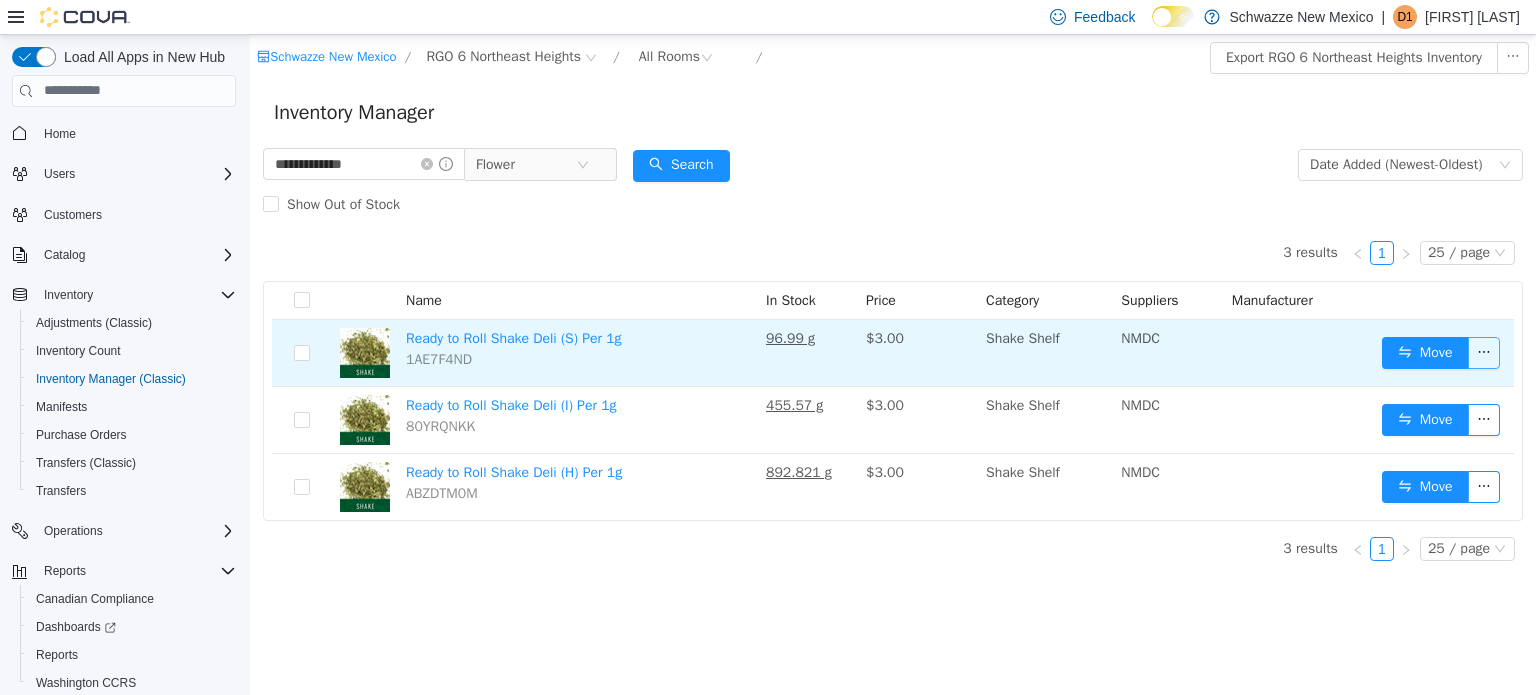 click at bounding box center (1484, 352) 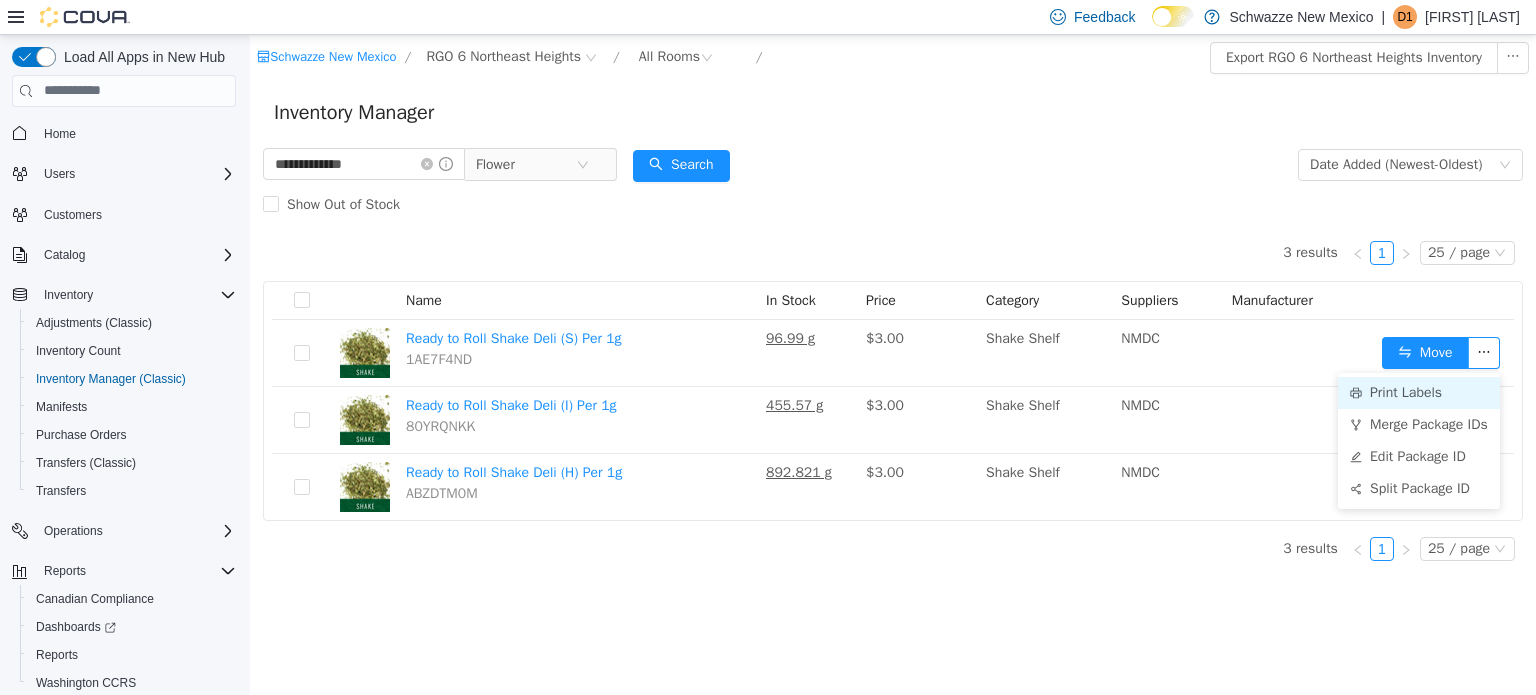 click on "Print Labels" at bounding box center (1419, 392) 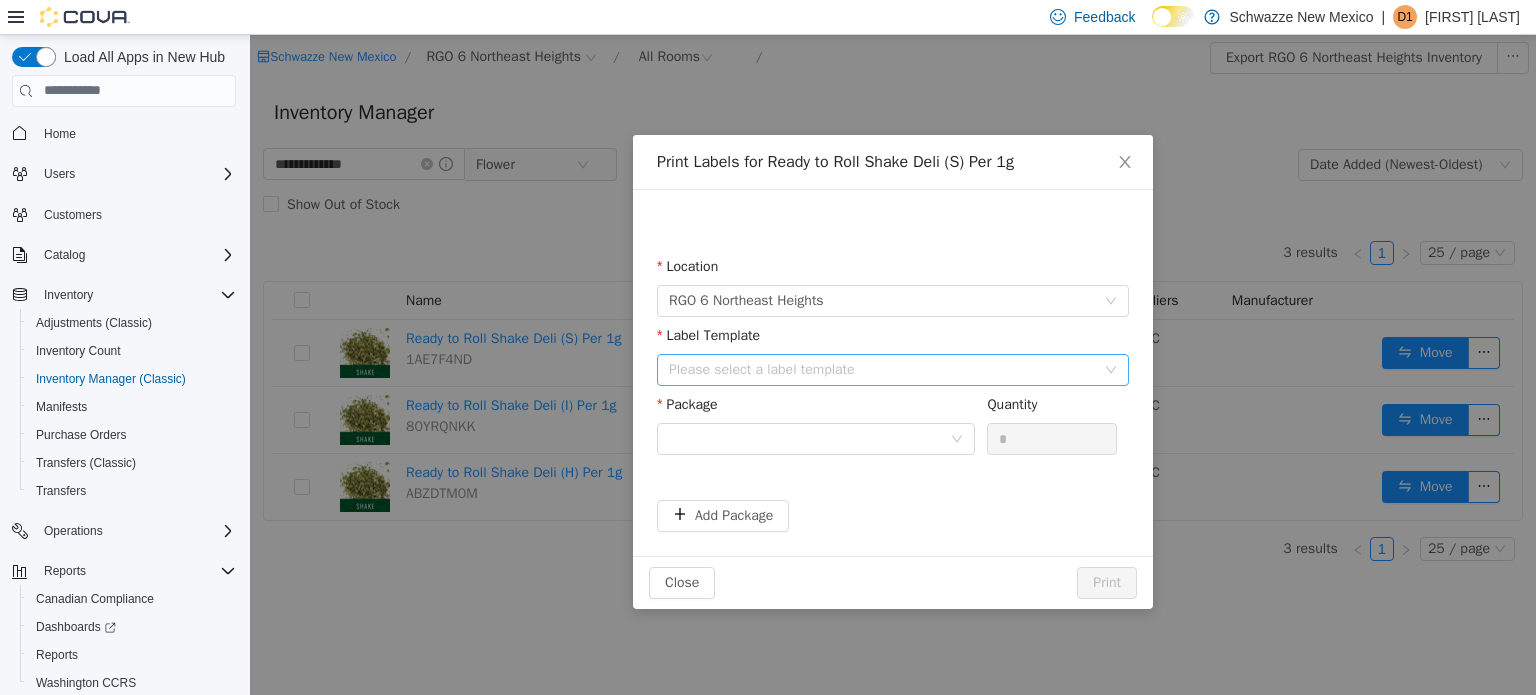 click on "Please select a label template" at bounding box center [882, 369] 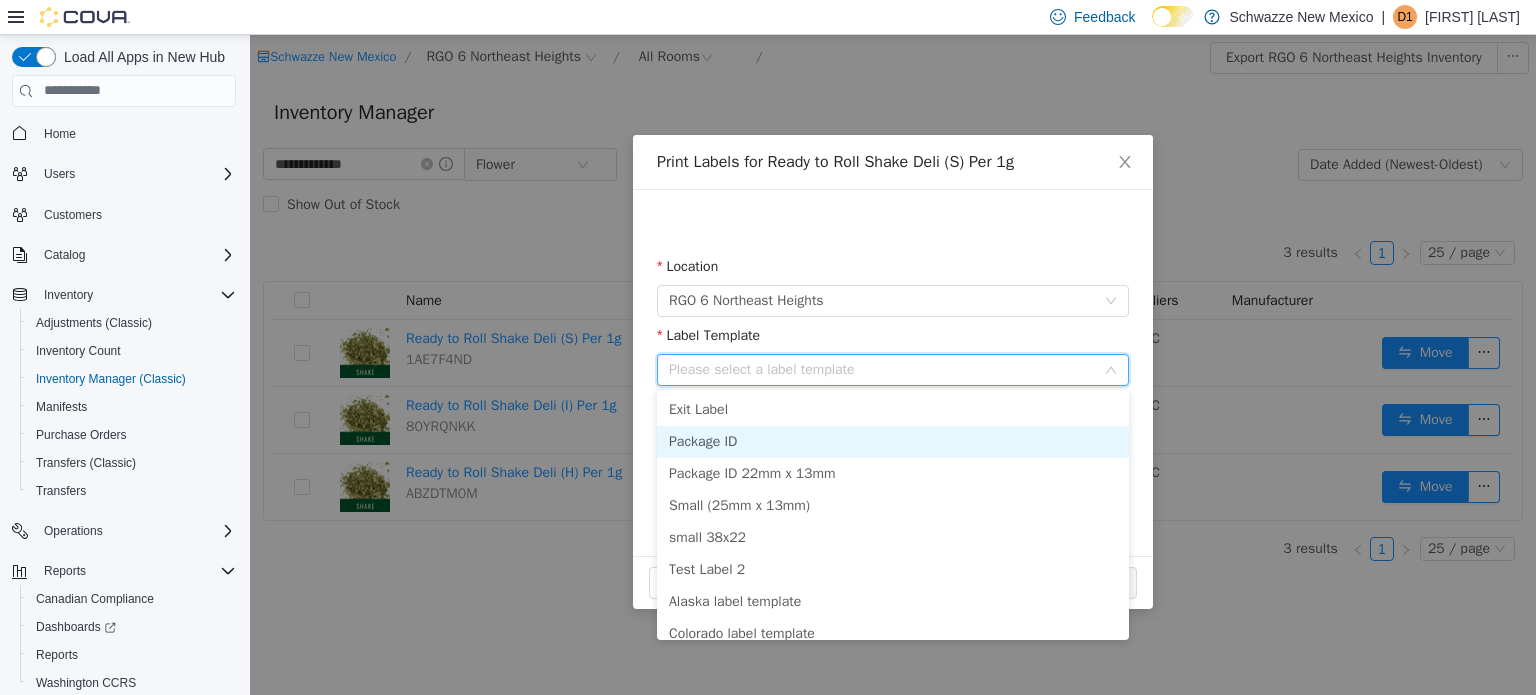 click on "Package ID" at bounding box center (893, 441) 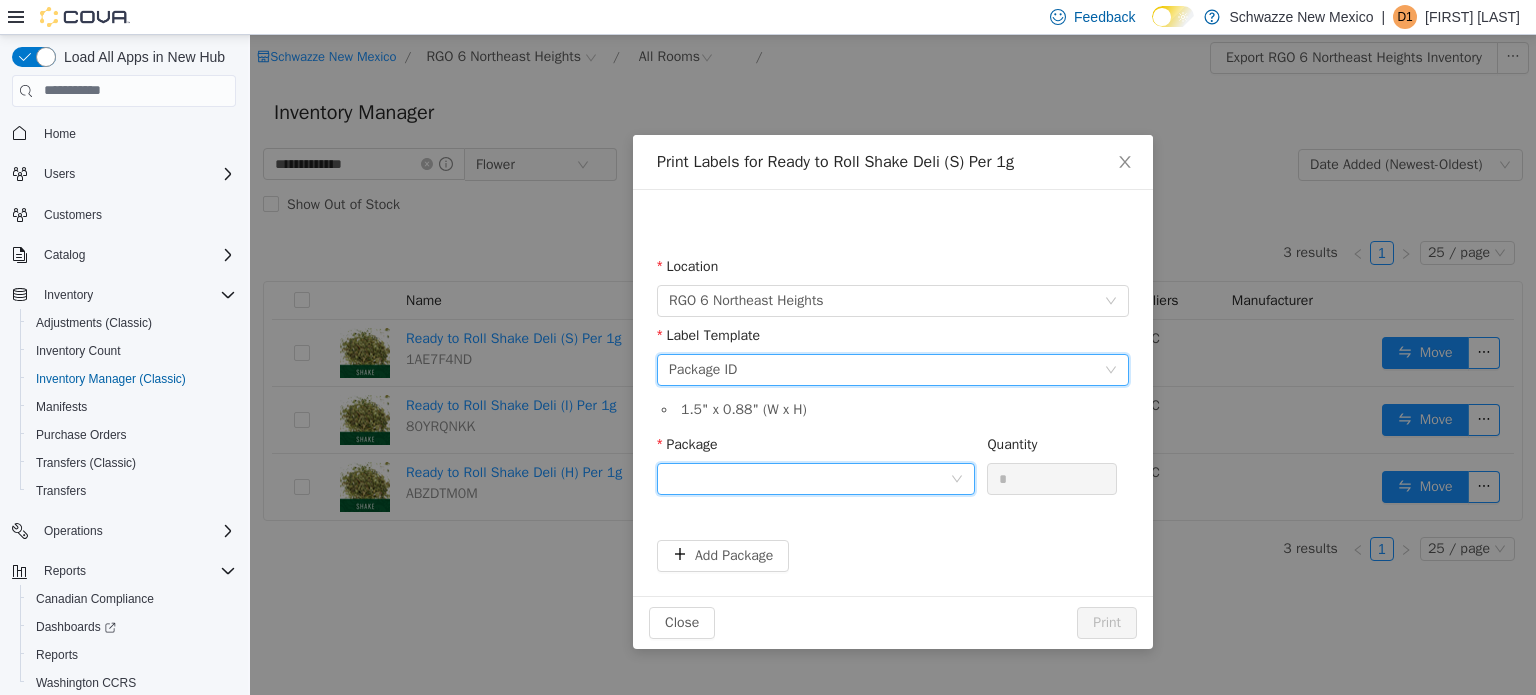 click at bounding box center (809, 478) 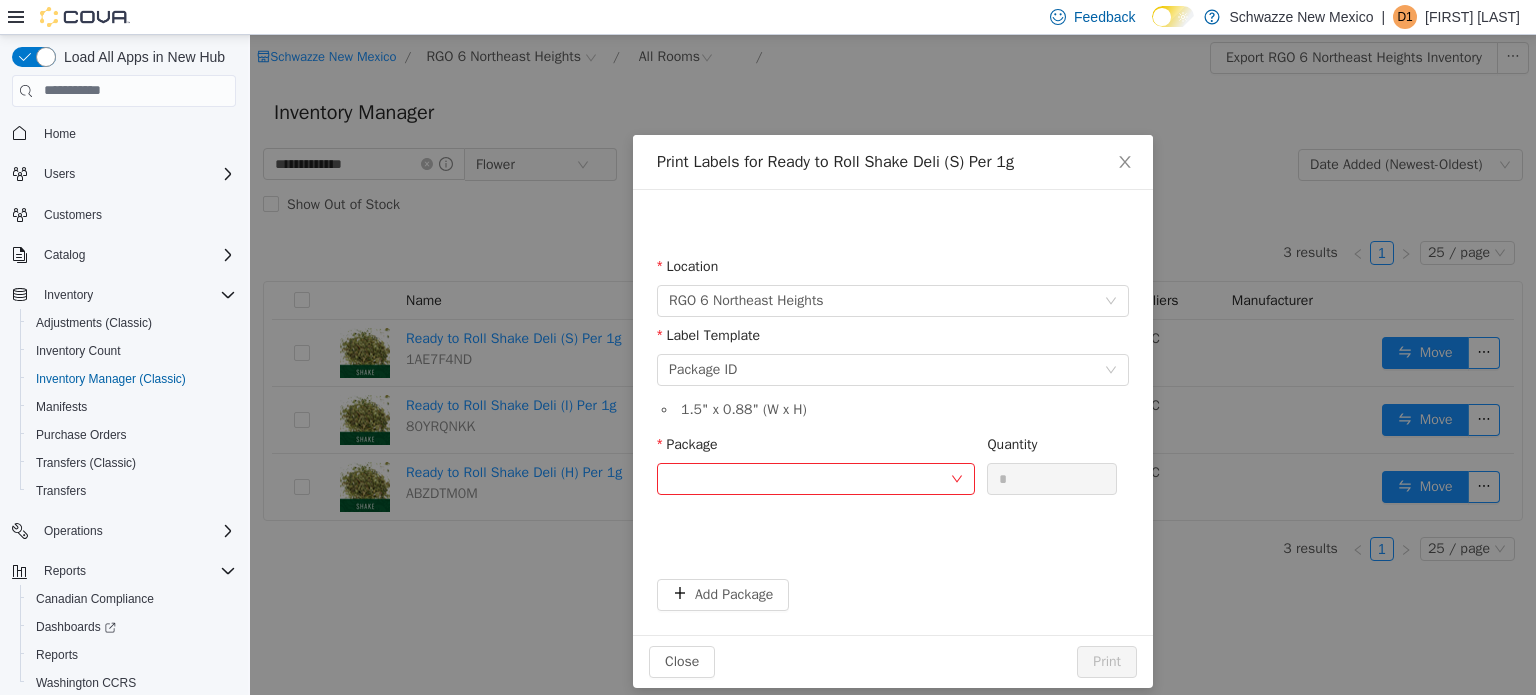 click on "Location RGO 6 Northeast Heights Label Template Please select a label template Package ID 1.5 " x   0.88 " (W x H) Package   Please select a package number or remove this field. Quantity * Add Package" at bounding box center [893, 432] 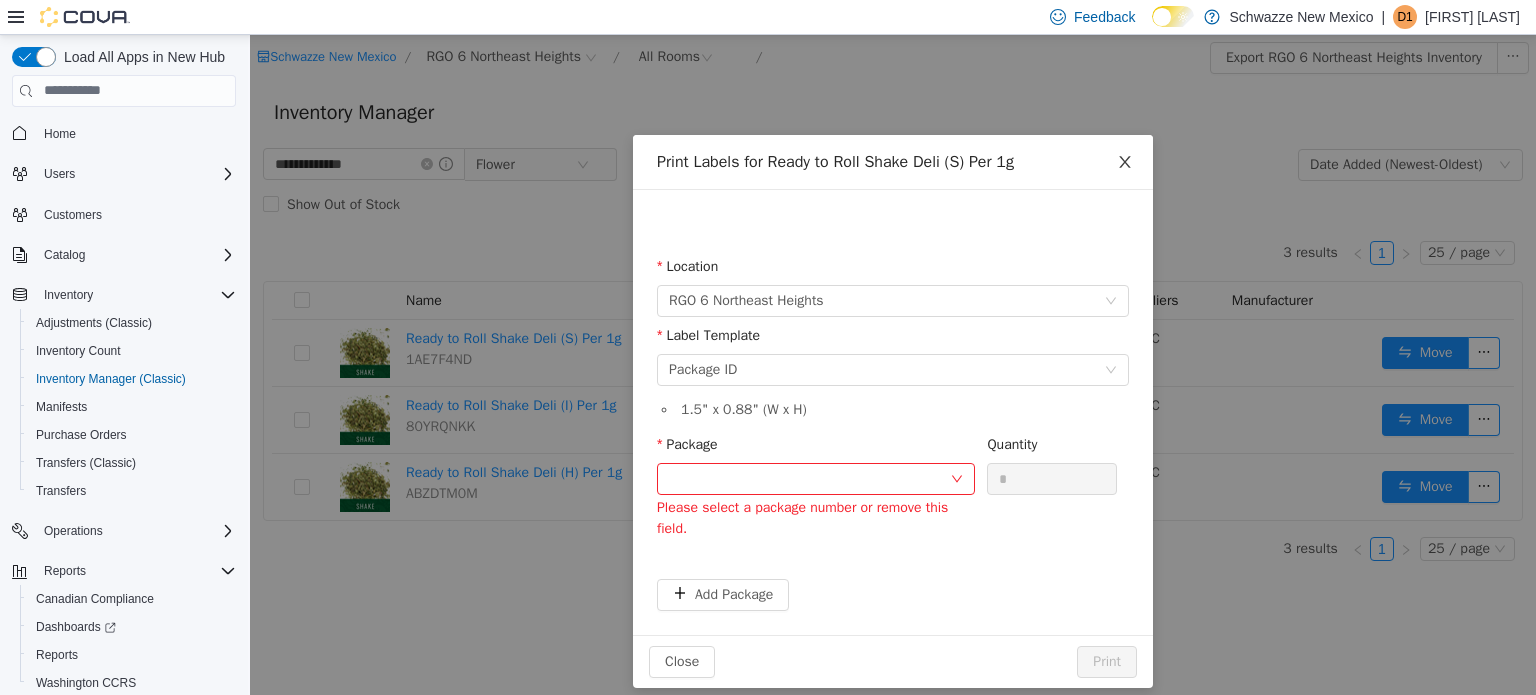 click 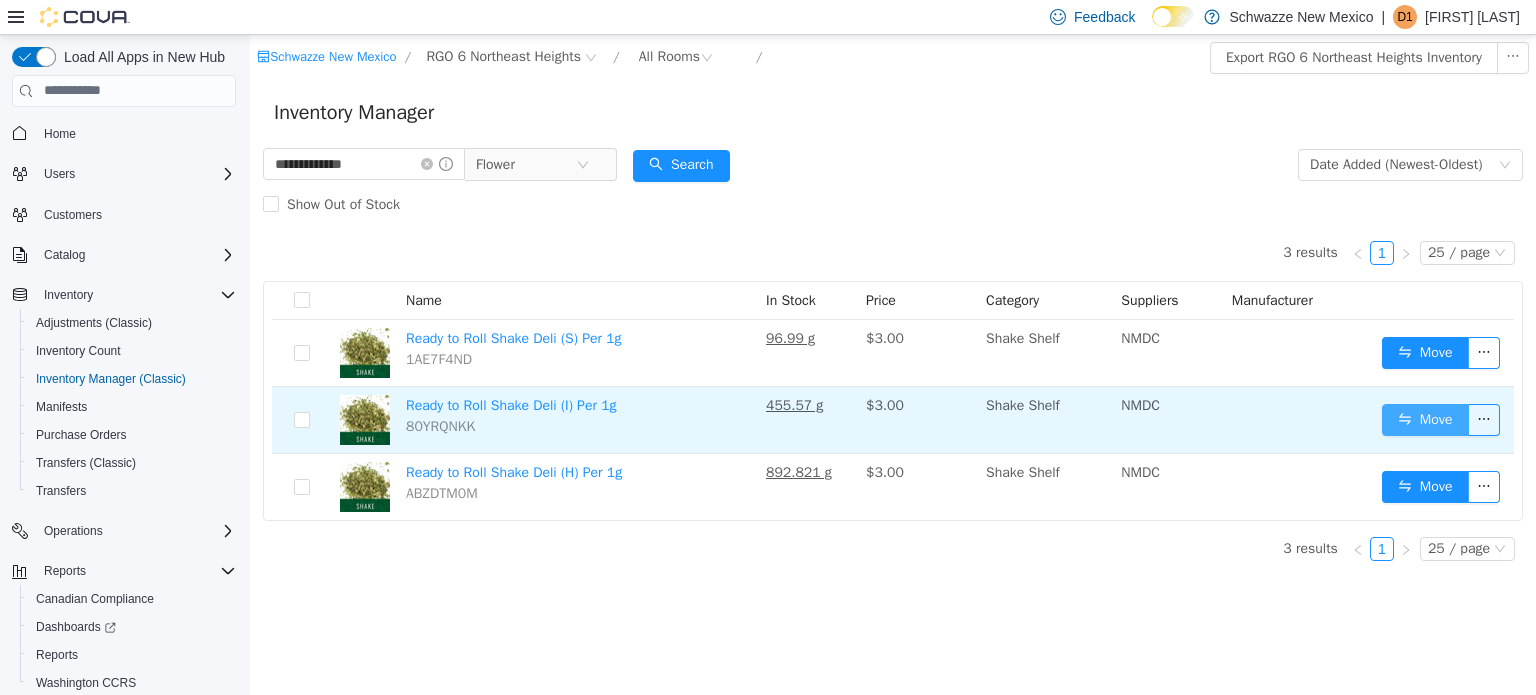 click on "Move" at bounding box center [1425, 419] 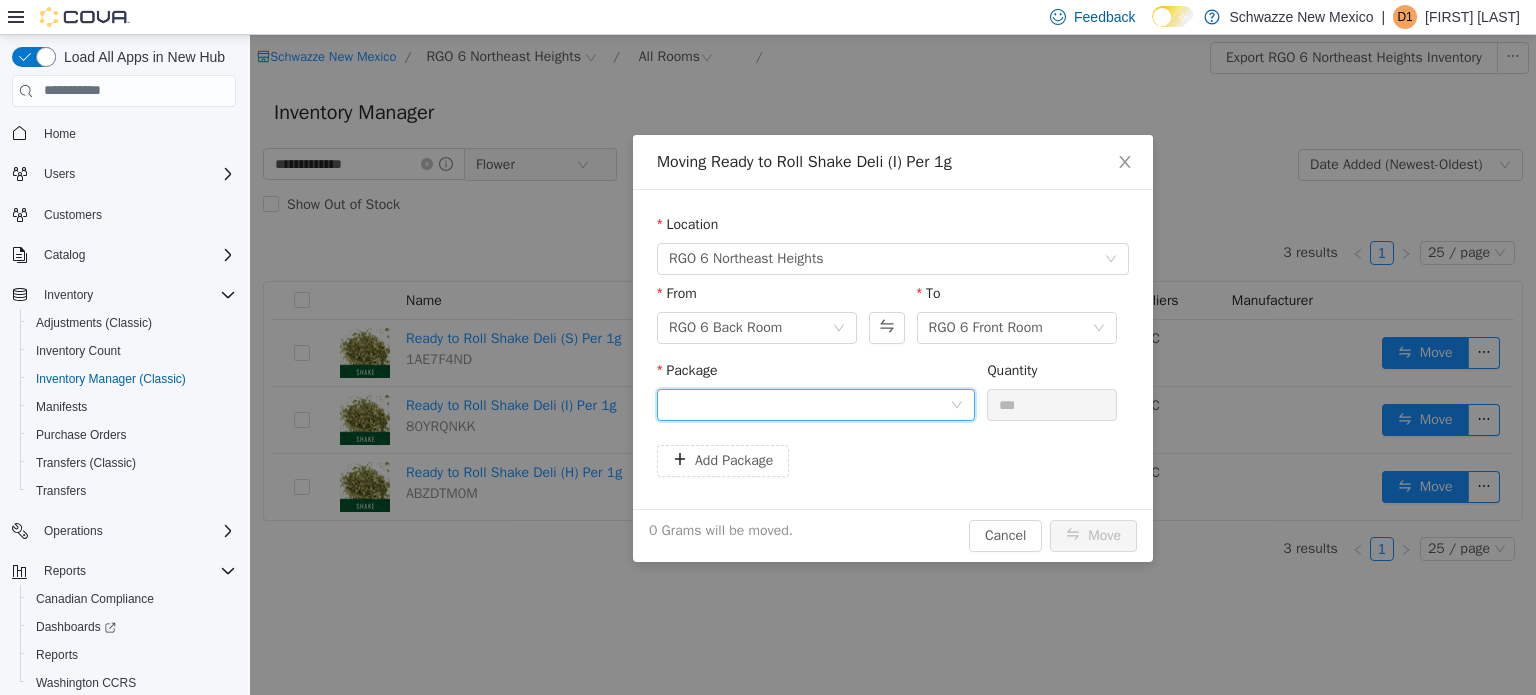 click at bounding box center [809, 404] 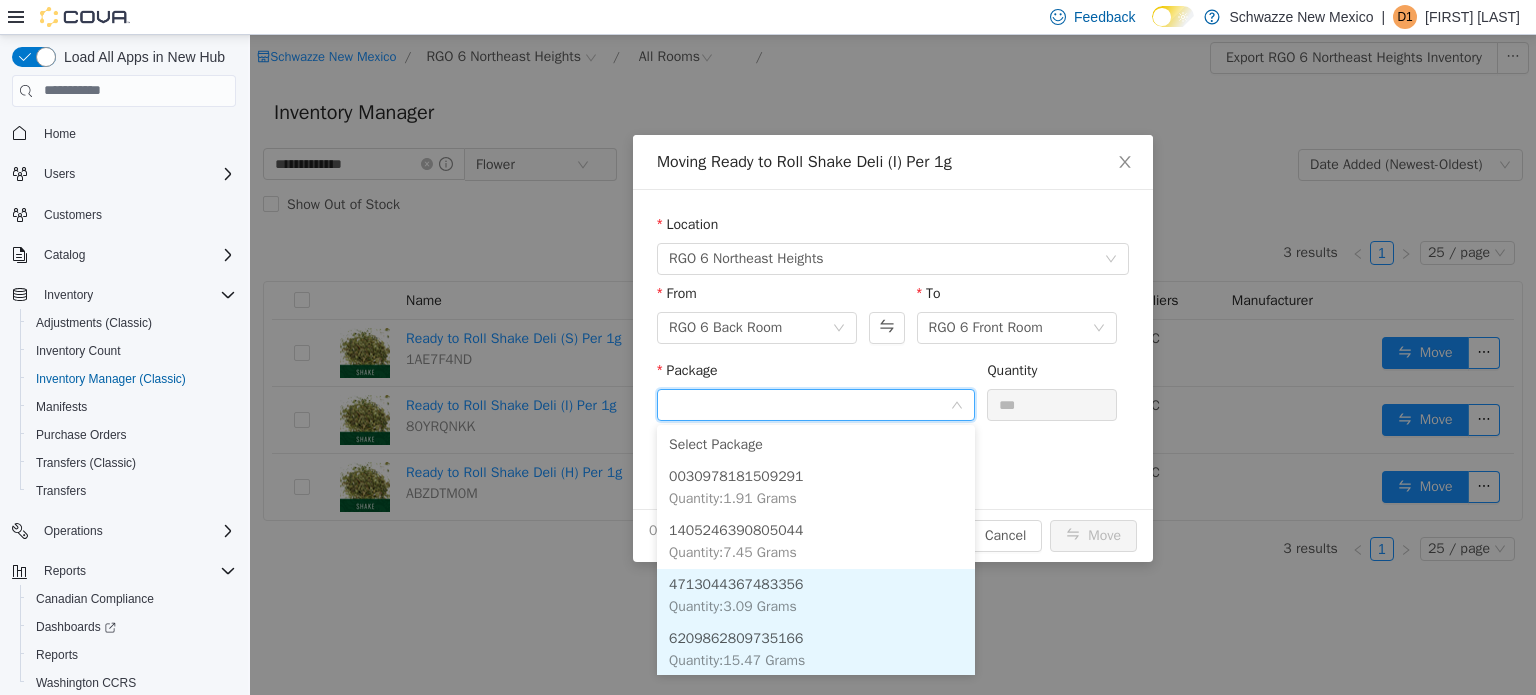 scroll, scrollTop: 2, scrollLeft: 0, axis: vertical 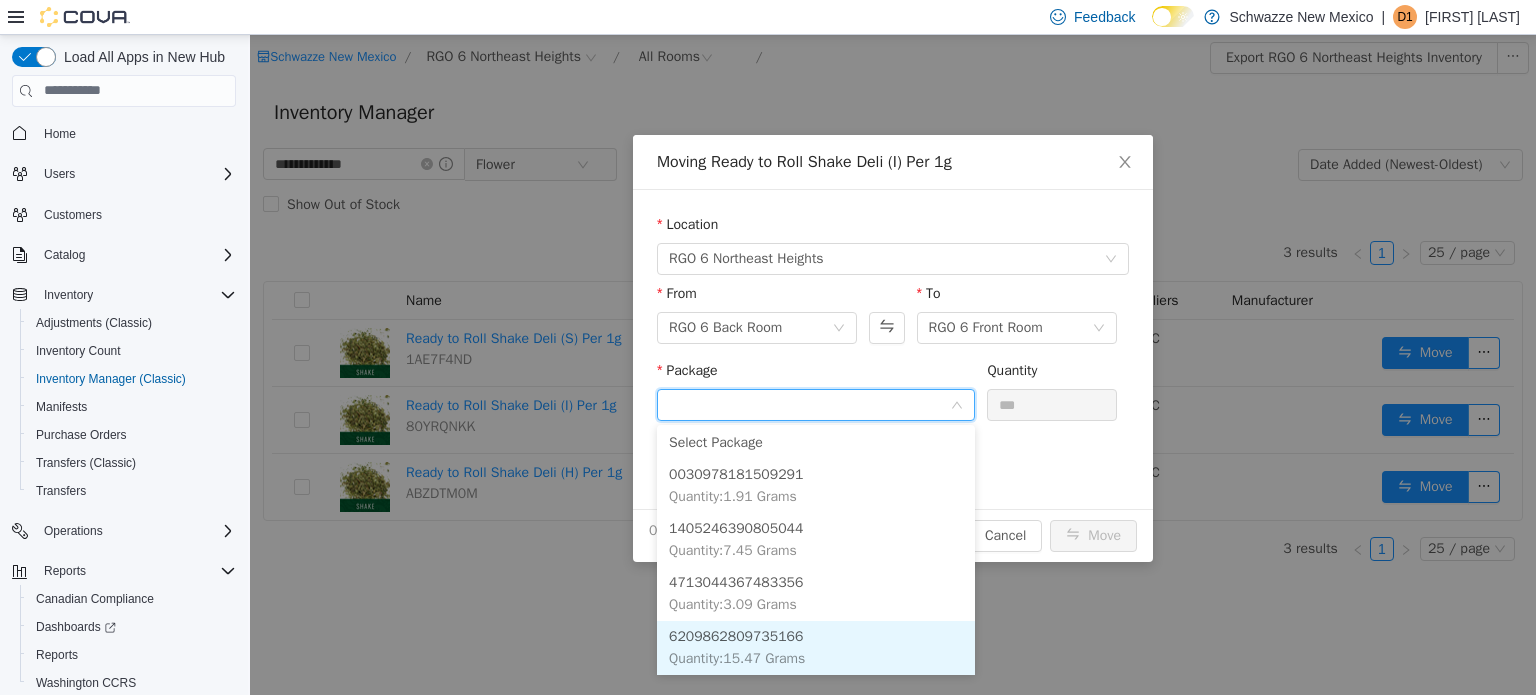 click on "6209862809735166 Quantity :  15.47 Grams" at bounding box center (816, 647) 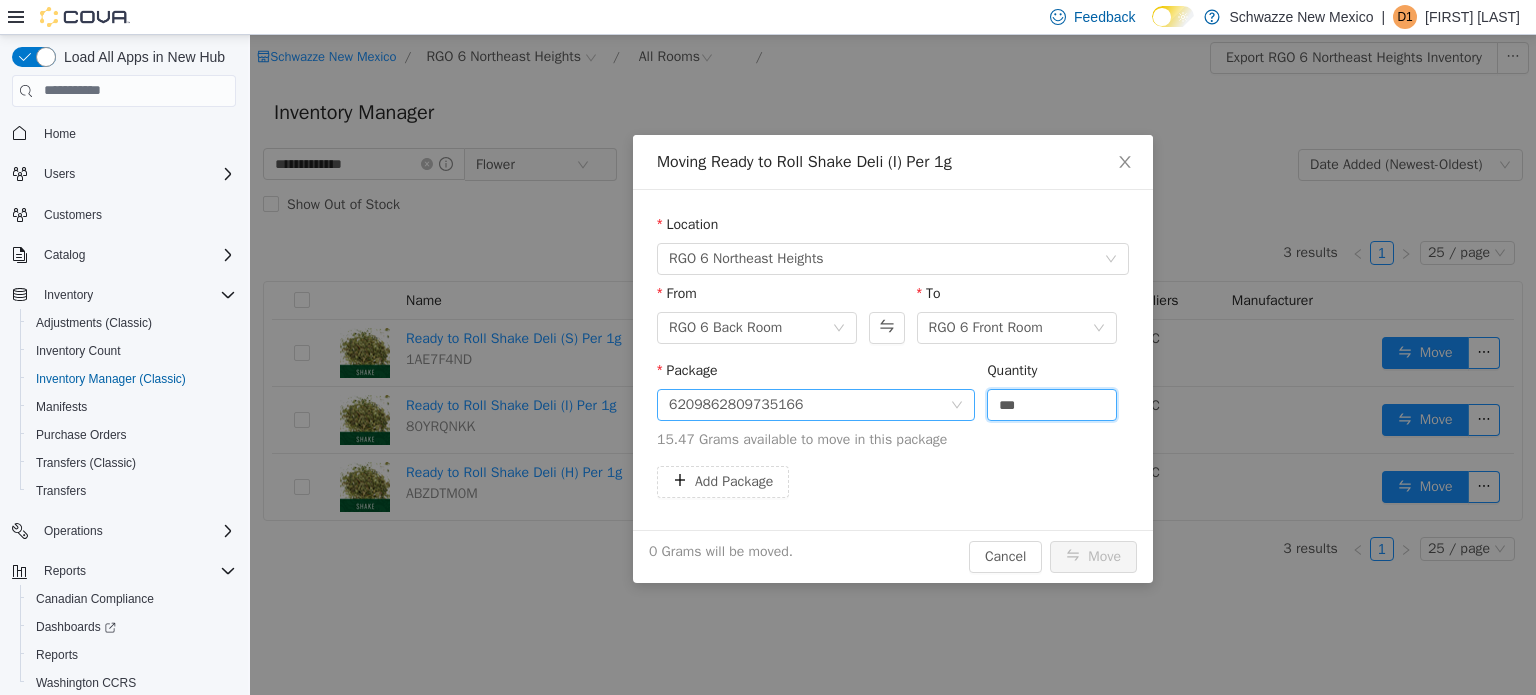 drag, startPoint x: 1029, startPoint y: 407, endPoint x: 920, endPoint y: 409, distance: 109.01835 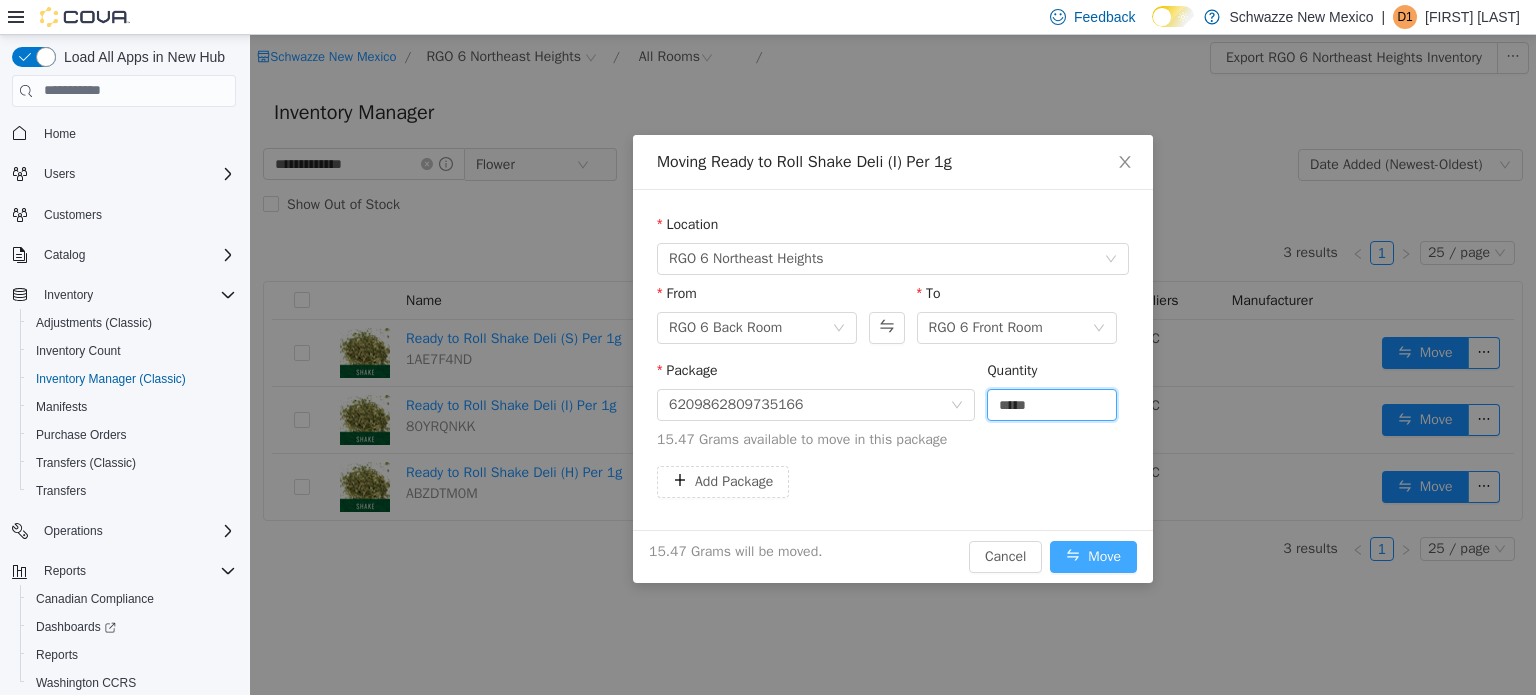 type on "*****" 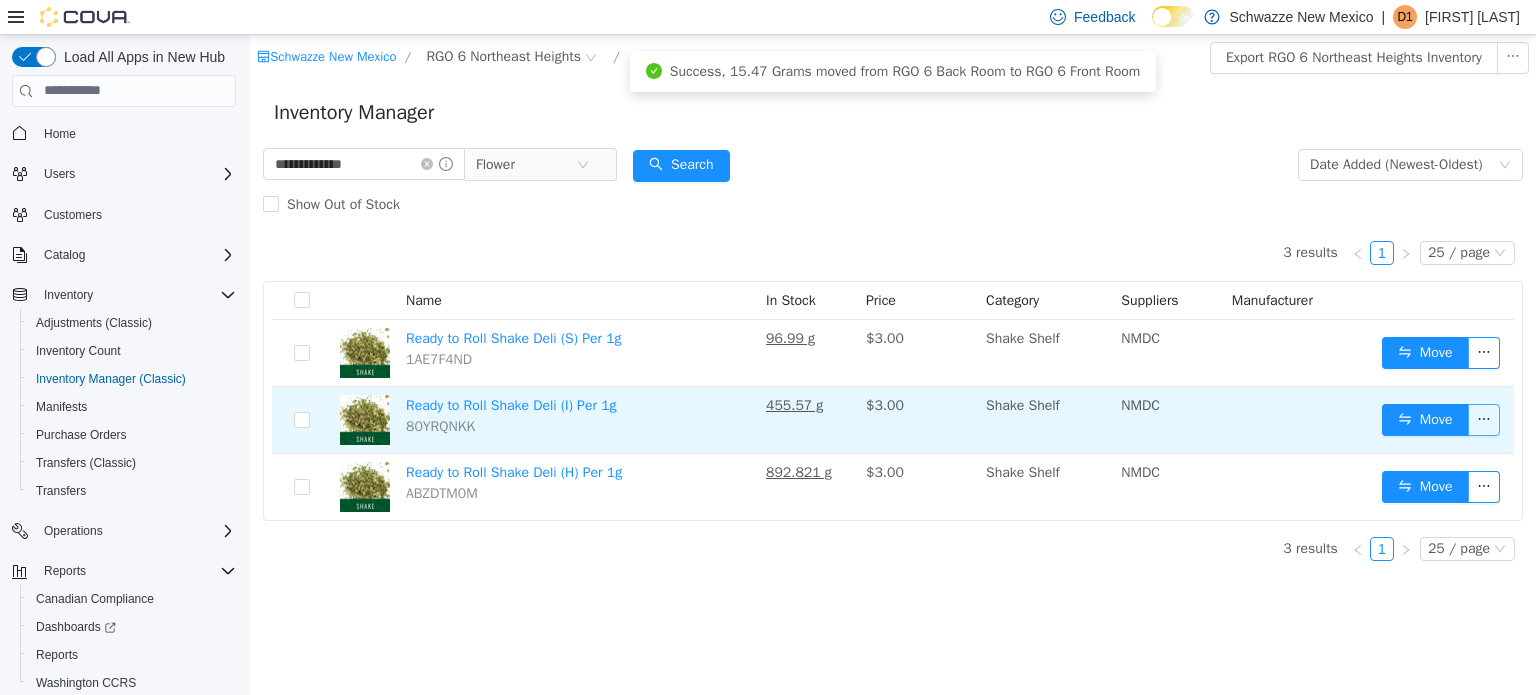 click at bounding box center [1484, 419] 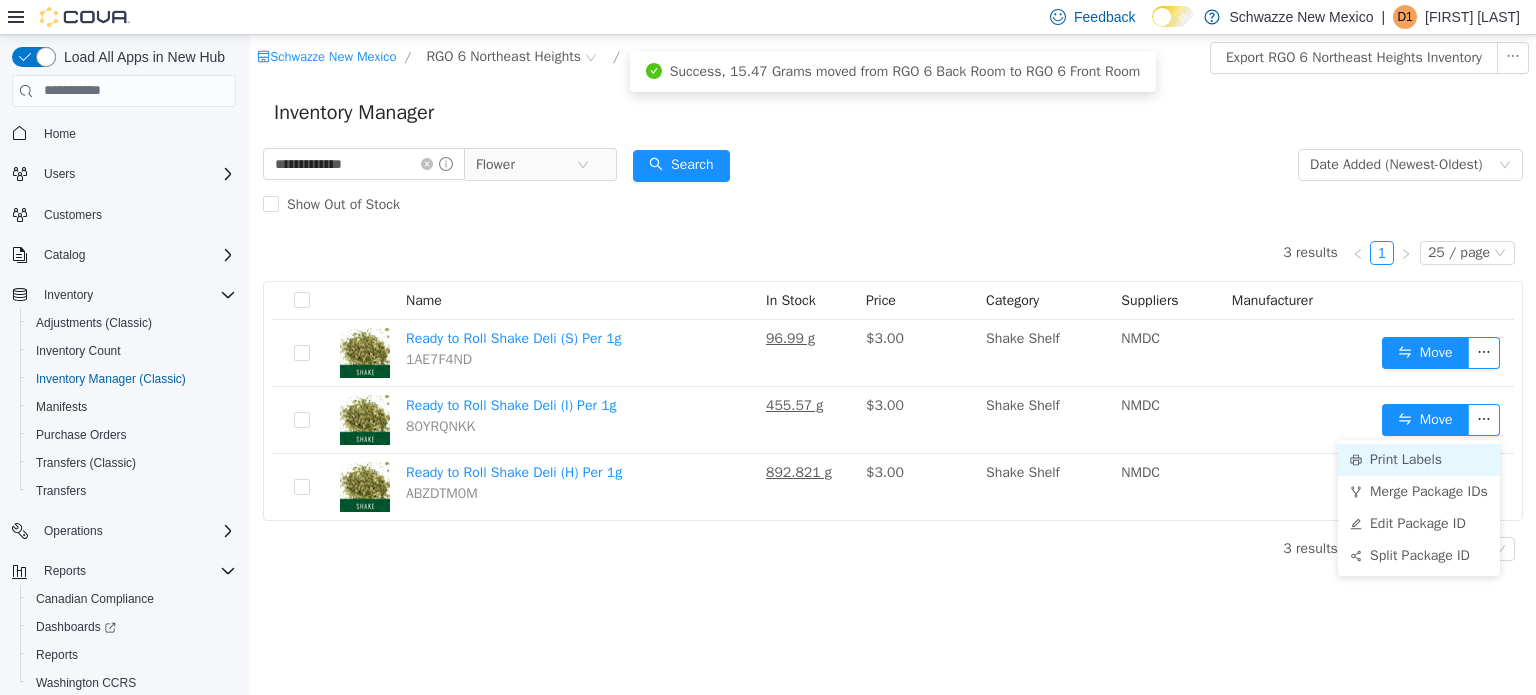 click on "Print Labels" at bounding box center [1419, 459] 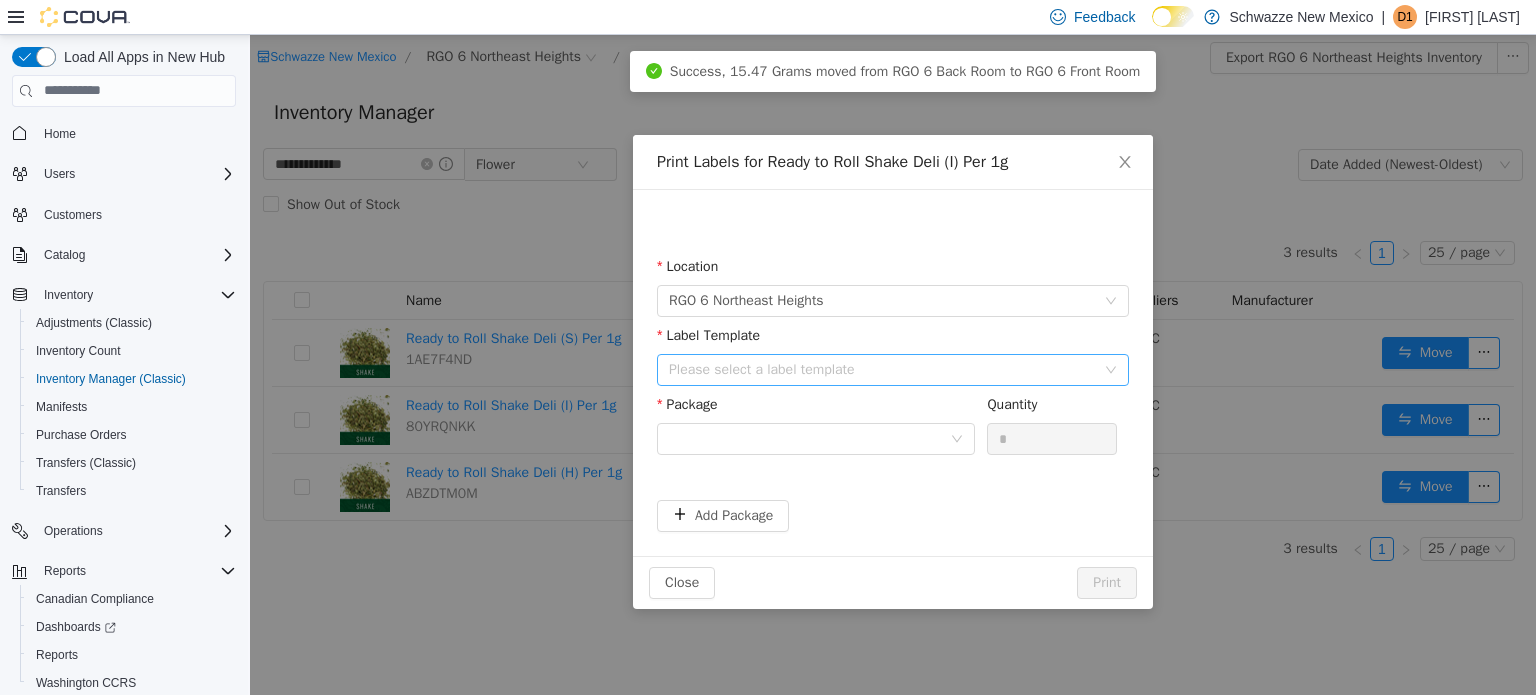 click on "Please select a label template" at bounding box center [882, 369] 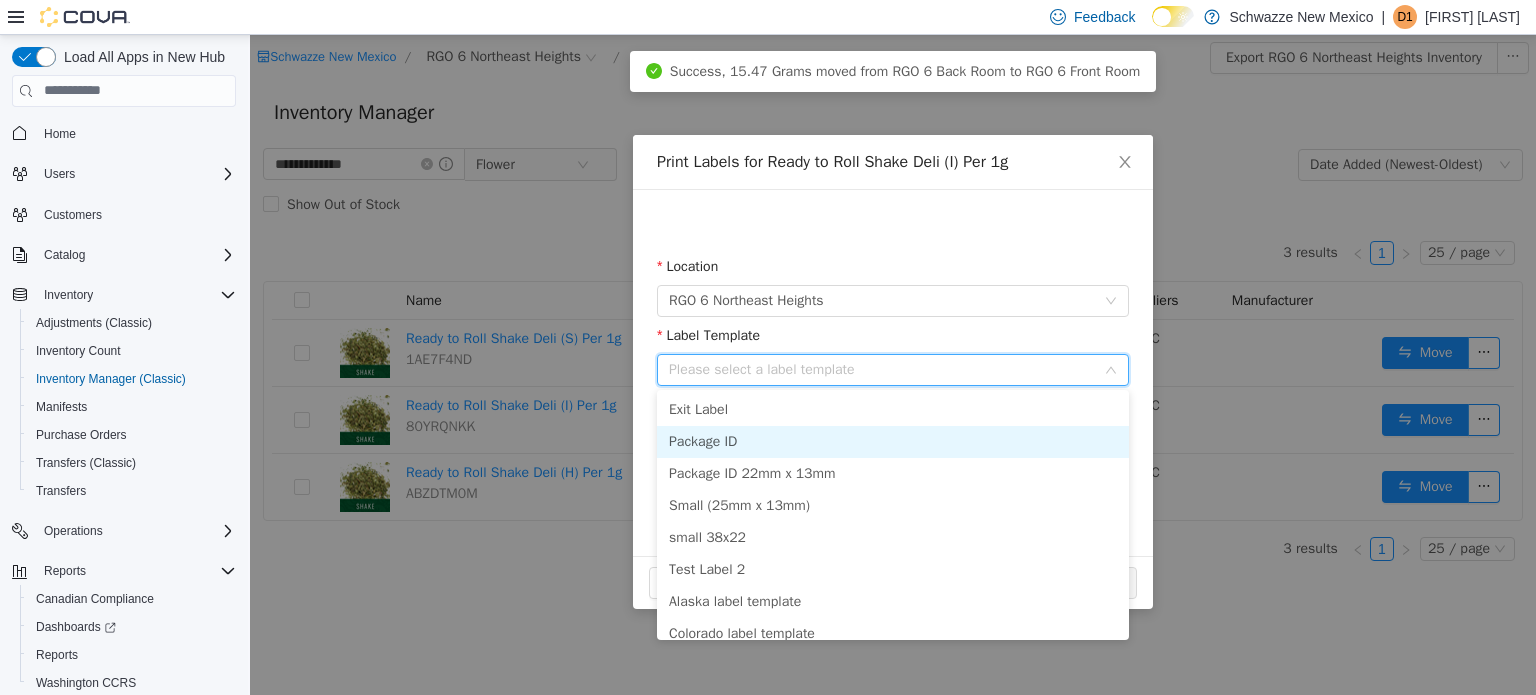 click on "Package ID" at bounding box center (893, 441) 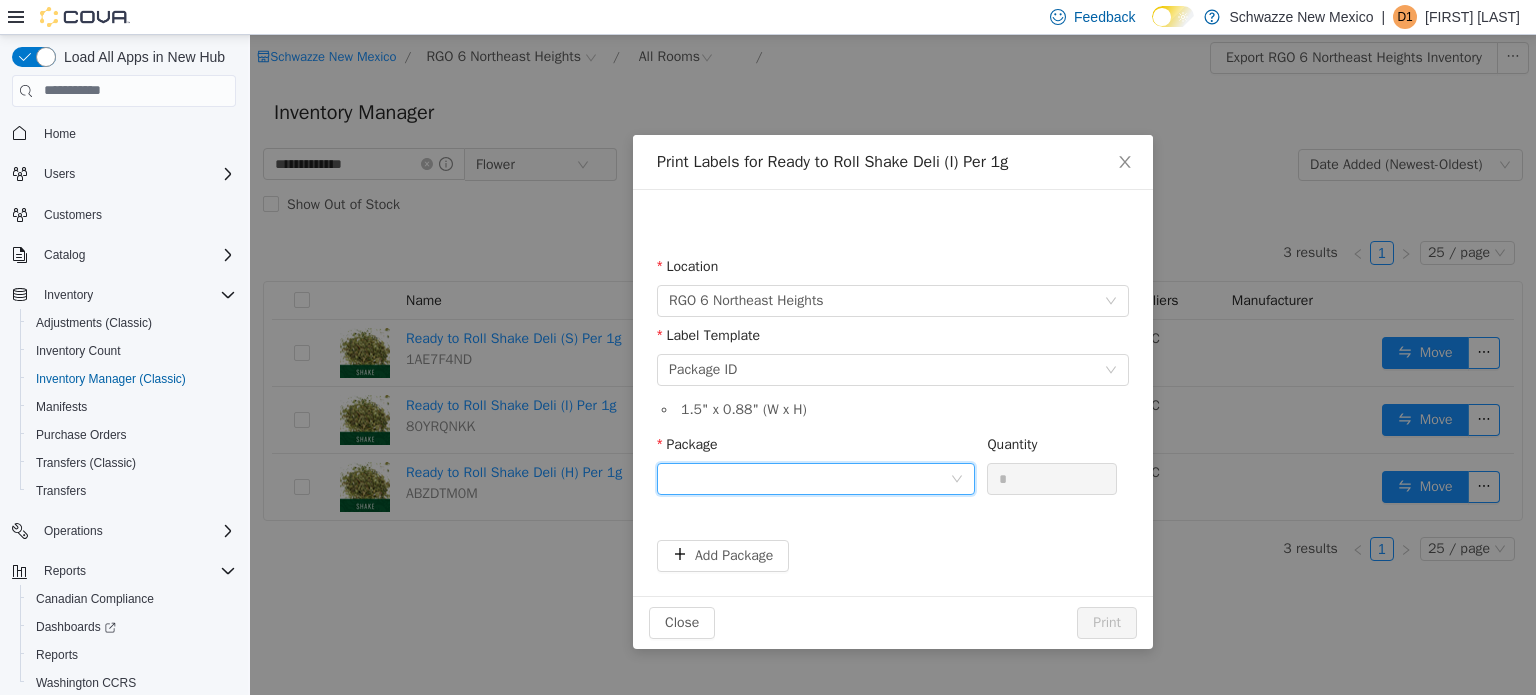 click at bounding box center (809, 478) 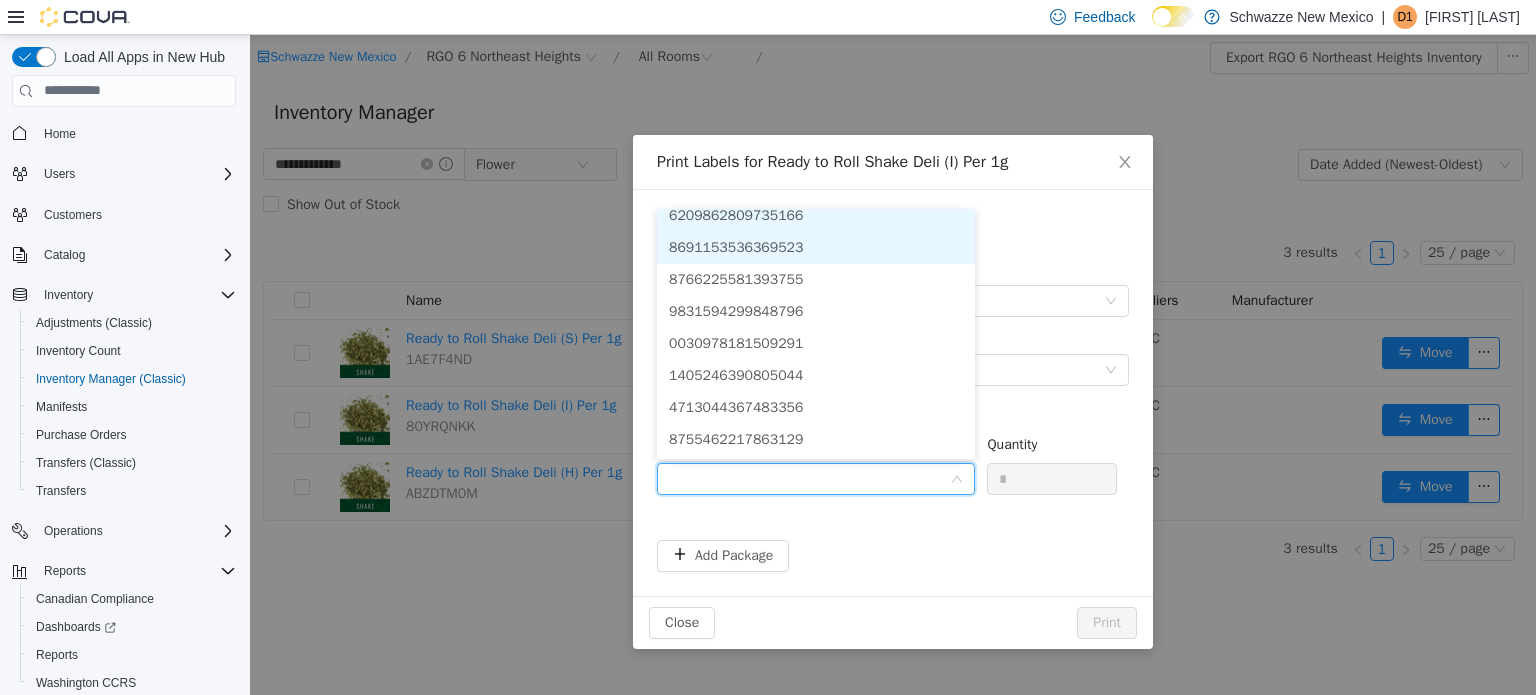 scroll, scrollTop: 68, scrollLeft: 0, axis: vertical 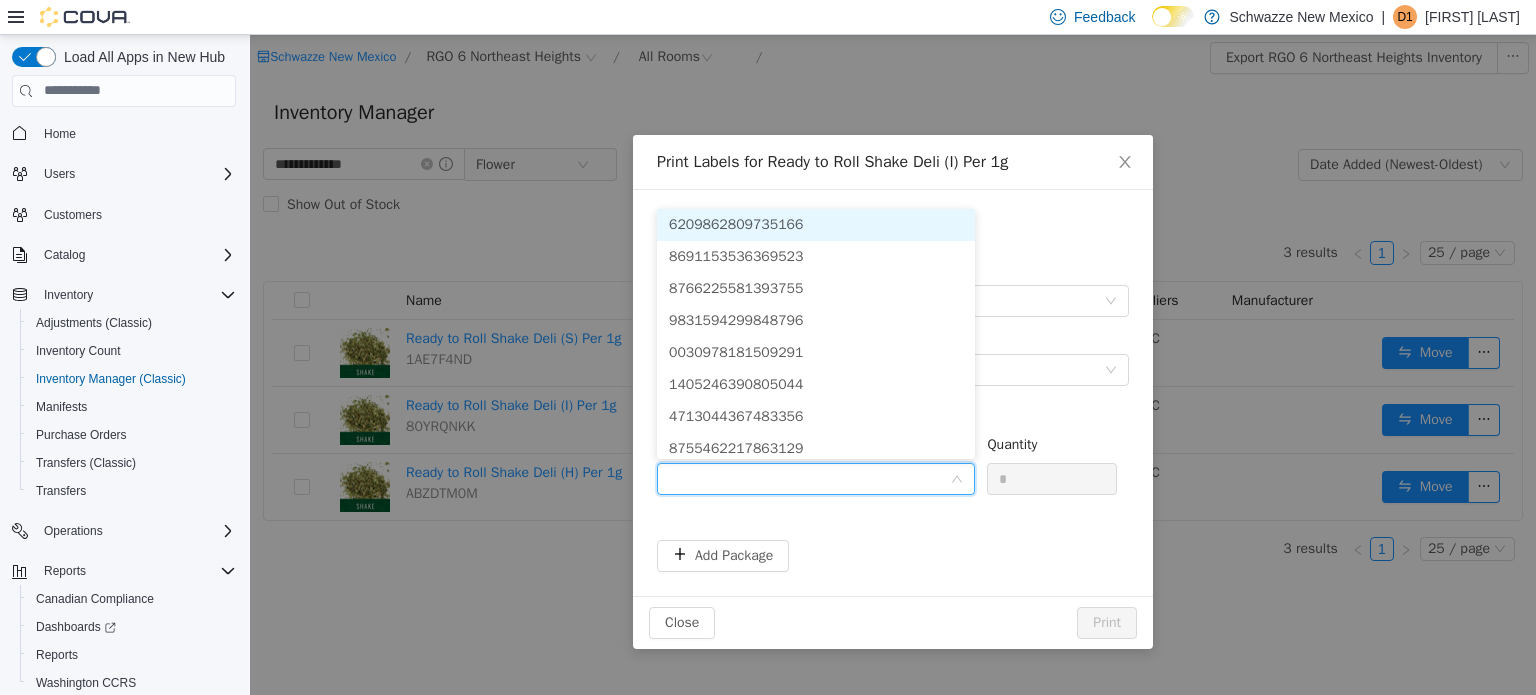 click on "6209862809735166" at bounding box center (816, 224) 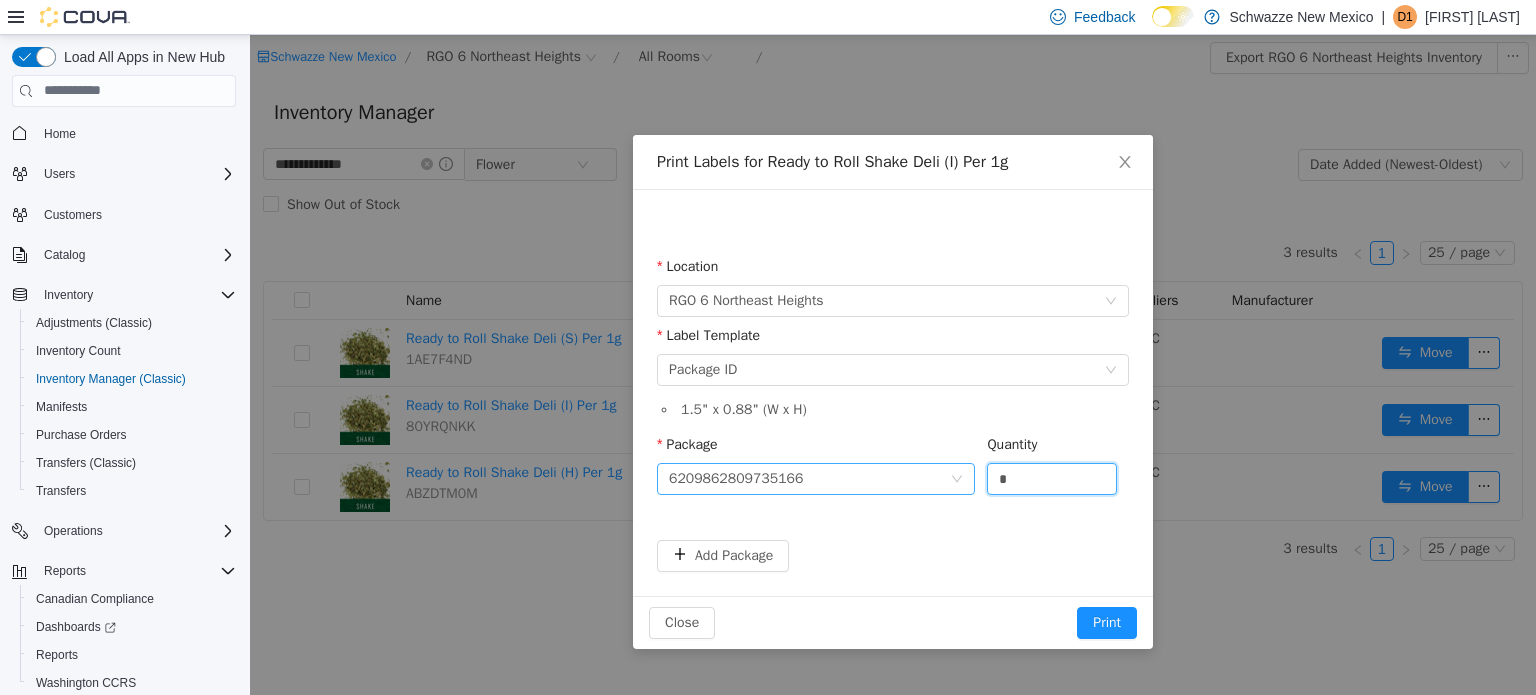 drag, startPoint x: 1022, startPoint y: 471, endPoint x: 943, endPoint y: 475, distance: 79.101204 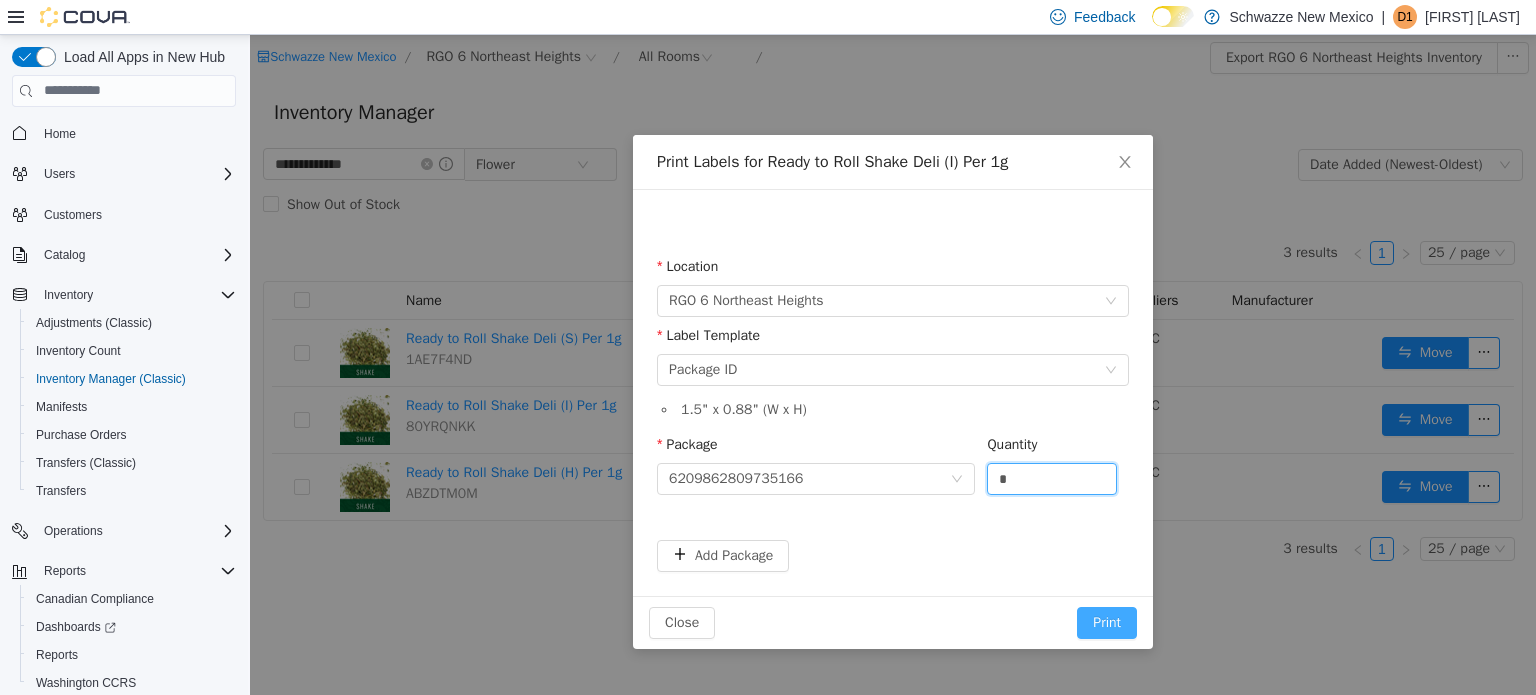 type on "*" 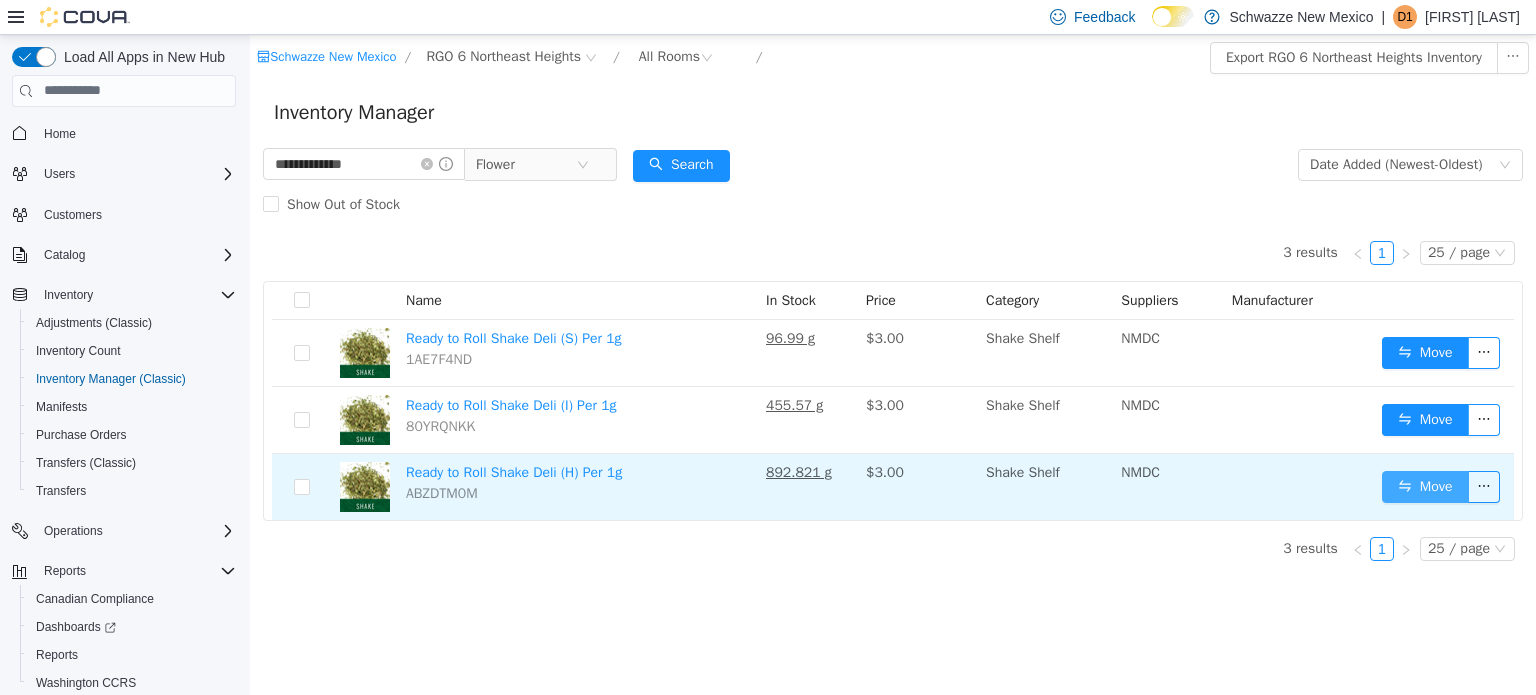 click on "Move" at bounding box center [1425, 486] 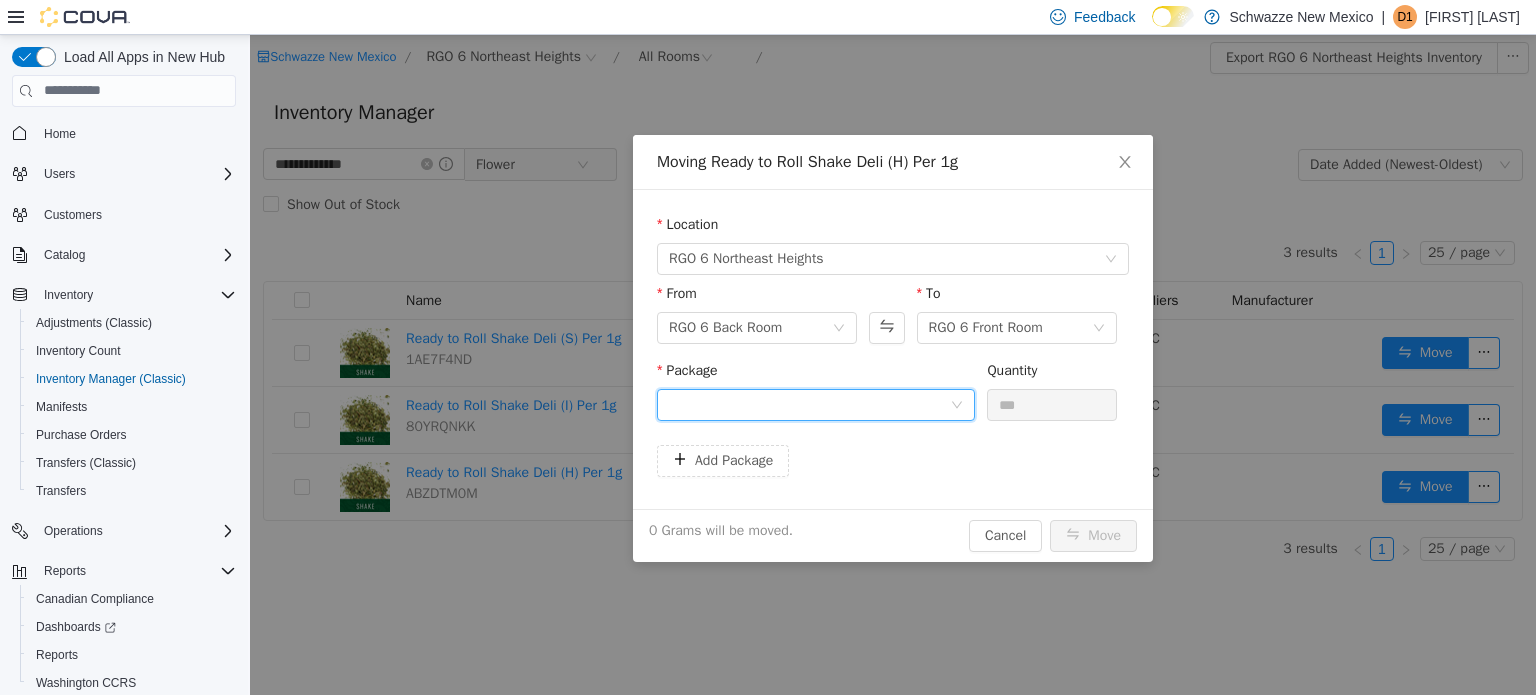 click at bounding box center (809, 404) 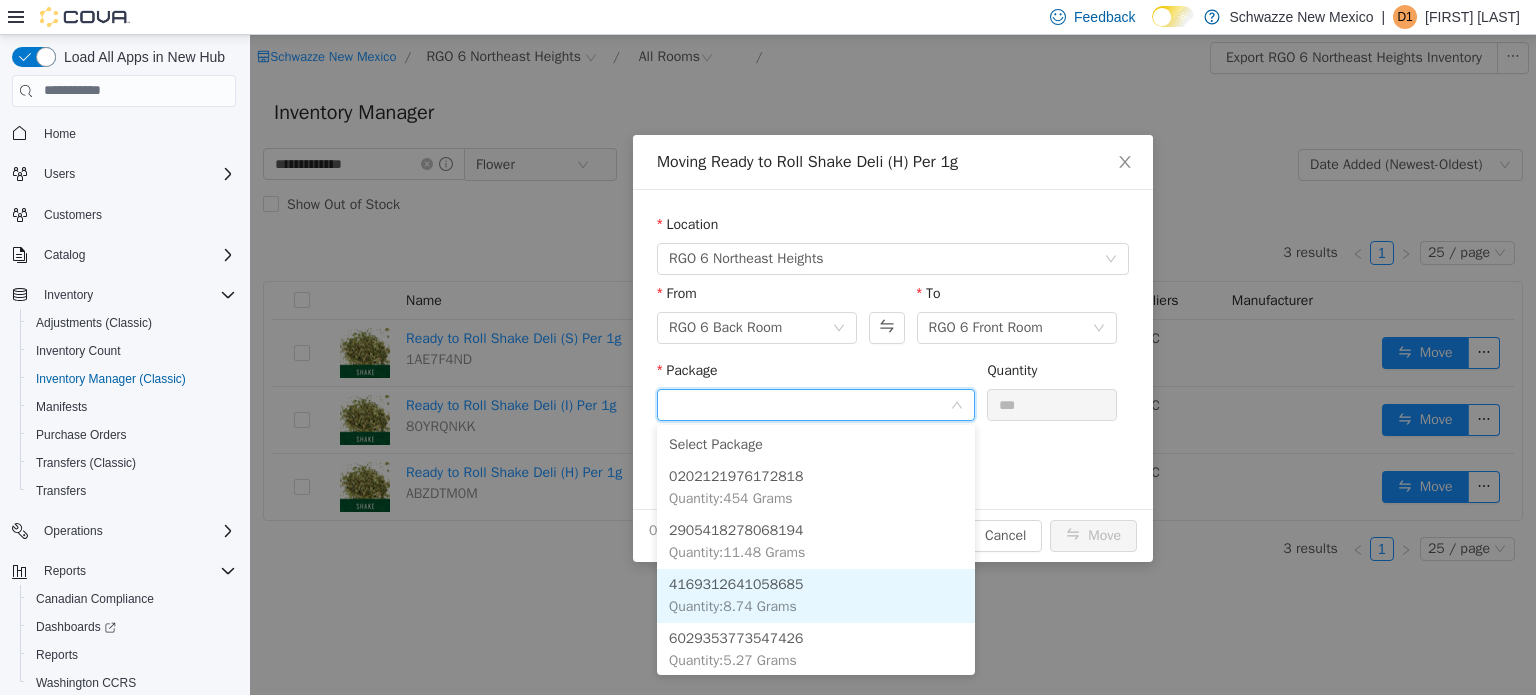click on "4169312641058685 Quantity :  8.74 Grams" at bounding box center [816, 595] 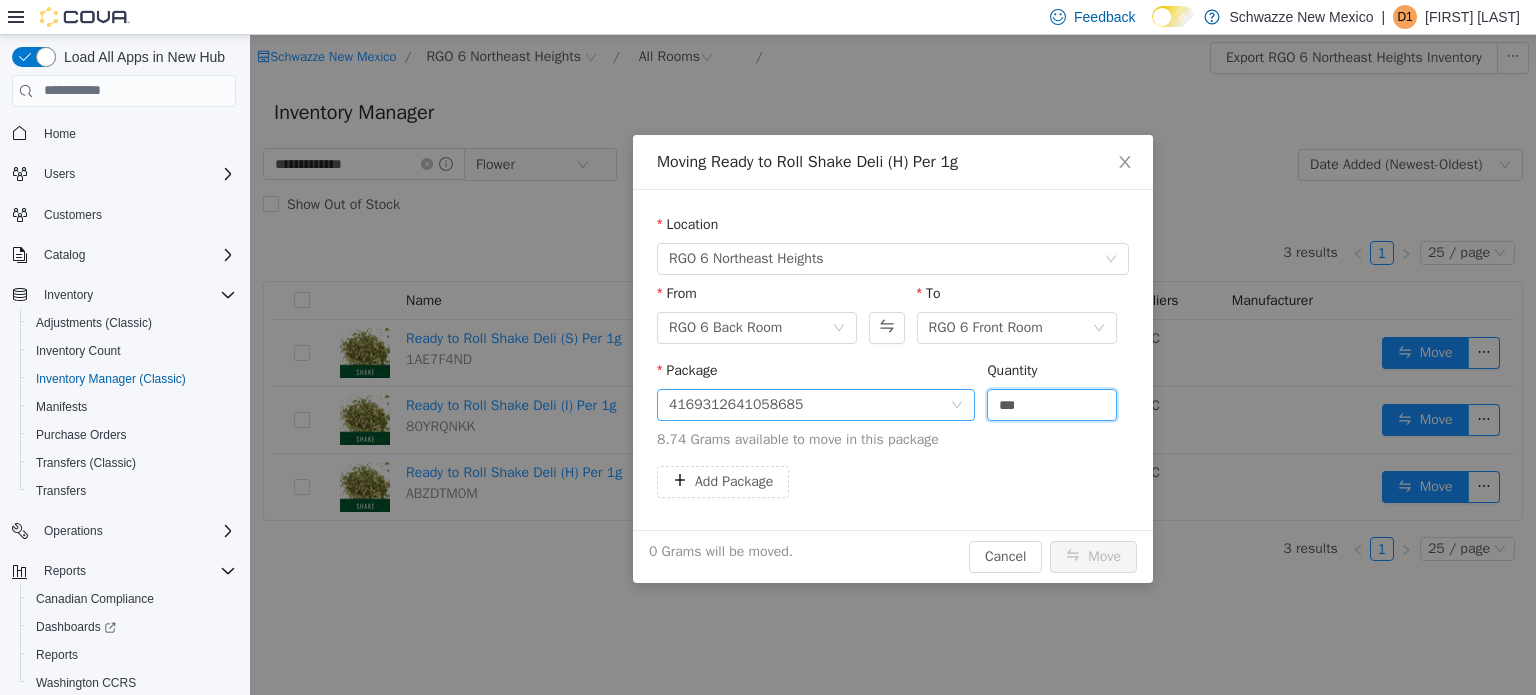 drag, startPoint x: 1052, startPoint y: 395, endPoint x: 940, endPoint y: 402, distance: 112.21854 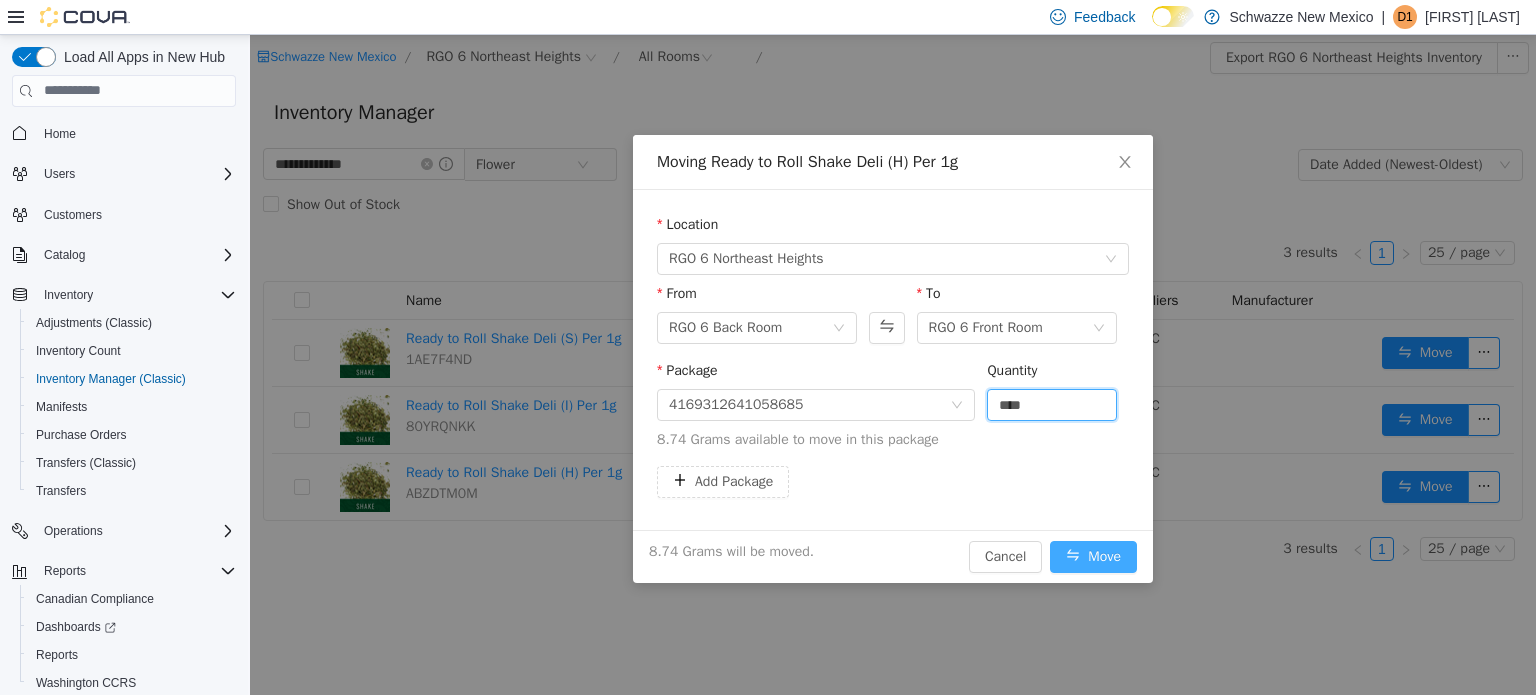 type on "****" 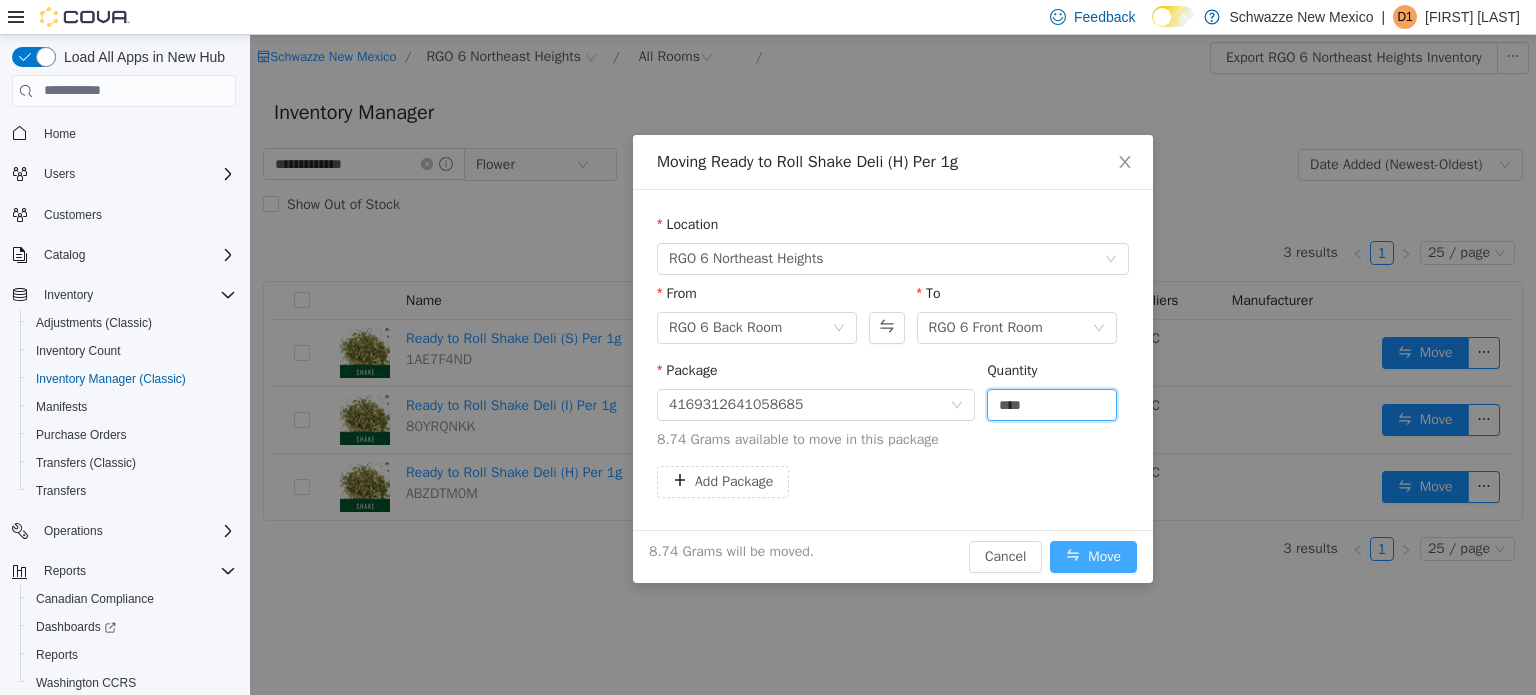 click on "Move" at bounding box center (1093, 556) 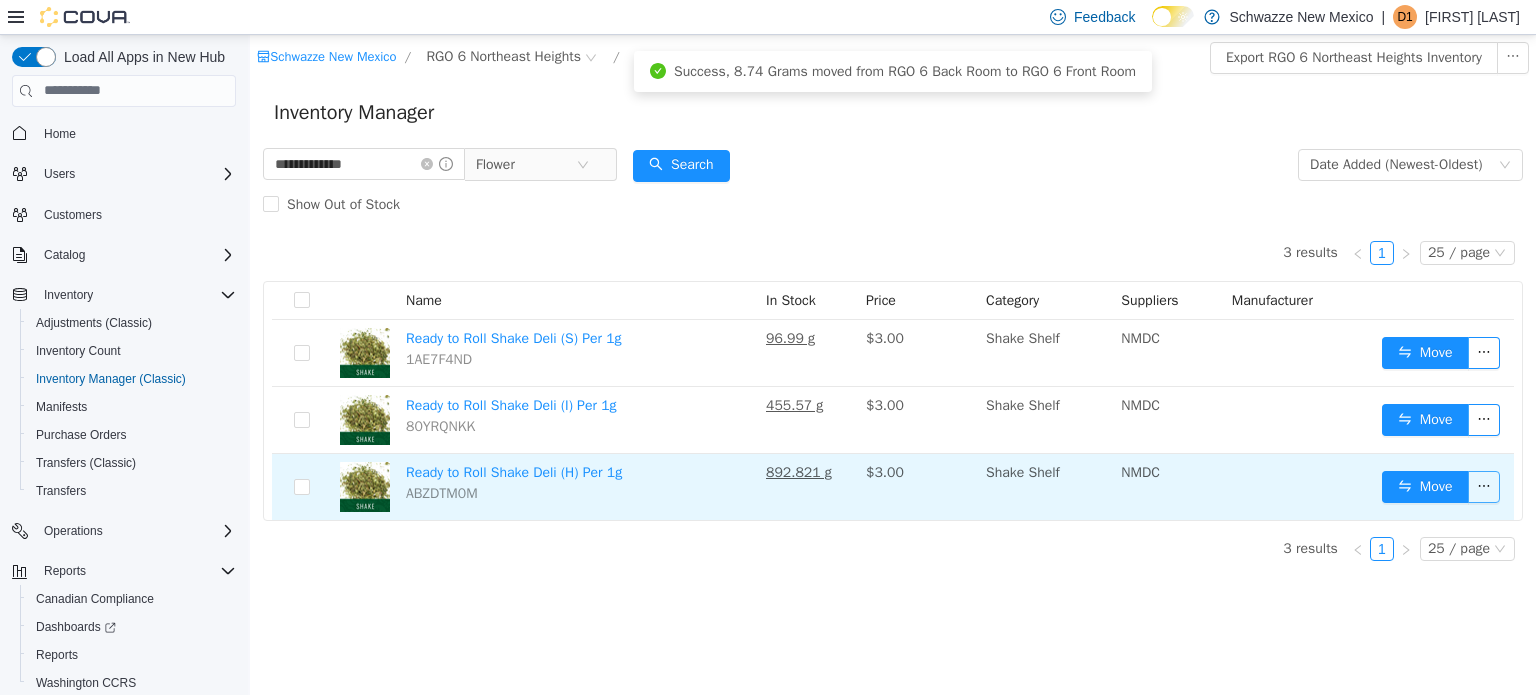 click at bounding box center [1484, 486] 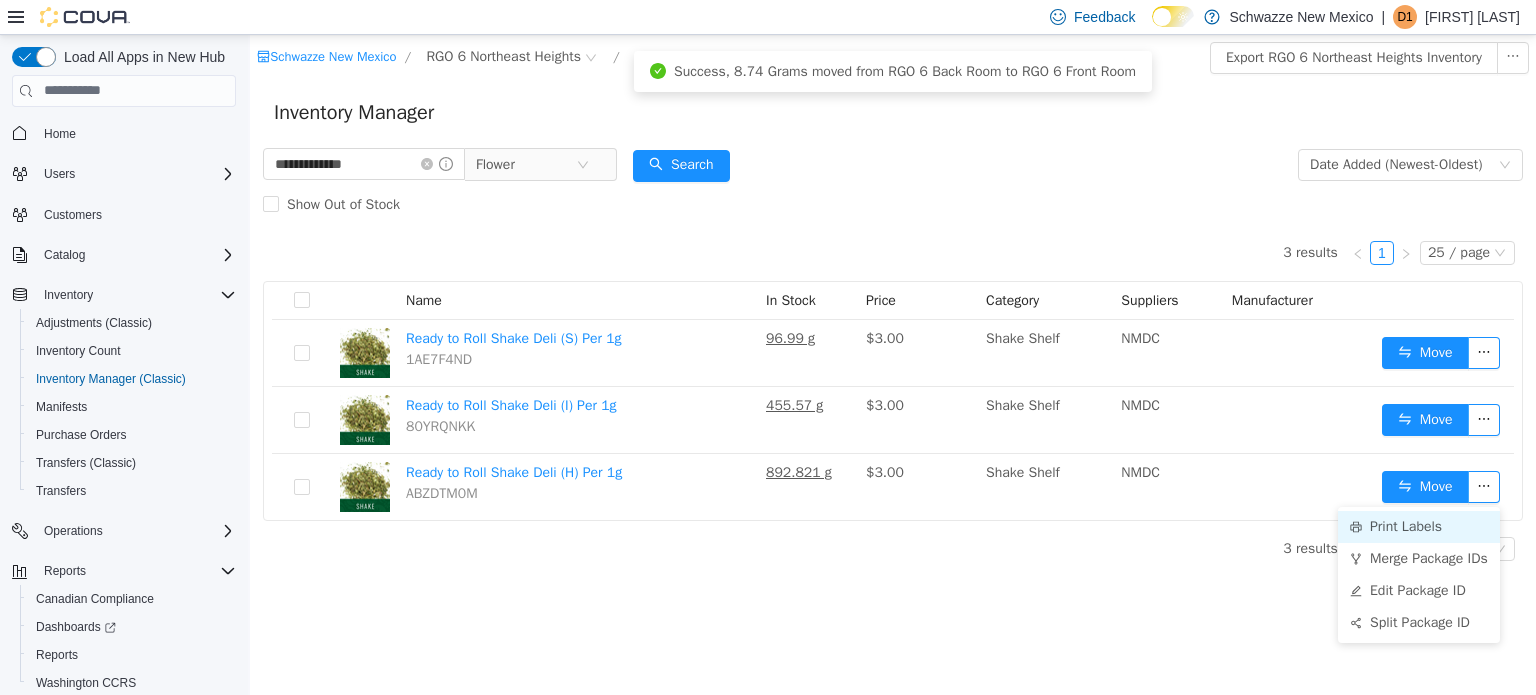 click on "Print Labels" at bounding box center (1419, 526) 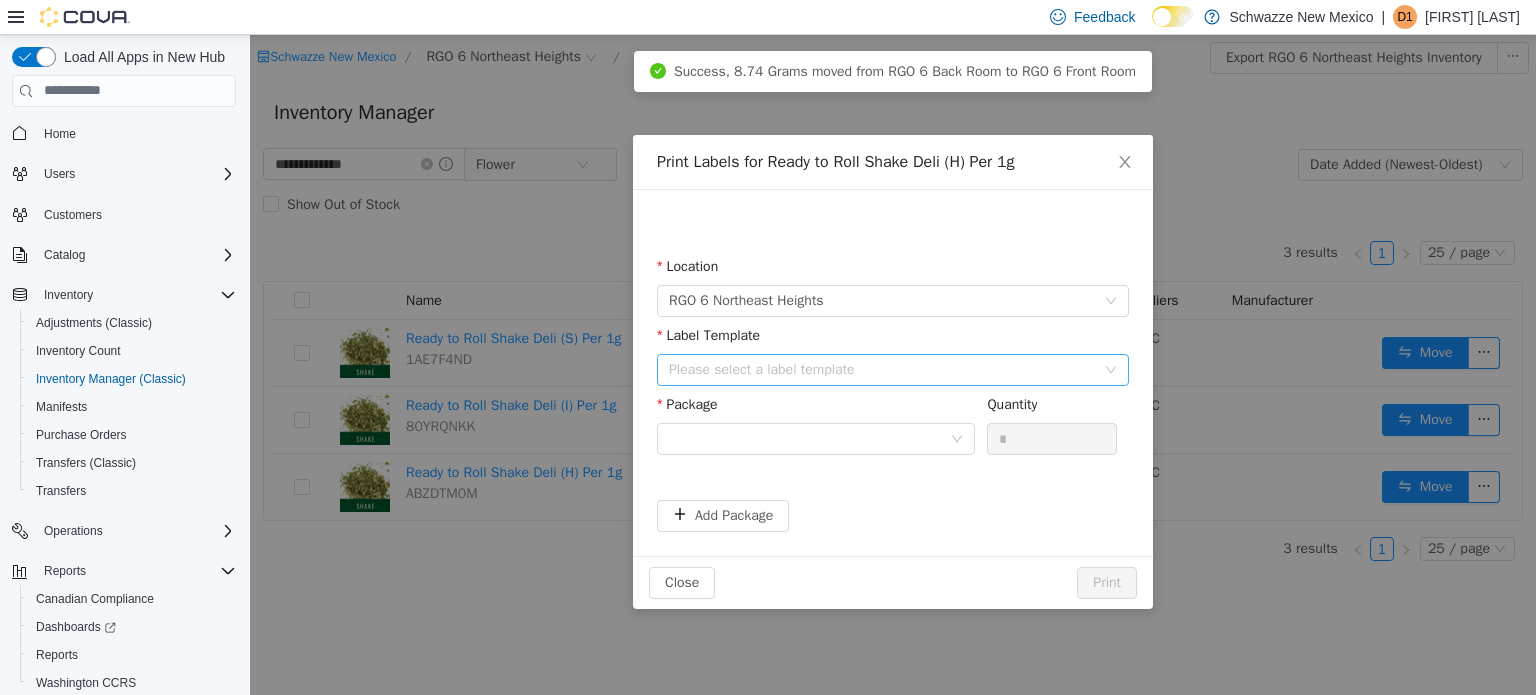 click on "Please select a label template" at bounding box center (882, 369) 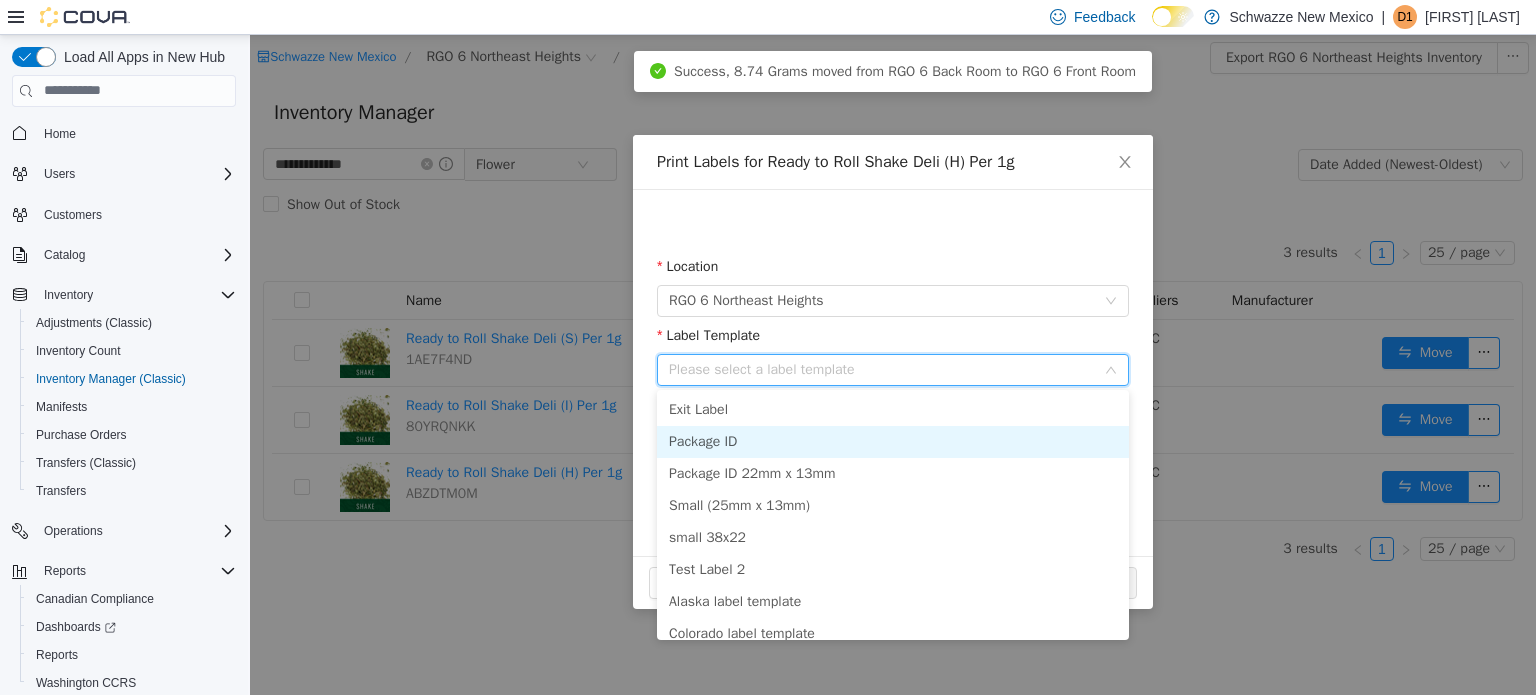 click on "Package ID" at bounding box center [893, 441] 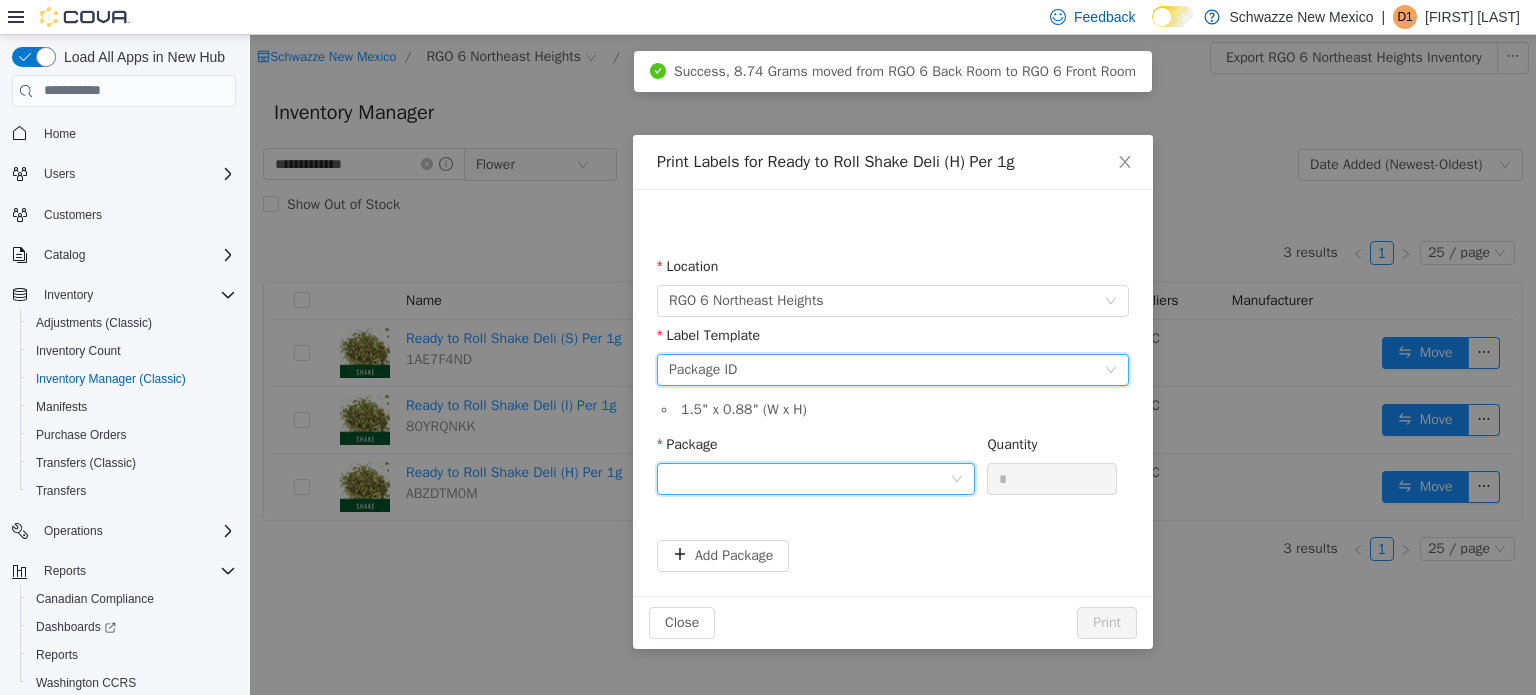 click at bounding box center [809, 478] 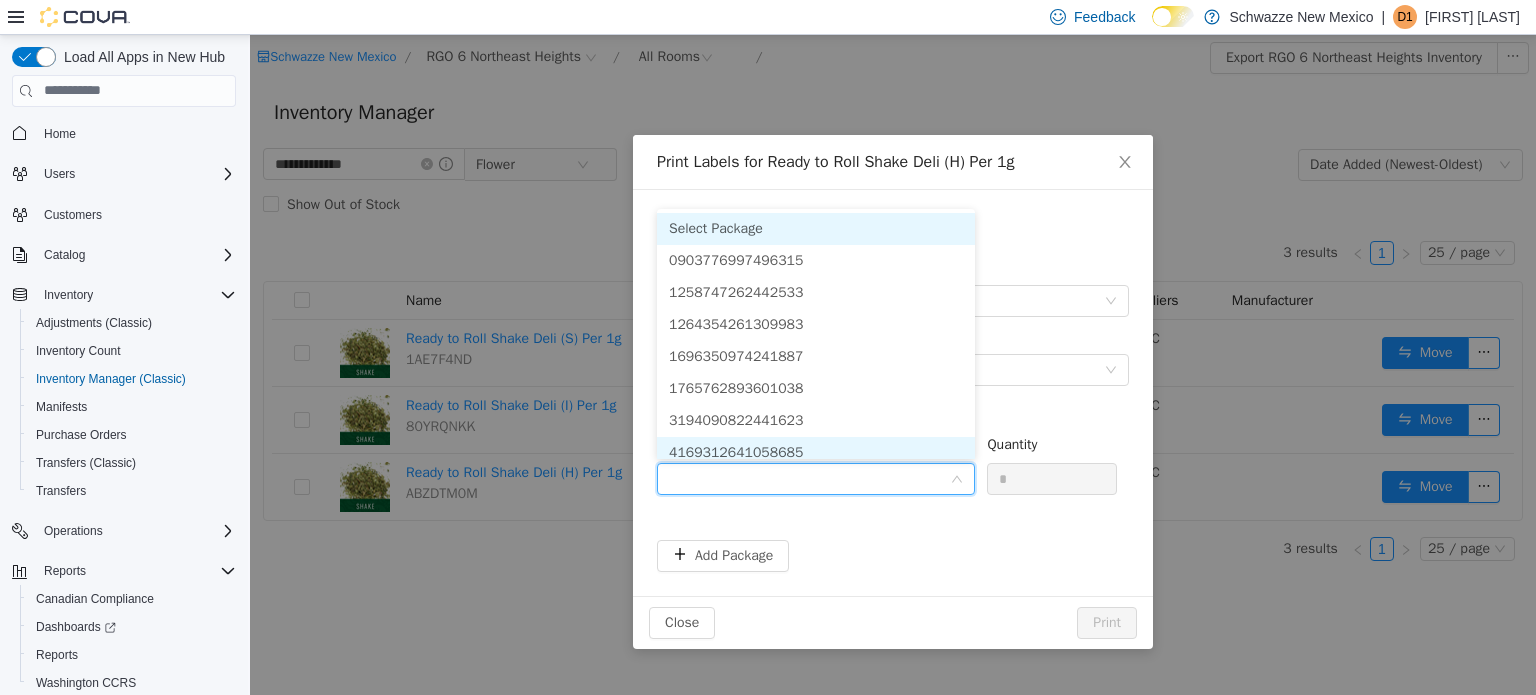 scroll, scrollTop: 266, scrollLeft: 0, axis: vertical 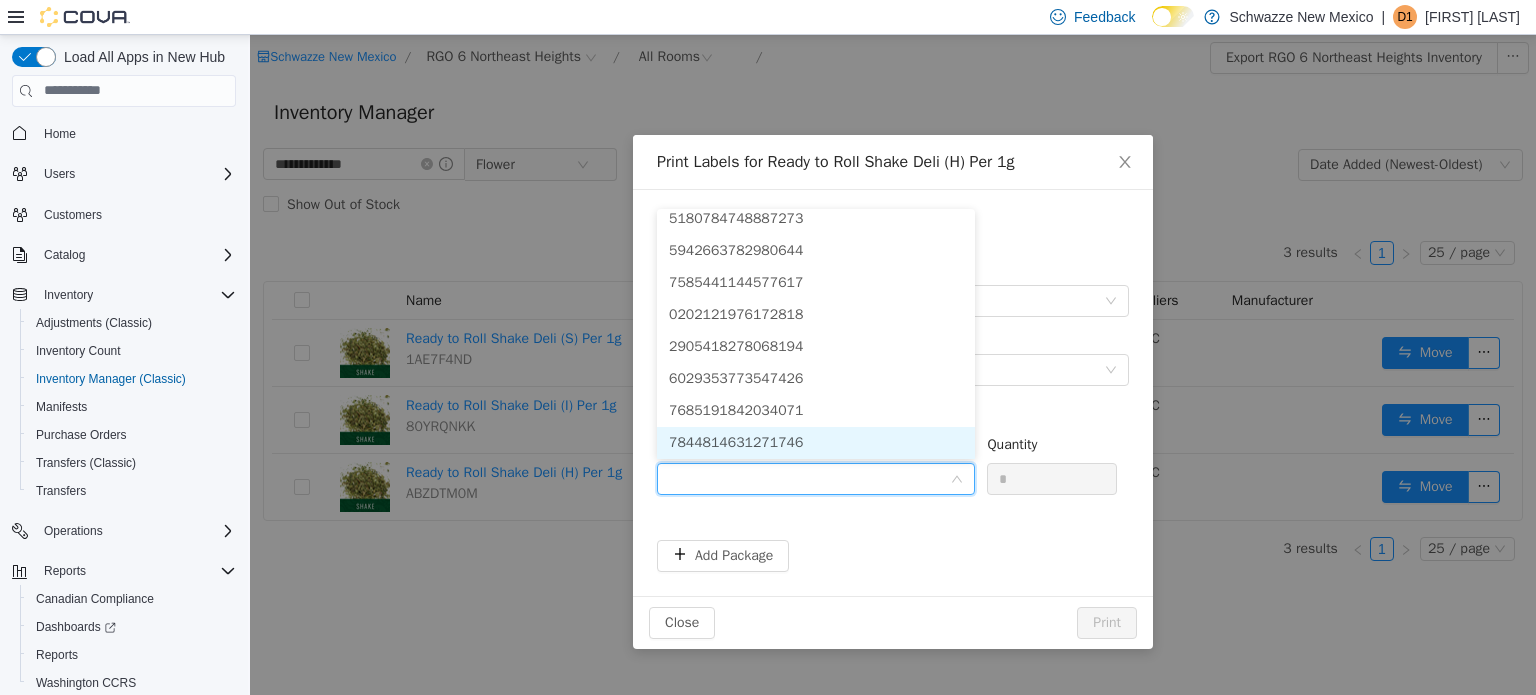 click on "7844814631271746" at bounding box center [816, 442] 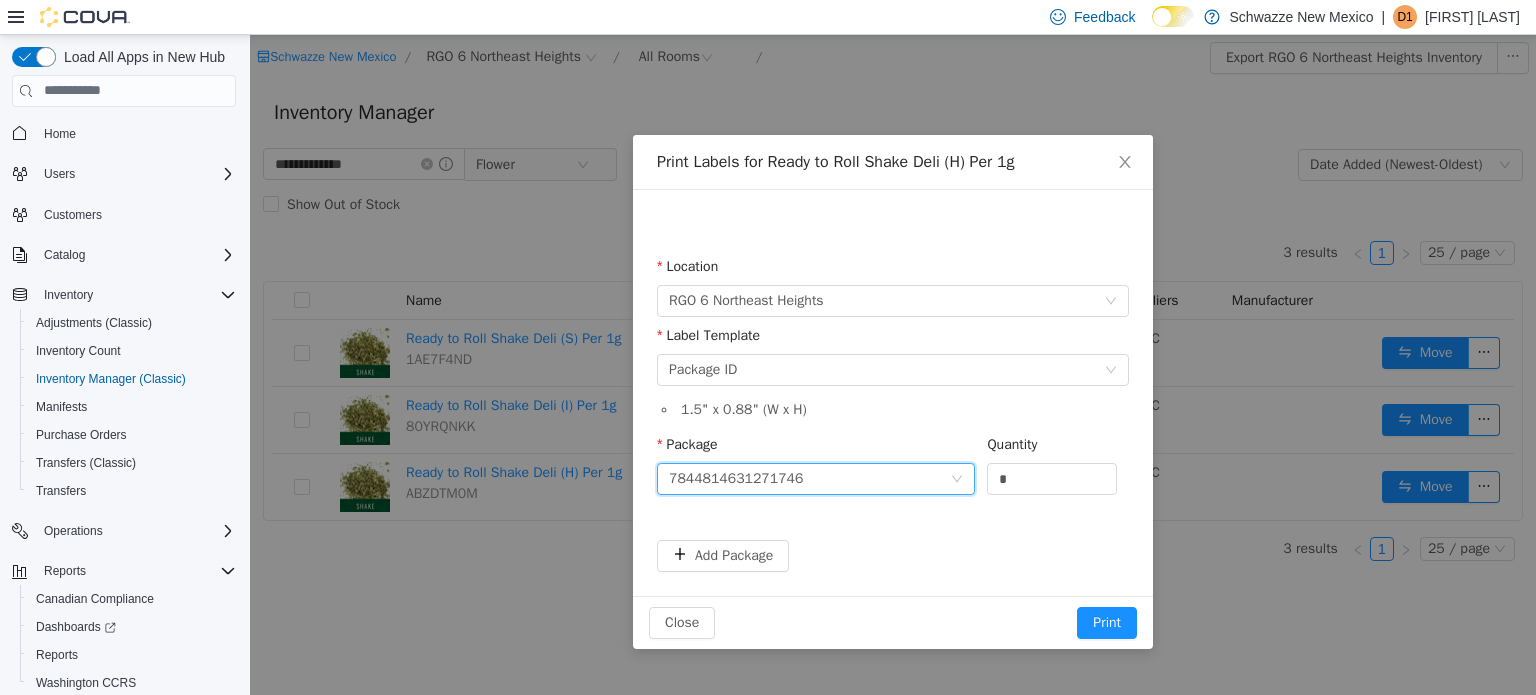 click on "7844814631271746" at bounding box center (736, 478) 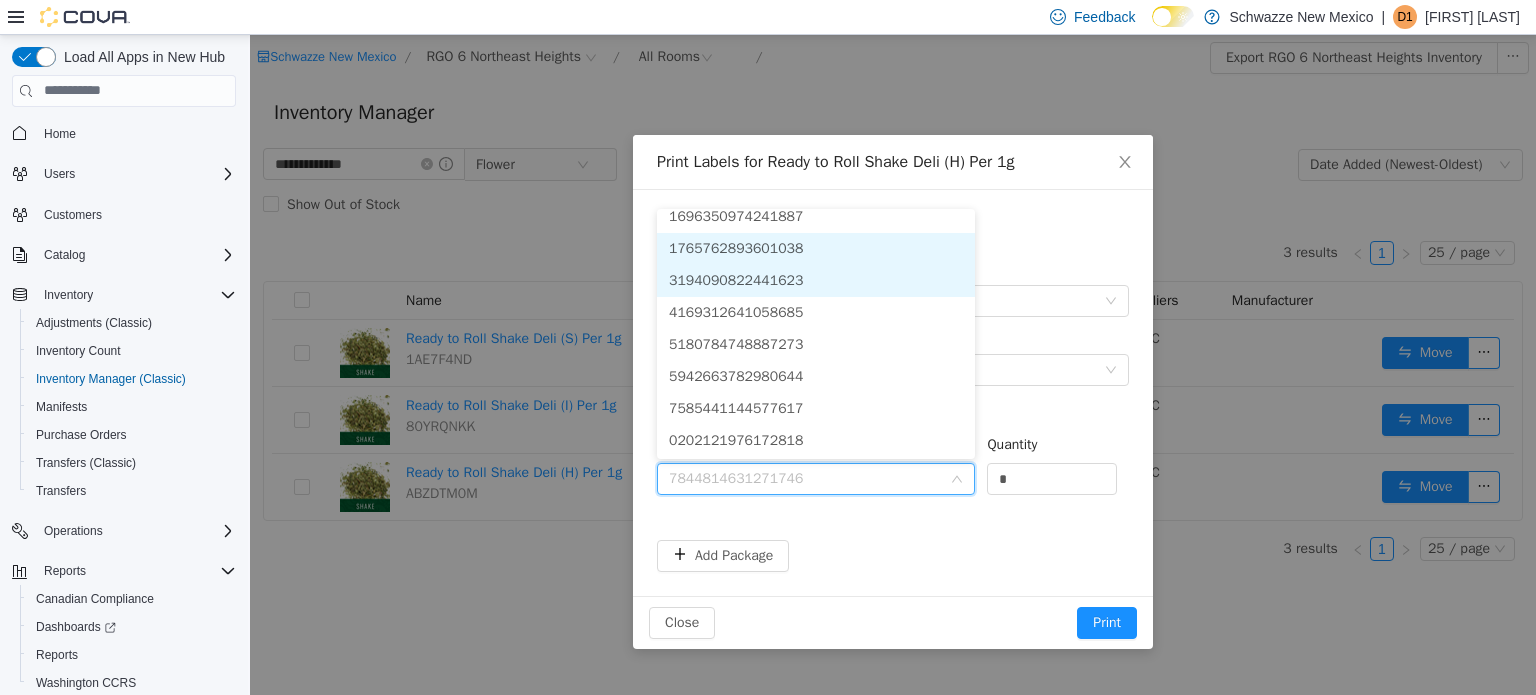 scroll, scrollTop: 132, scrollLeft: 0, axis: vertical 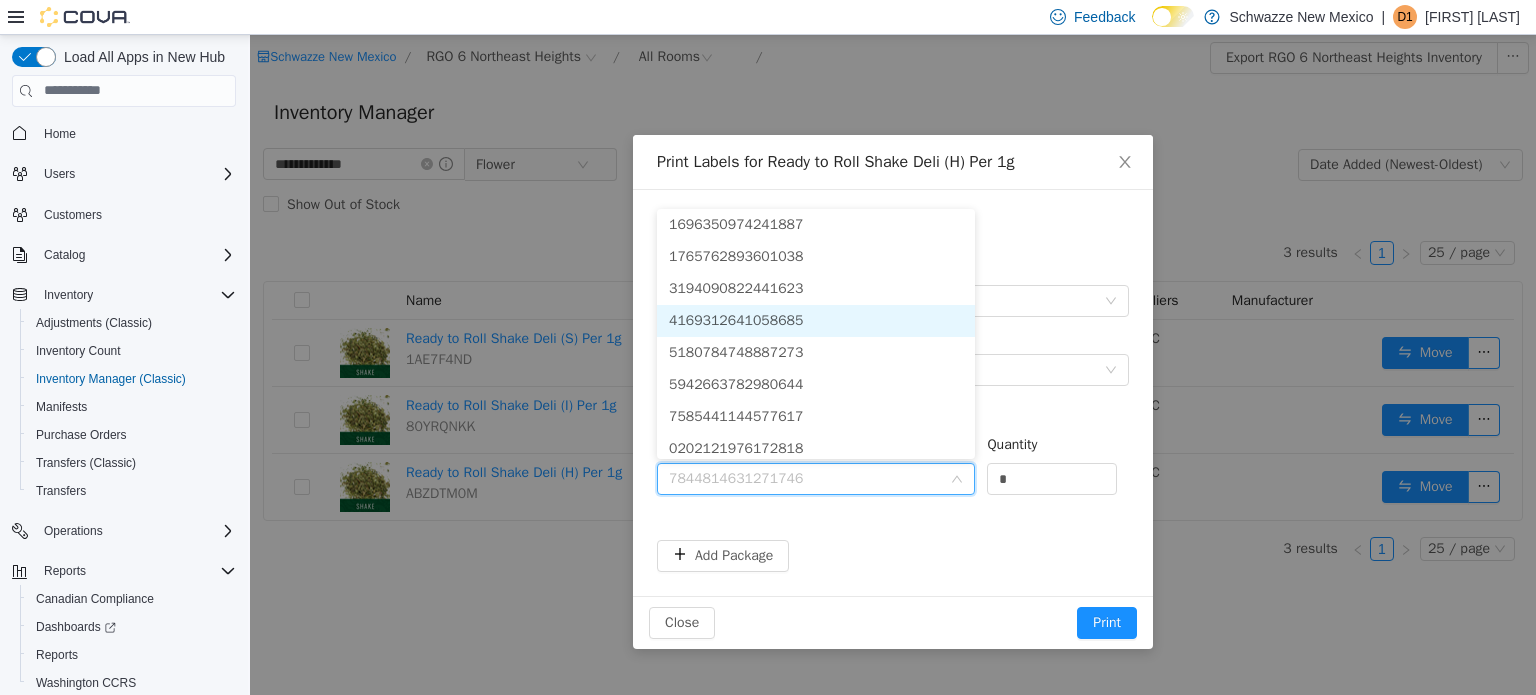 click on "4169312641058685" at bounding box center [736, 319] 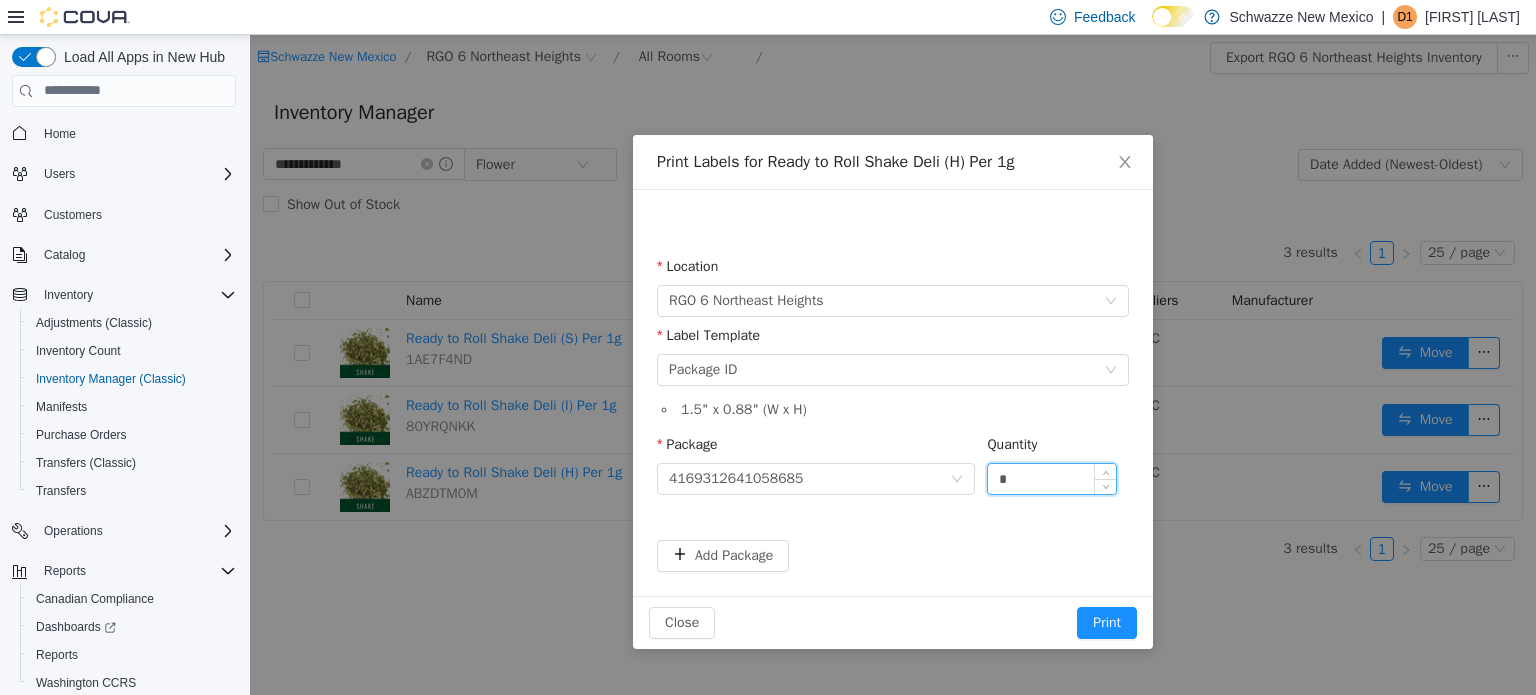 click on "*" at bounding box center (1052, 478) 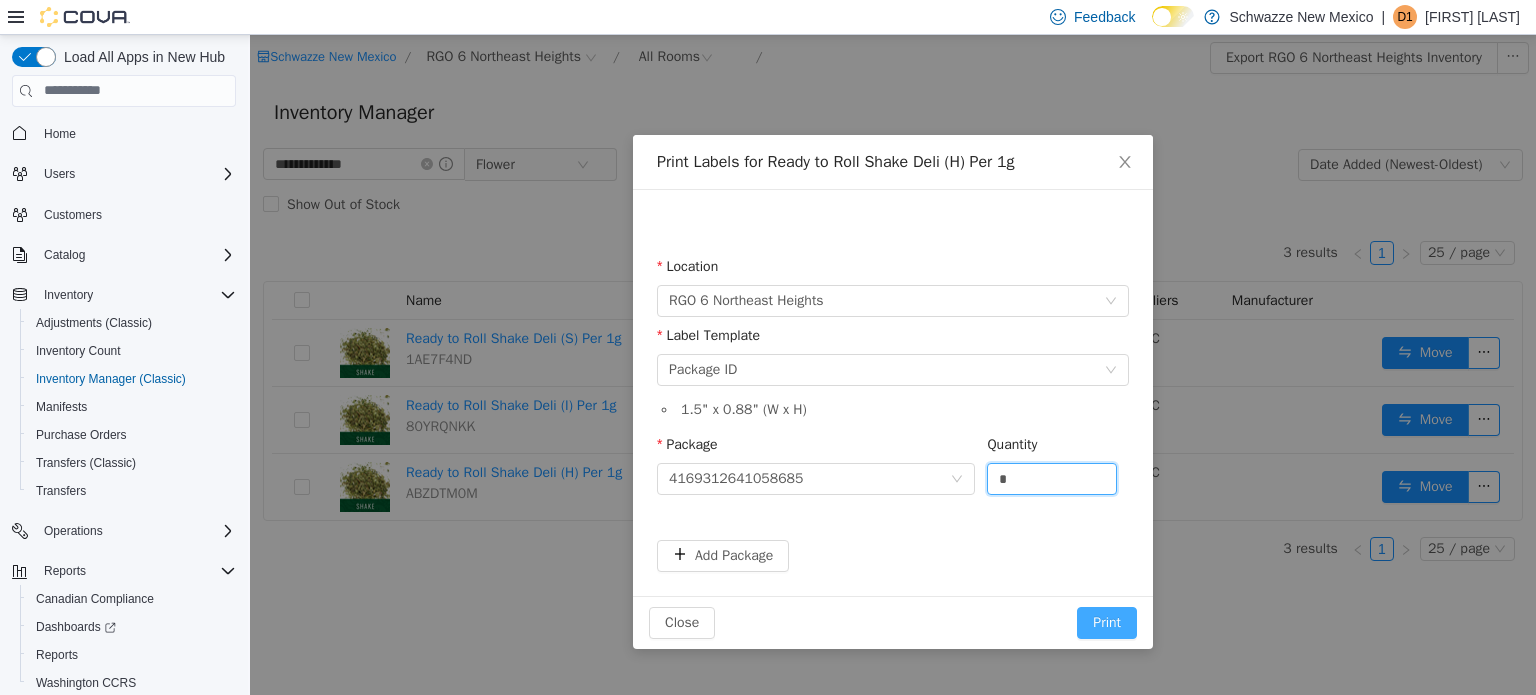 type on "*" 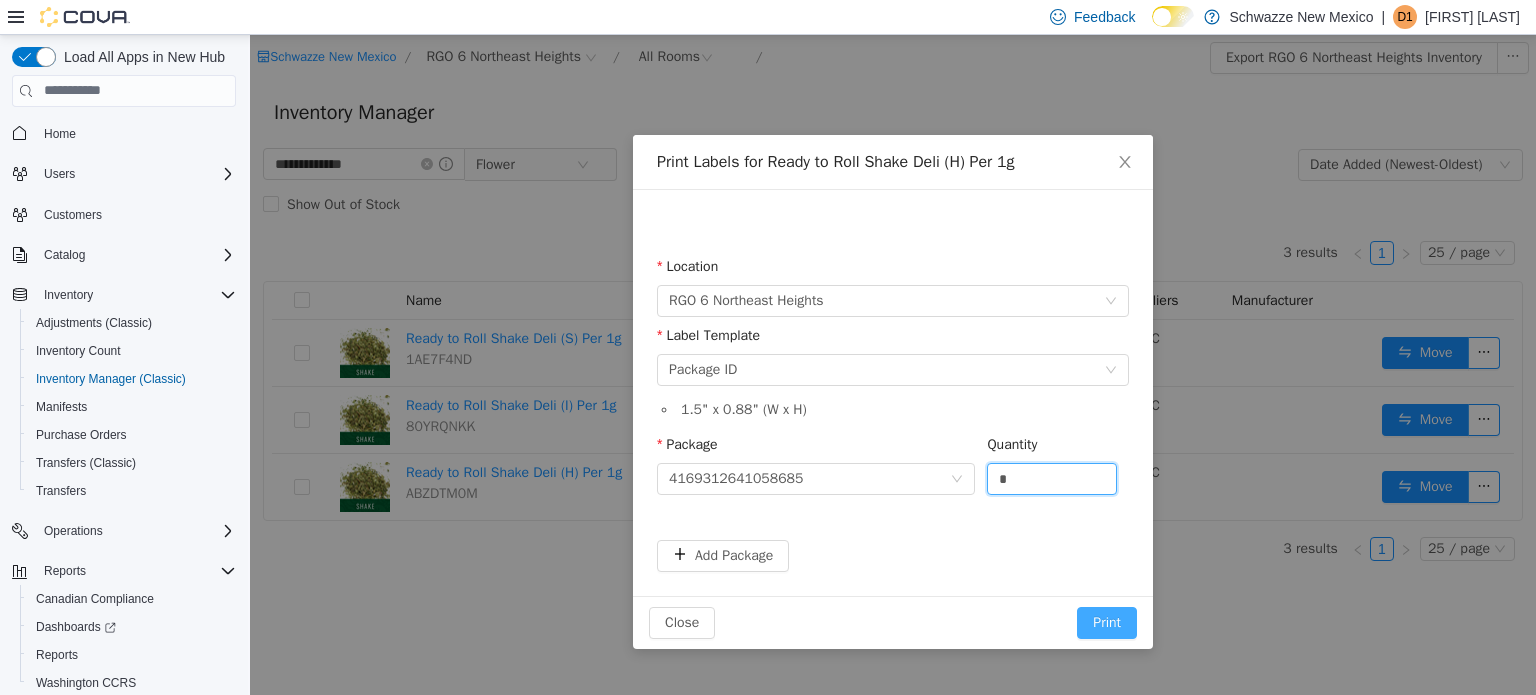 click on "Print" at bounding box center [1107, 622] 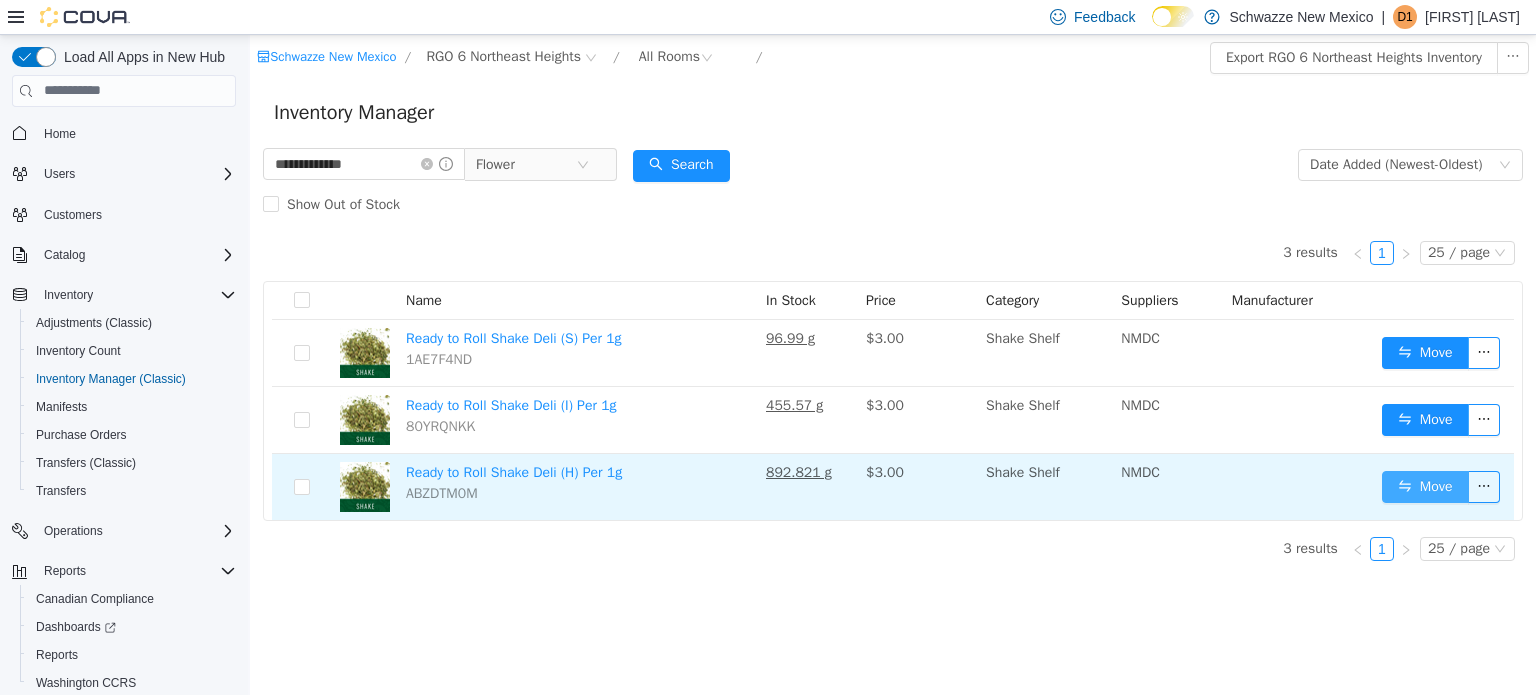 click on "Move" at bounding box center (1425, 486) 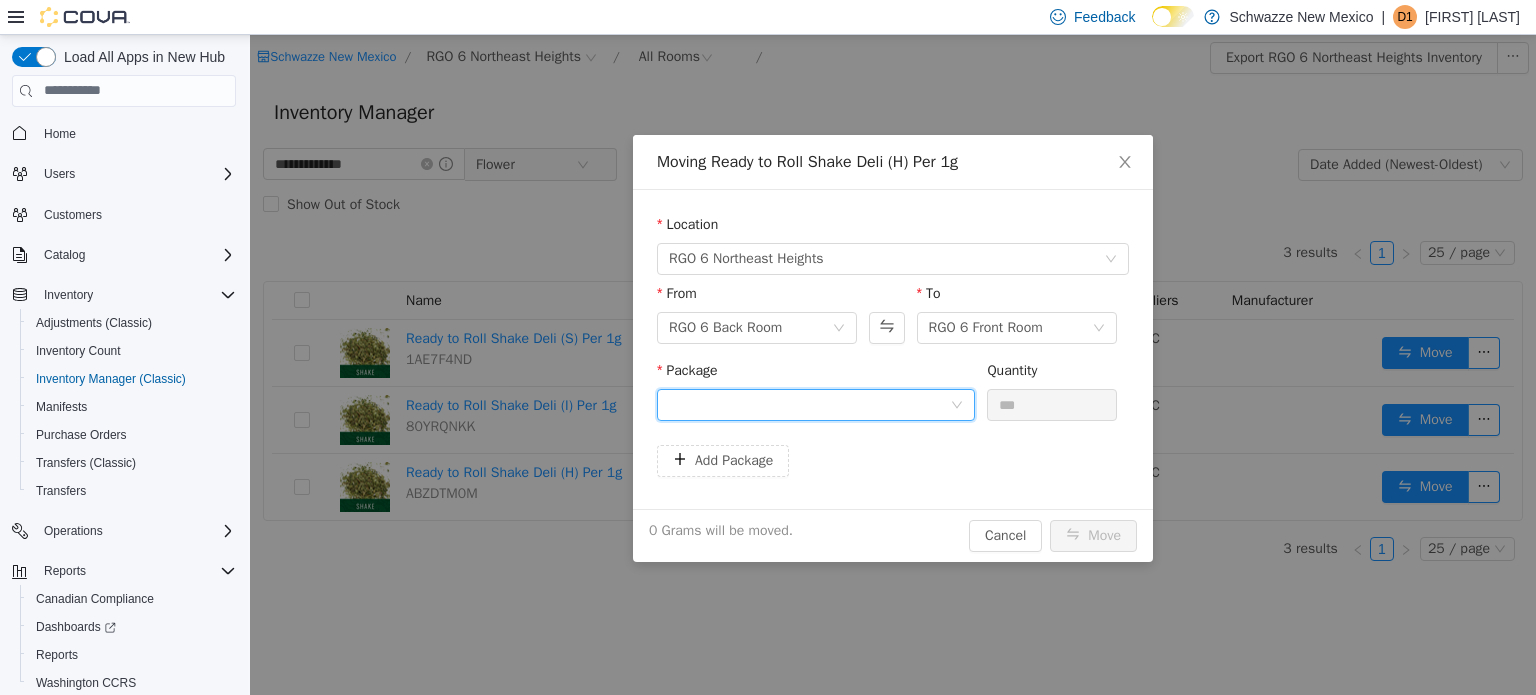 click at bounding box center (809, 404) 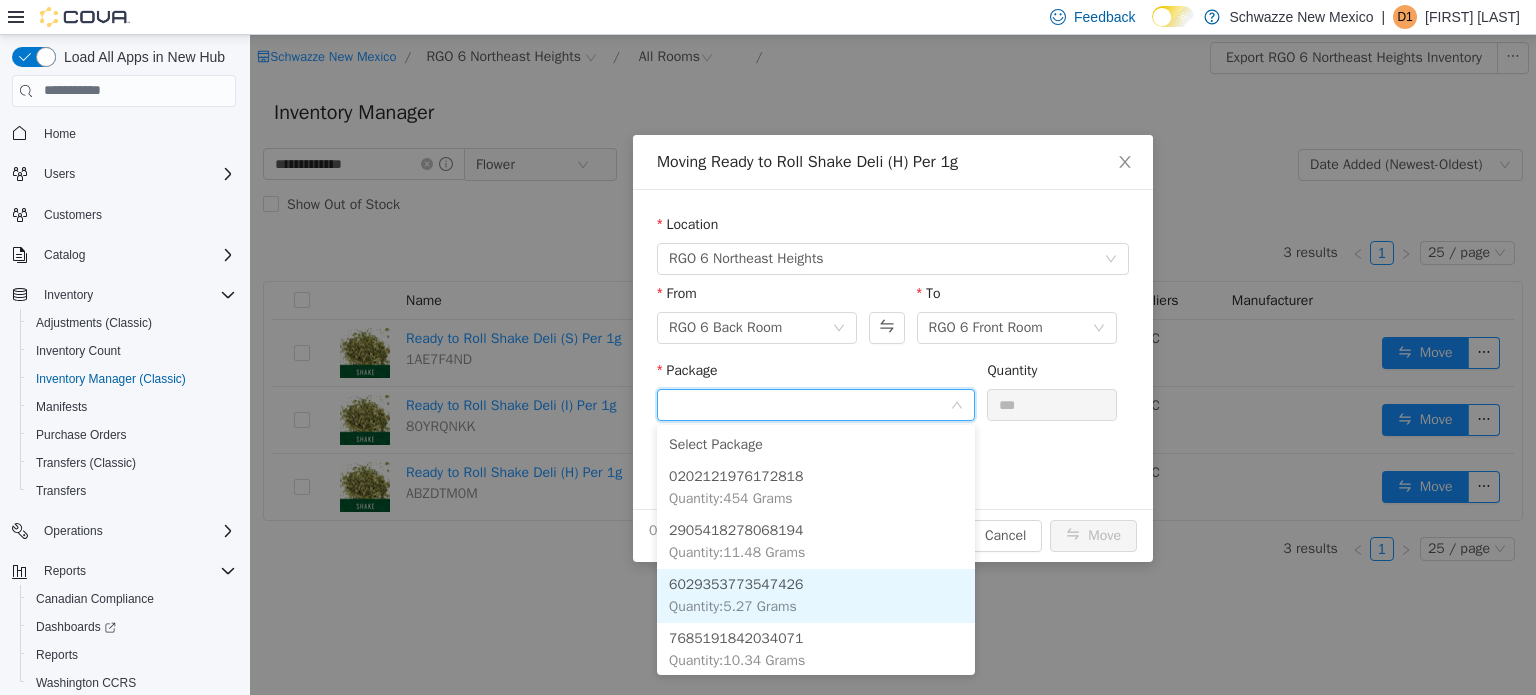 click on "Quantity :  5.27 Grams" at bounding box center (733, 605) 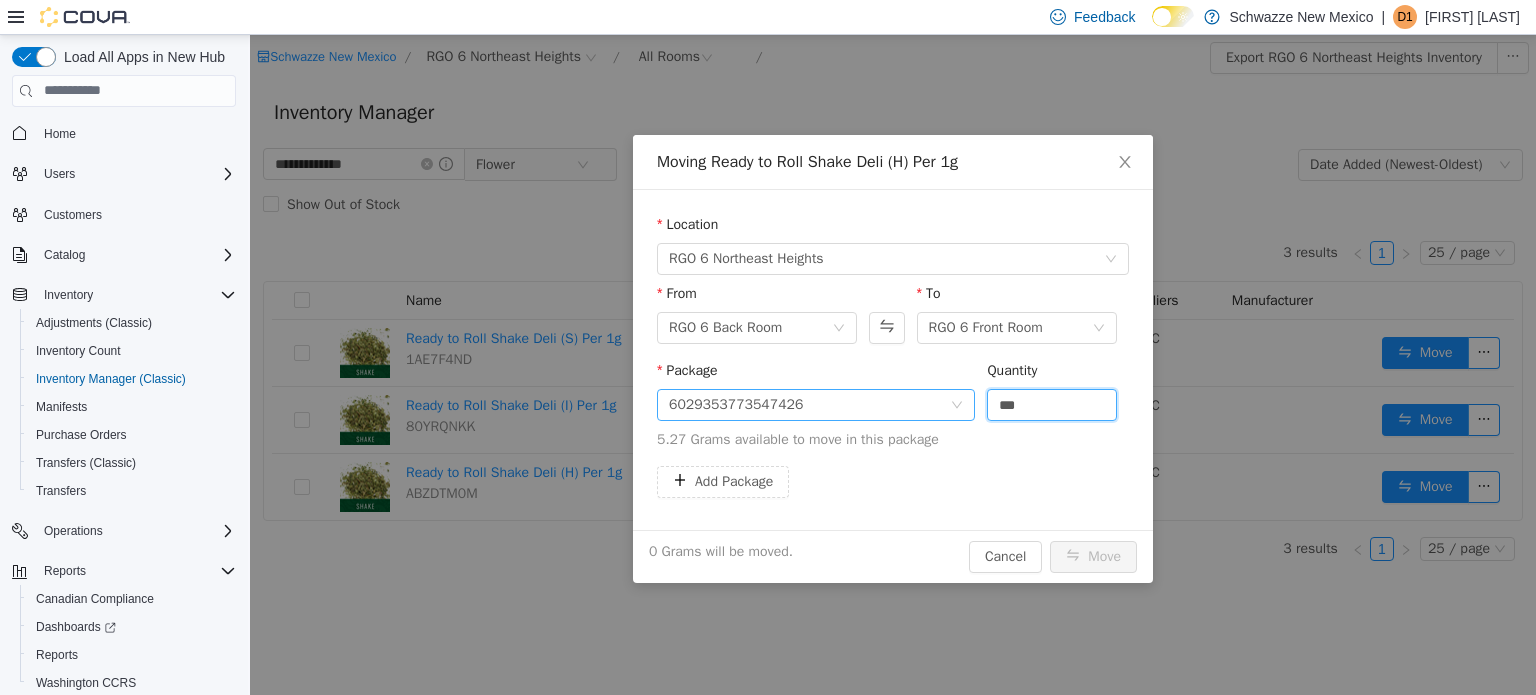 drag, startPoint x: 988, startPoint y: 398, endPoint x: 944, endPoint y: 391, distance: 44.553337 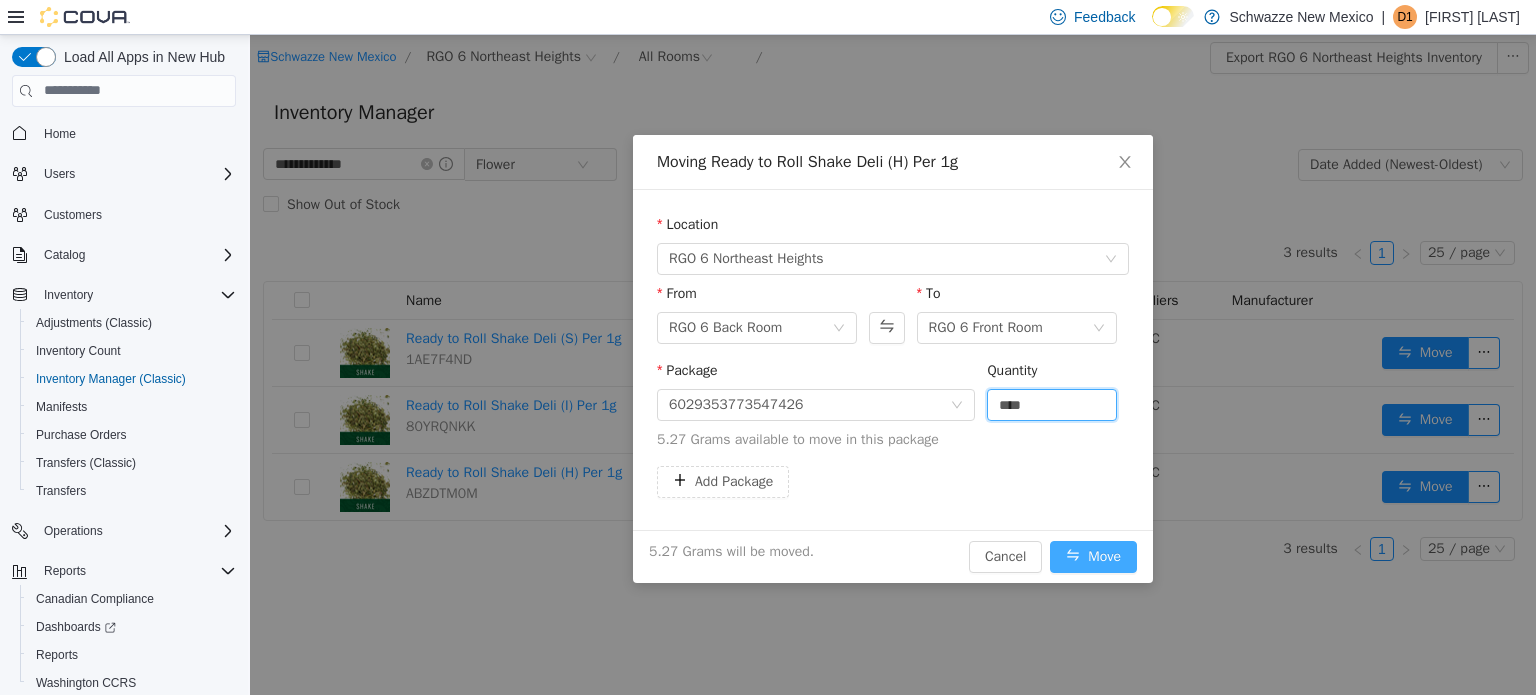 type on "****" 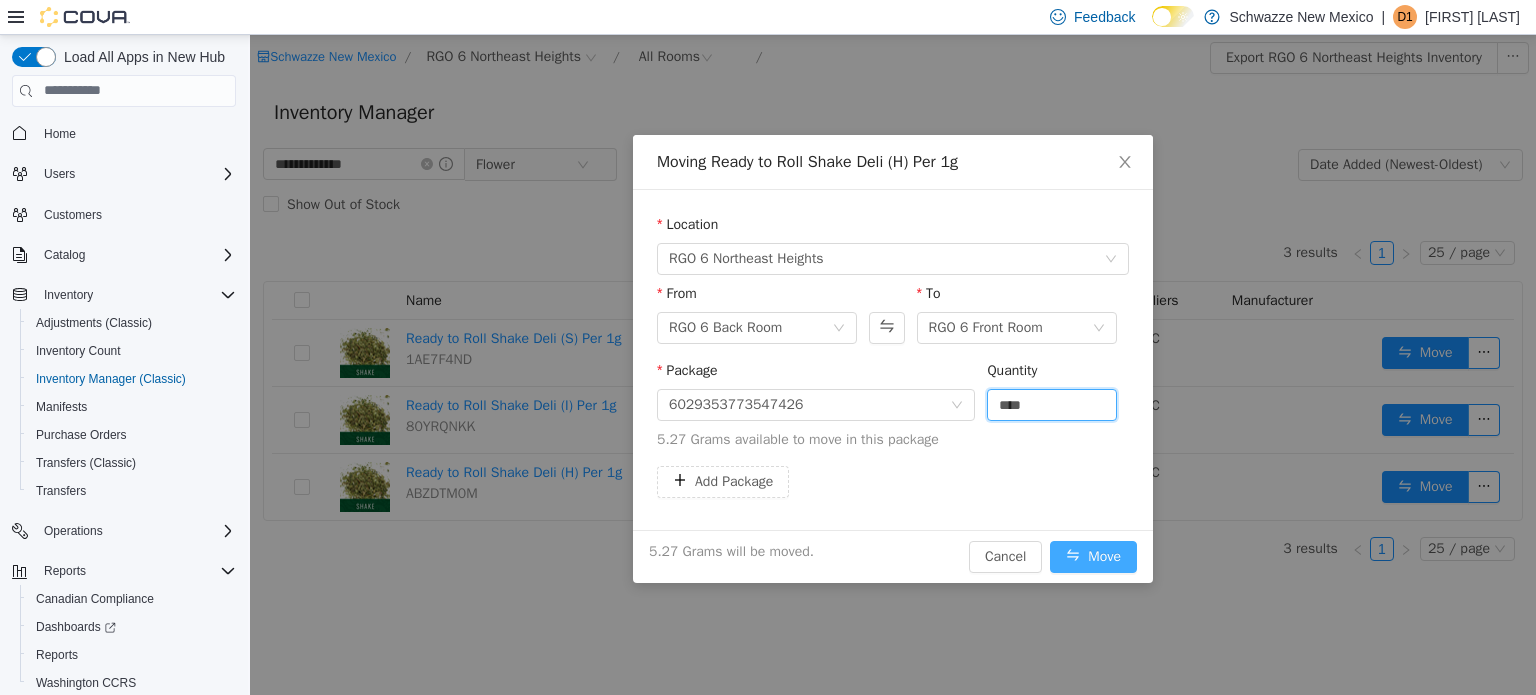 click on "Move" at bounding box center [1093, 556] 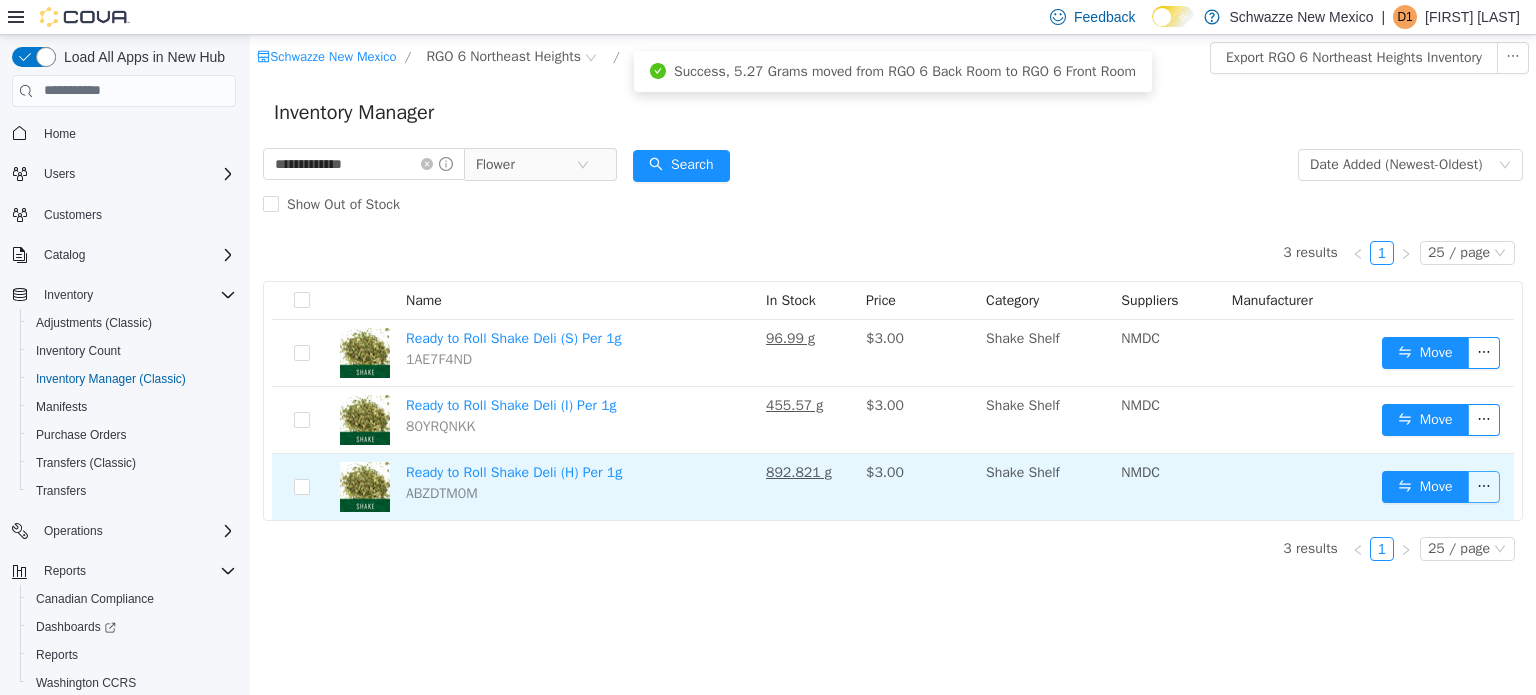 click at bounding box center (1484, 486) 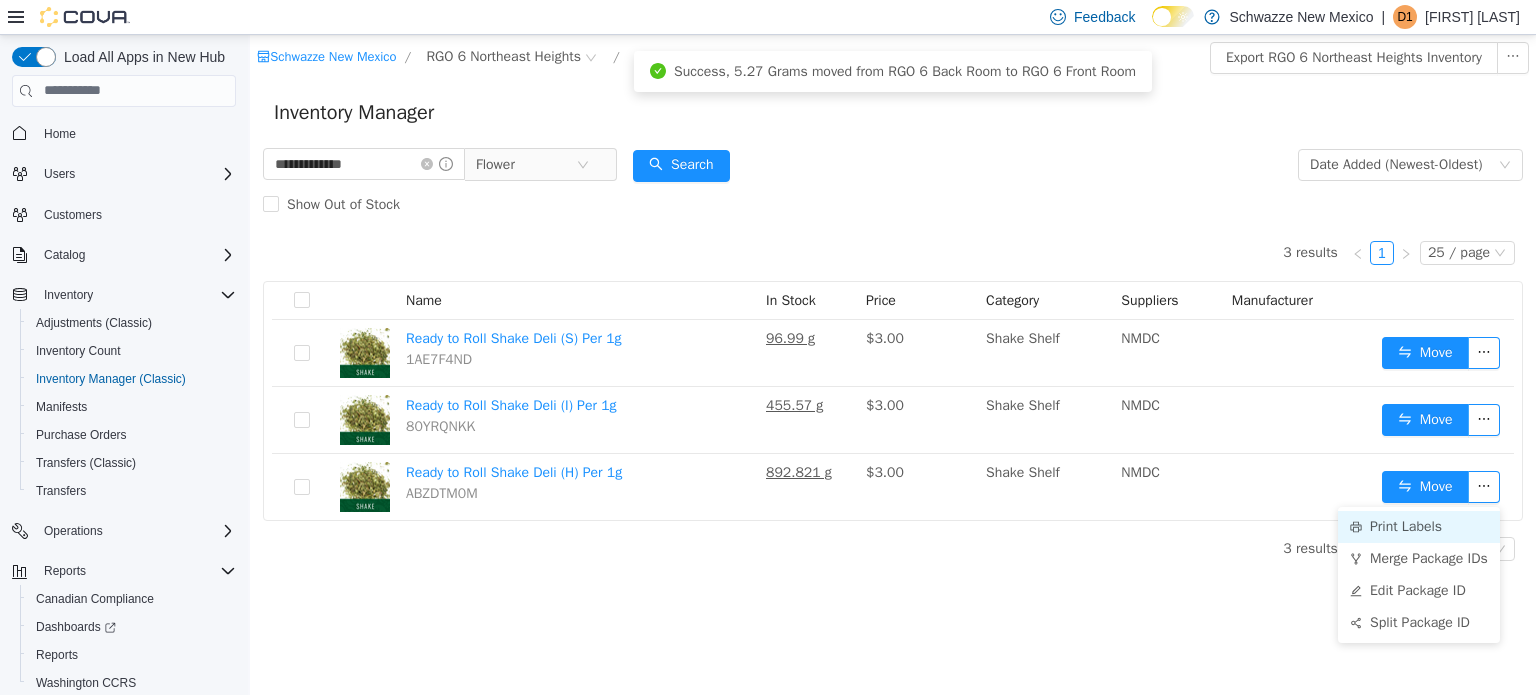 click on "Print Labels" at bounding box center [1419, 526] 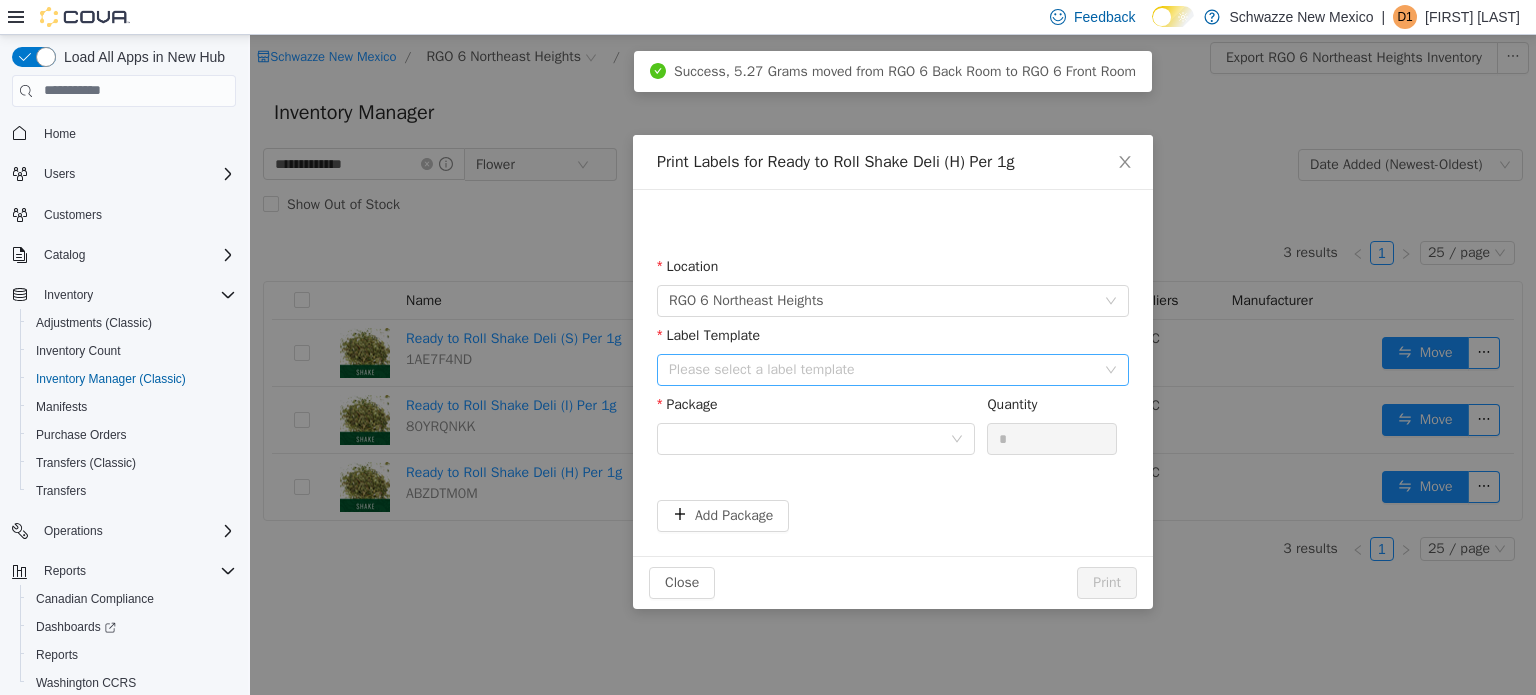 click on "Please select a label template" at bounding box center [882, 369] 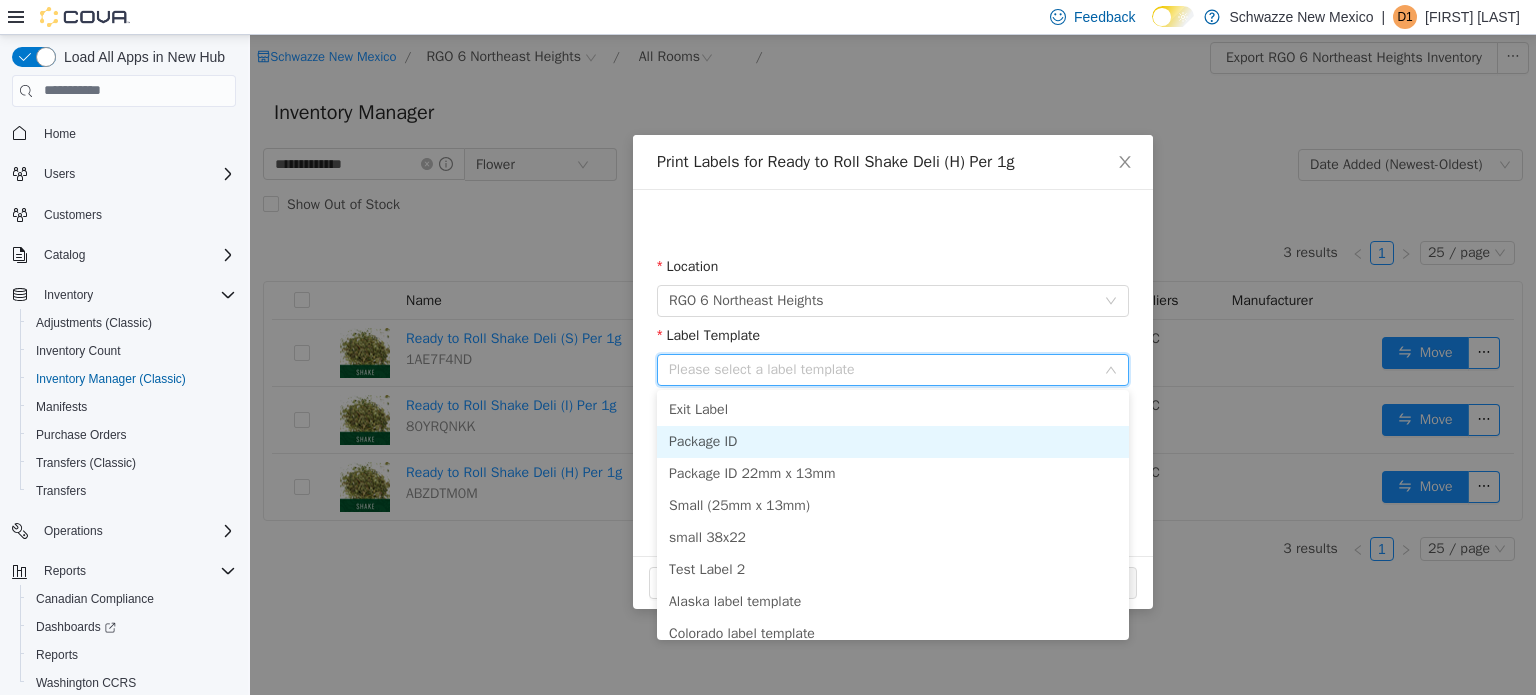 click on "Package ID" at bounding box center [893, 441] 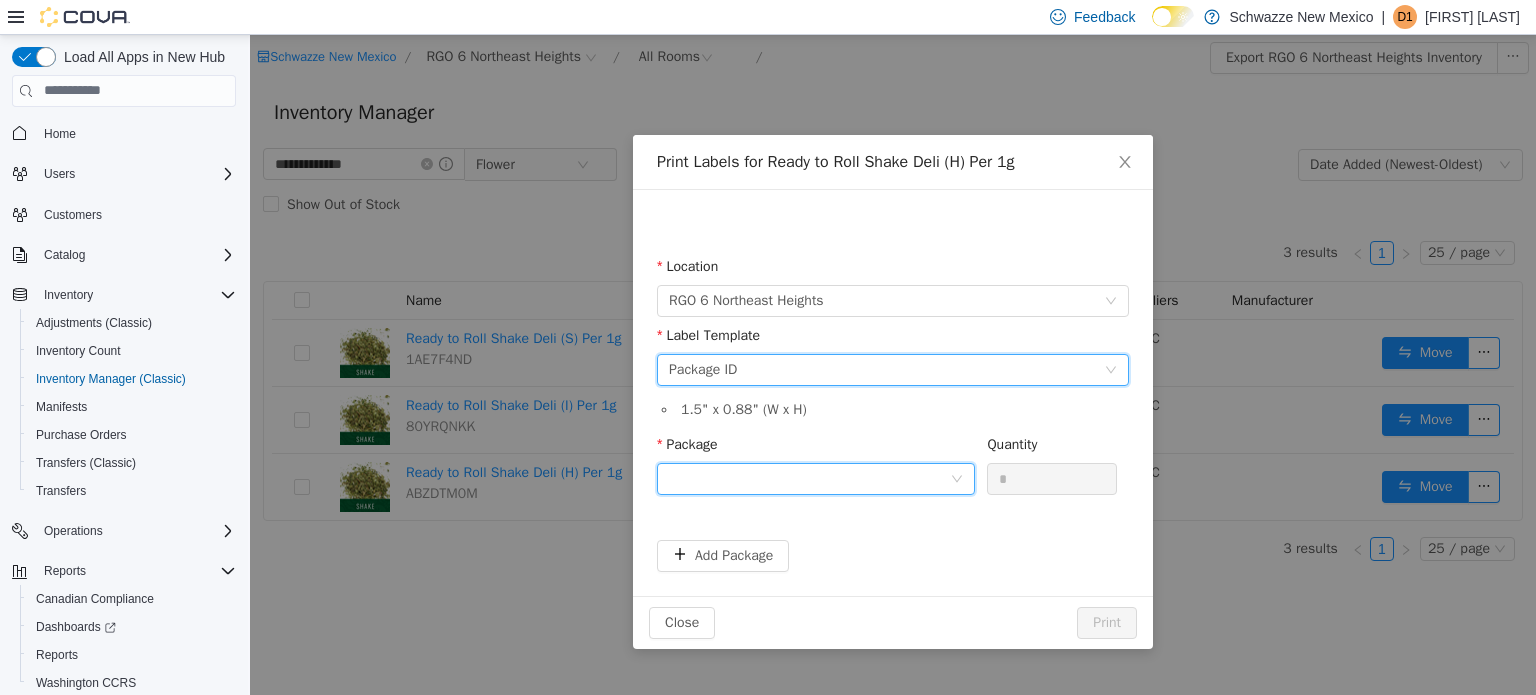 click at bounding box center [809, 478] 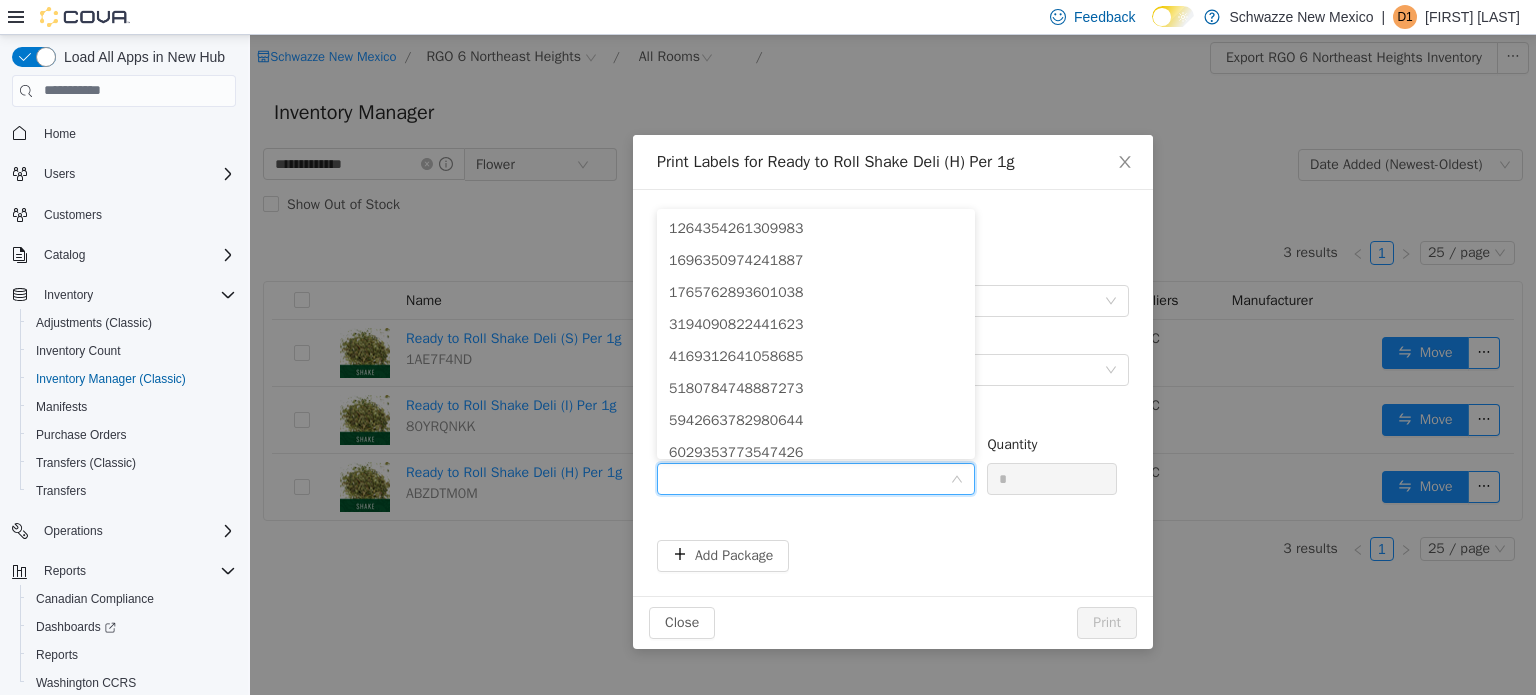 scroll, scrollTop: 269, scrollLeft: 0, axis: vertical 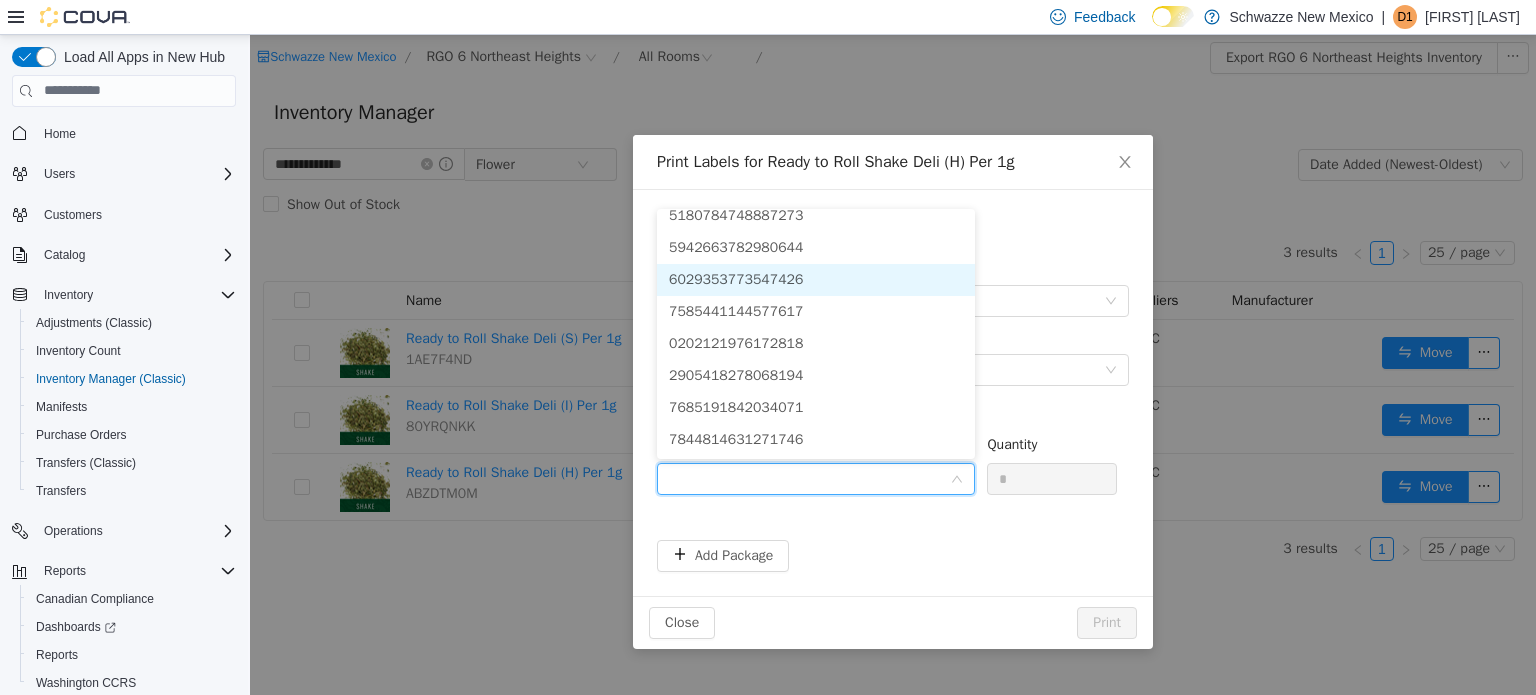 click on "6029353773547426" at bounding box center [736, 278] 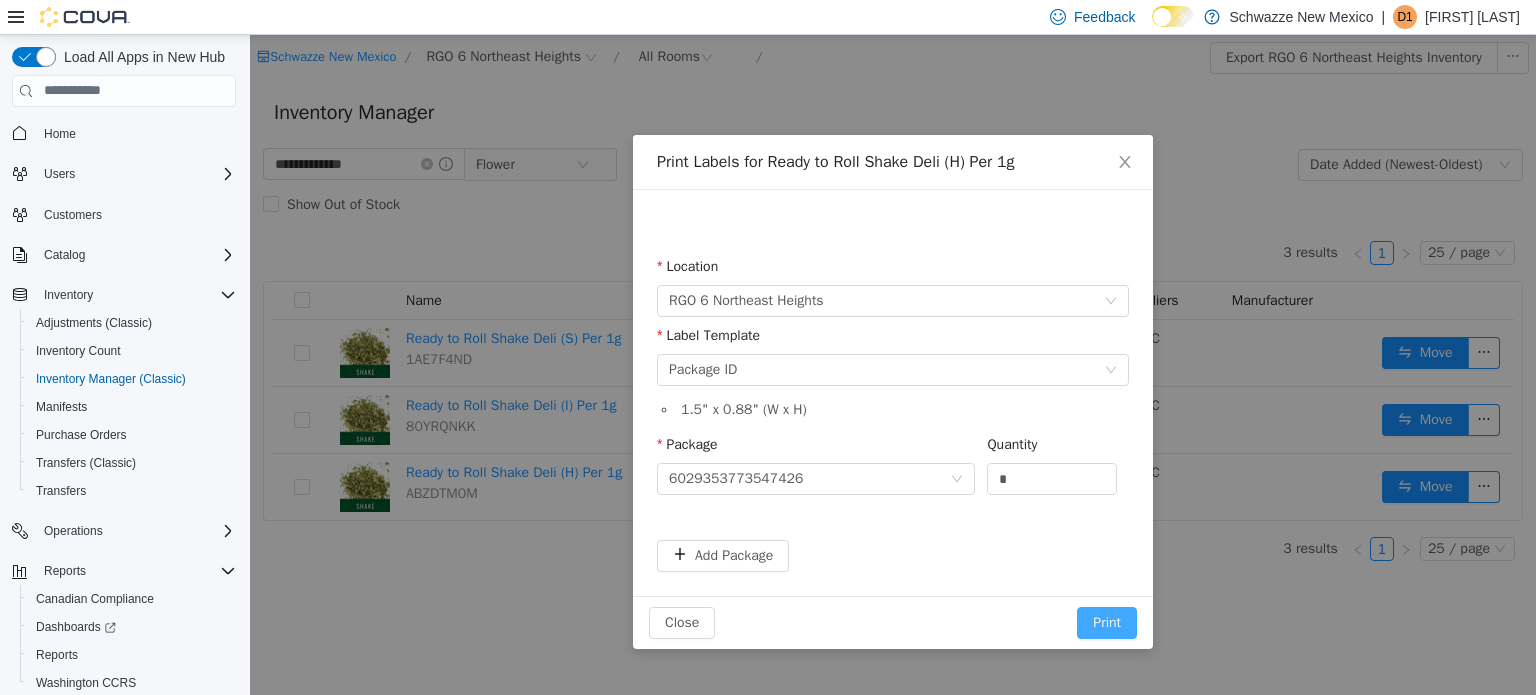 click on "Print" at bounding box center (1107, 622) 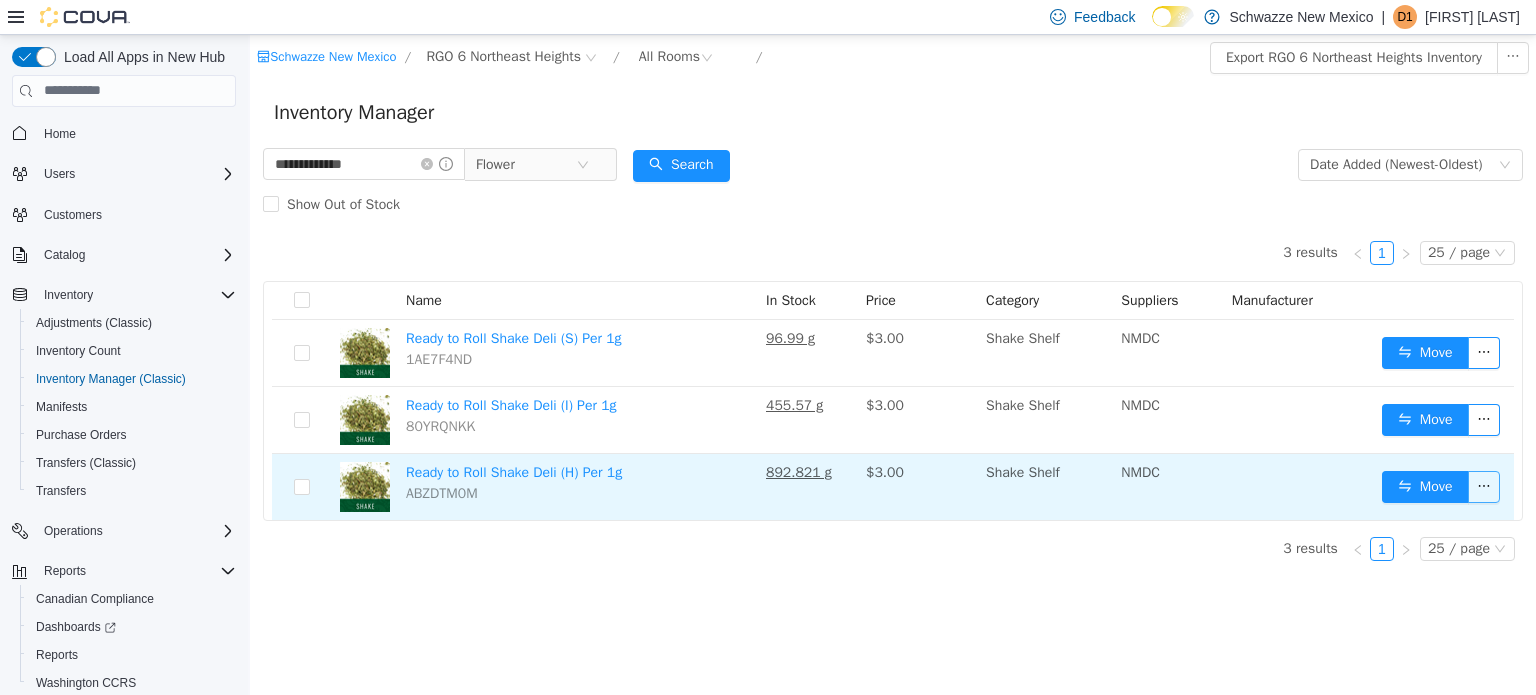 click at bounding box center (1484, 486) 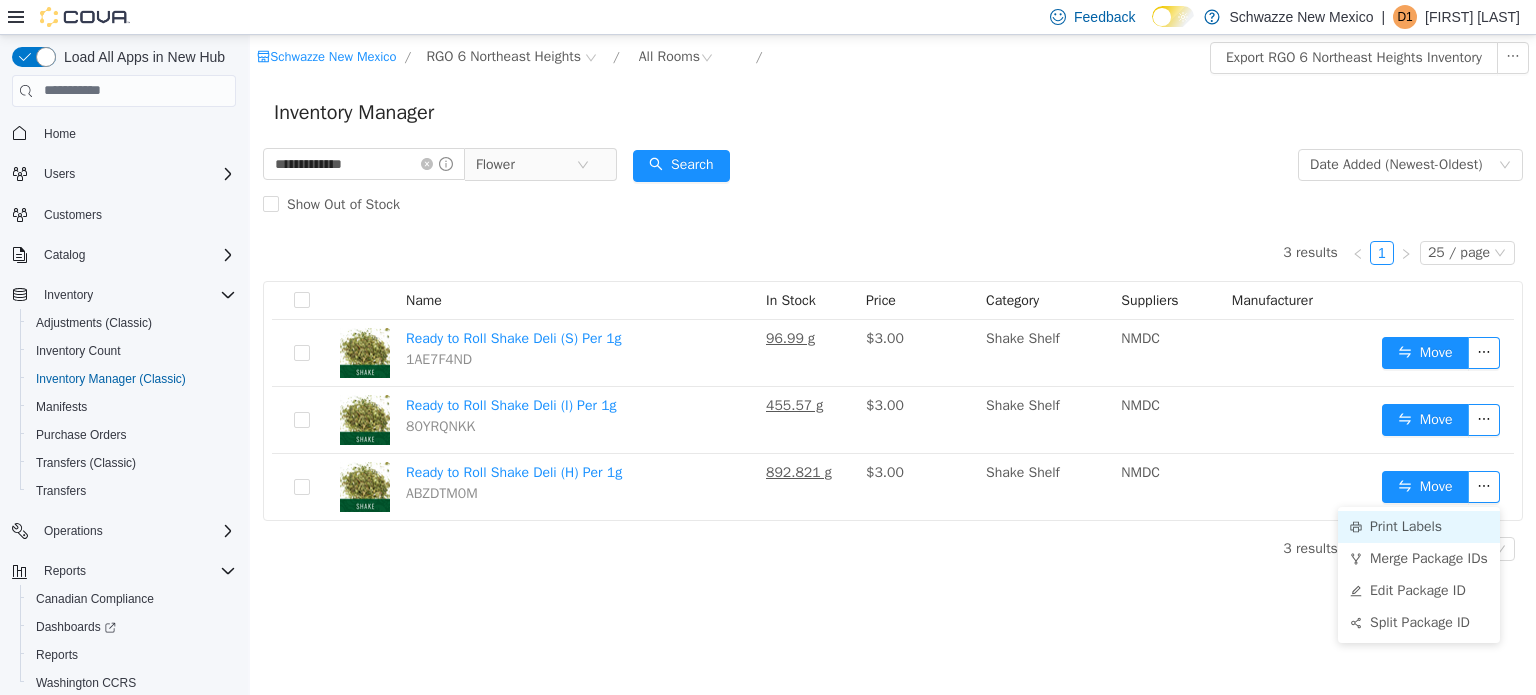 click on "Print Labels" at bounding box center [1419, 526] 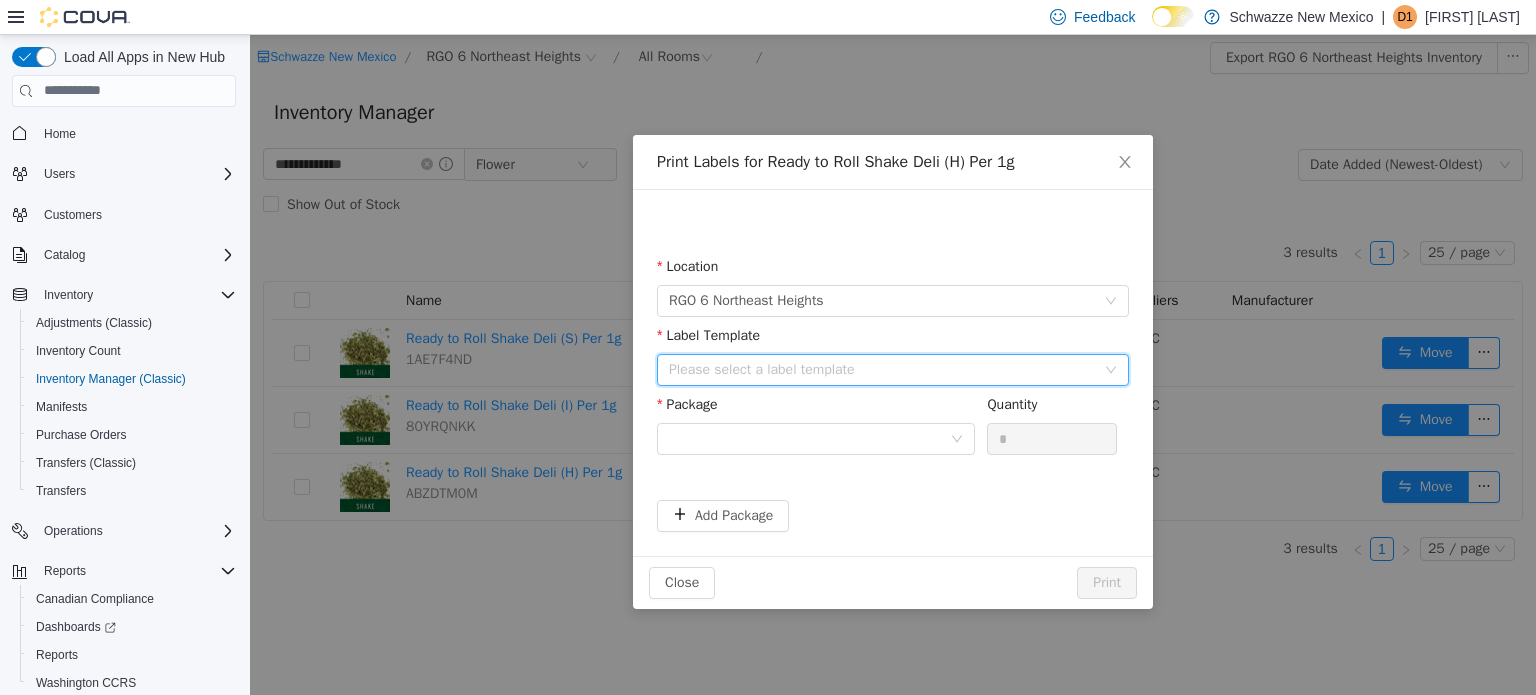 click on "Please select a label template" at bounding box center [886, 369] 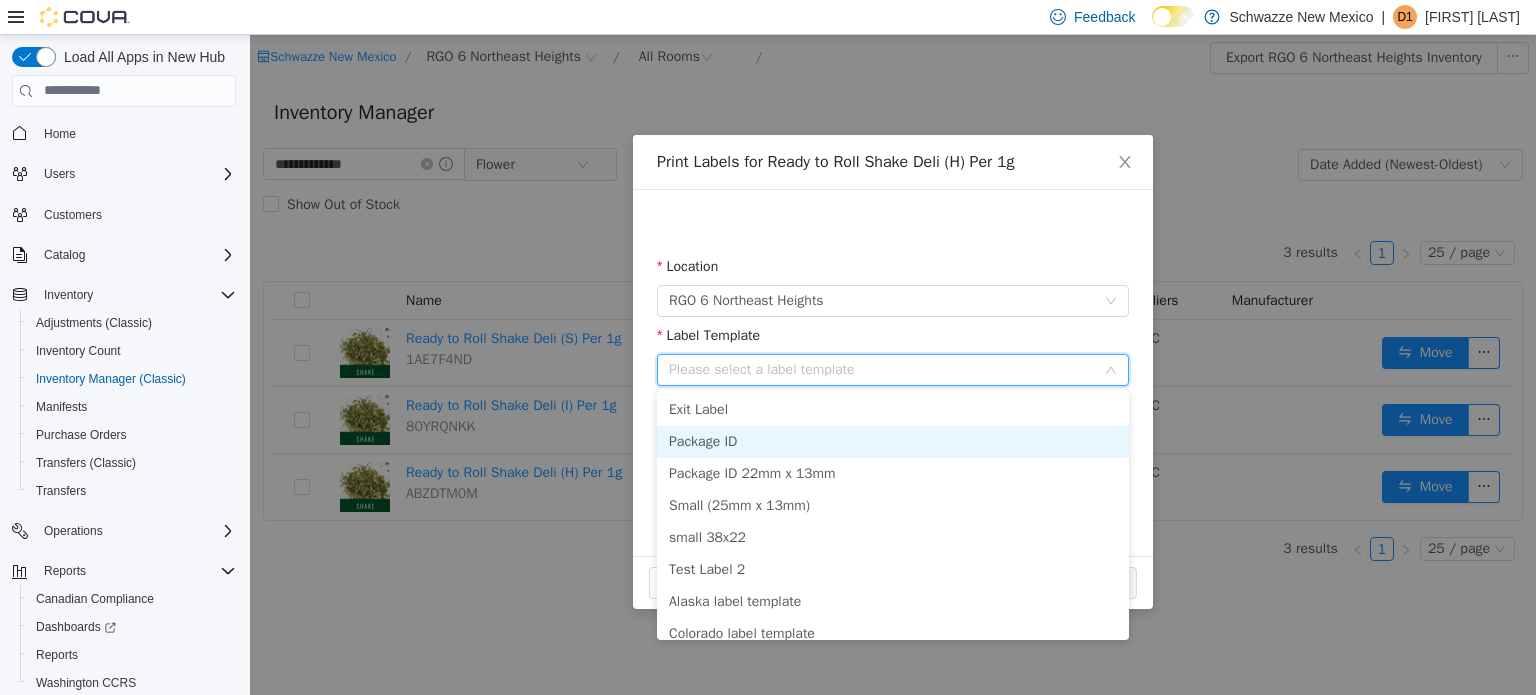 click on "Package ID" at bounding box center [893, 441] 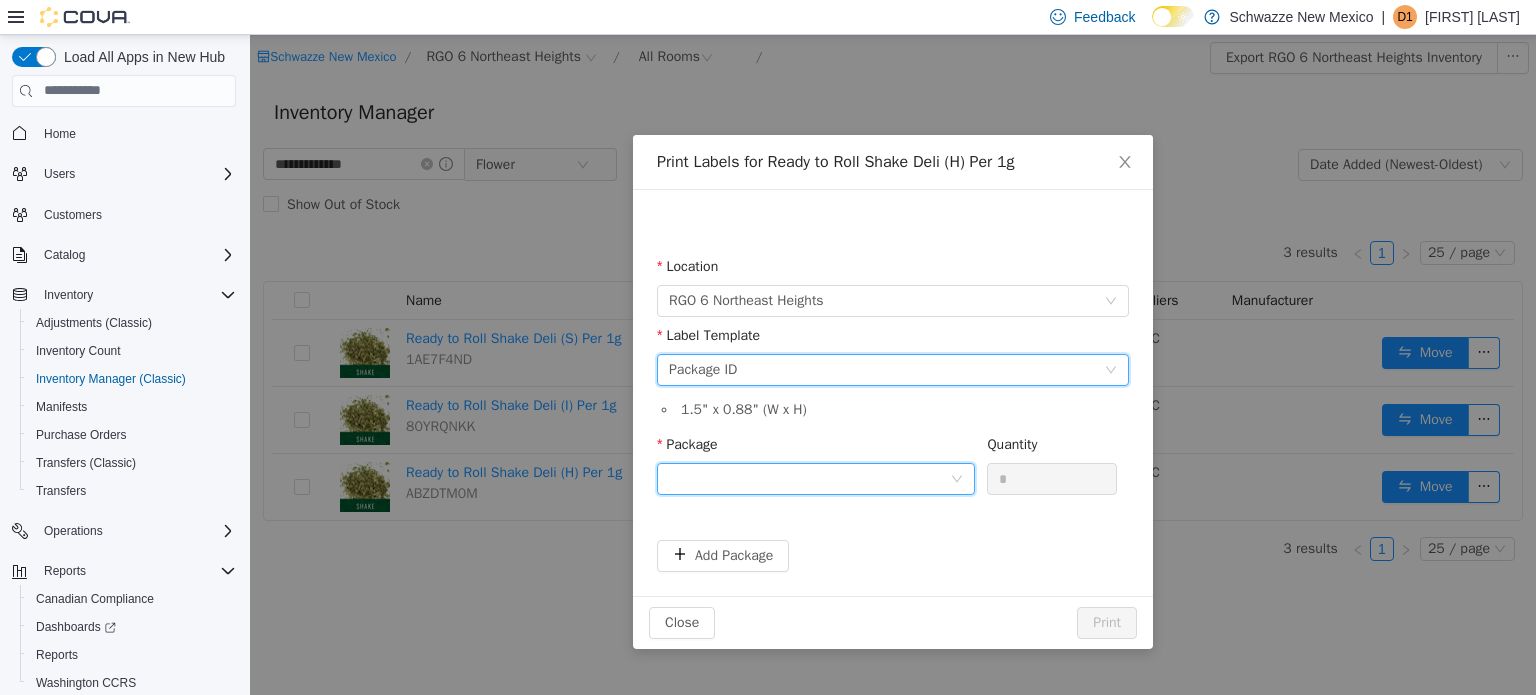 click at bounding box center (809, 478) 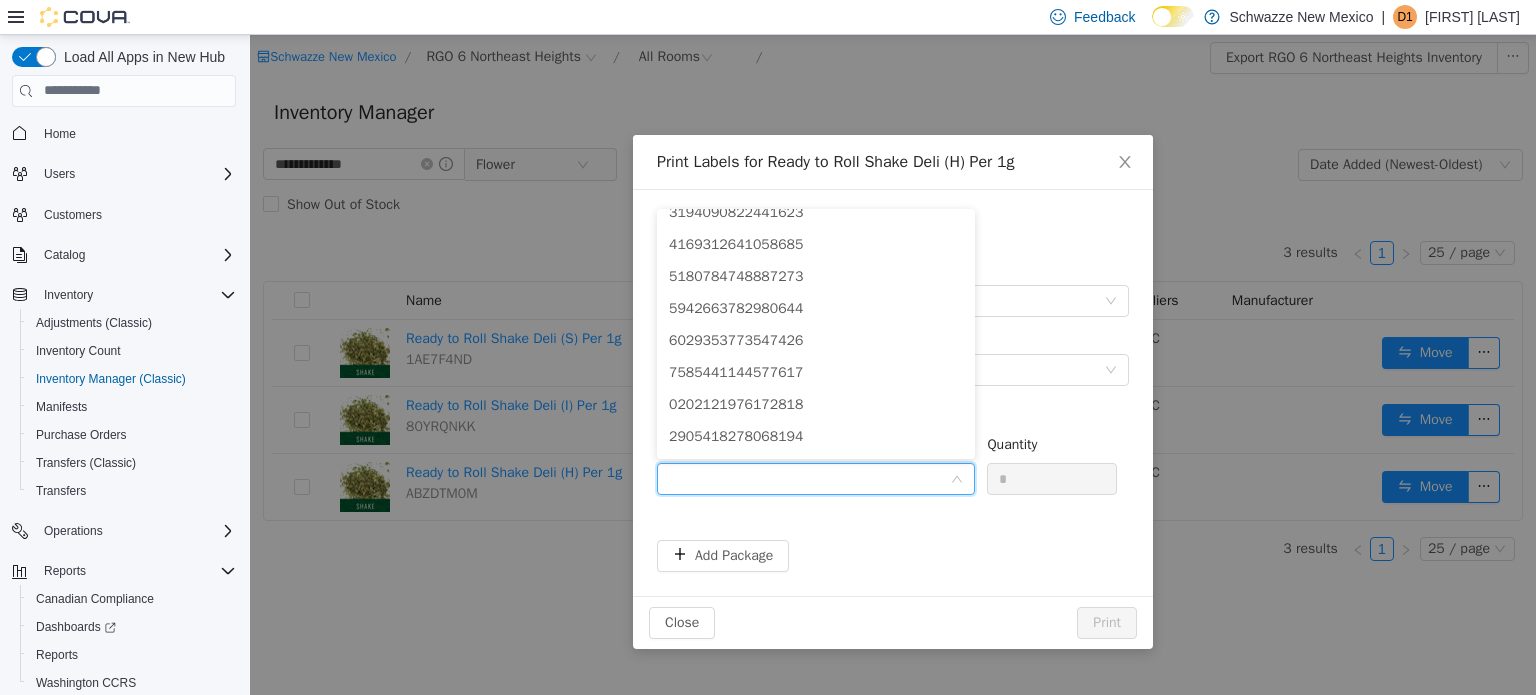 scroll, scrollTop: 269, scrollLeft: 0, axis: vertical 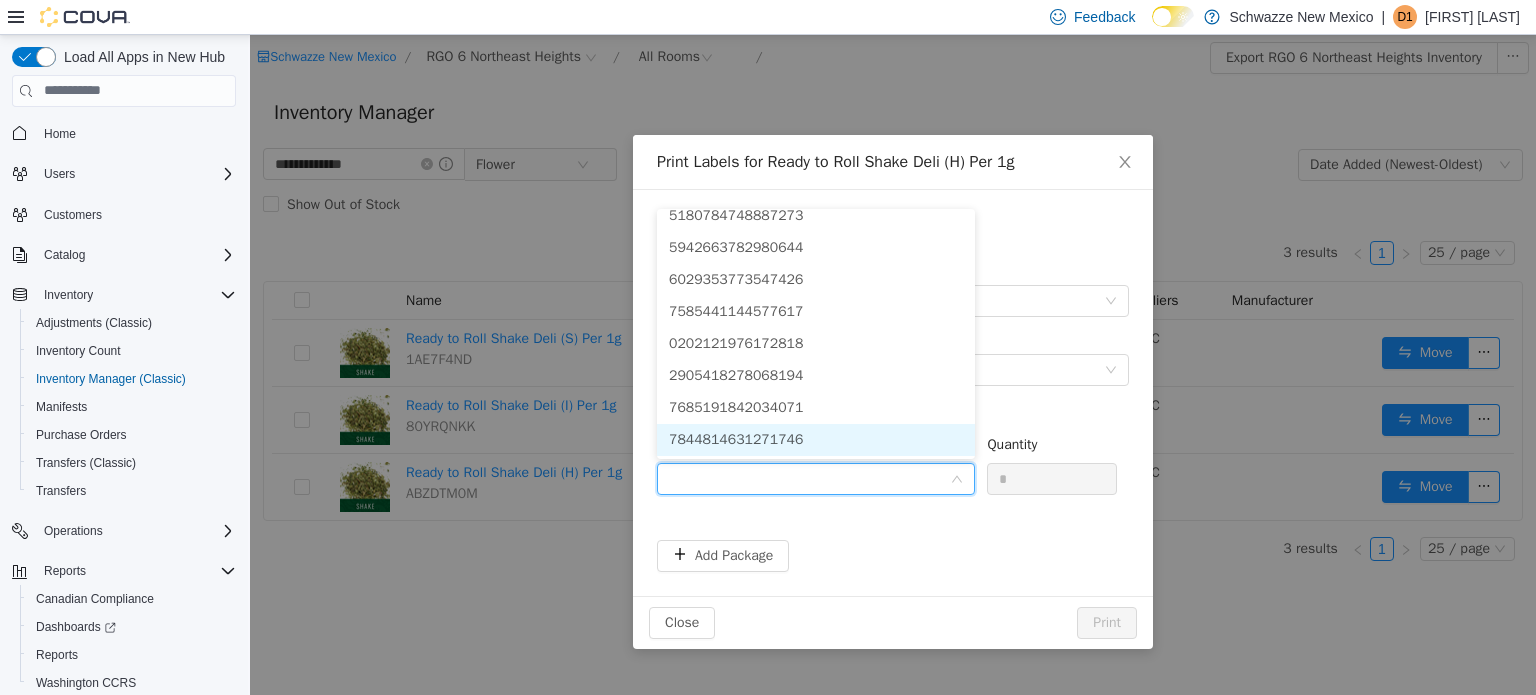 click on "7844814631271746" at bounding box center (736, 438) 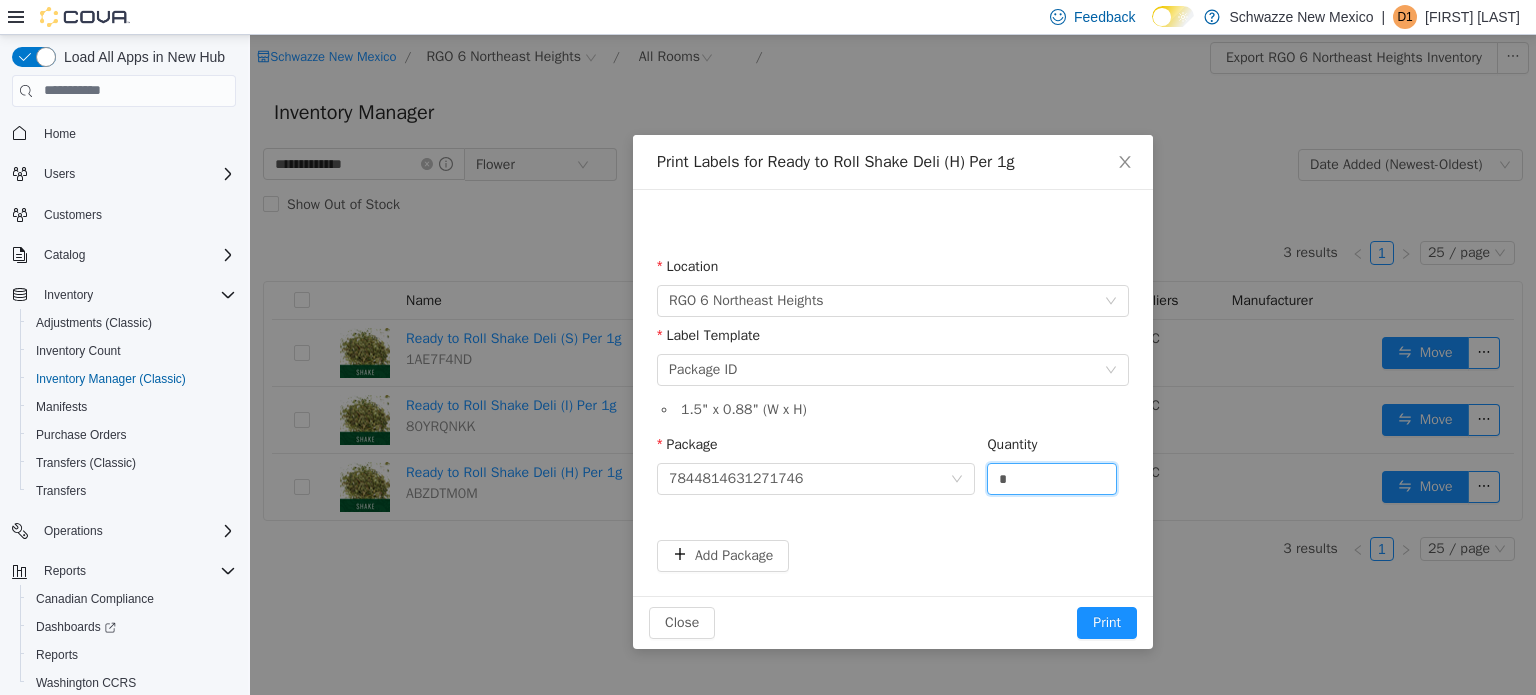 drag, startPoint x: 1022, startPoint y: 478, endPoint x: 922, endPoint y: 442, distance: 106.28264 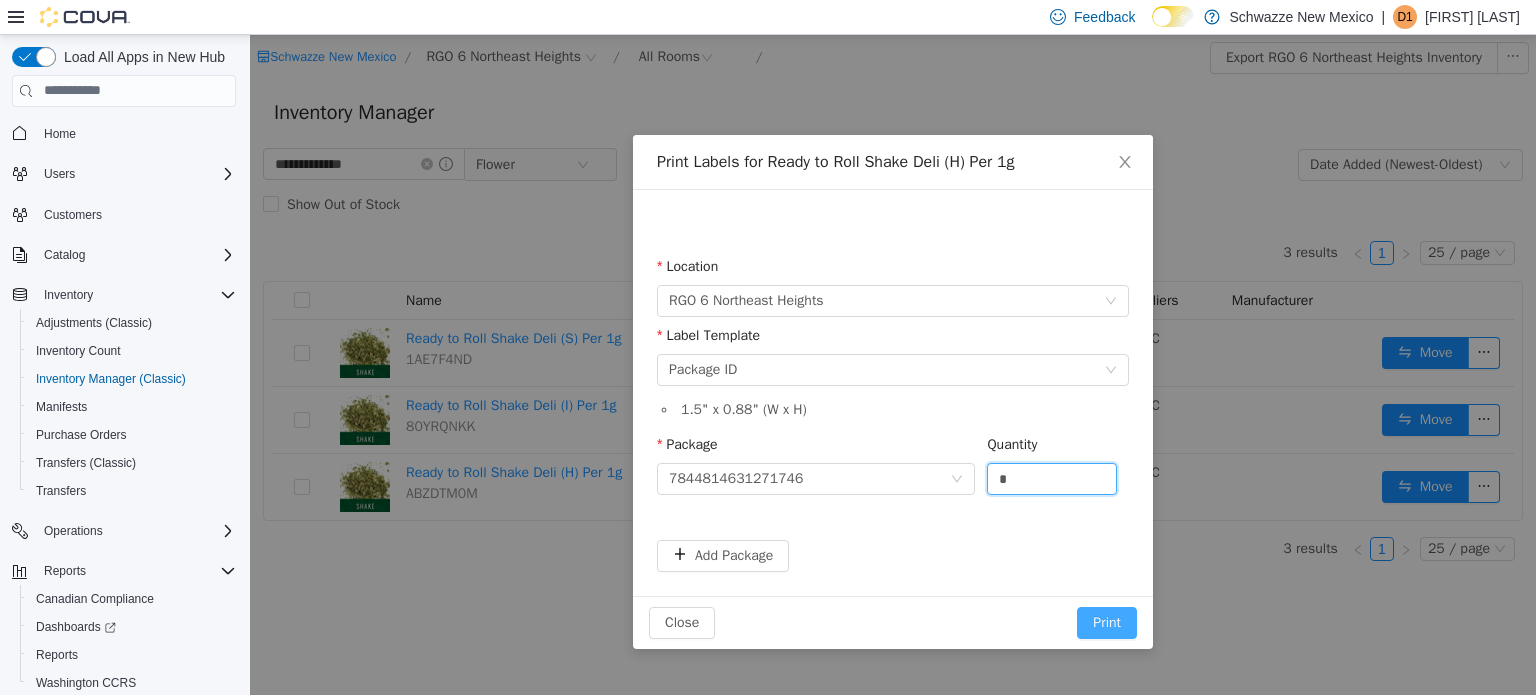 type on "*" 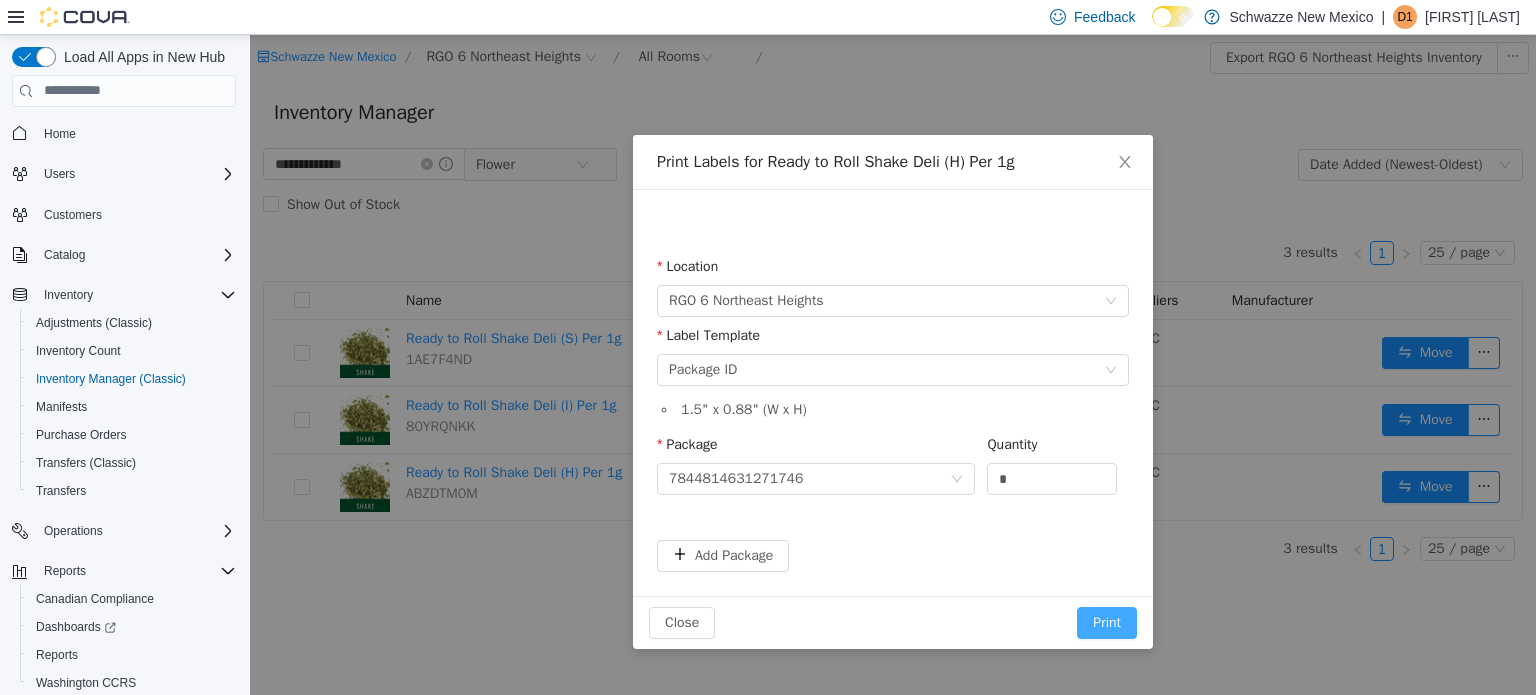 click on "Print" at bounding box center (1107, 622) 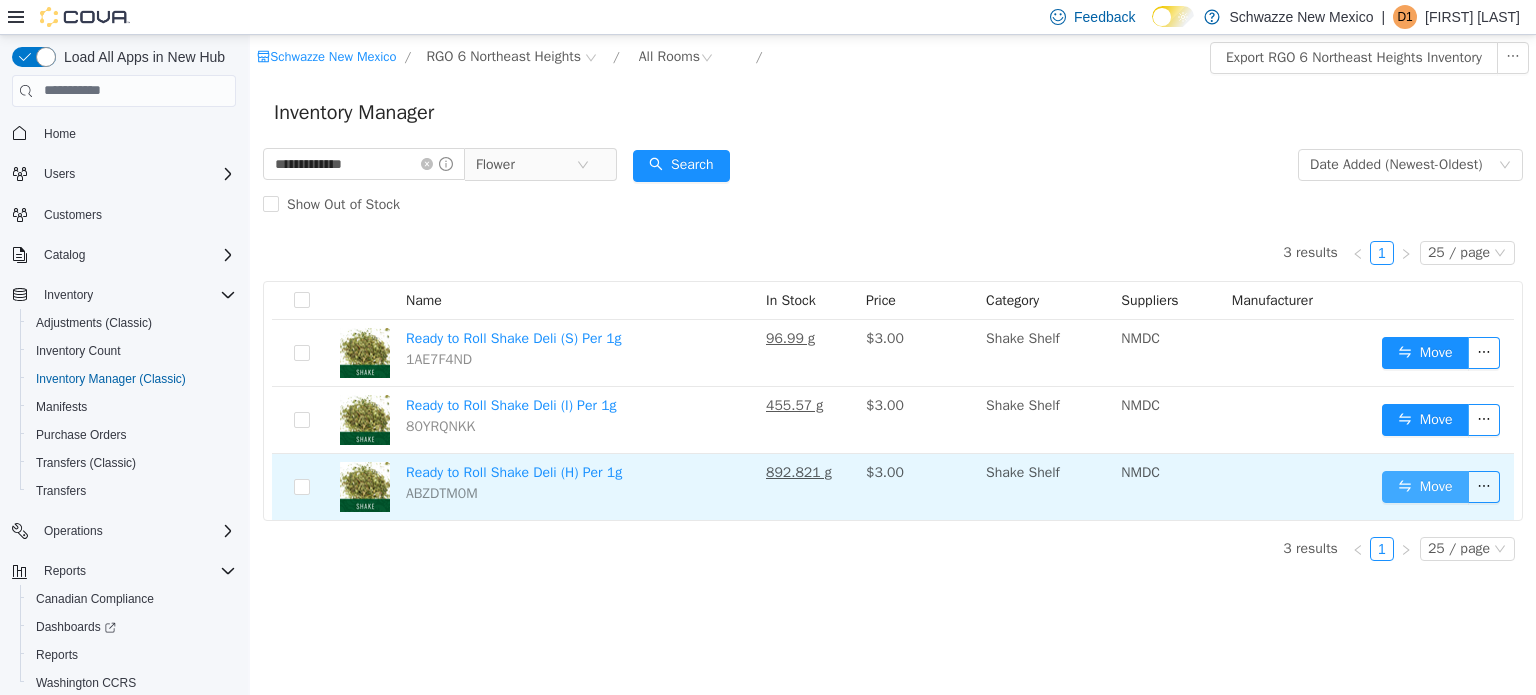 click on "Move" at bounding box center (1425, 486) 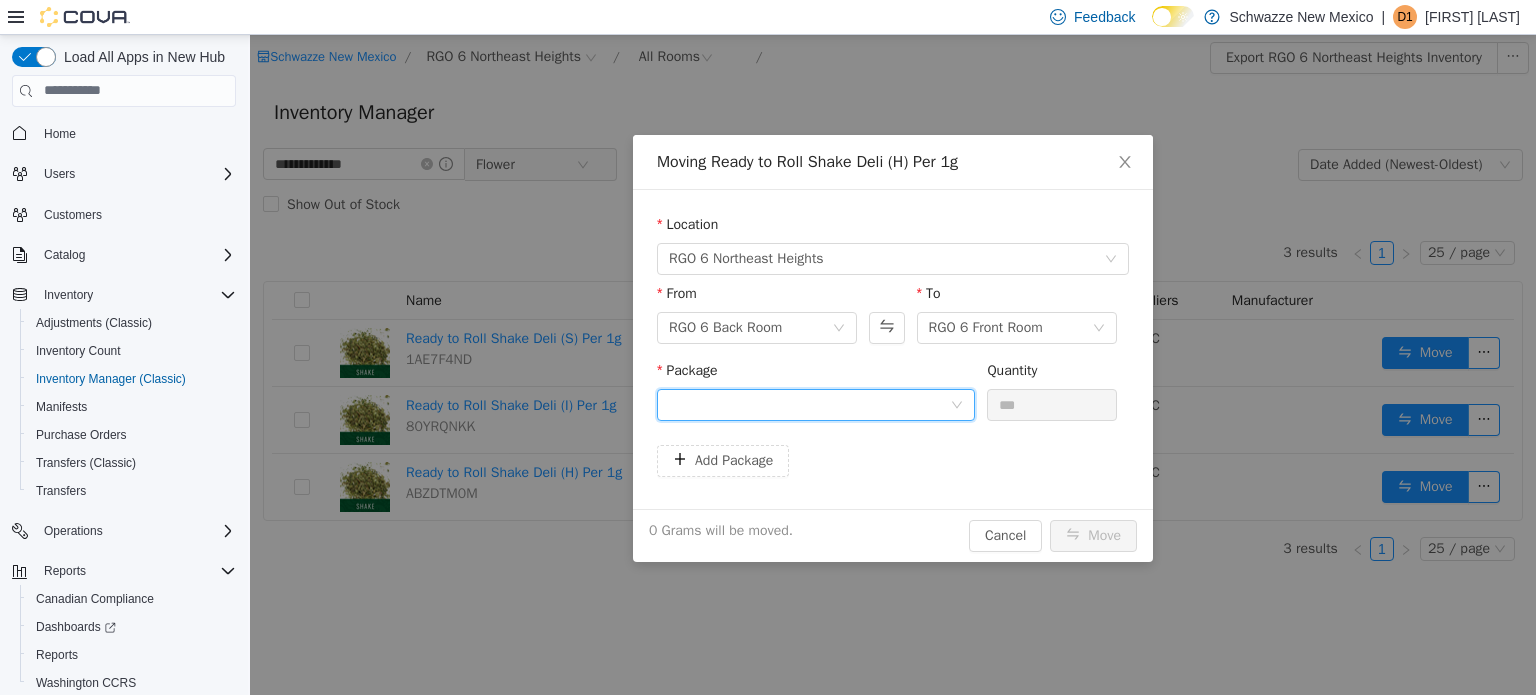 click at bounding box center [809, 404] 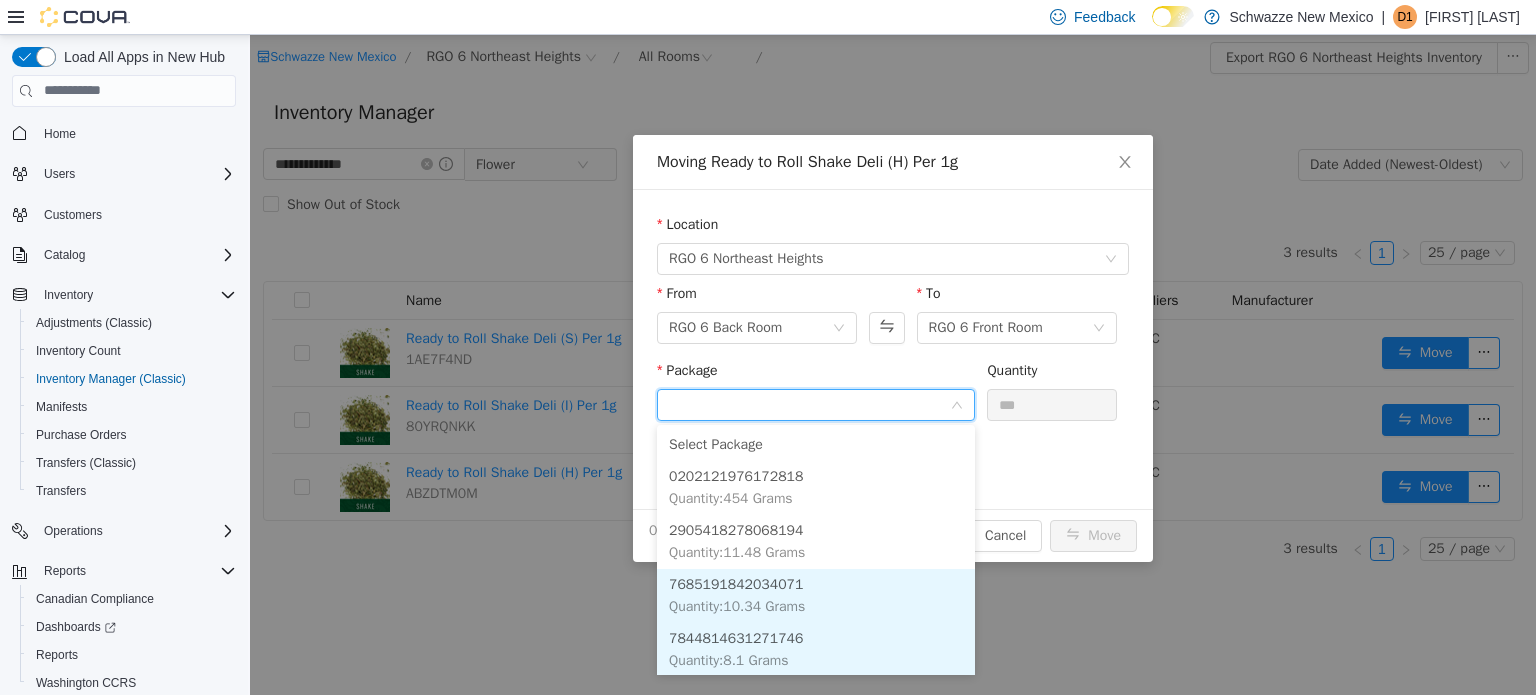 scroll, scrollTop: 2, scrollLeft: 0, axis: vertical 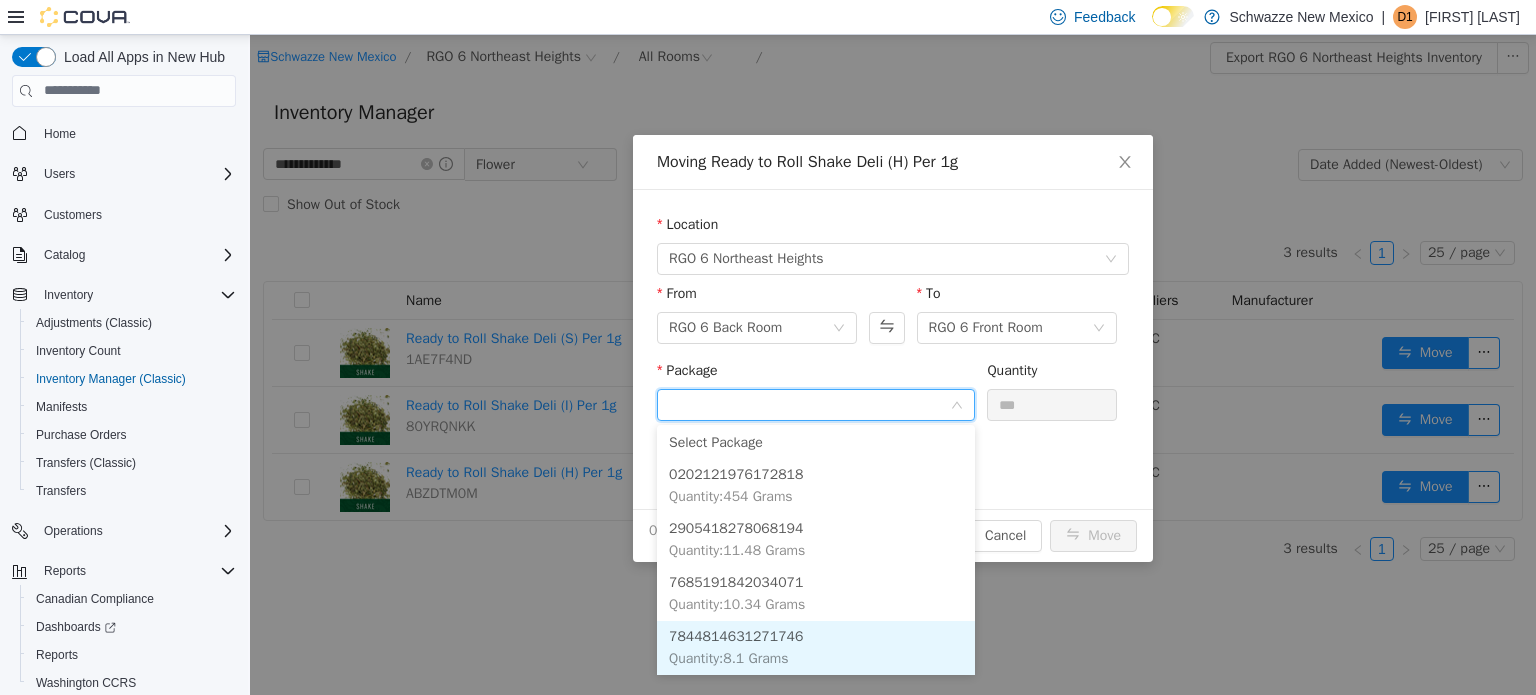 click on "Quantity :  8.1 Grams" at bounding box center (728, 657) 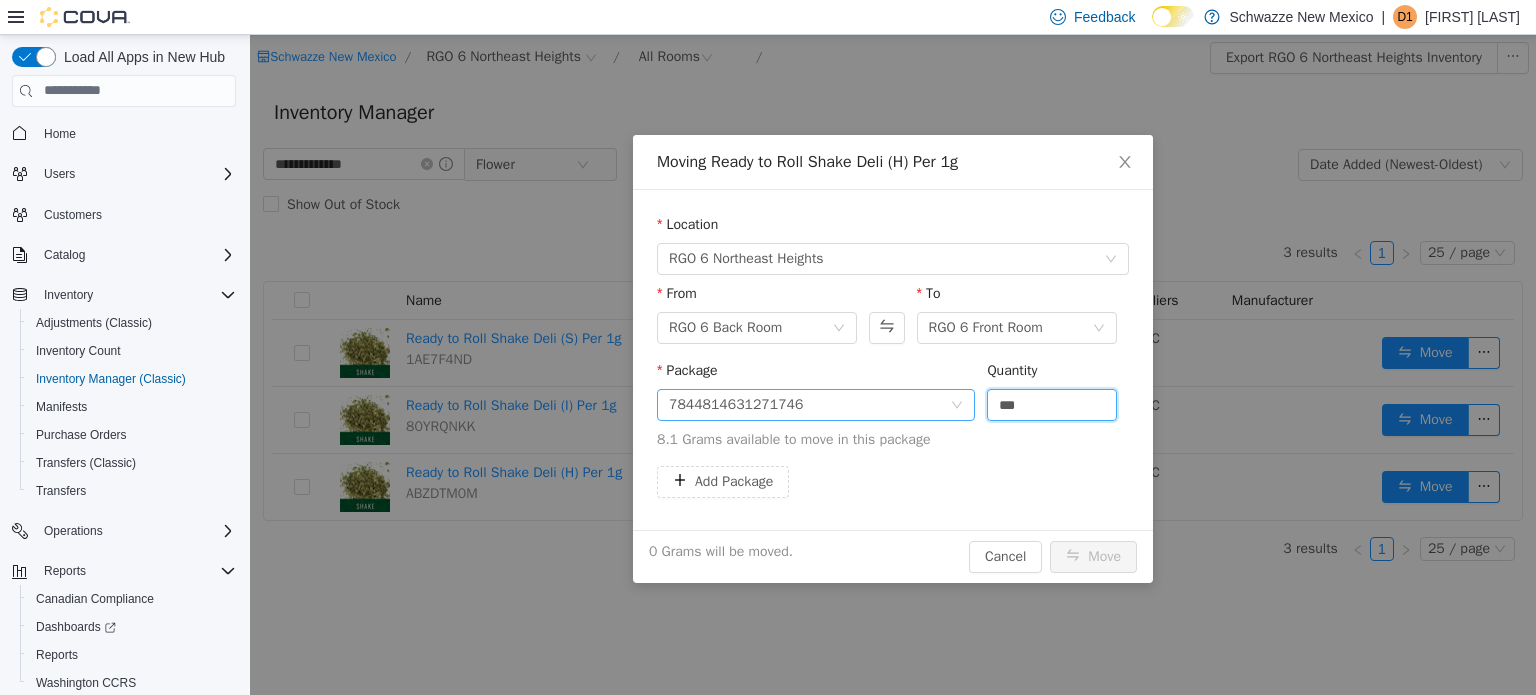 drag, startPoint x: 1026, startPoint y: 411, endPoint x: 948, endPoint y: 407, distance: 78.10249 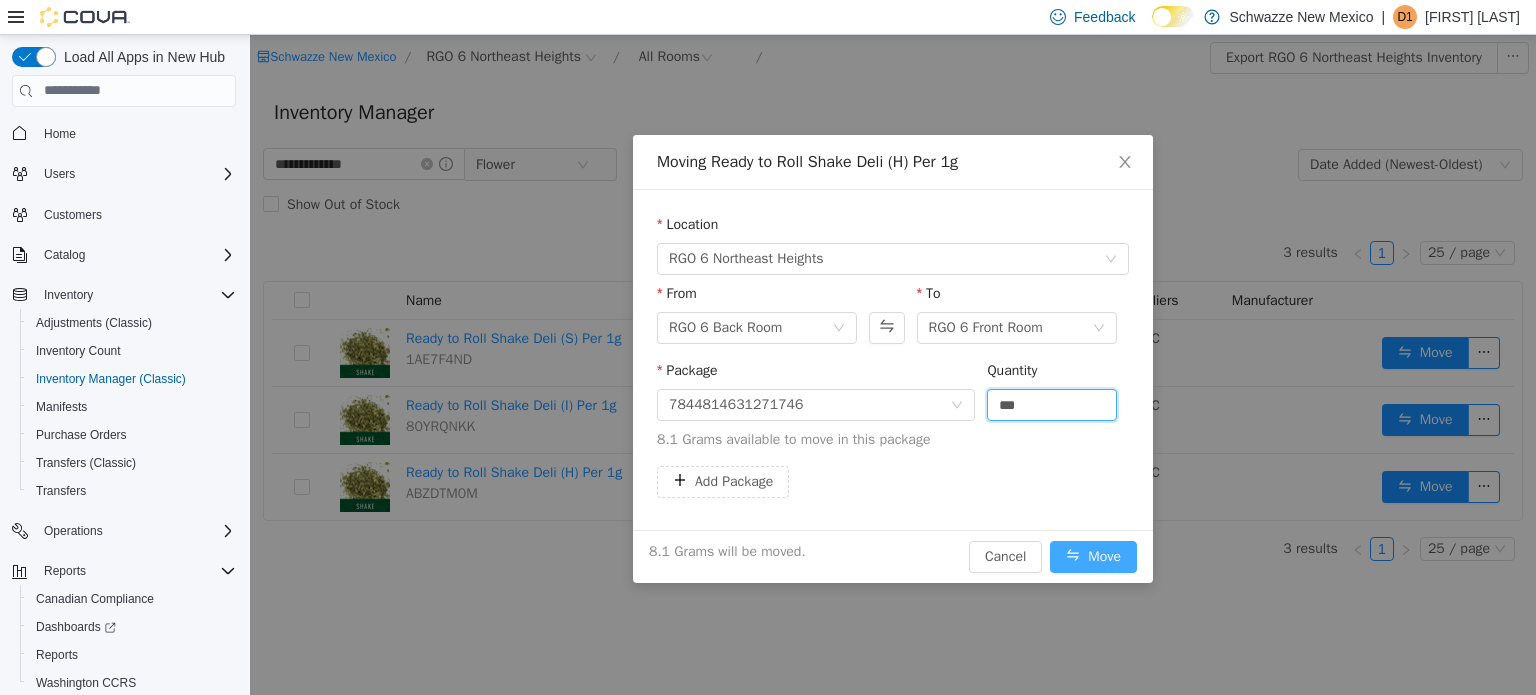 type on "***" 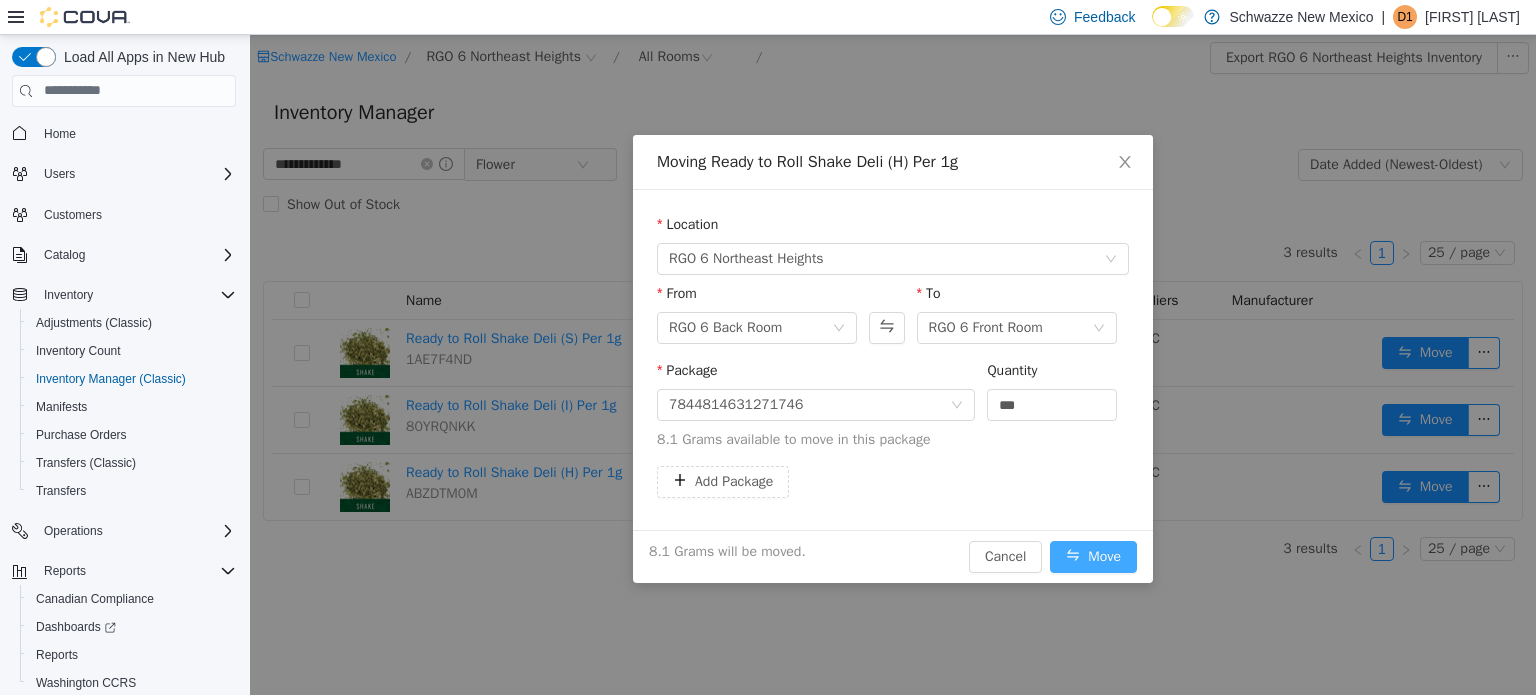 click on "Move" at bounding box center [1093, 556] 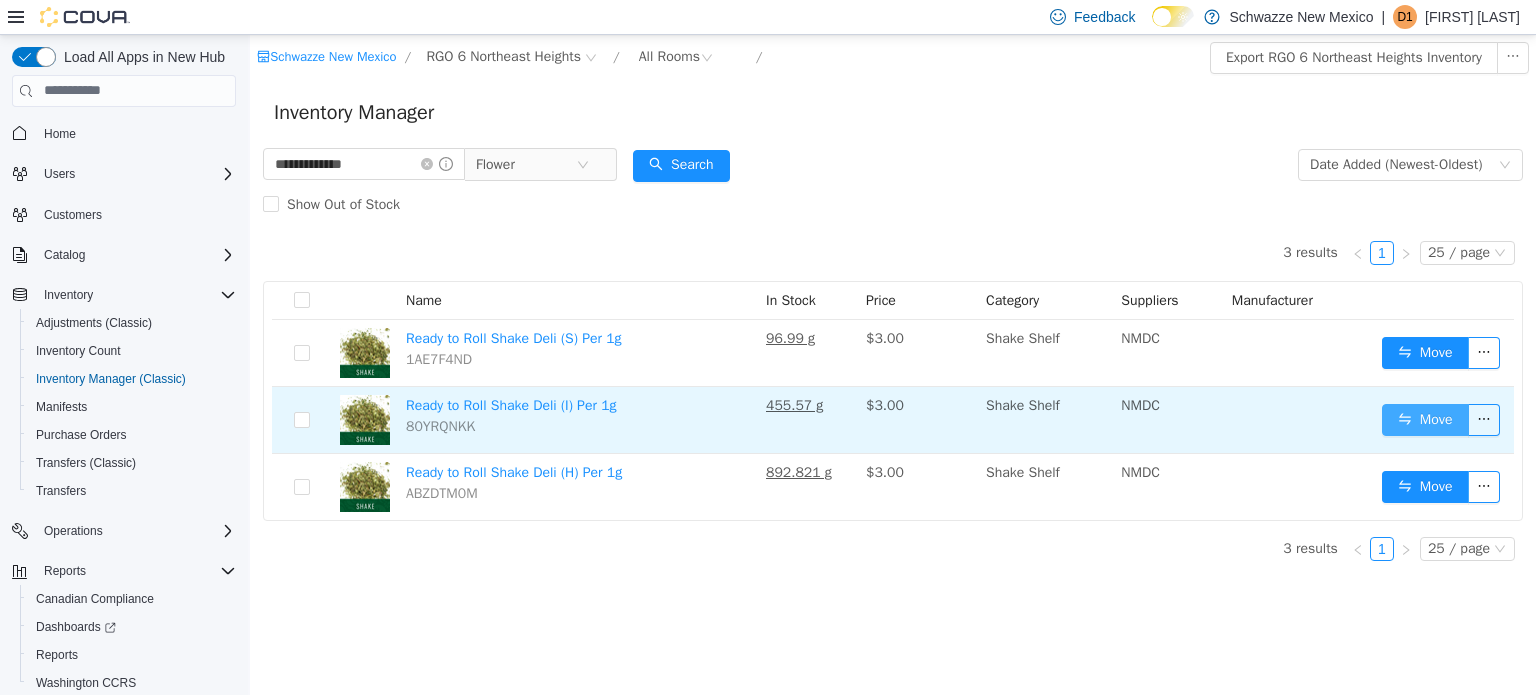 click on "Move" at bounding box center [1425, 419] 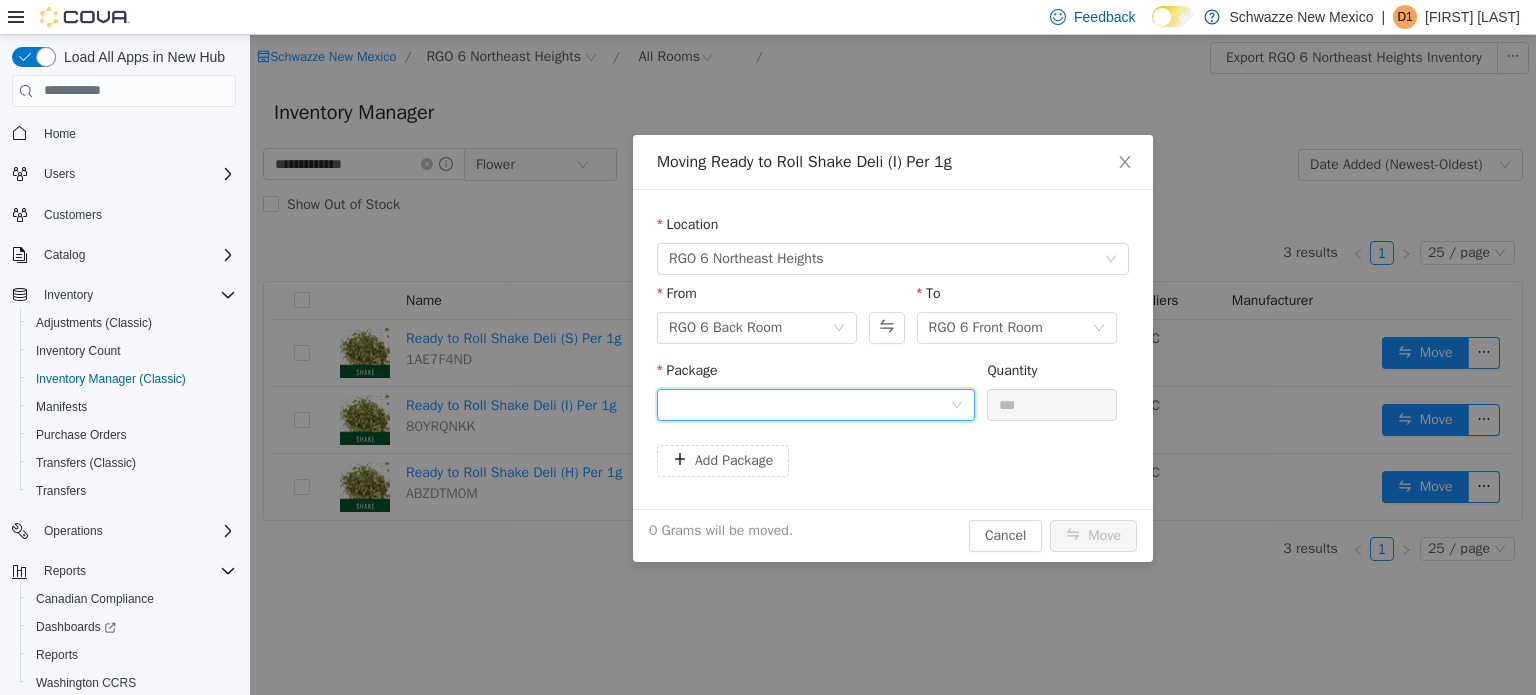 click at bounding box center (809, 404) 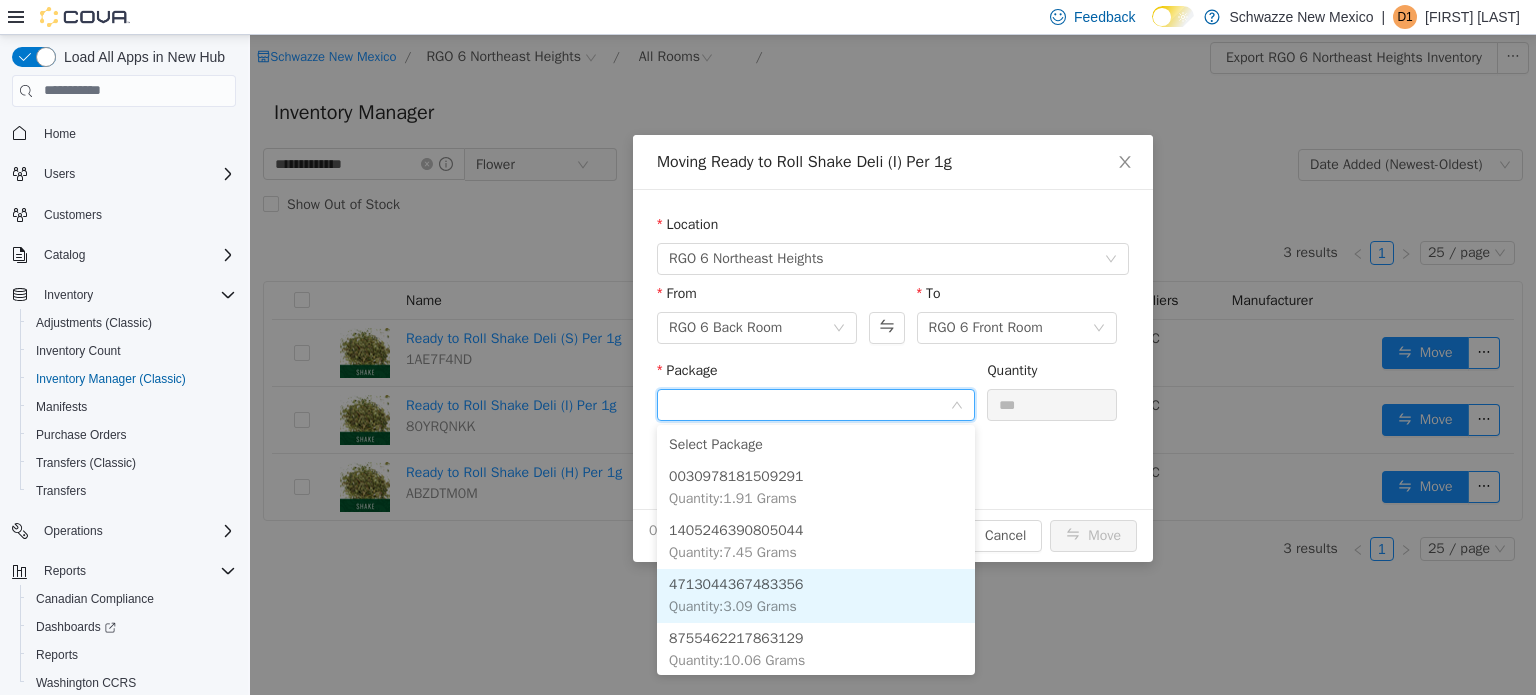 click on "4713044367483356" at bounding box center (736, 583) 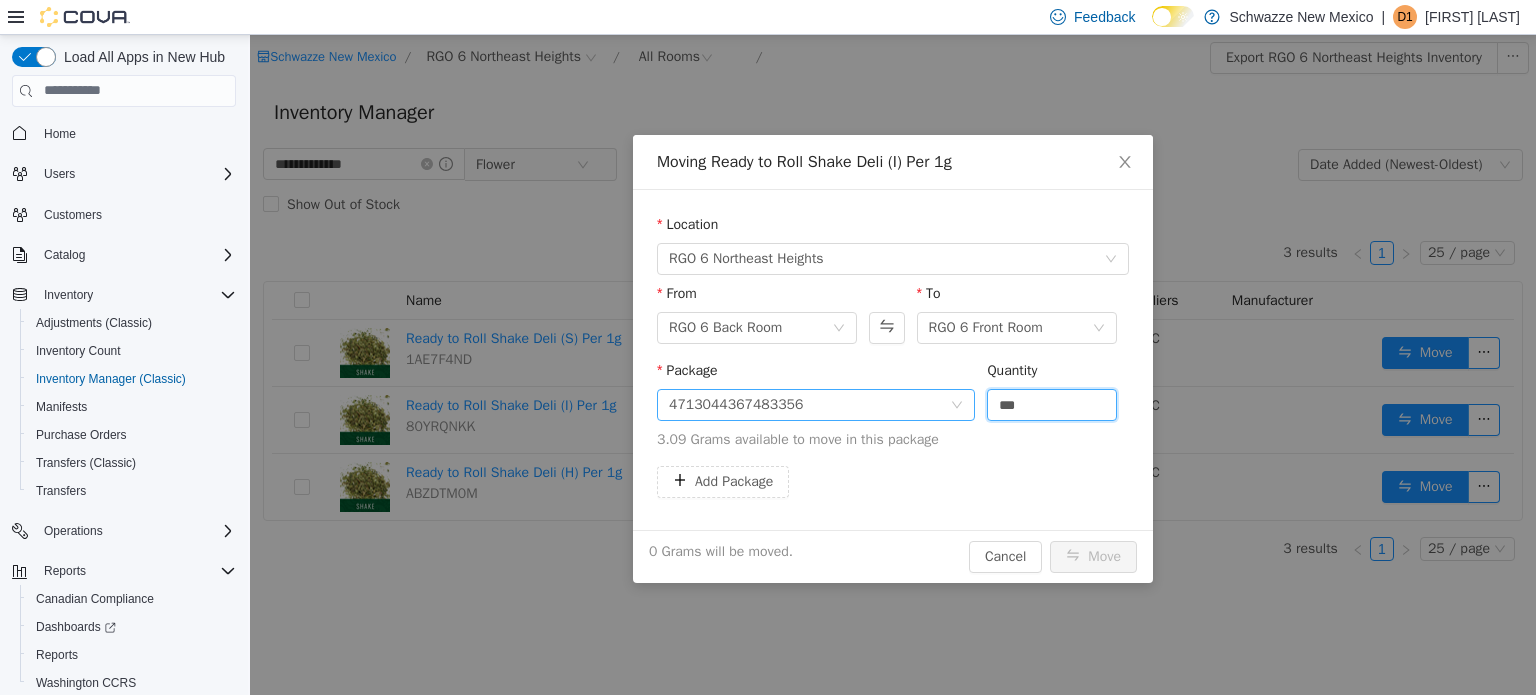 drag, startPoint x: 1032, startPoint y: 407, endPoint x: 898, endPoint y: 418, distance: 134.45073 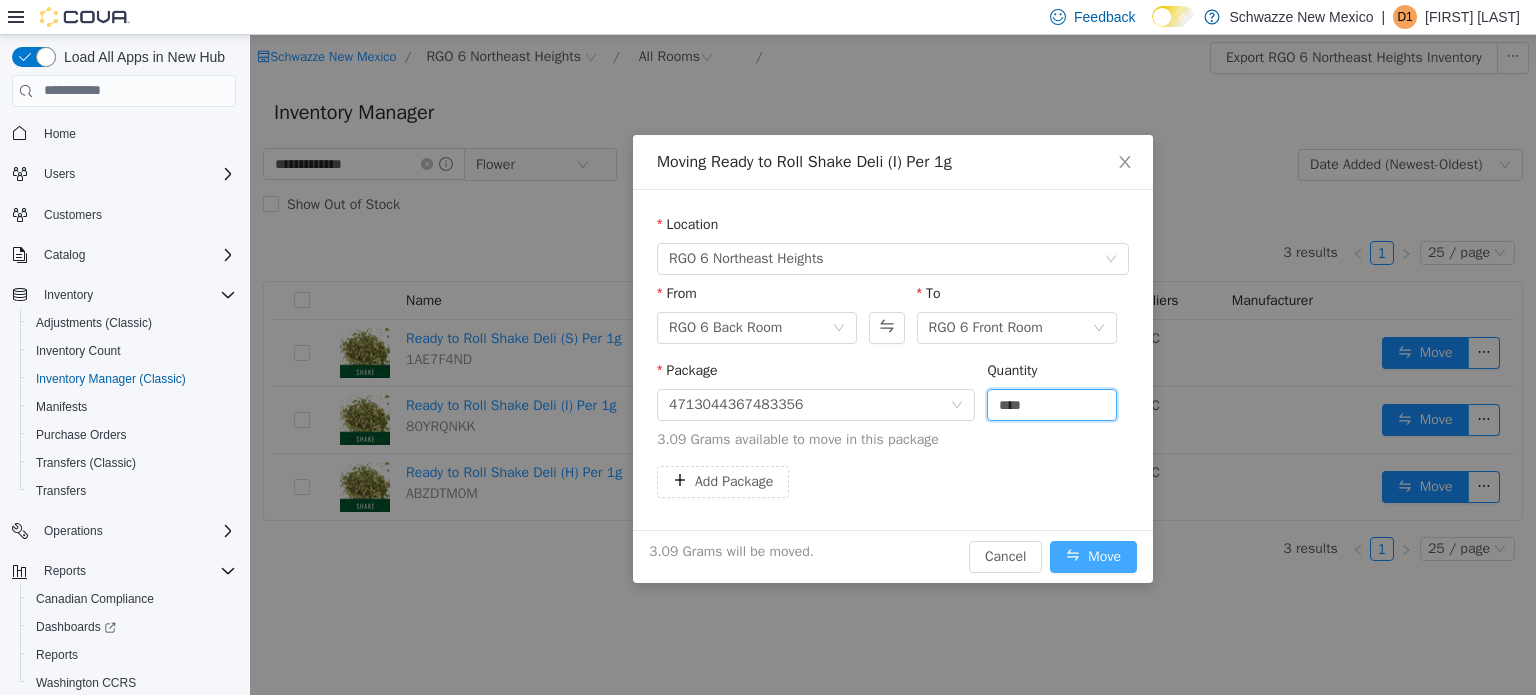 type on "****" 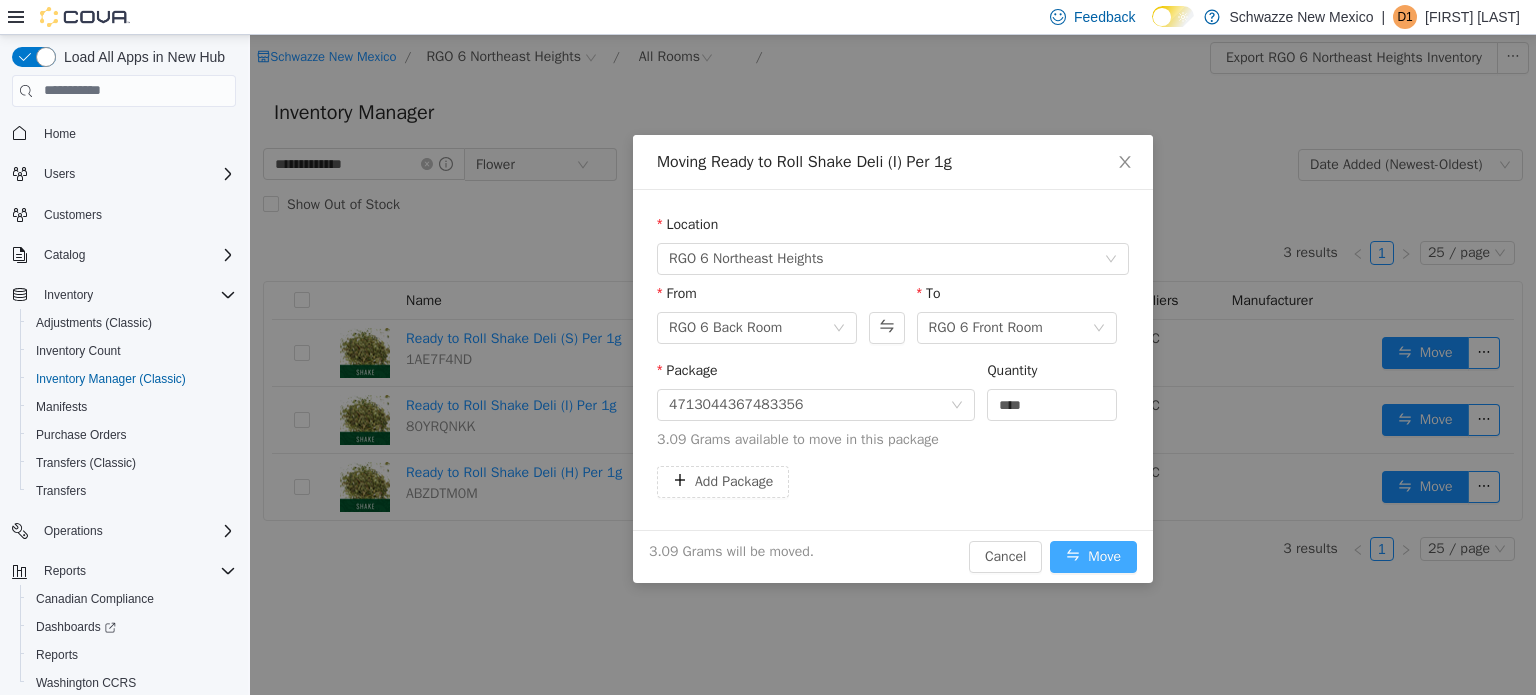 click on "Move" at bounding box center [1093, 556] 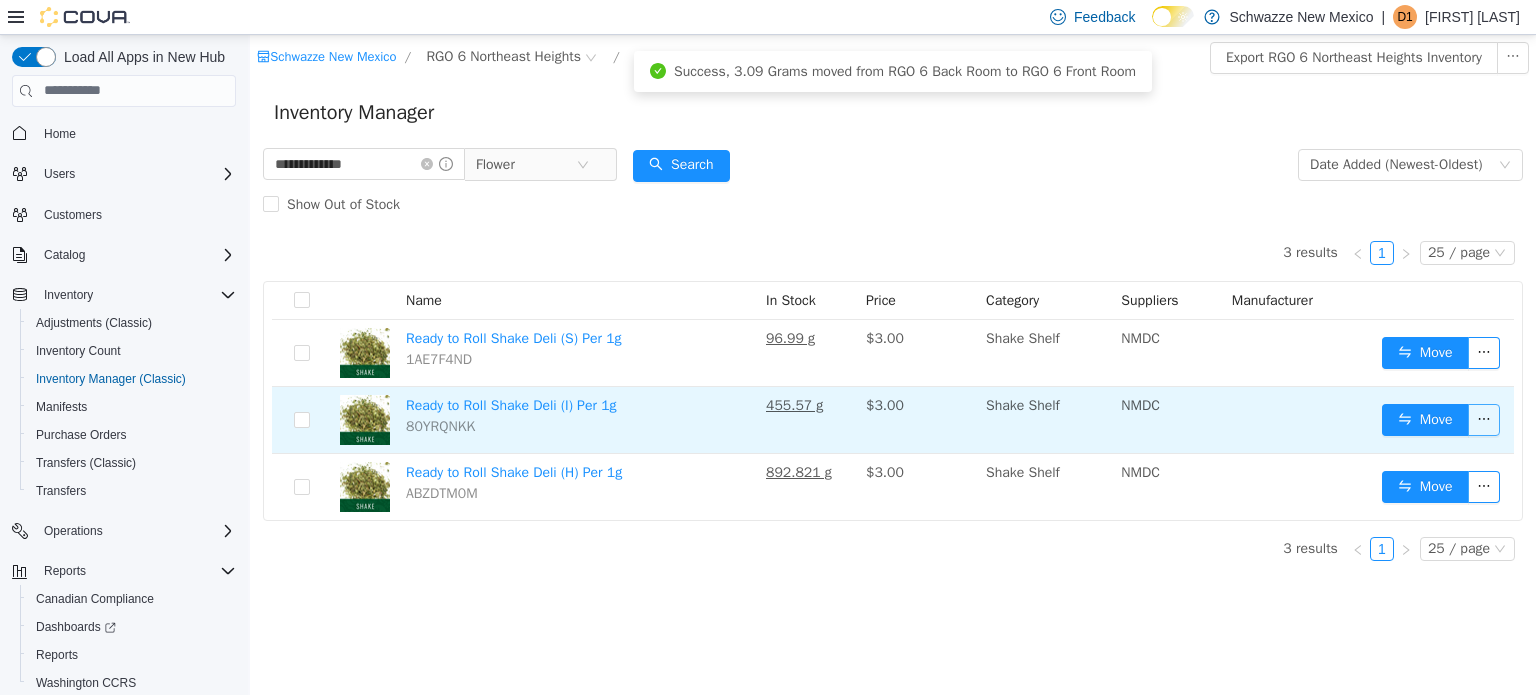 click at bounding box center [1484, 419] 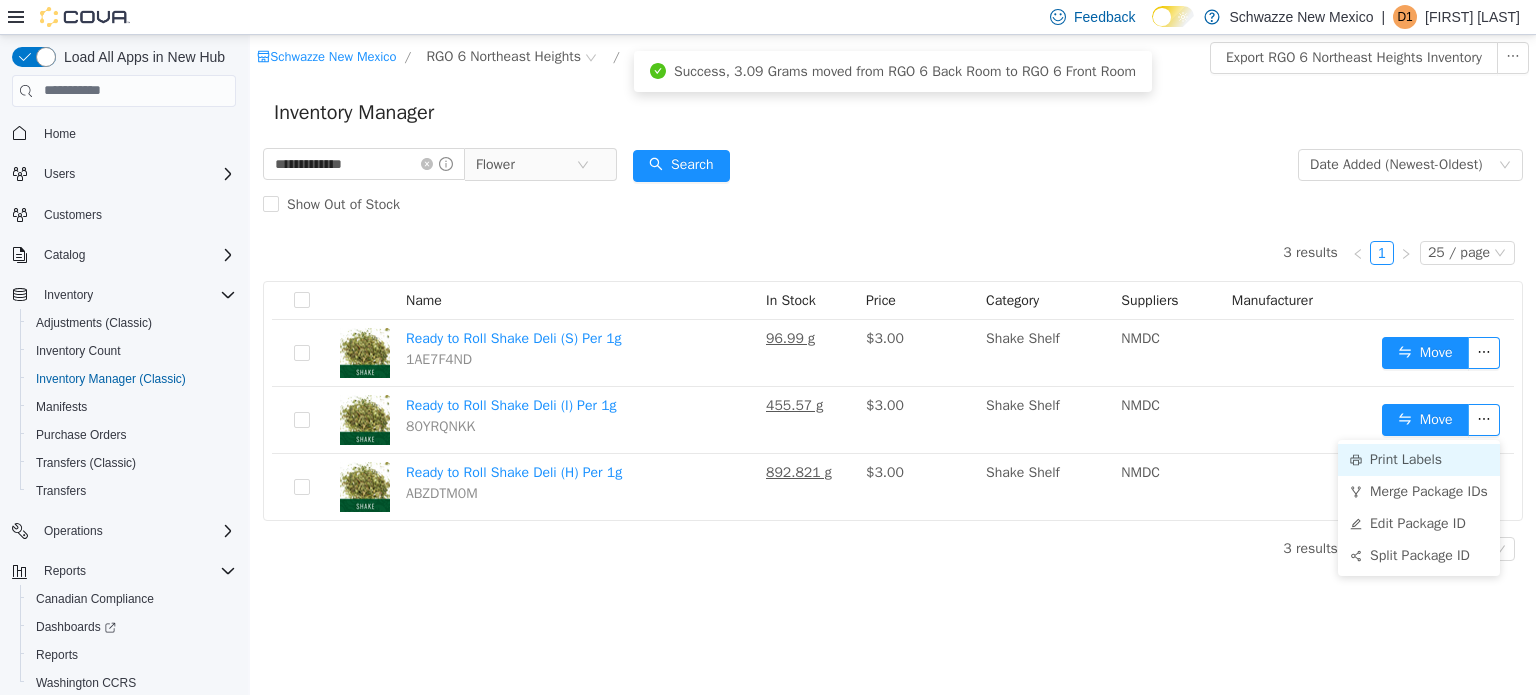 click on "Print Labels" at bounding box center (1419, 459) 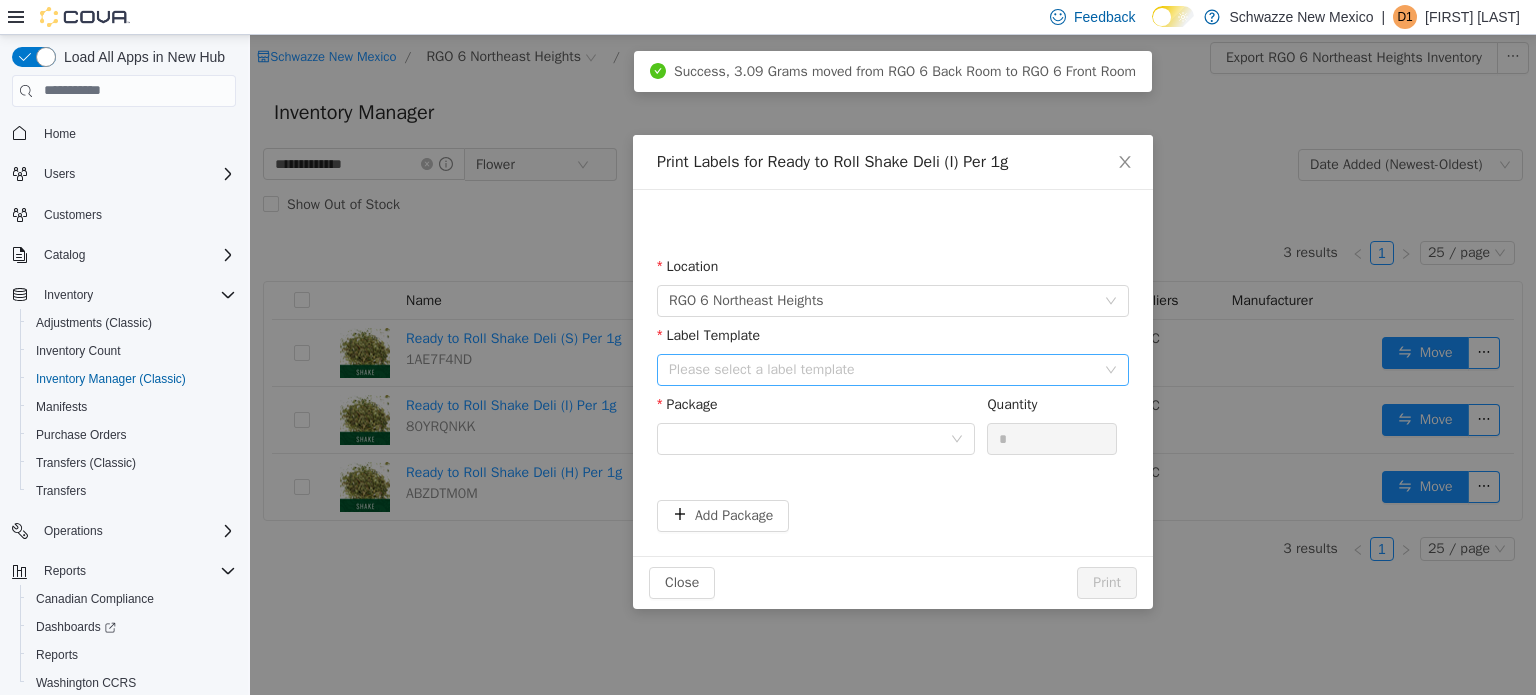 click on "Please select a label template" at bounding box center [882, 369] 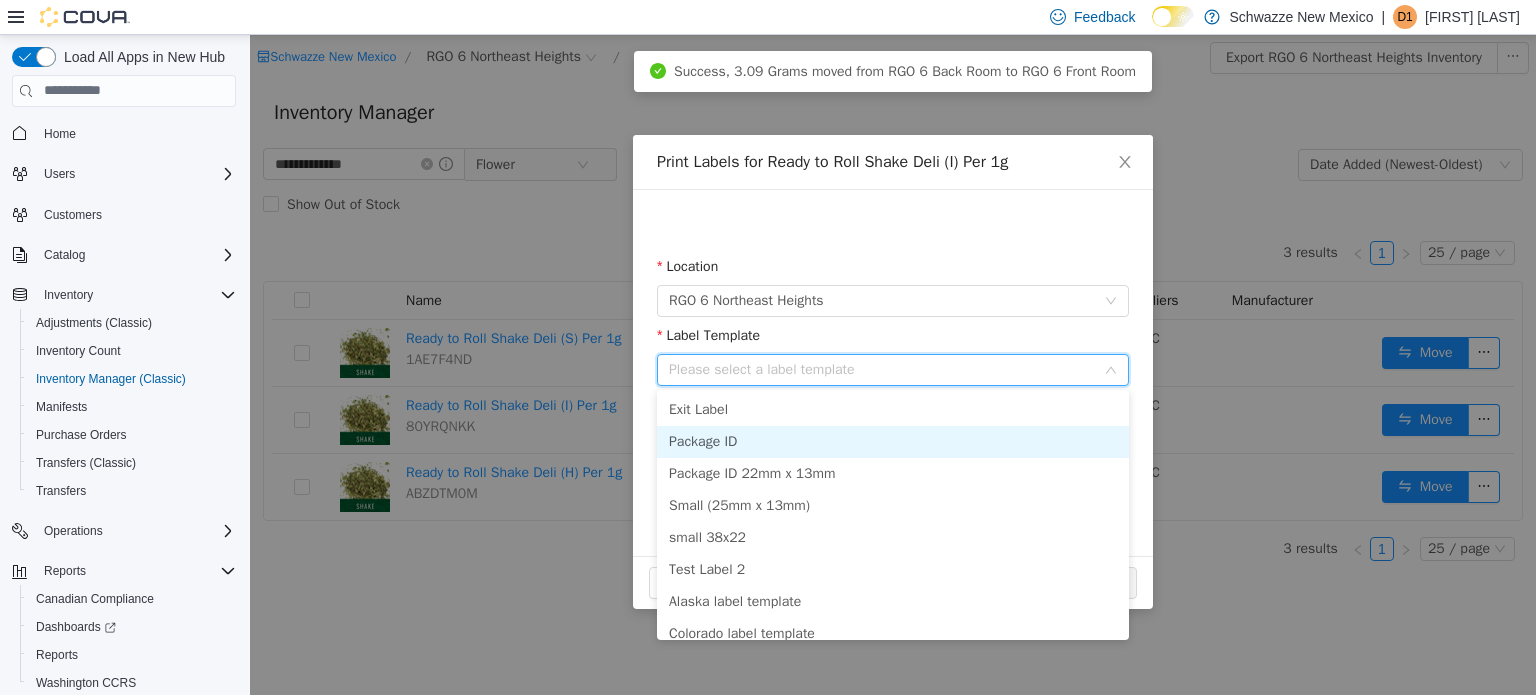 click on "Package ID" at bounding box center (893, 441) 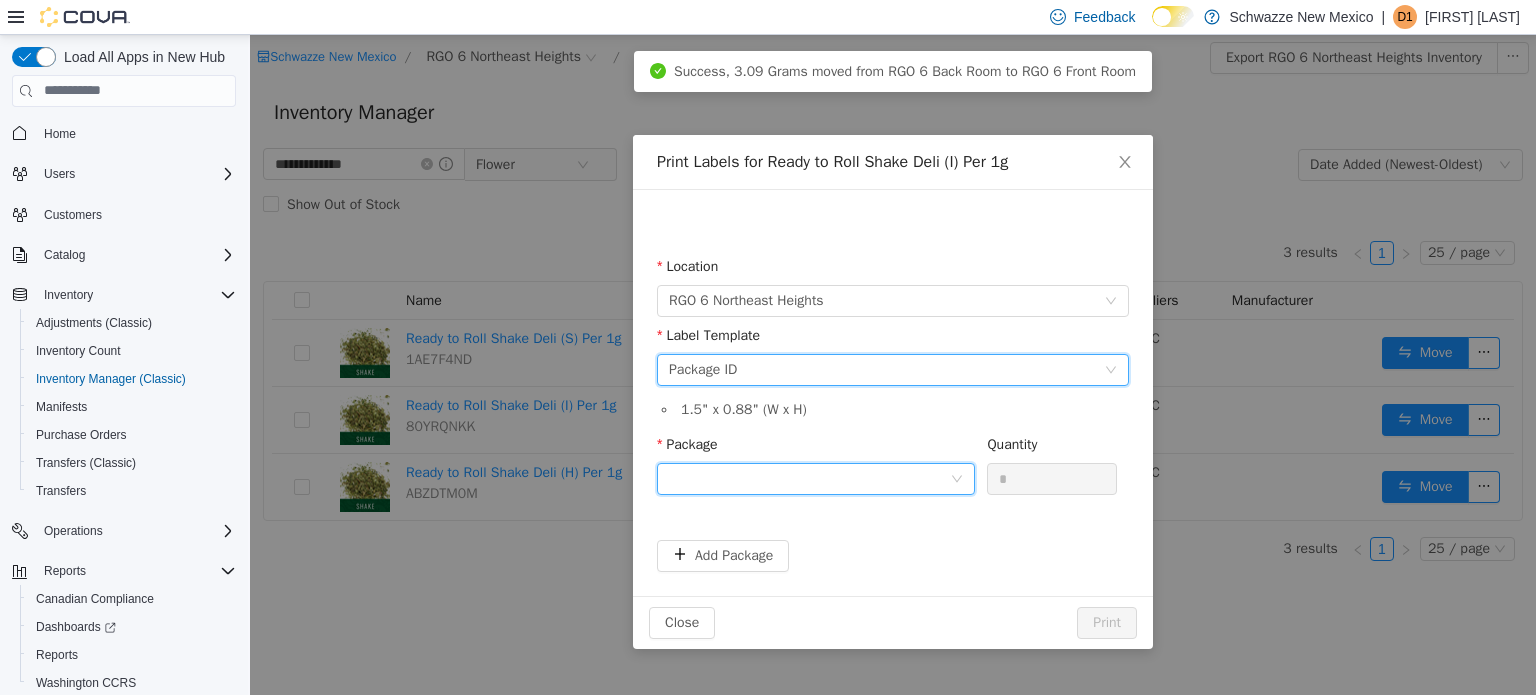 click at bounding box center (809, 478) 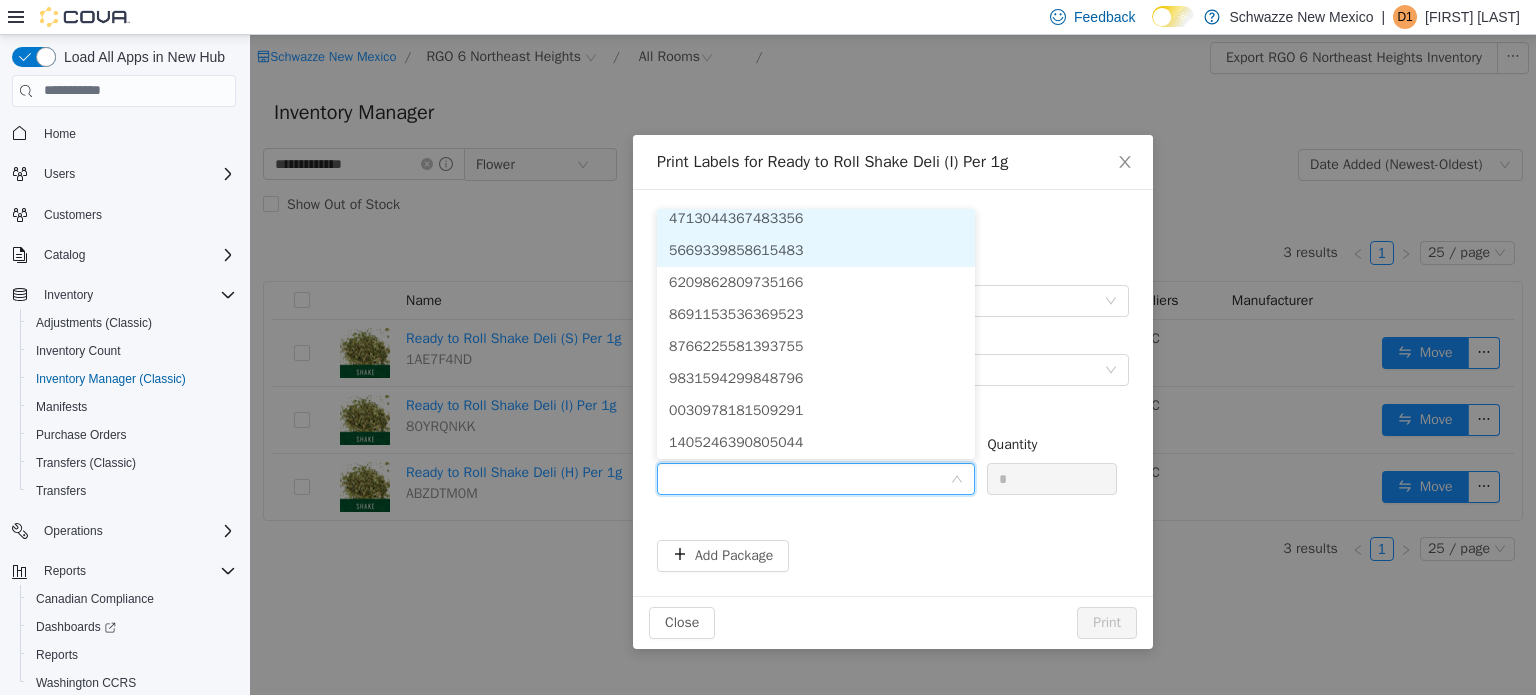 scroll, scrollTop: 36, scrollLeft: 0, axis: vertical 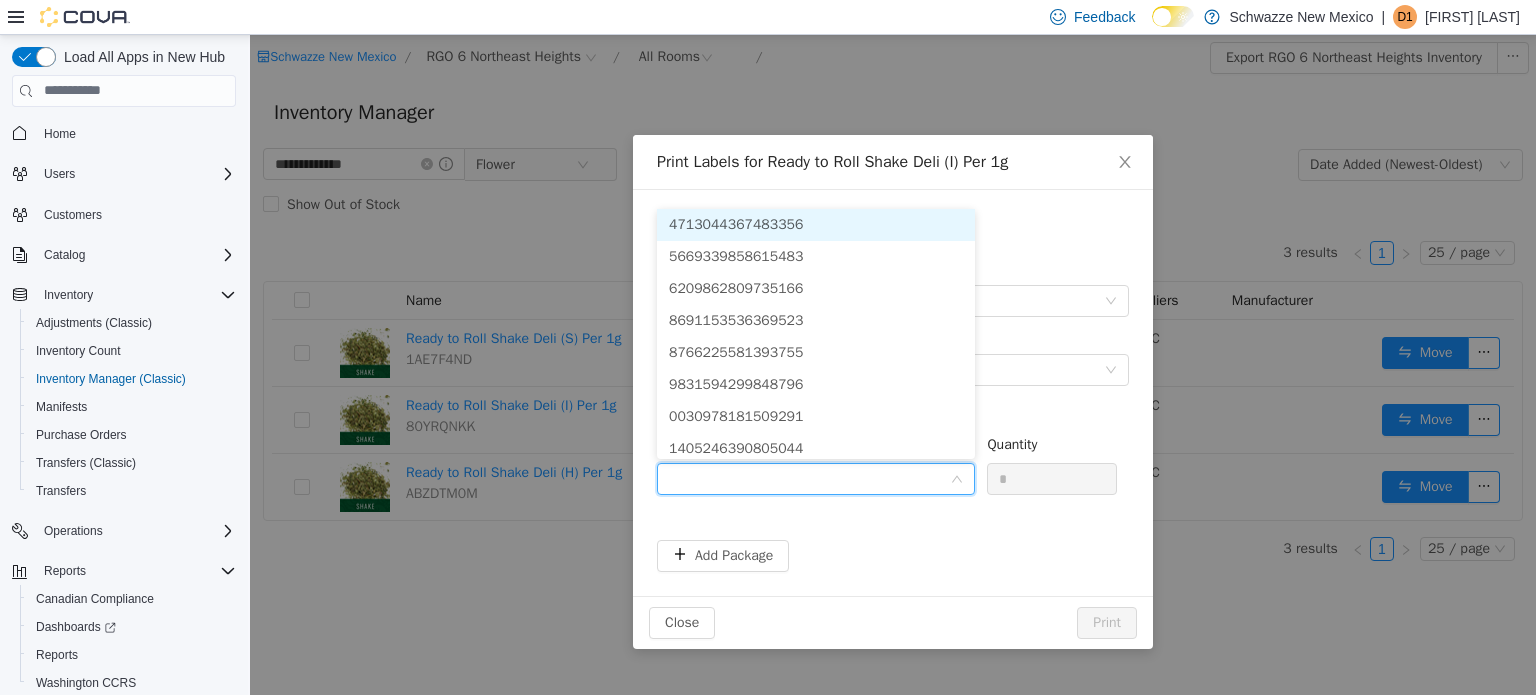 click on "4713044367483356" at bounding box center [736, 223] 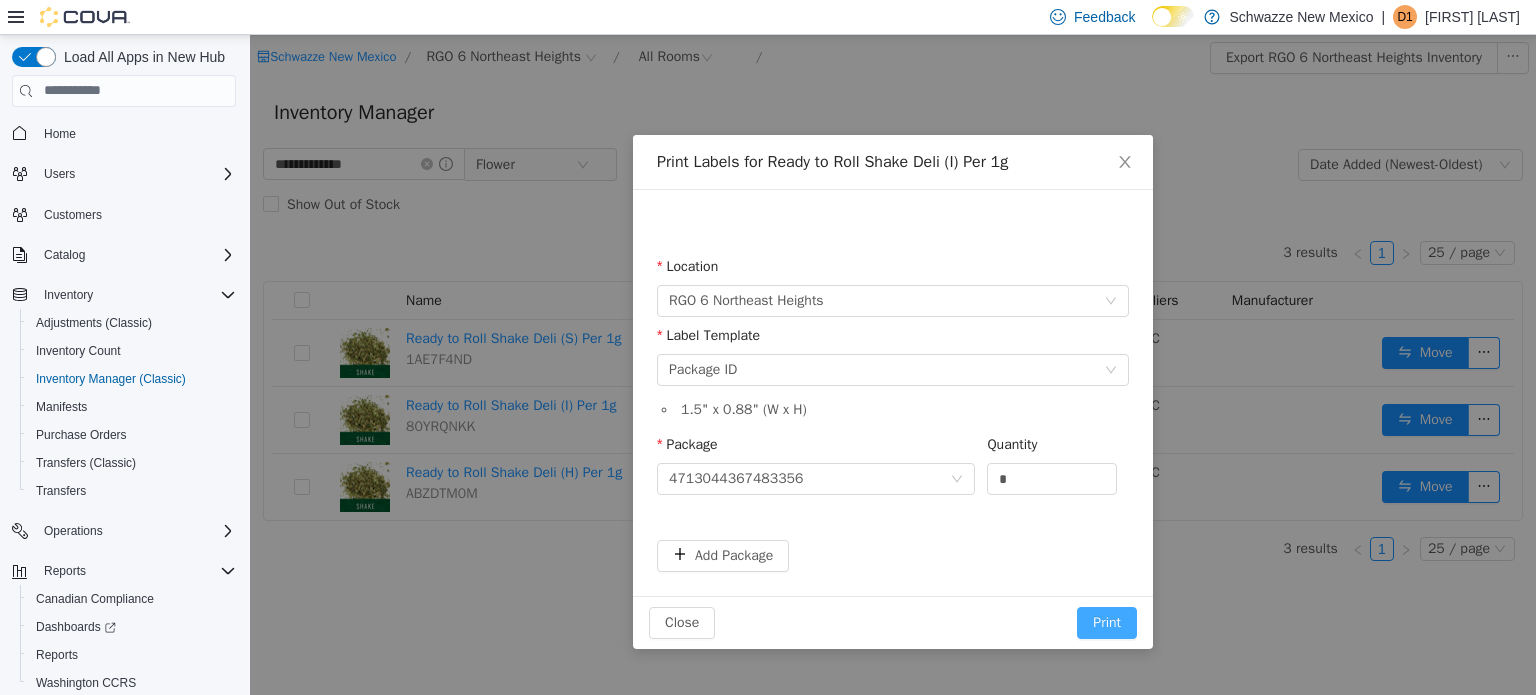 click on "Print" at bounding box center (1107, 622) 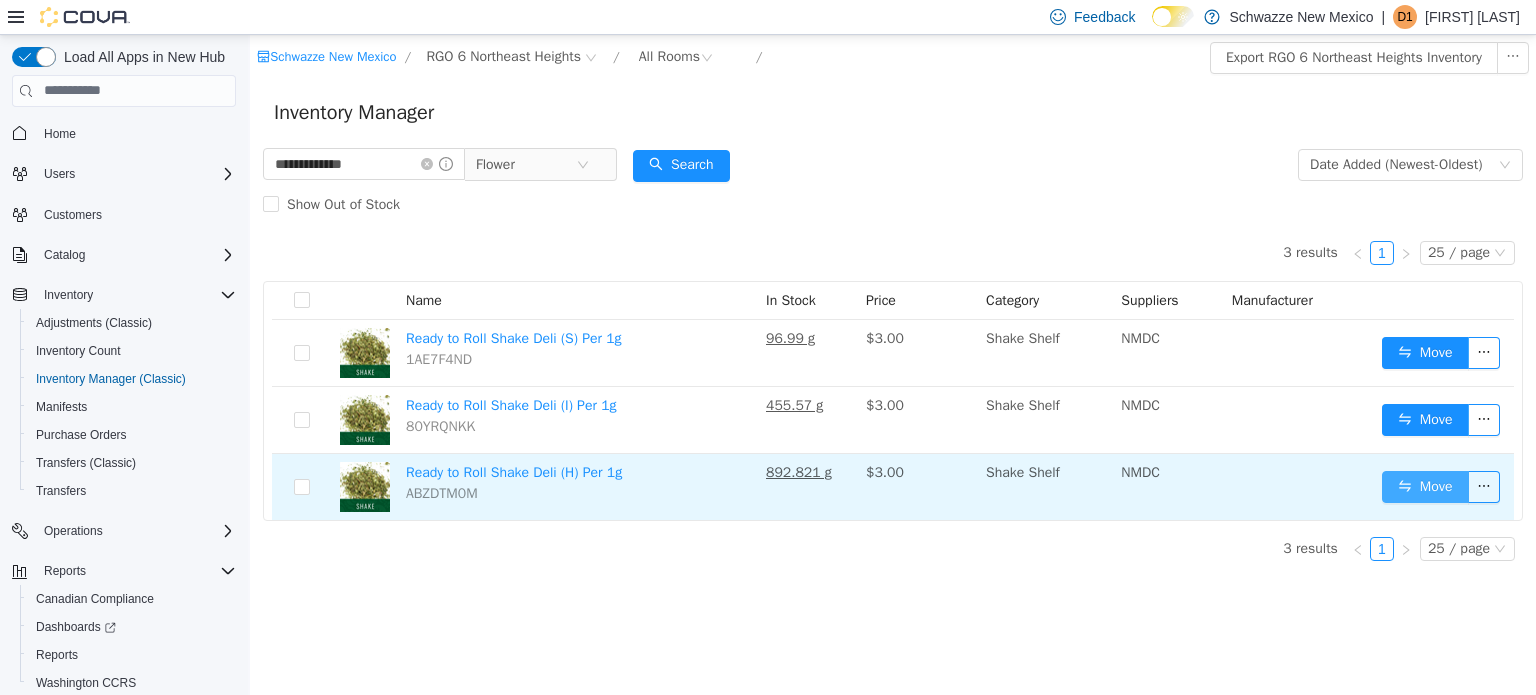 click on "Move" at bounding box center [1425, 486] 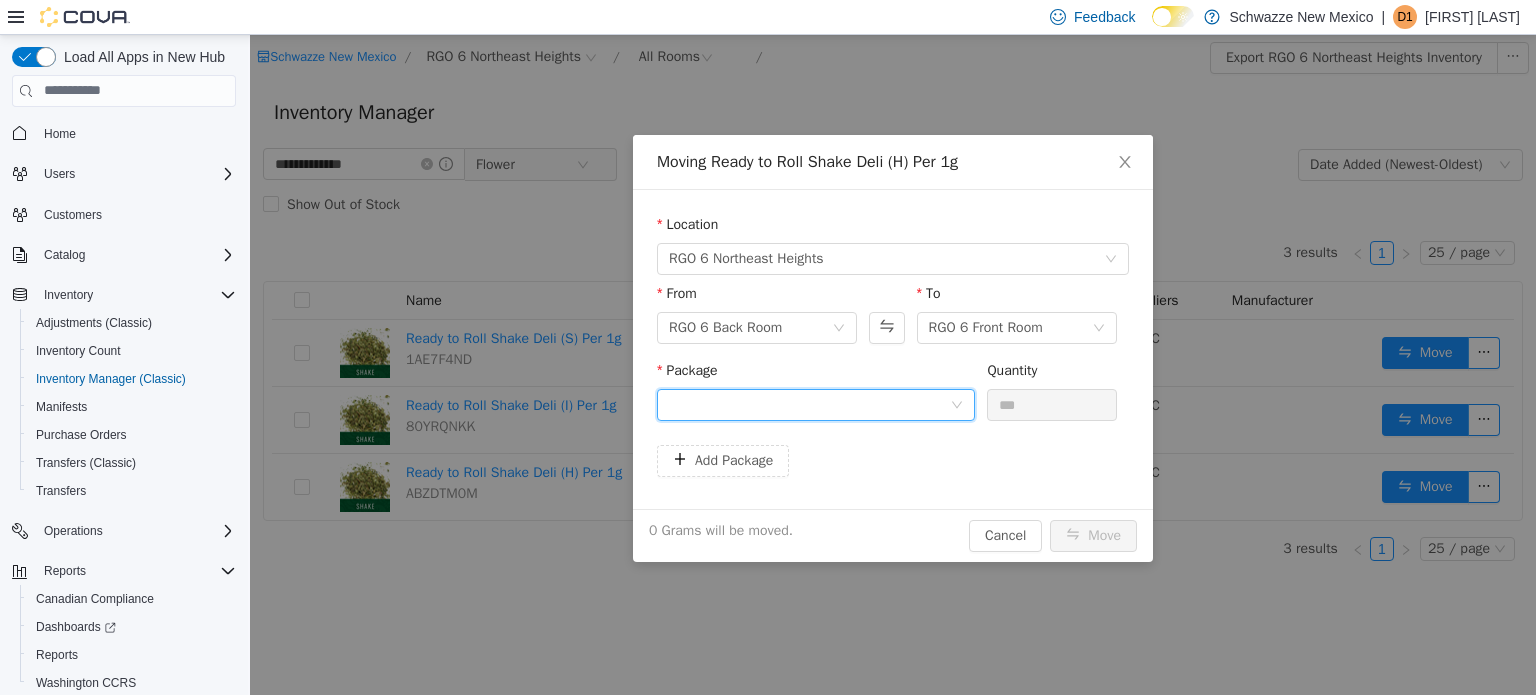 click at bounding box center [809, 404] 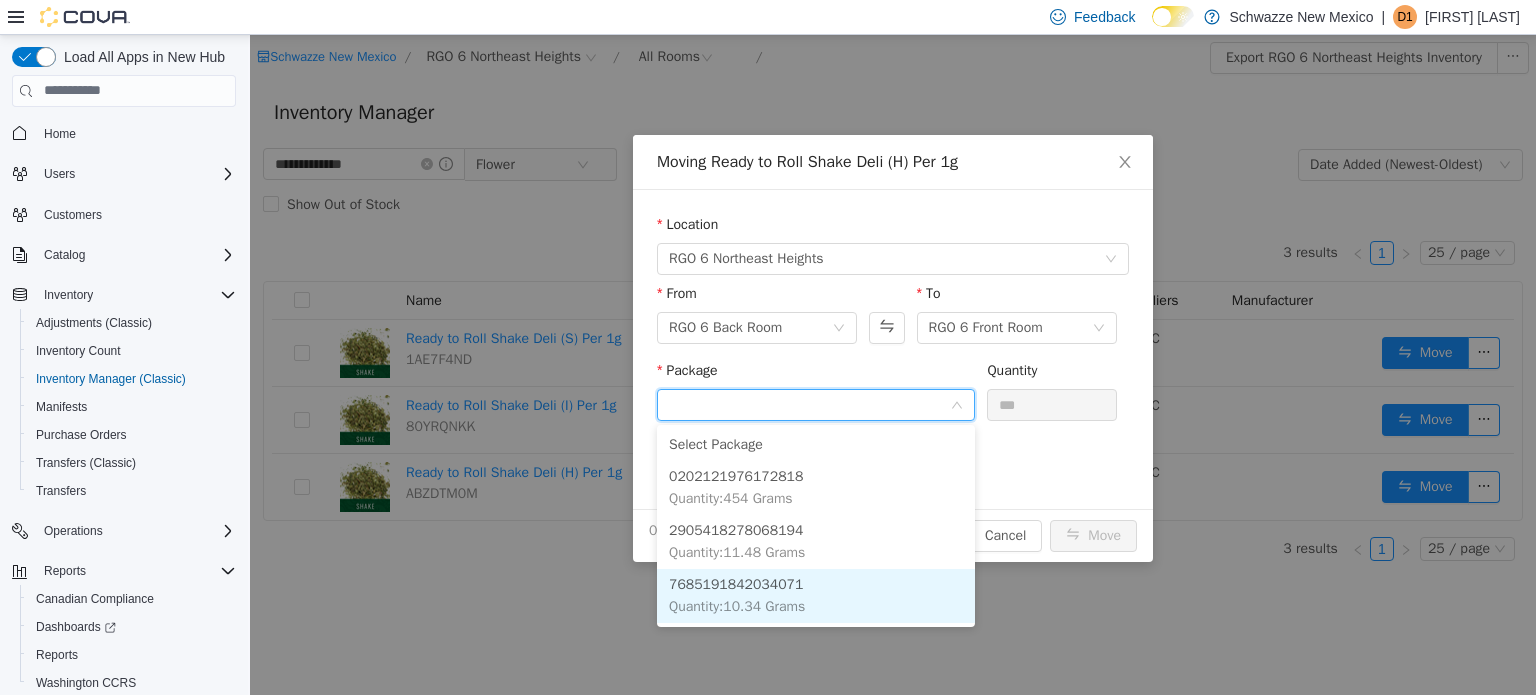 click on "7685191842034071" at bounding box center (736, 583) 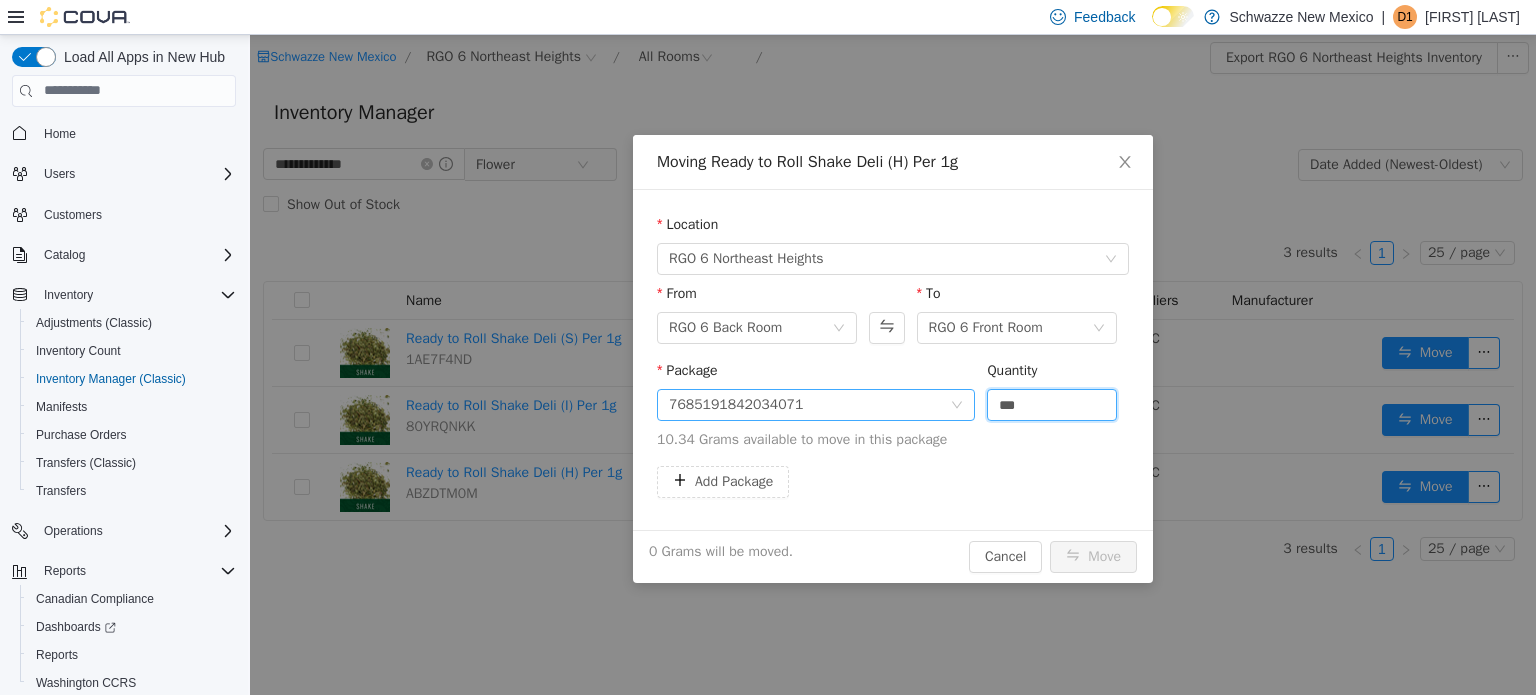 drag, startPoint x: 1044, startPoint y: 413, endPoint x: 927, endPoint y: 401, distance: 117.61378 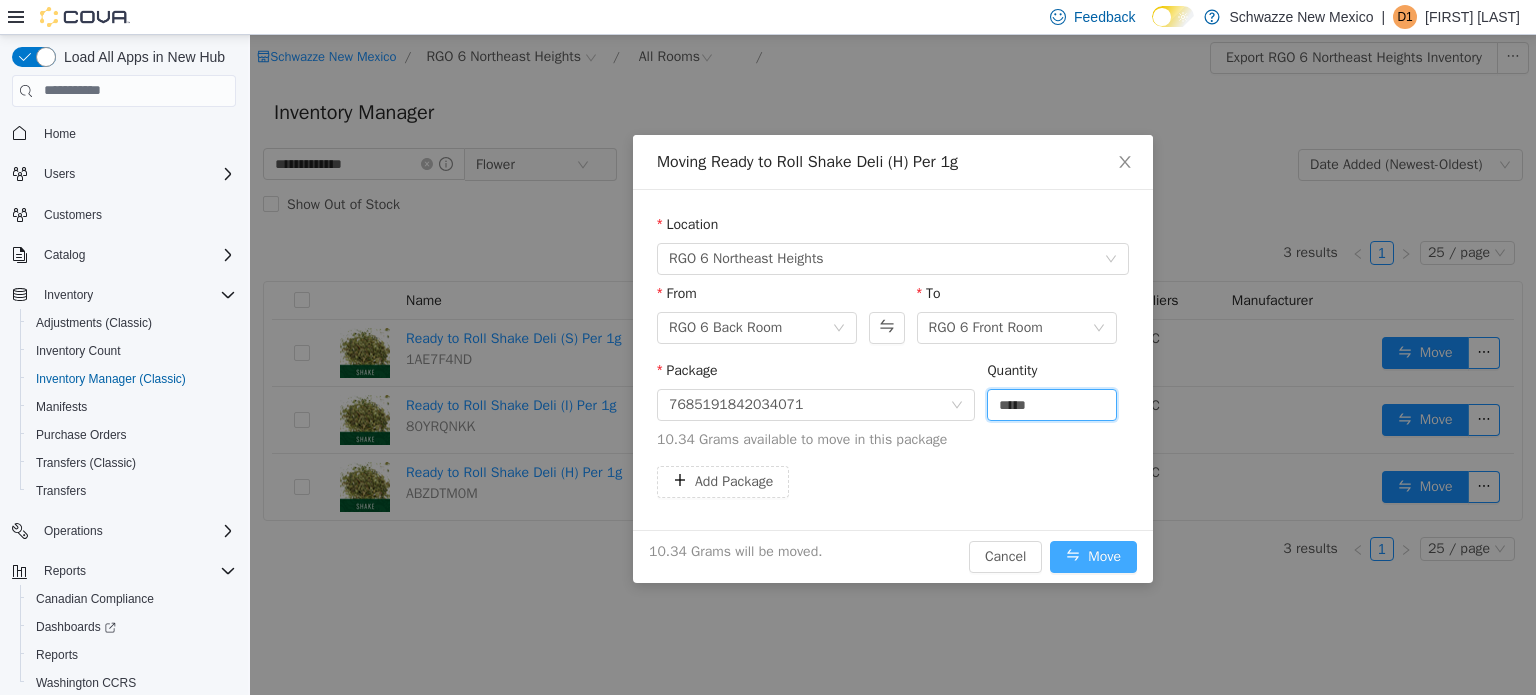 type on "*****" 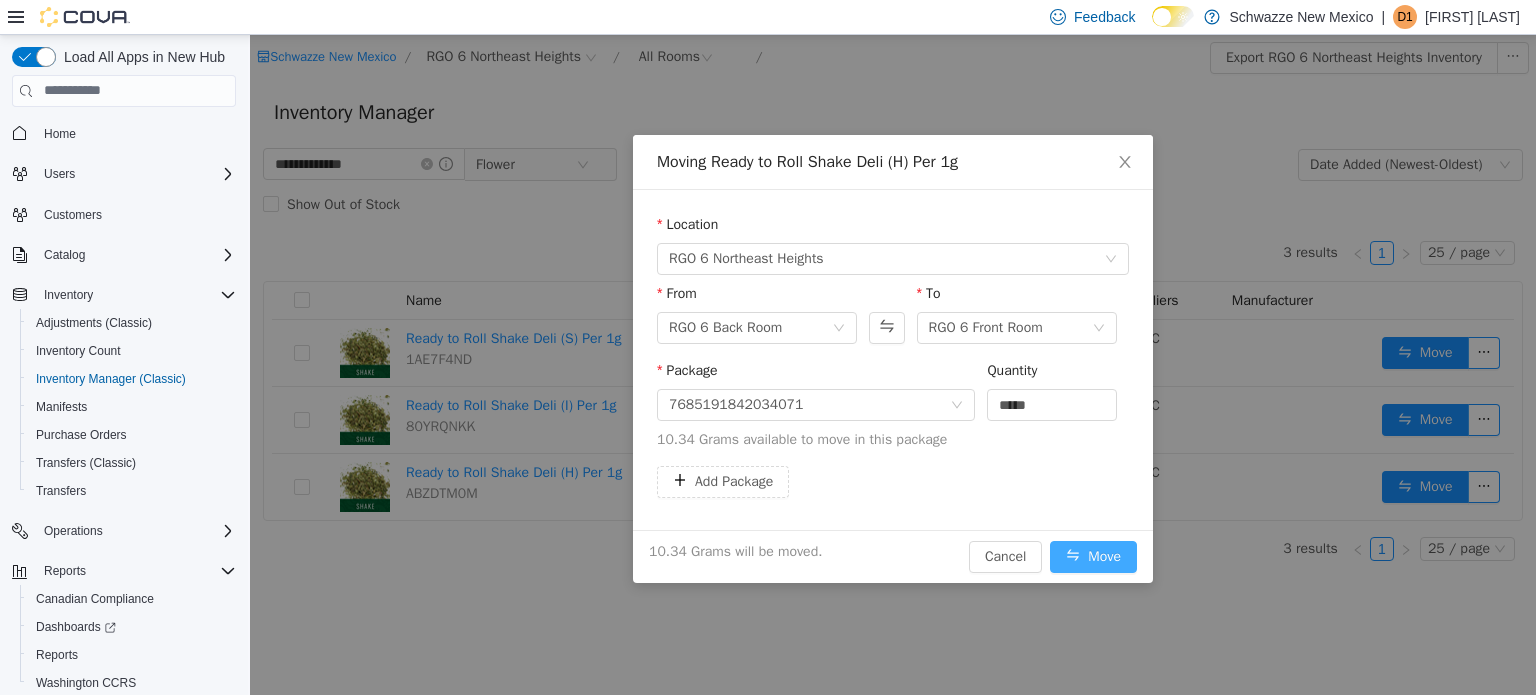 click on "Move" at bounding box center [1093, 556] 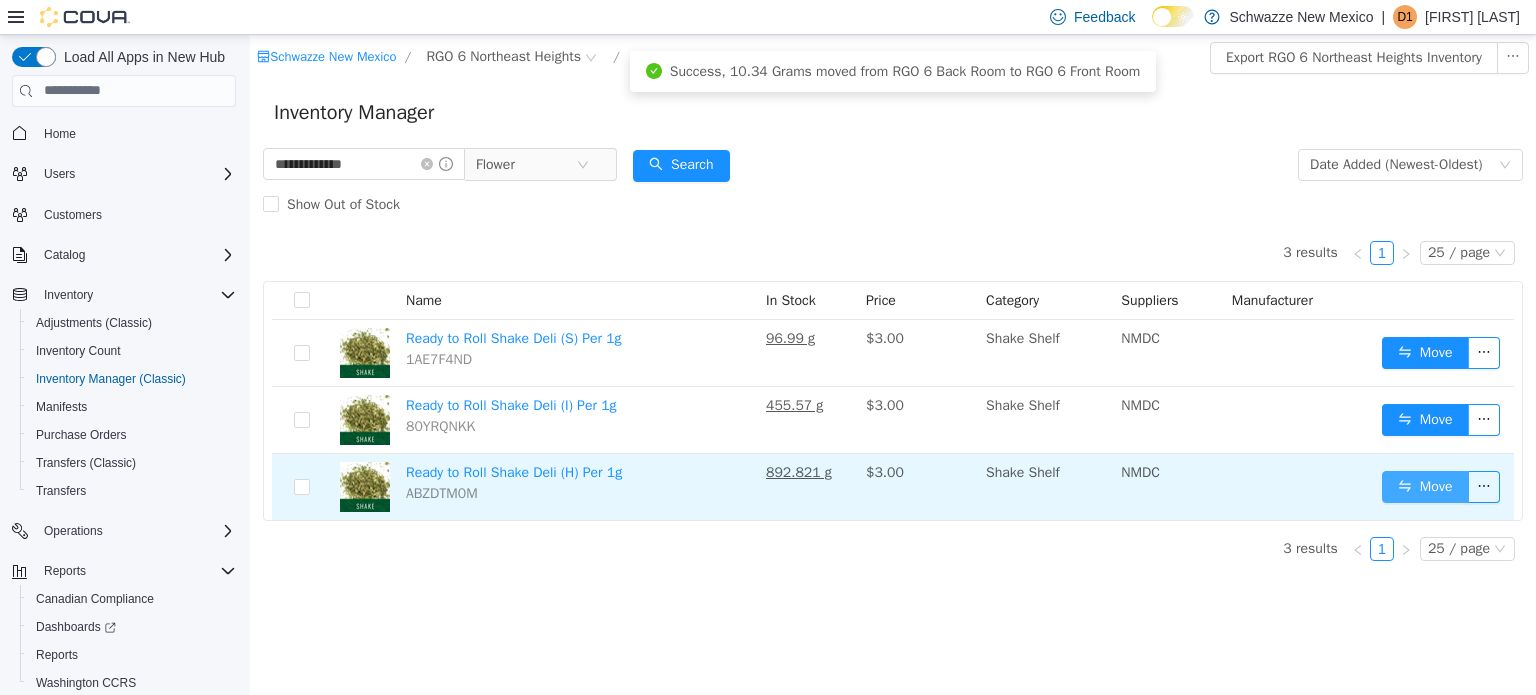 click on "Move" at bounding box center (1425, 486) 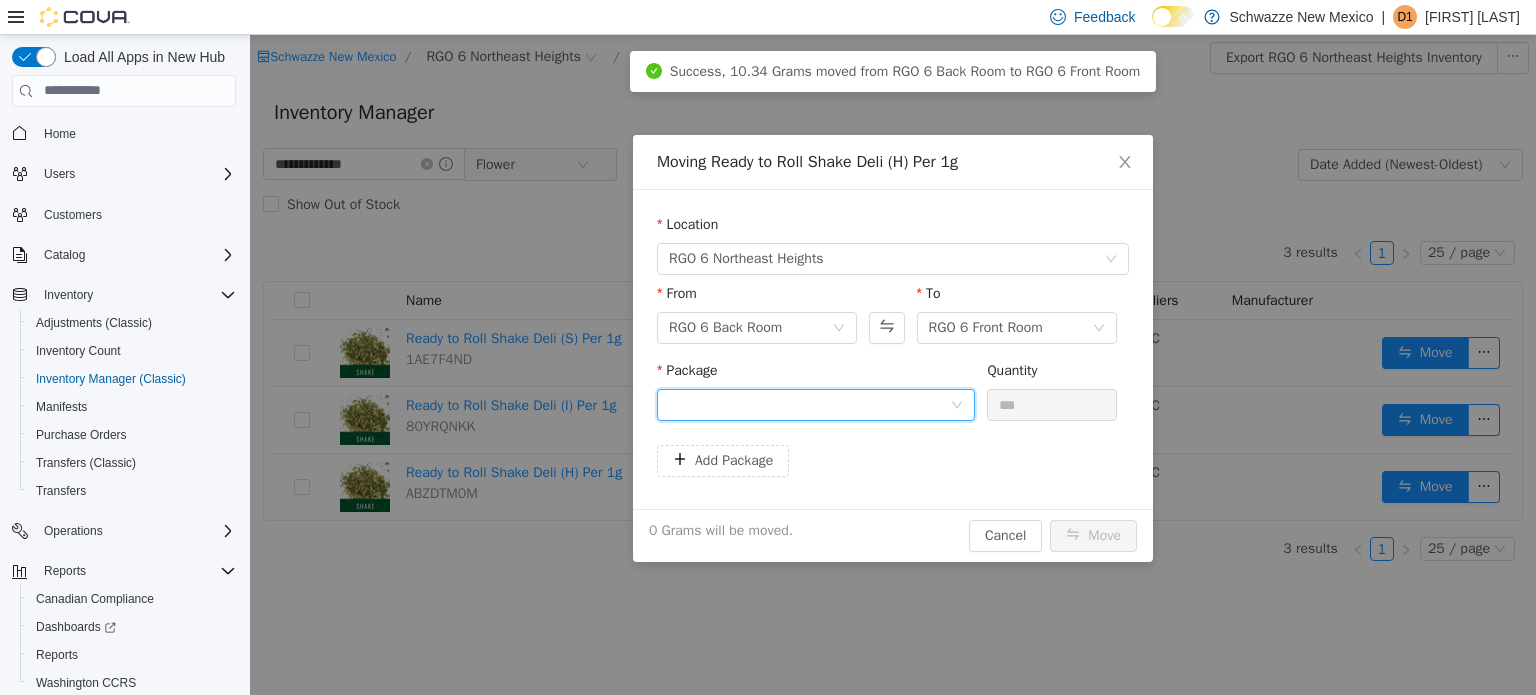click at bounding box center [809, 404] 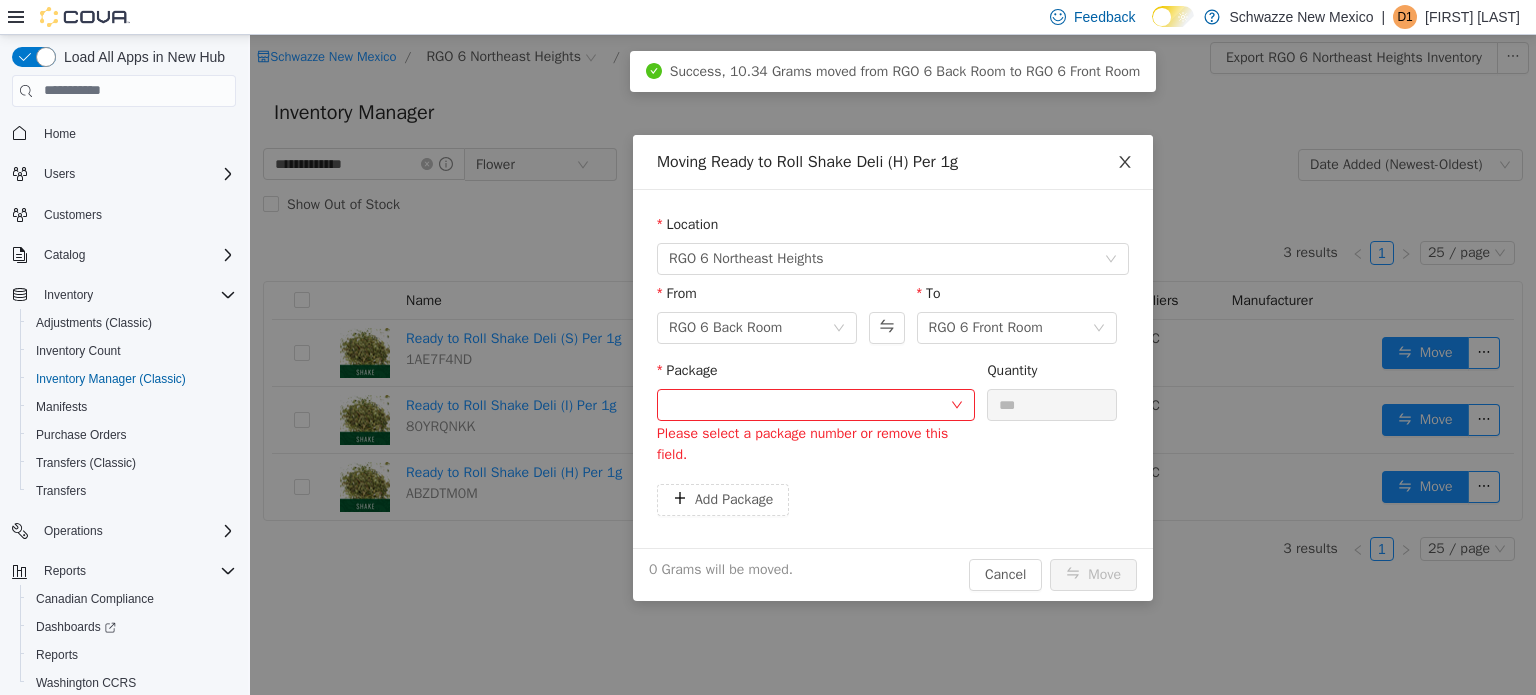 click 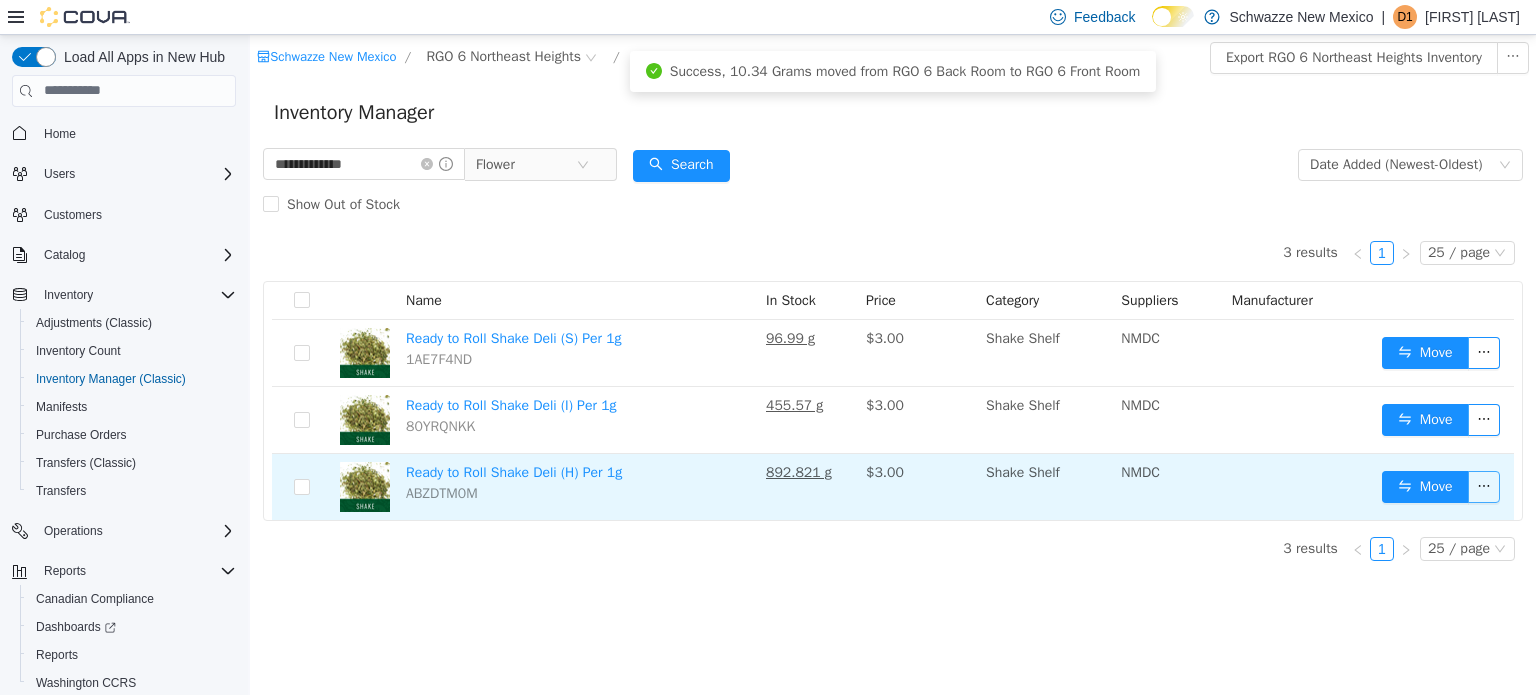 click at bounding box center [1484, 486] 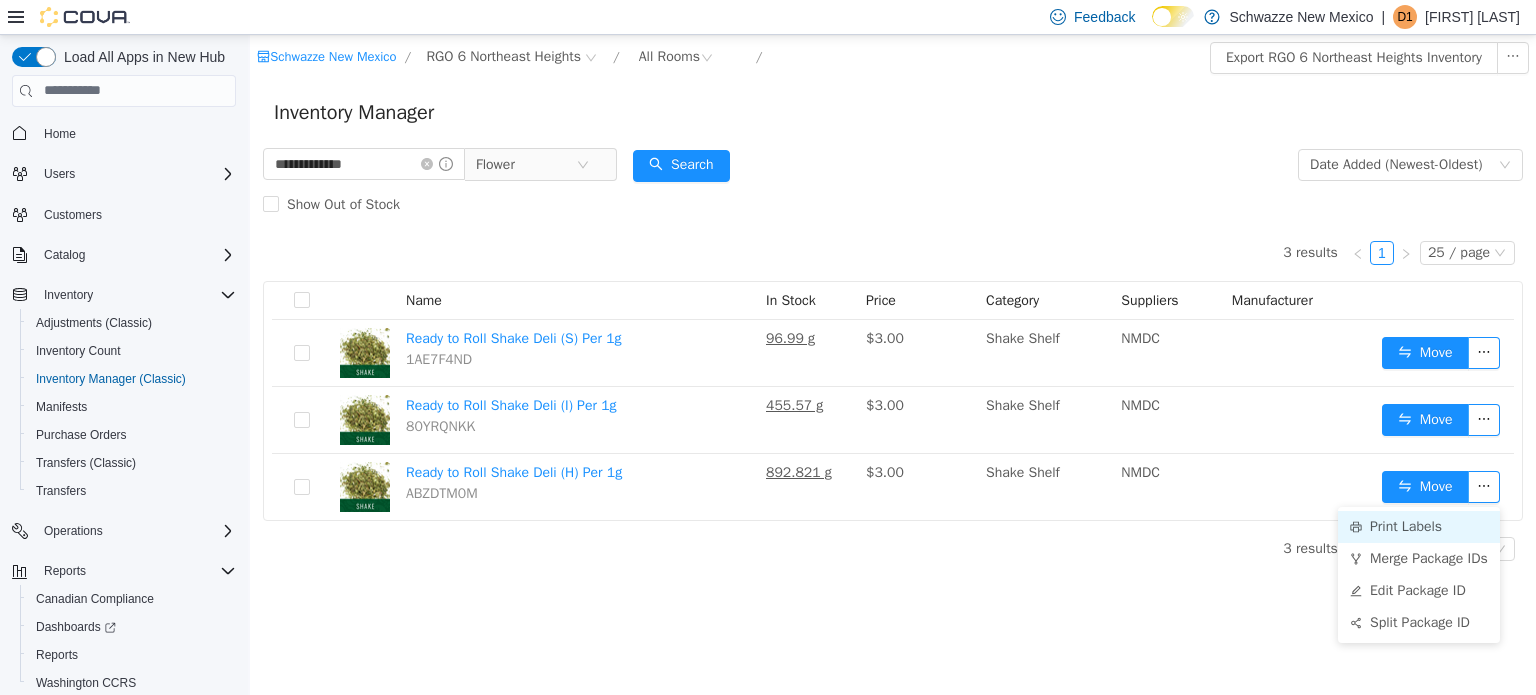 click on "Print Labels" at bounding box center (1419, 526) 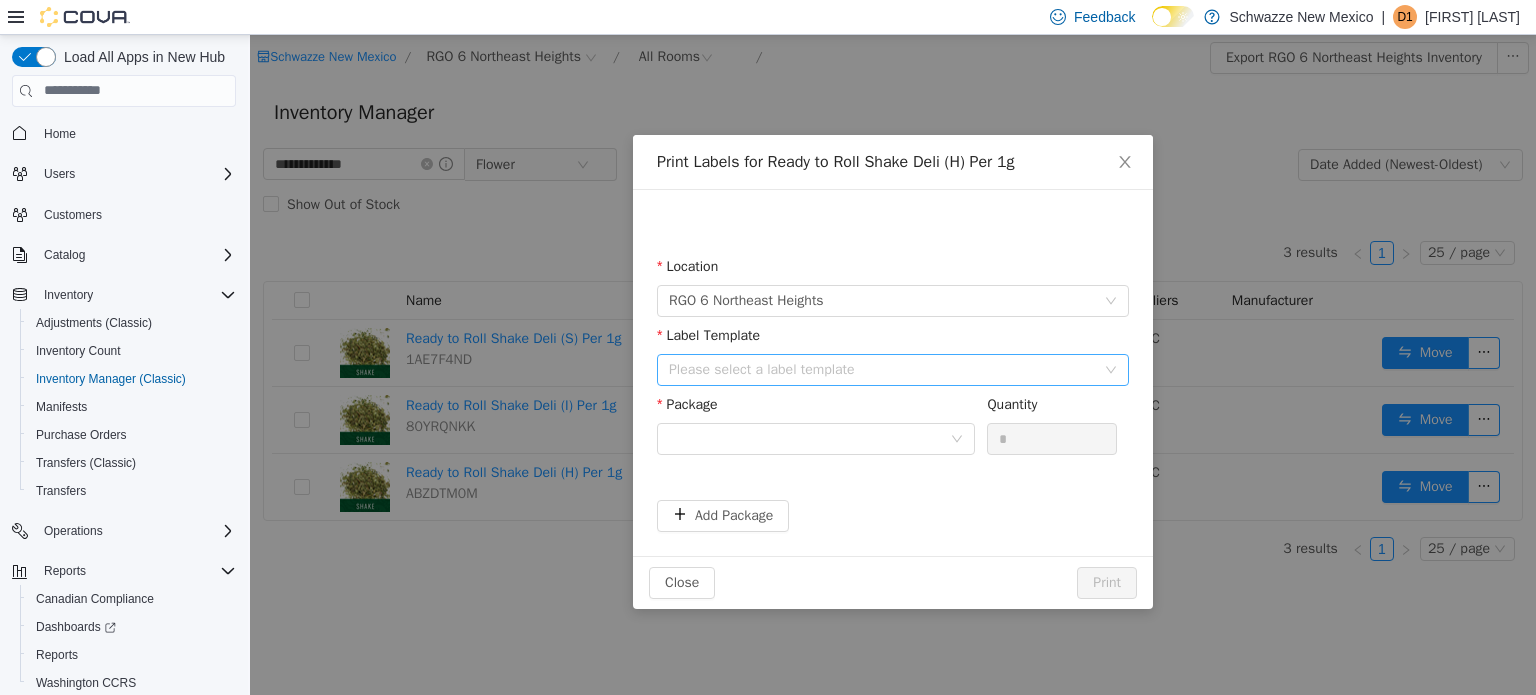 click on "Please select a label template" at bounding box center (882, 369) 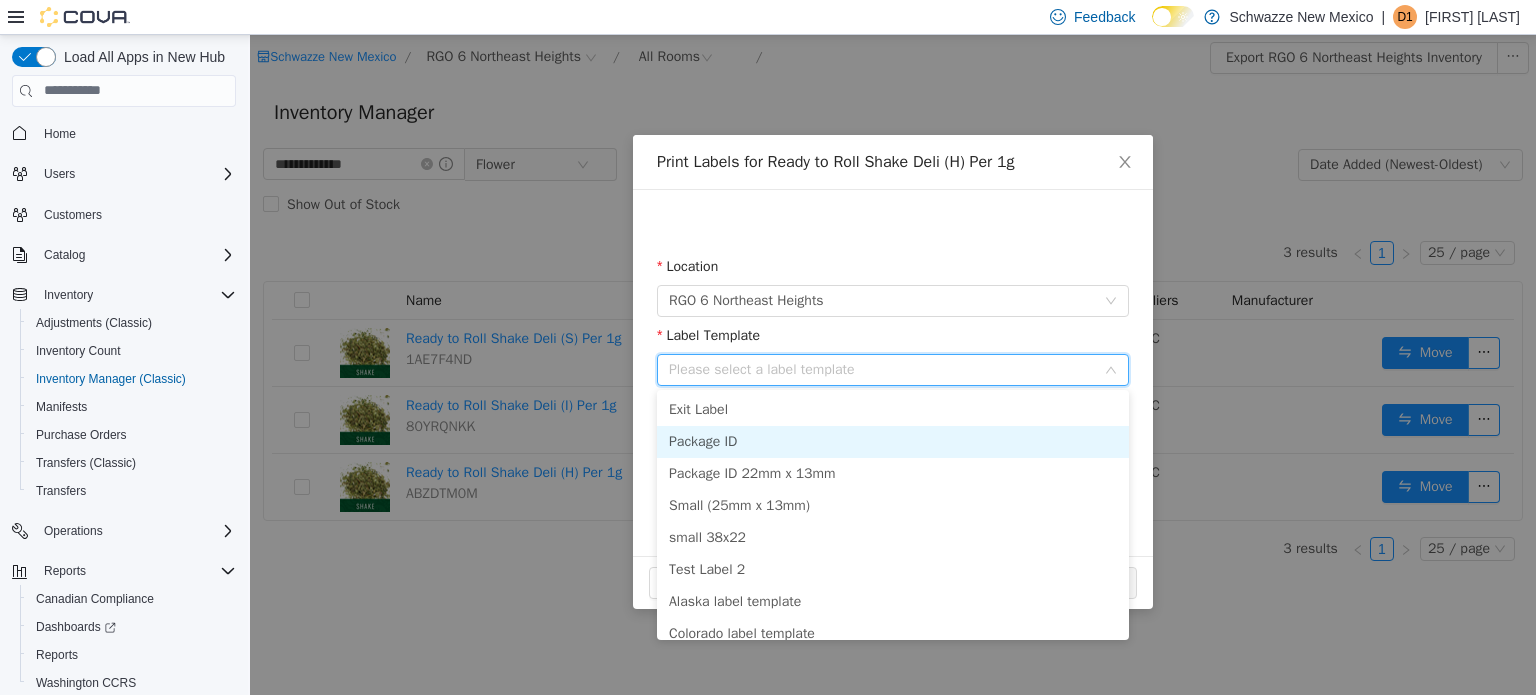 click on "Package ID" at bounding box center (893, 441) 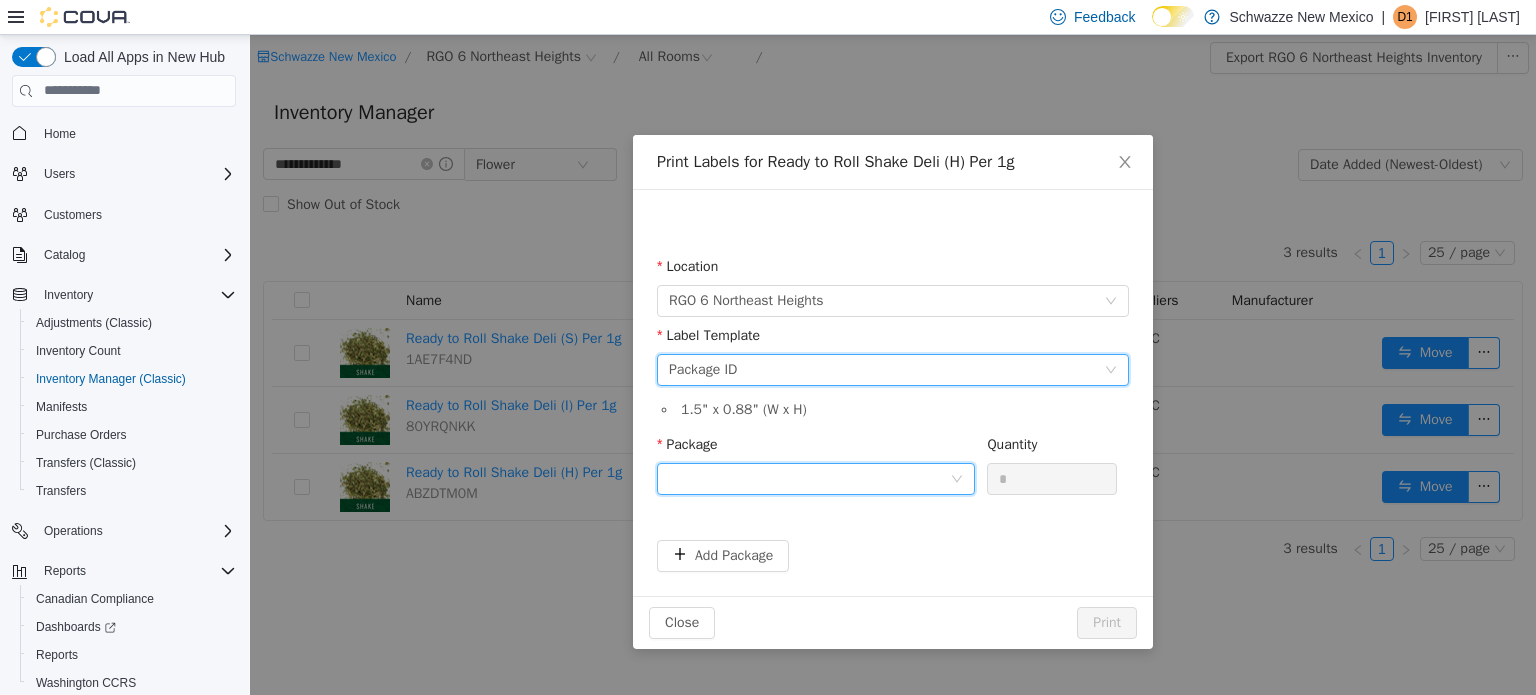 click at bounding box center [809, 478] 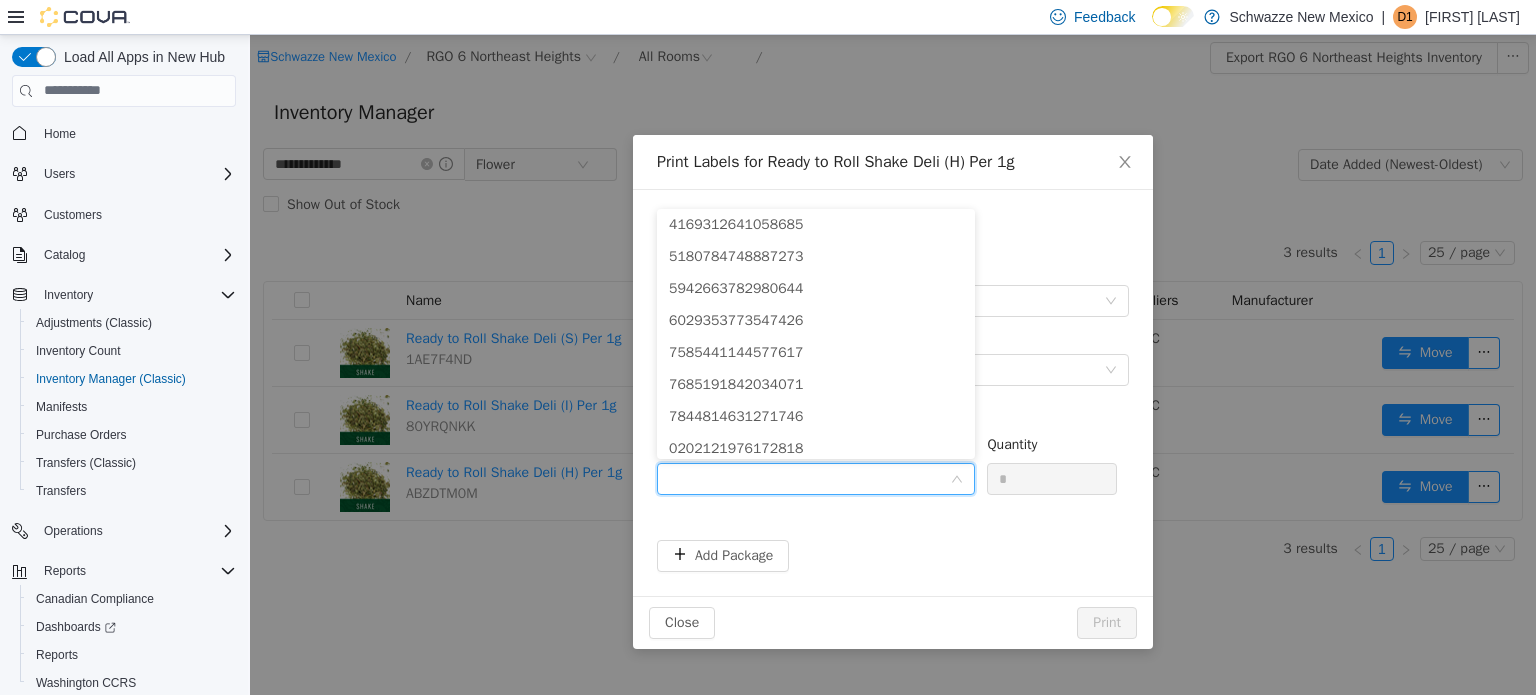 scroll, scrollTop: 269, scrollLeft: 0, axis: vertical 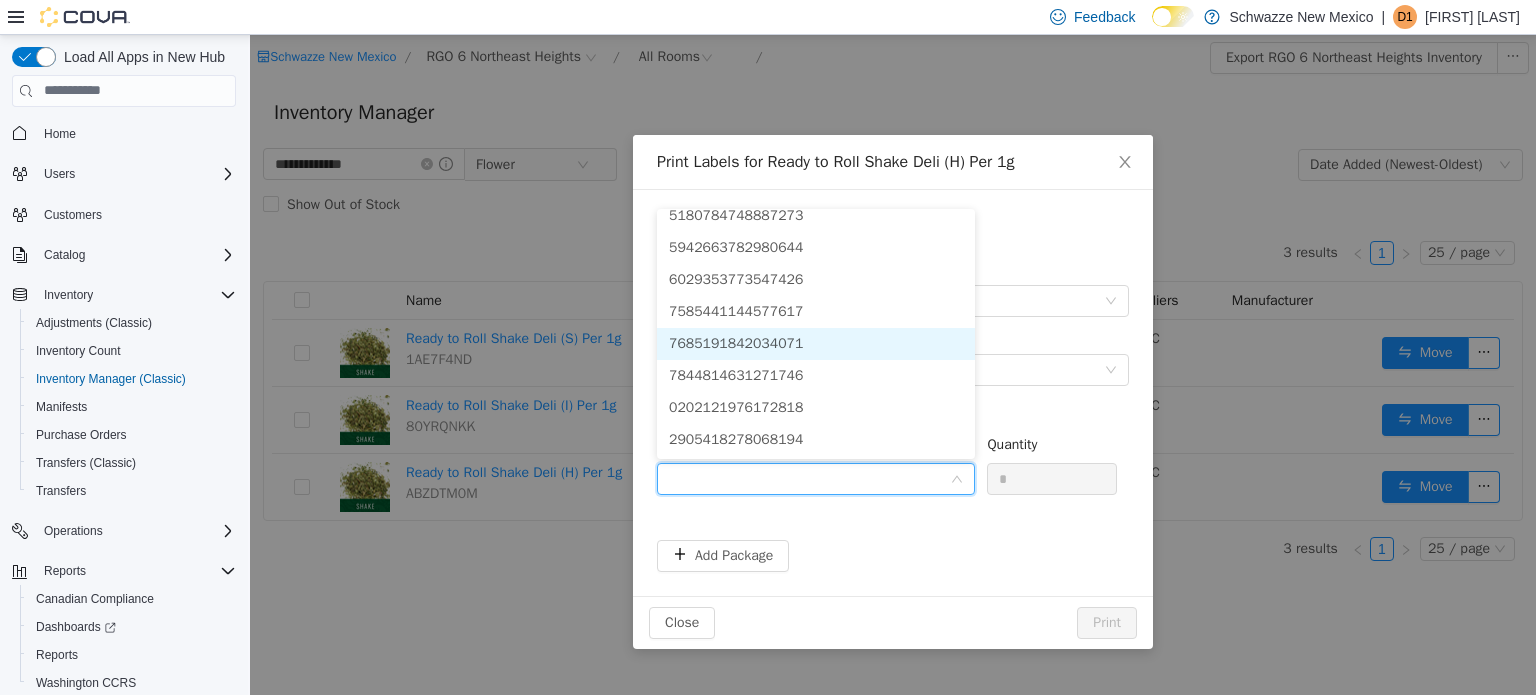 click on "7685191842034071" at bounding box center [736, 342] 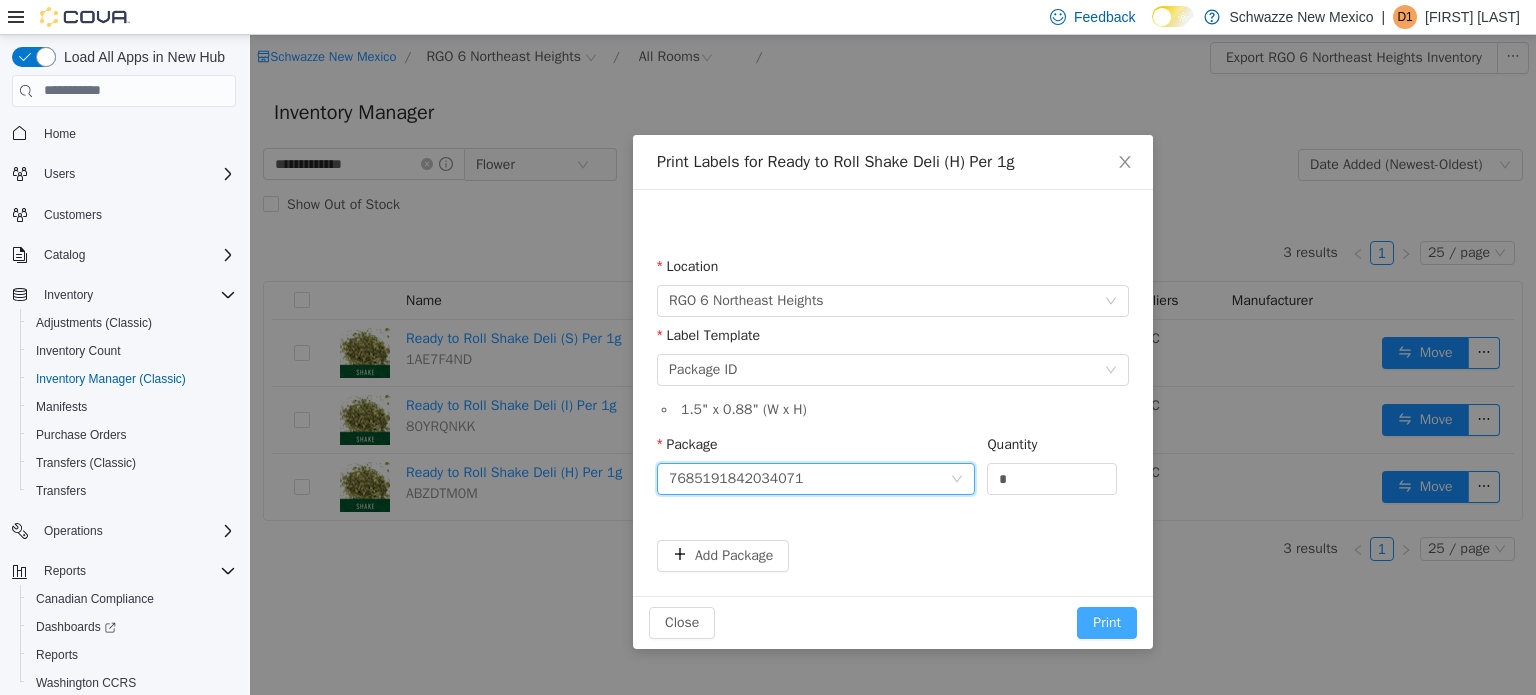click on "Print" at bounding box center (1107, 622) 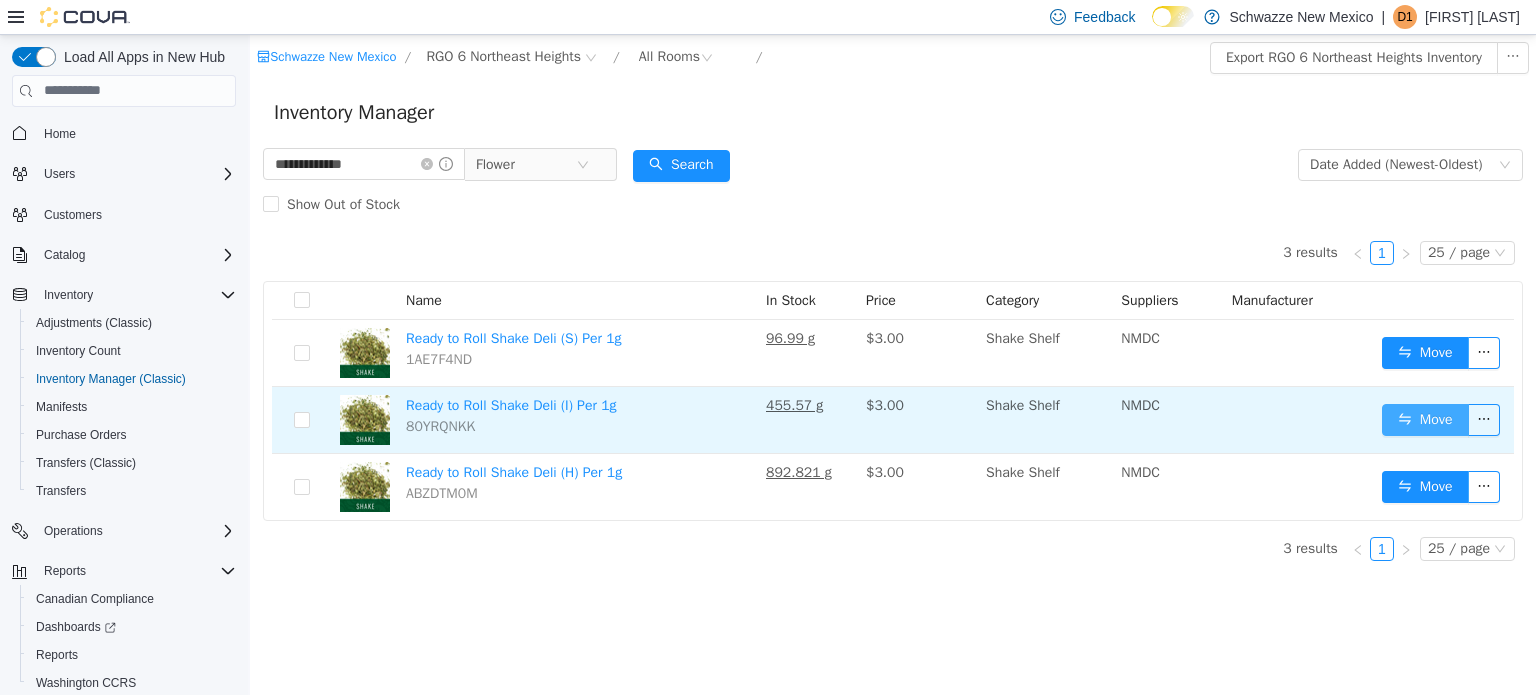 click on "Move" at bounding box center [1425, 419] 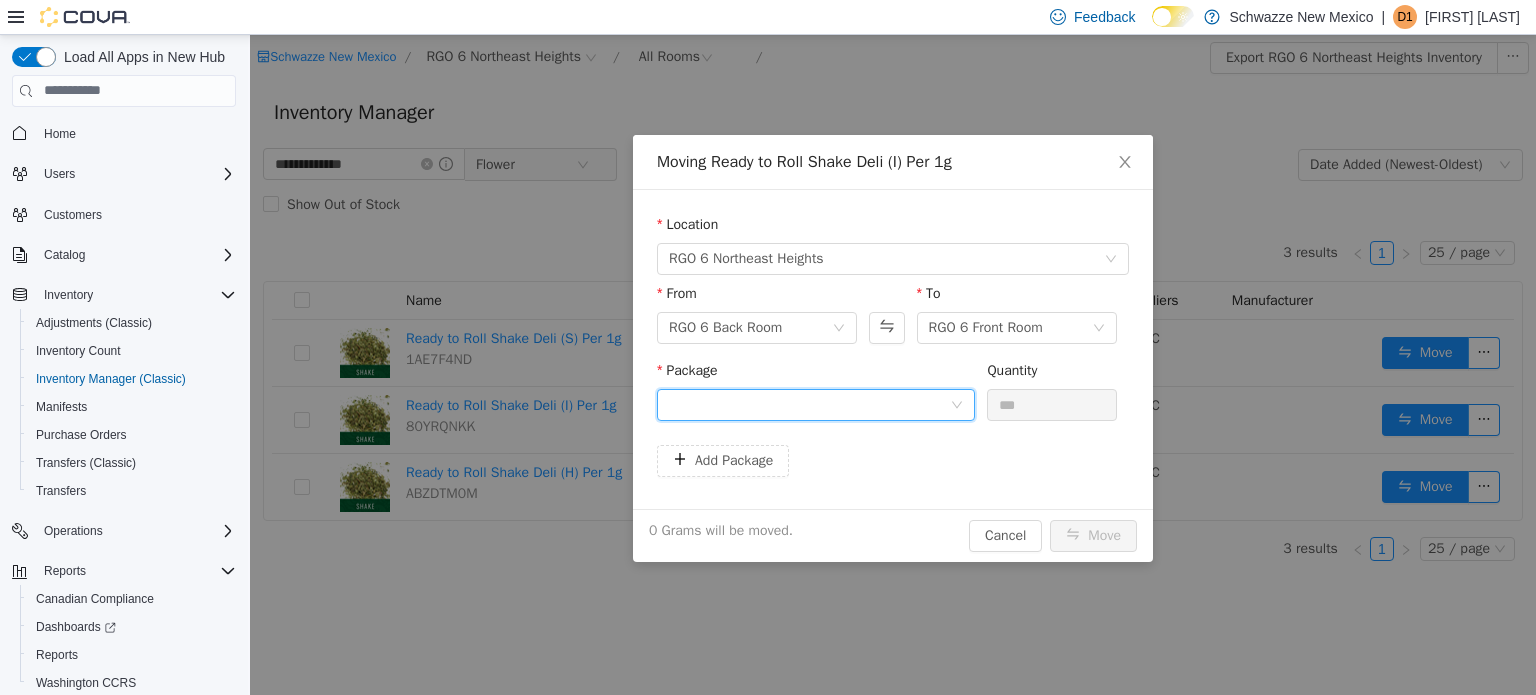 click at bounding box center (809, 404) 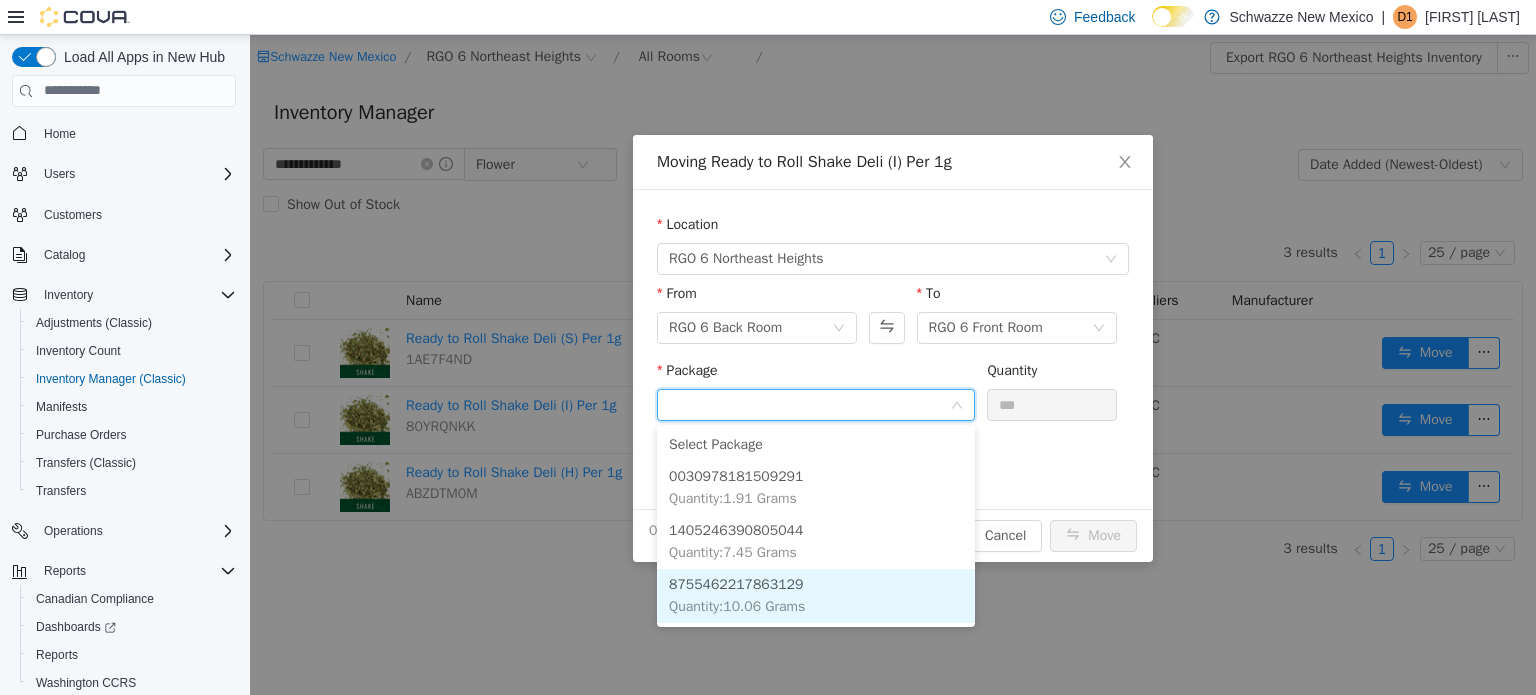 click on "Quantity :  10.06 Grams" at bounding box center (737, 605) 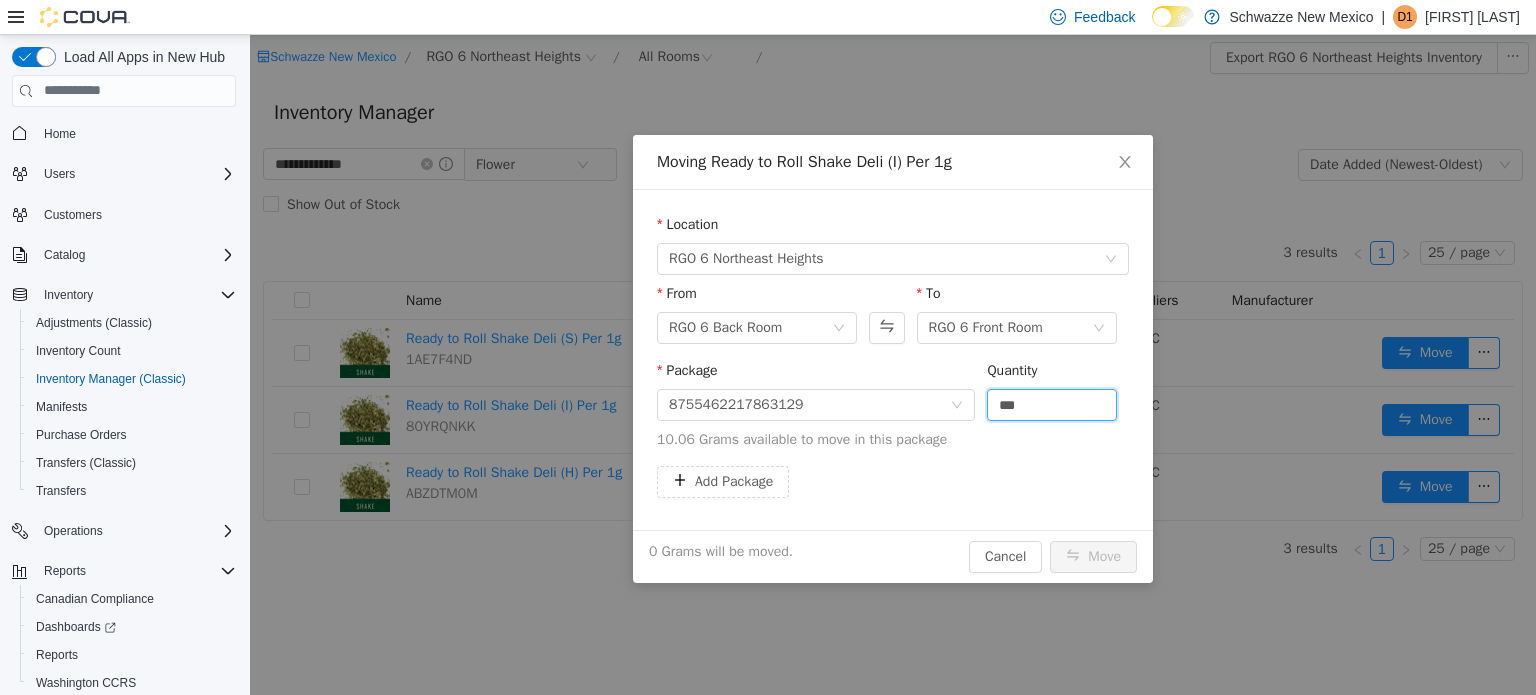 drag, startPoint x: 1014, startPoint y: 412, endPoint x: 875, endPoint y: 440, distance: 141.7921 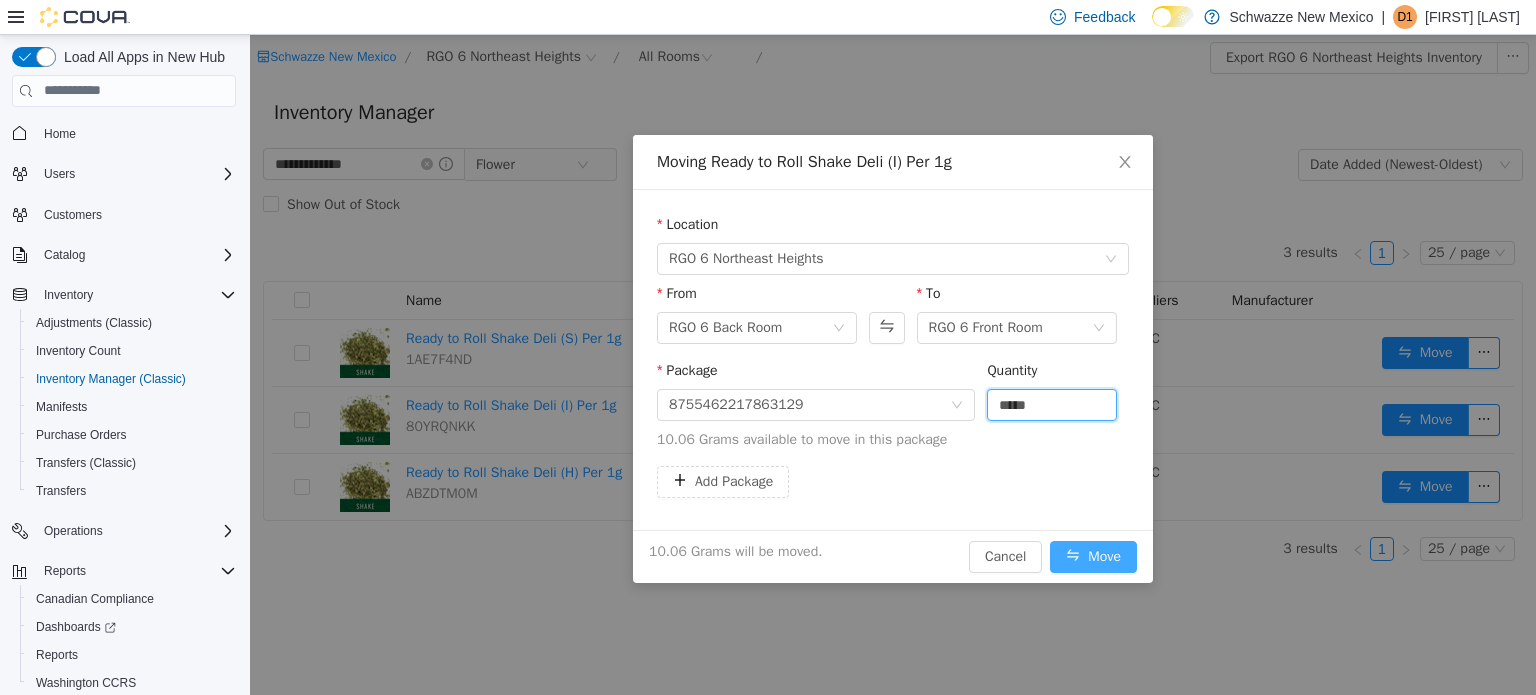 type on "*****" 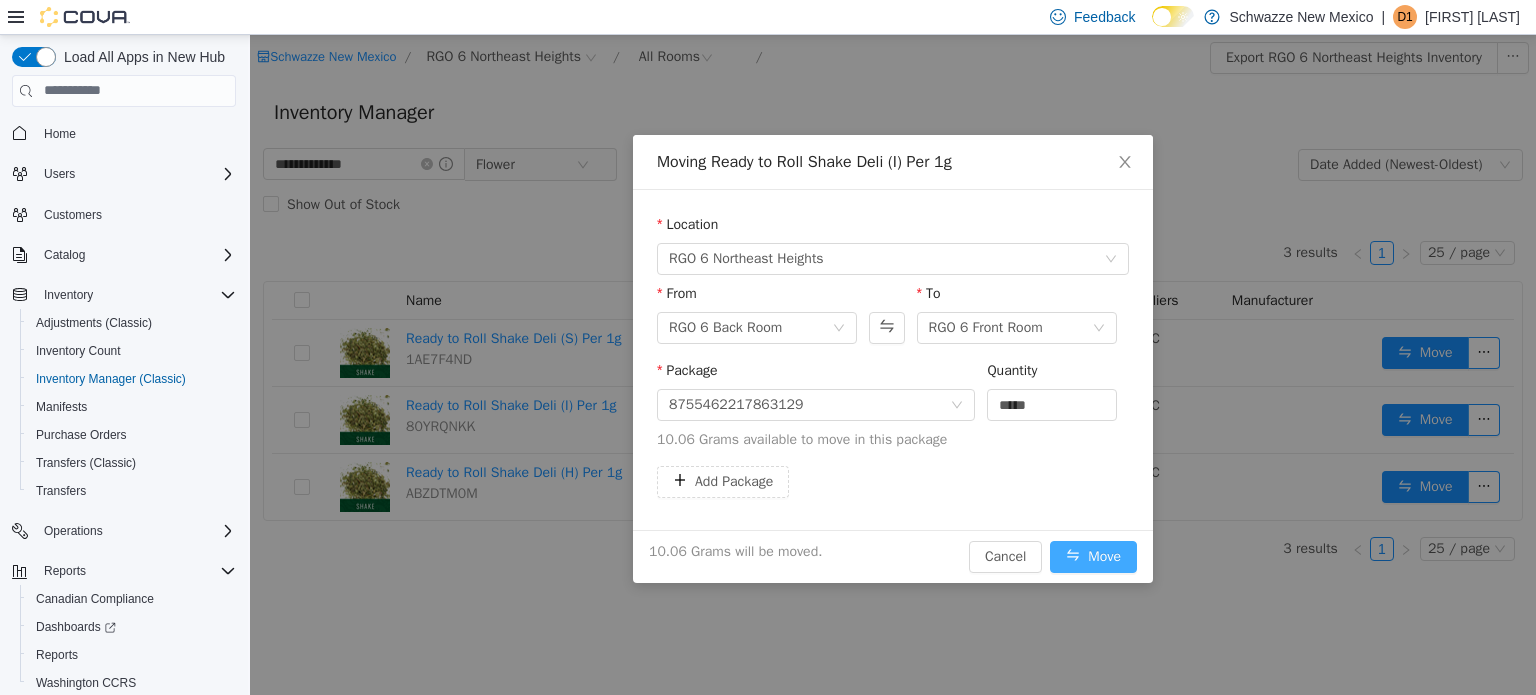 click on "Move" at bounding box center (1093, 556) 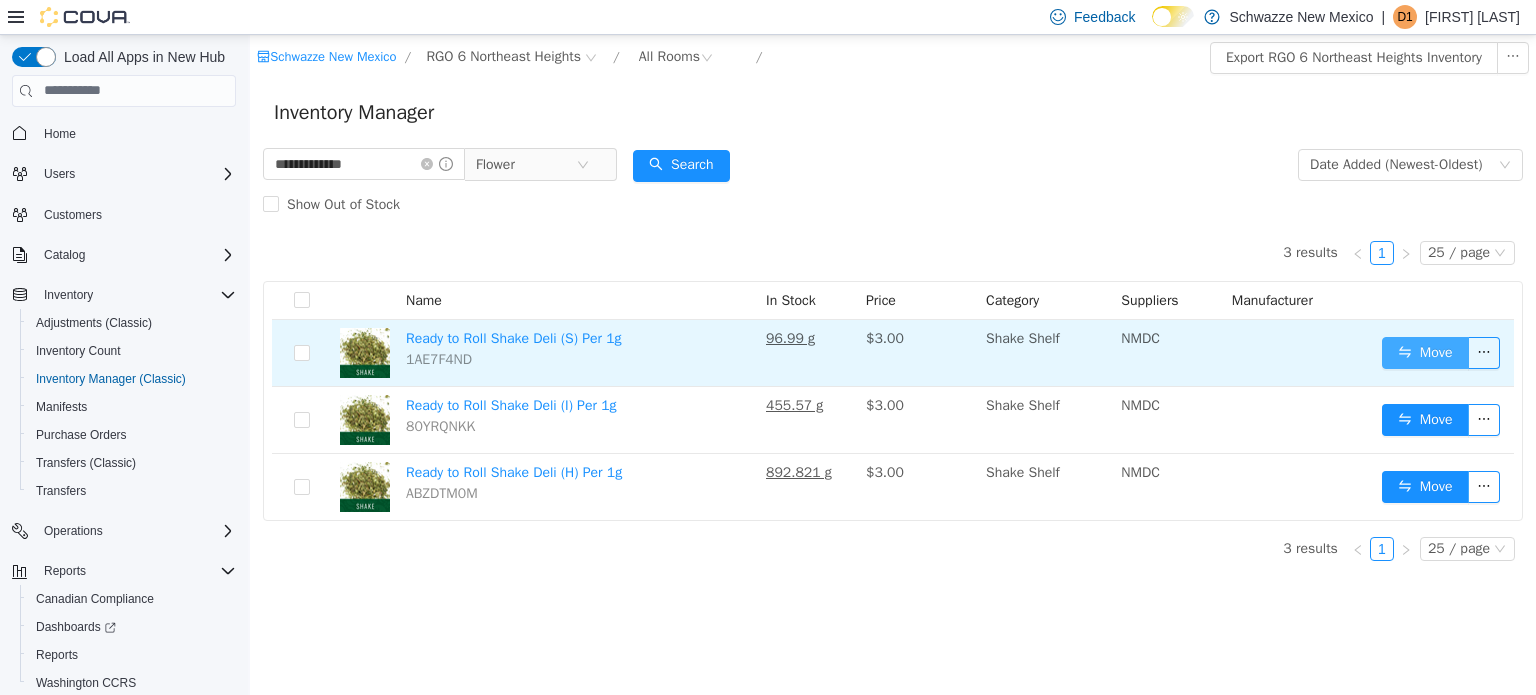 click on "Move" at bounding box center (1425, 352) 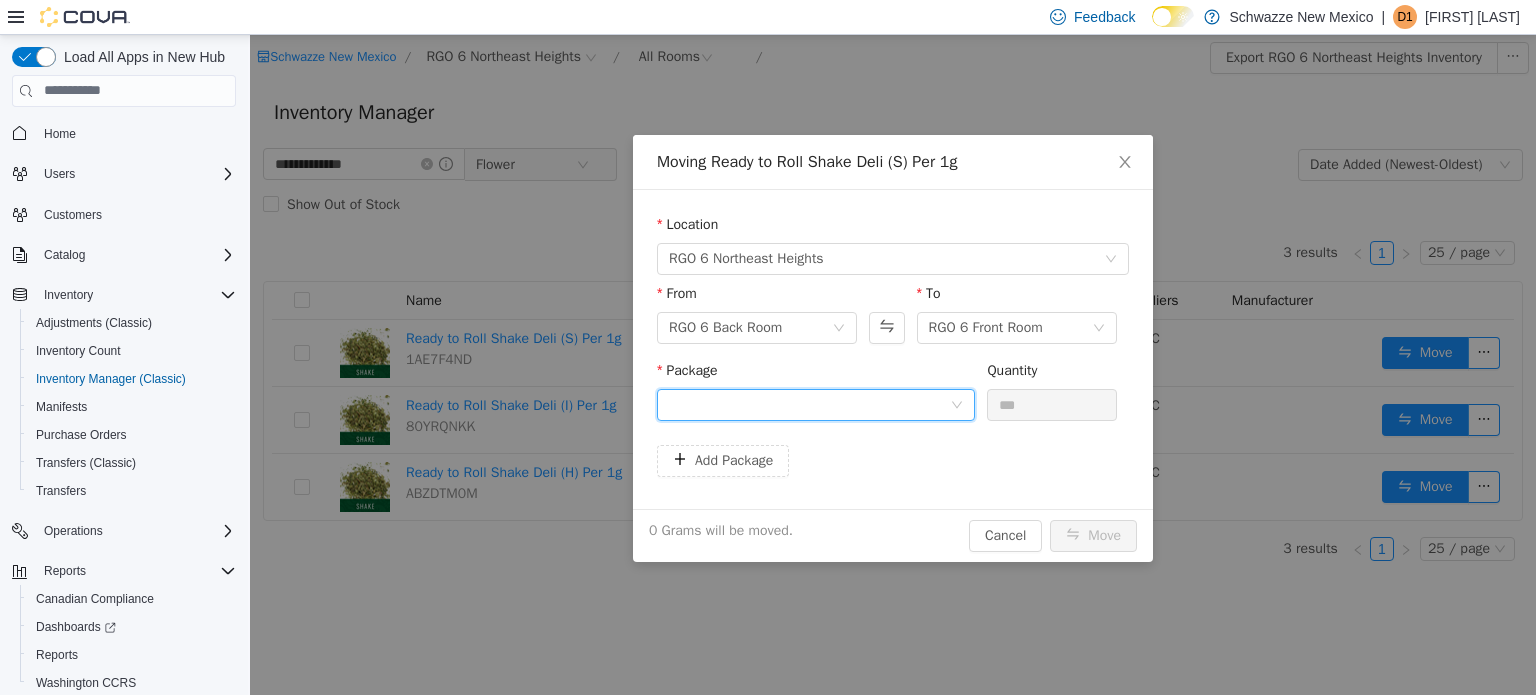 click at bounding box center [809, 404] 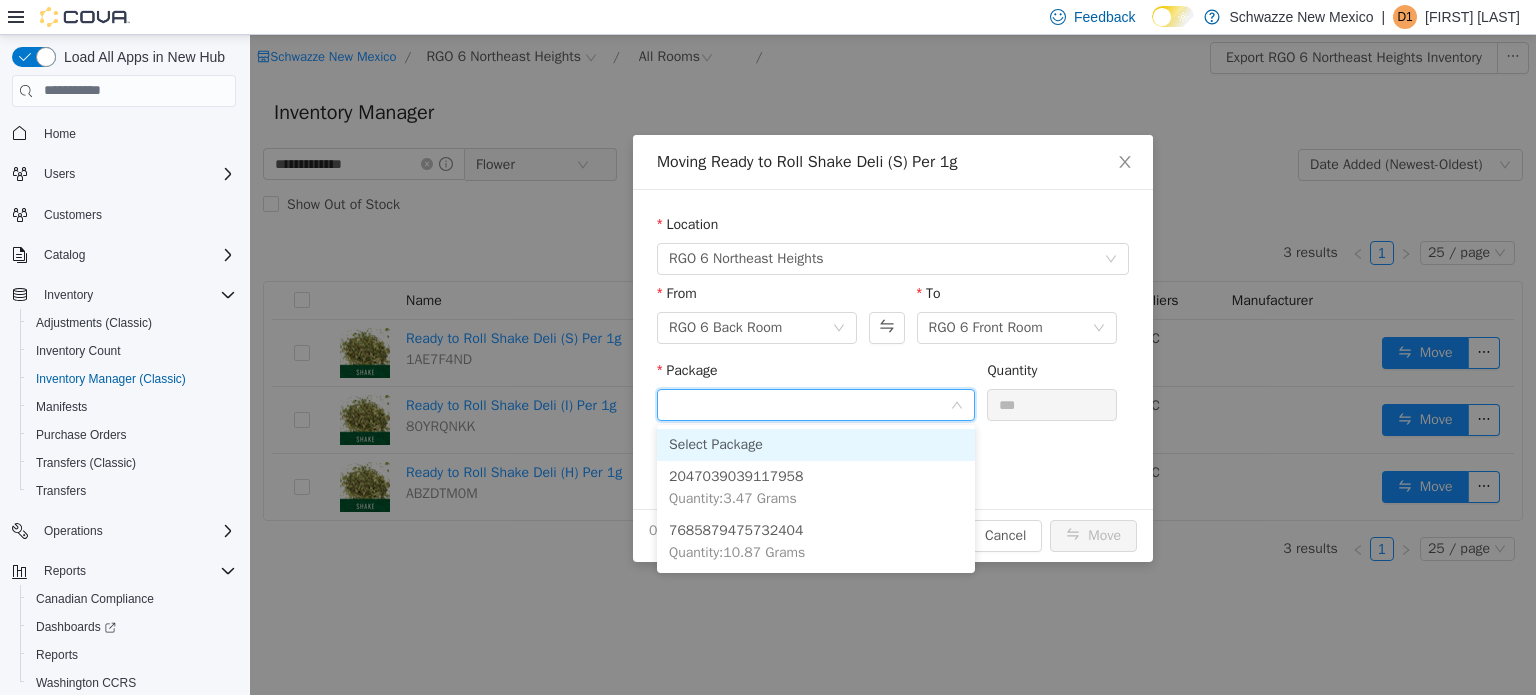 click on "Package" at bounding box center (809, 405) 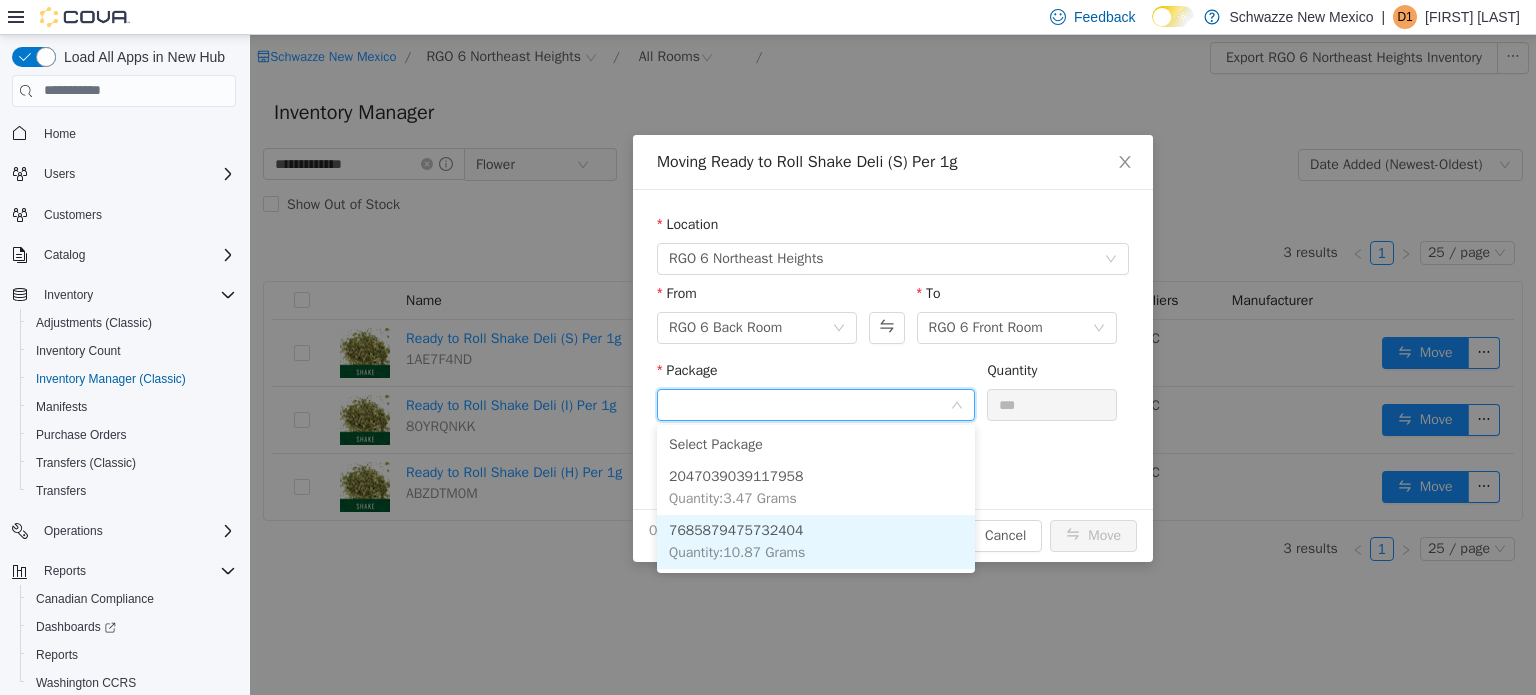 click on "7685879475732404" at bounding box center (736, 529) 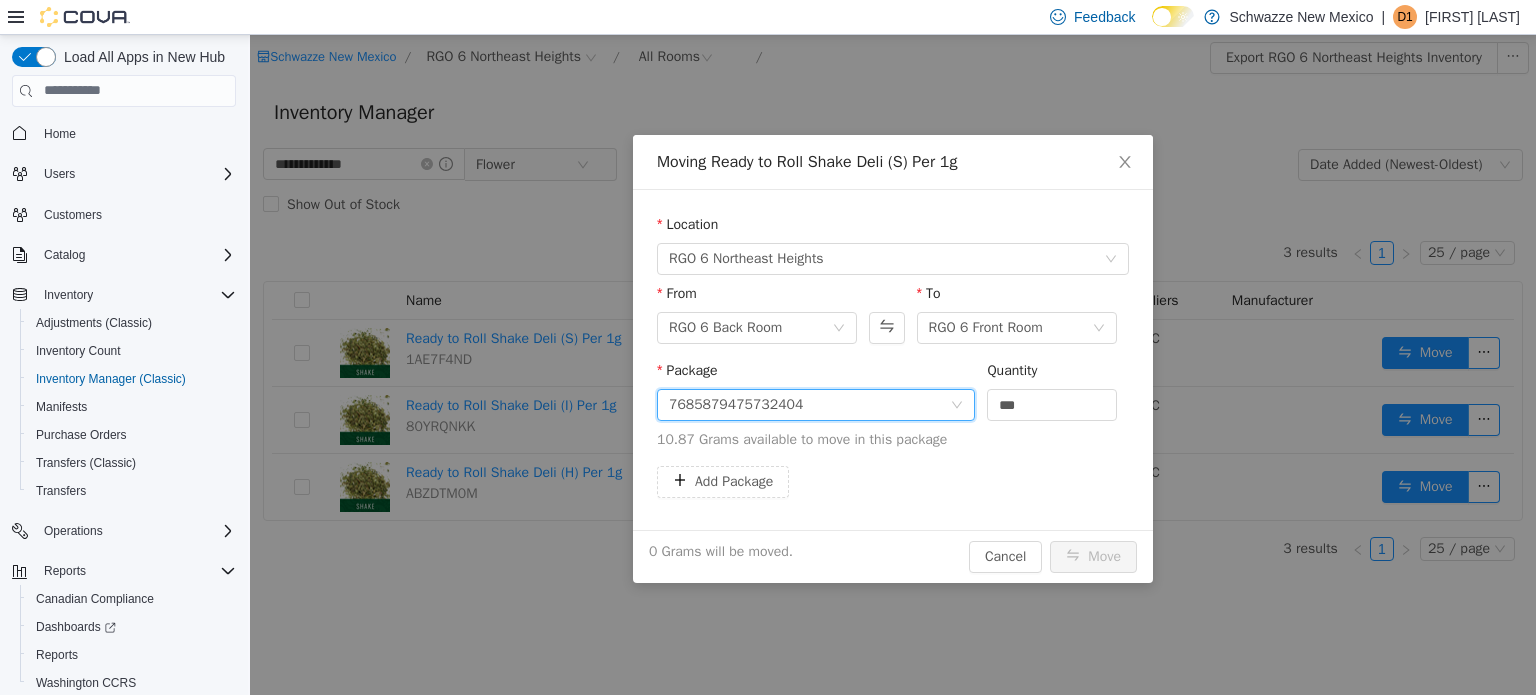 drag, startPoint x: 1024, startPoint y: 412, endPoint x: 837, endPoint y: 450, distance: 190.8219 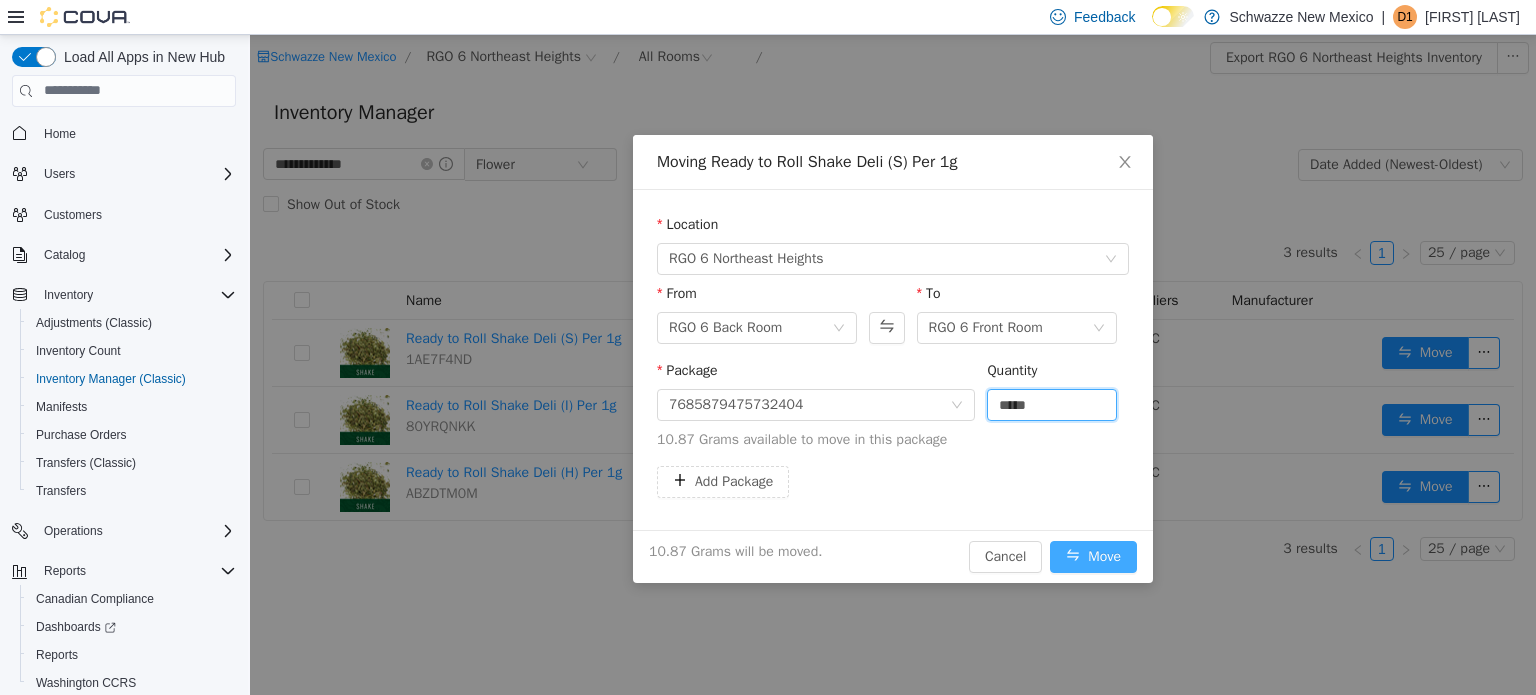 type on "*****" 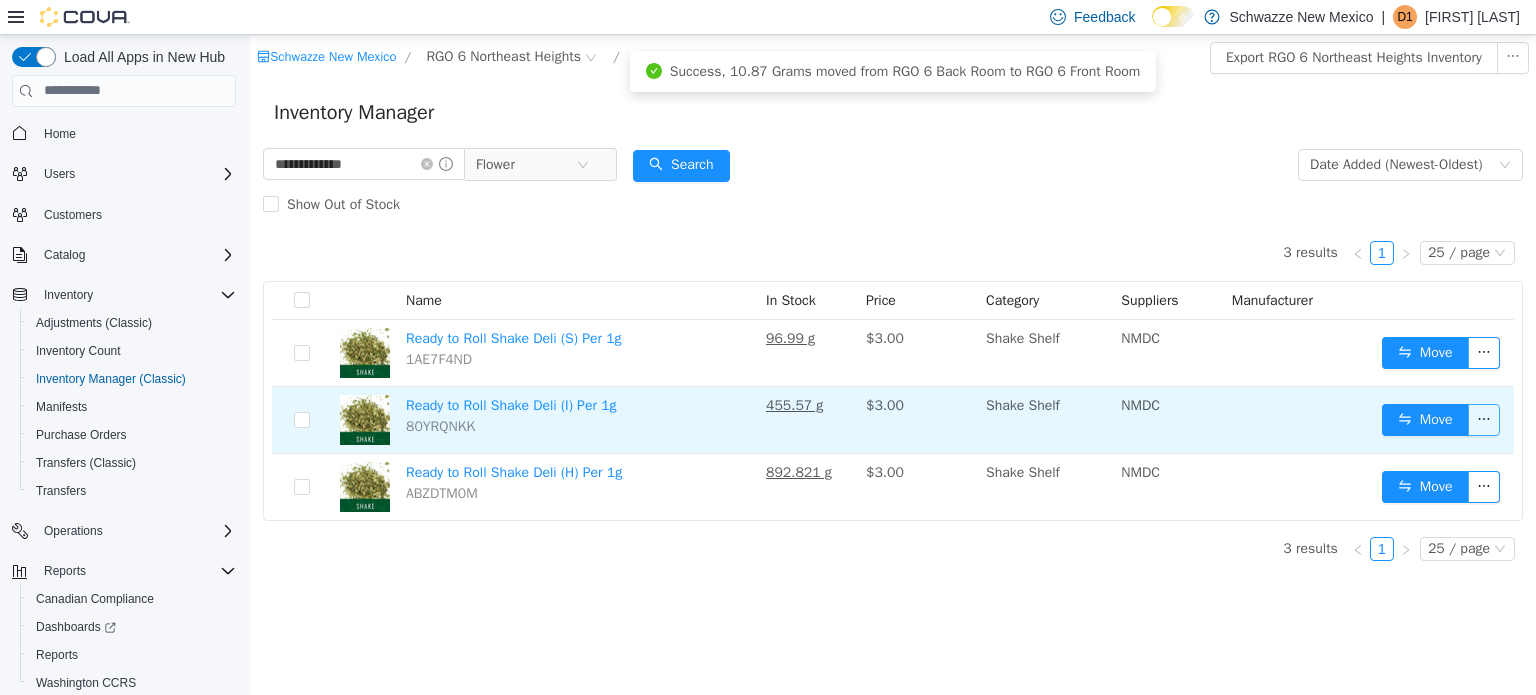 click at bounding box center (1484, 419) 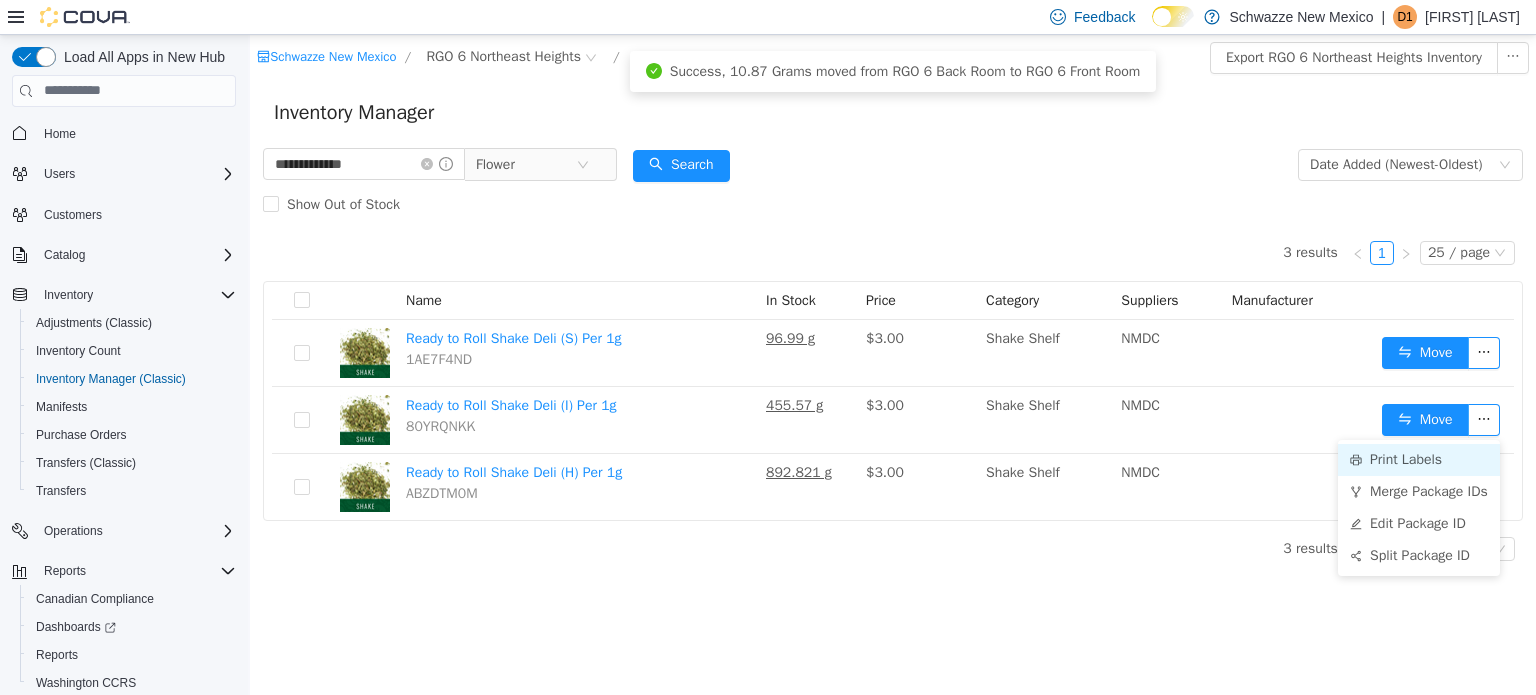 click on "Print Labels" at bounding box center (1419, 459) 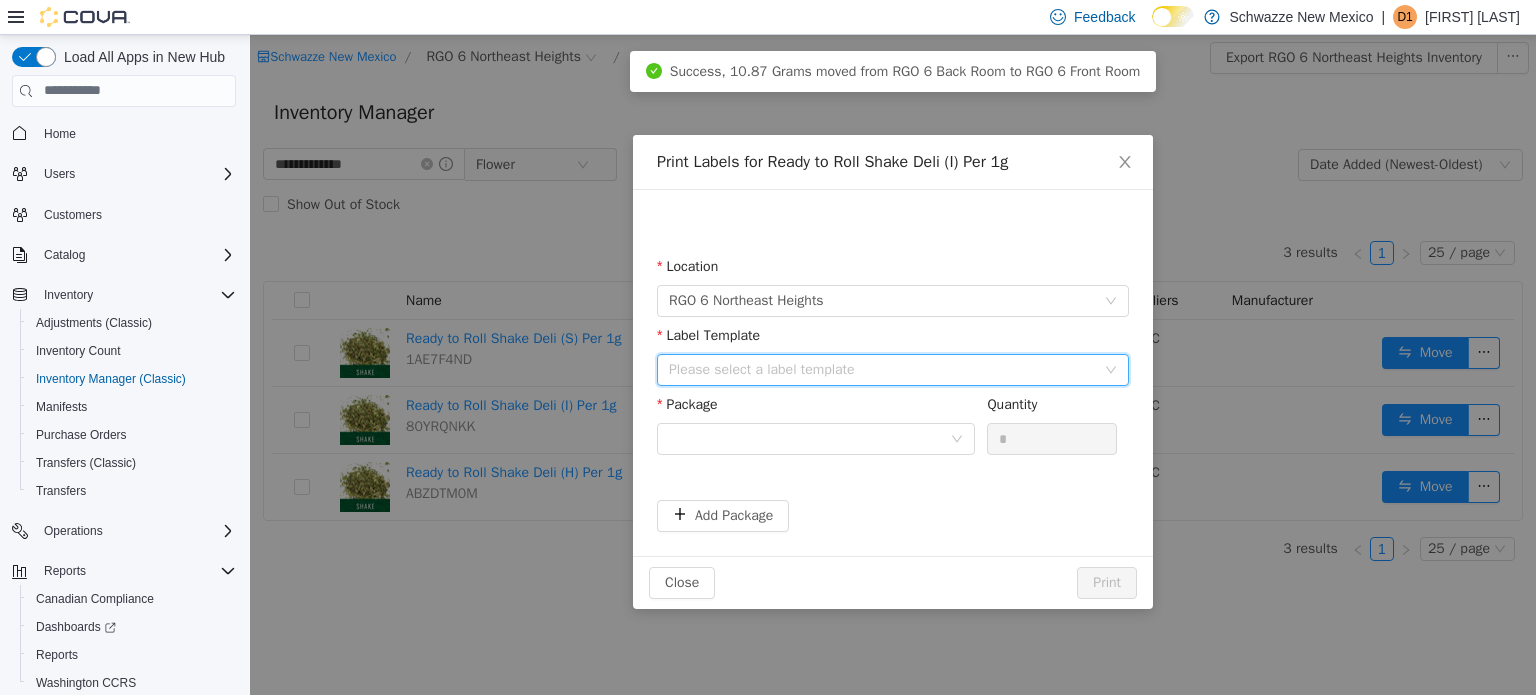 click on "Please select a label template" at bounding box center (886, 369) 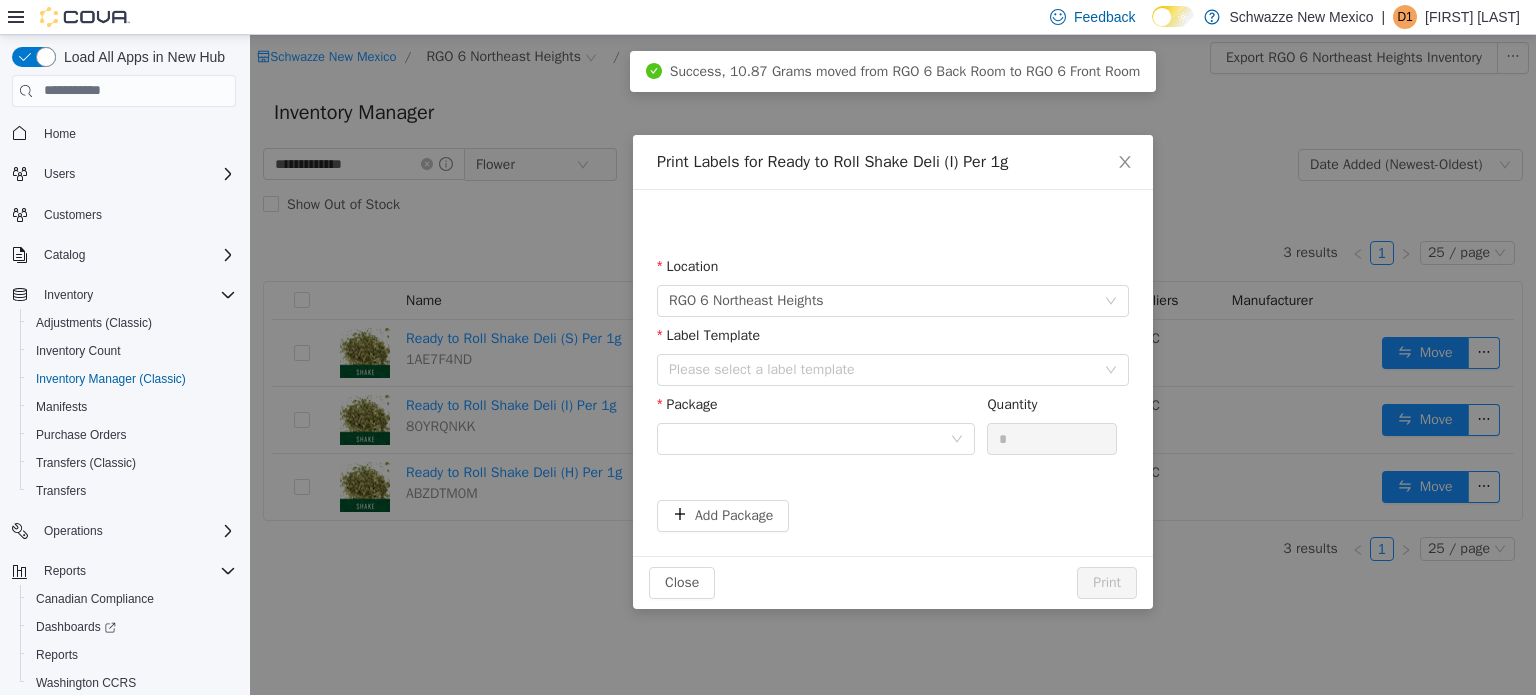 click on "Location RGO 6 Northeast Heights Label Template Please select a label template Package   Quantity * Add Package" at bounding box center (893, 372) 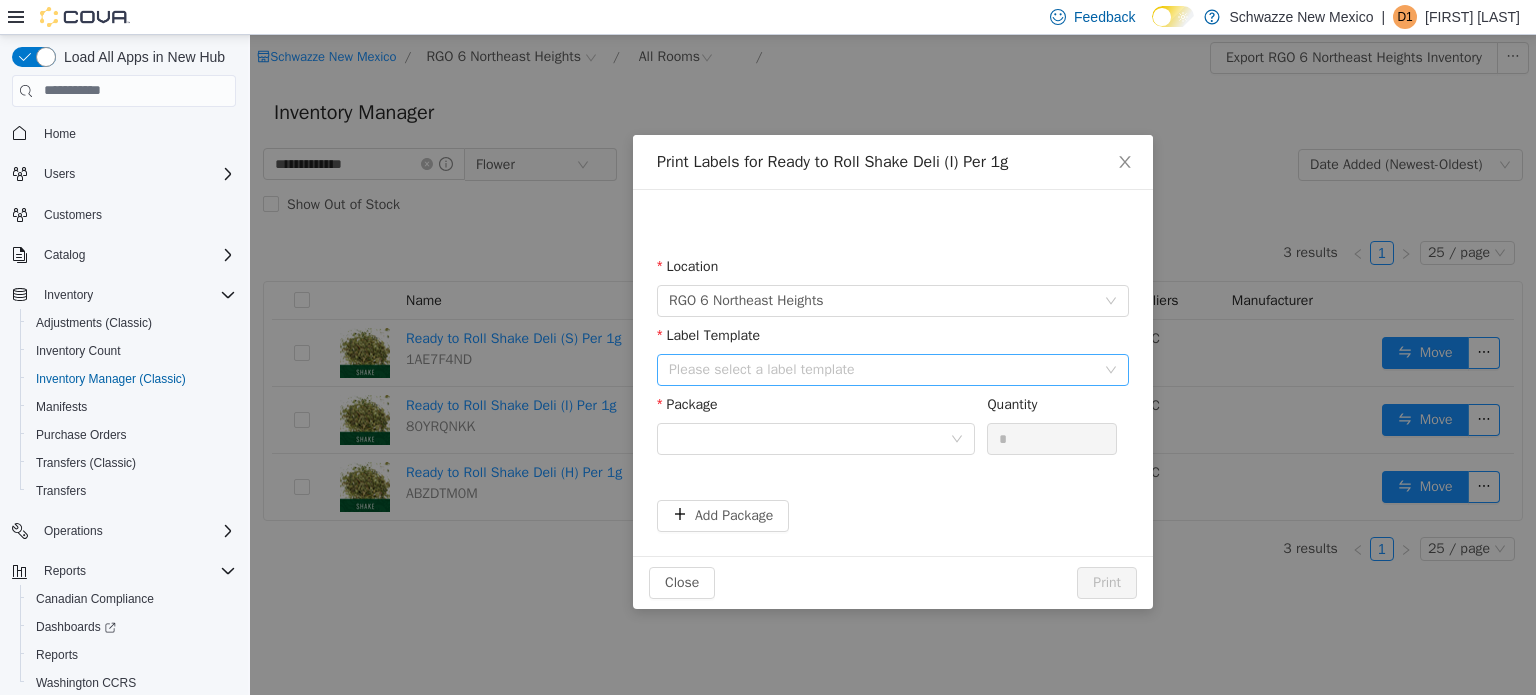 click on "Please select a label template" at bounding box center [882, 369] 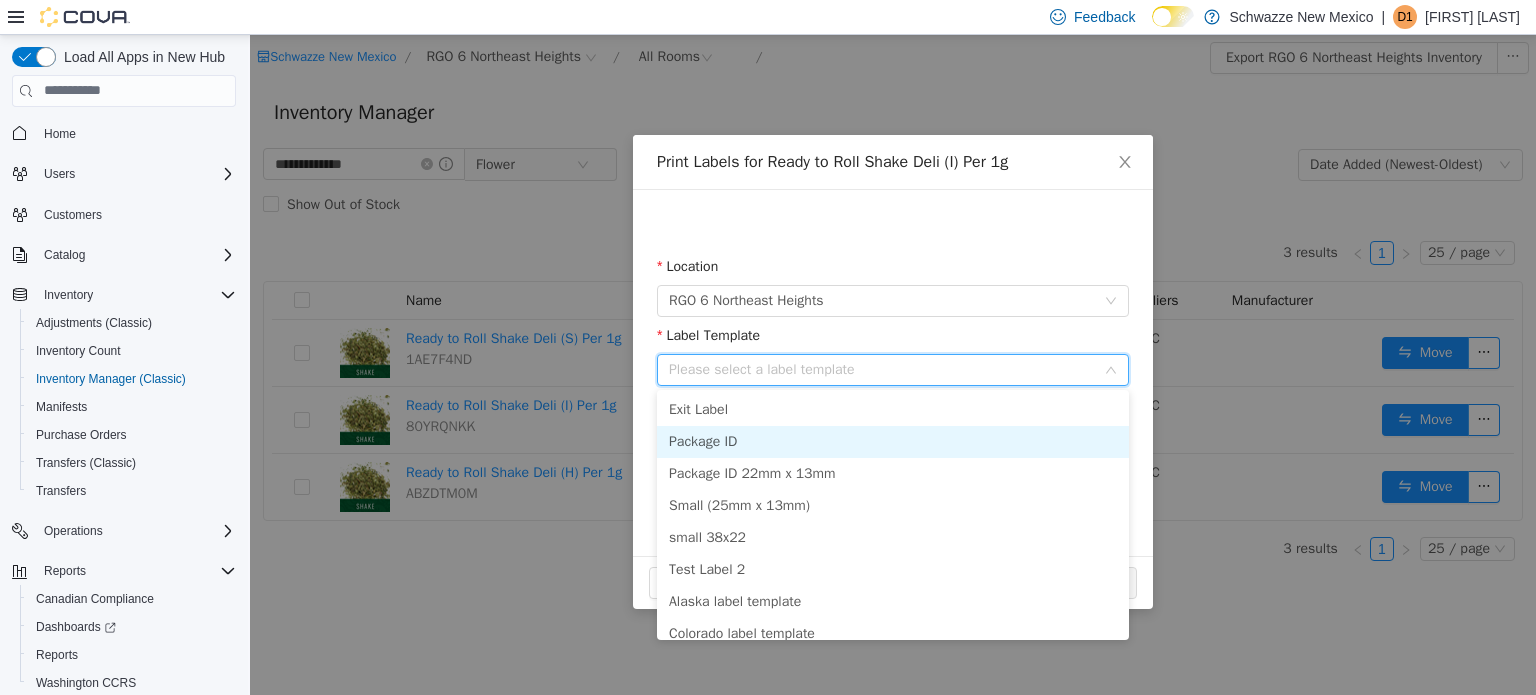 click on "Package ID" at bounding box center (893, 441) 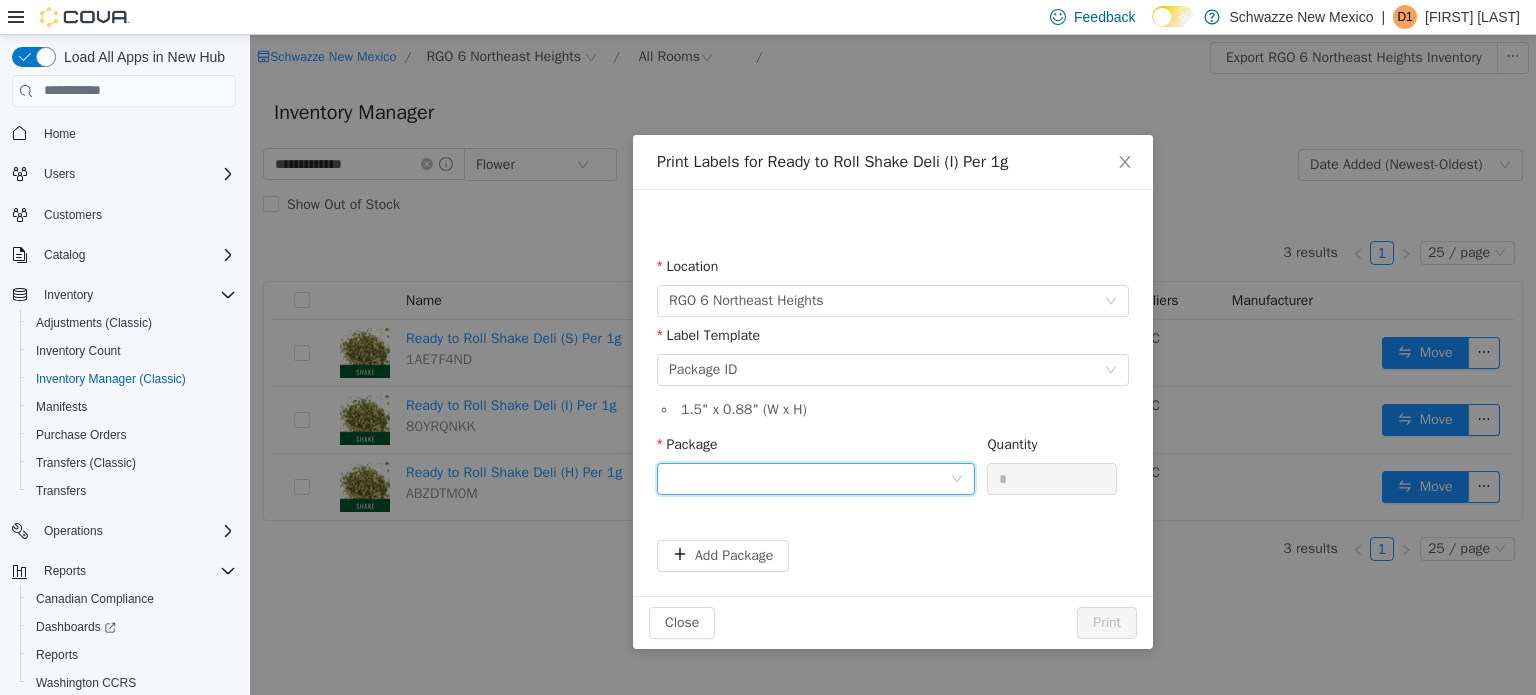 click at bounding box center [809, 478] 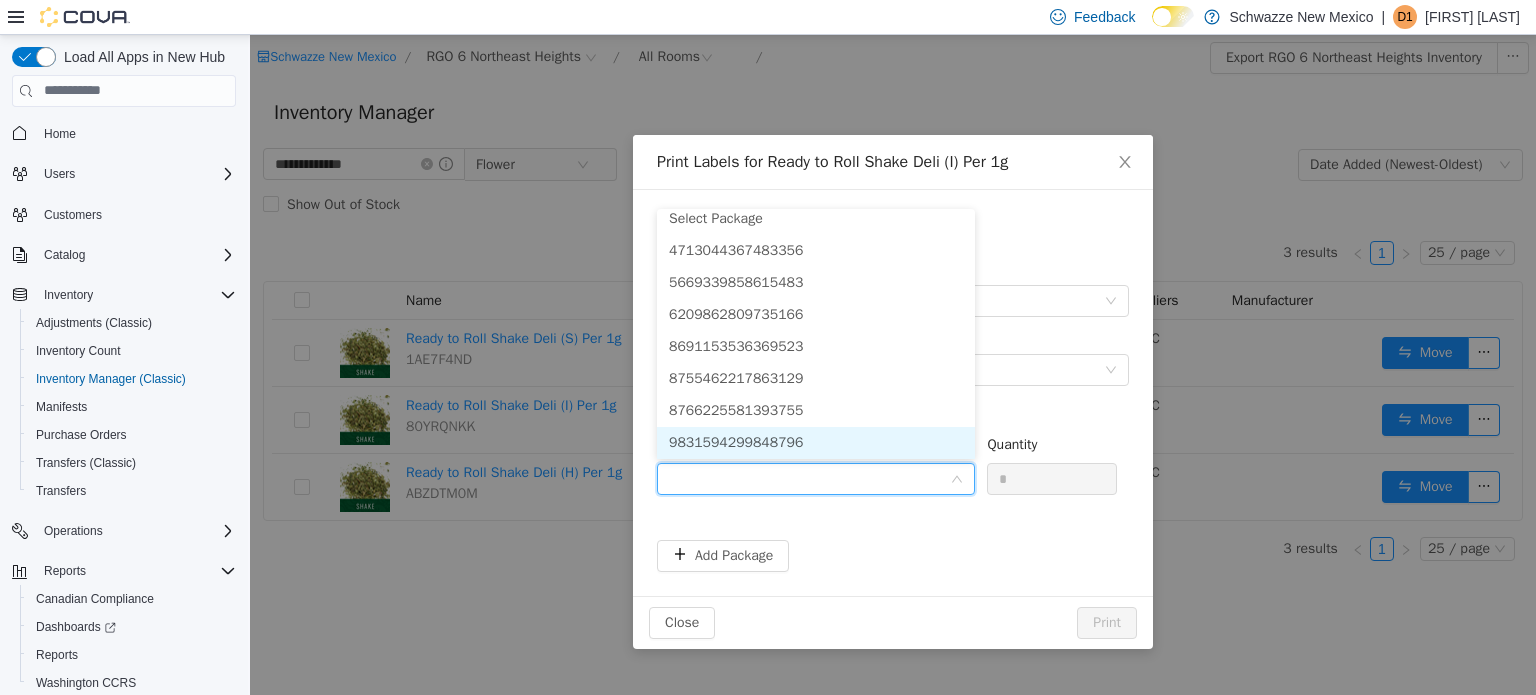 scroll, scrollTop: 74, scrollLeft: 0, axis: vertical 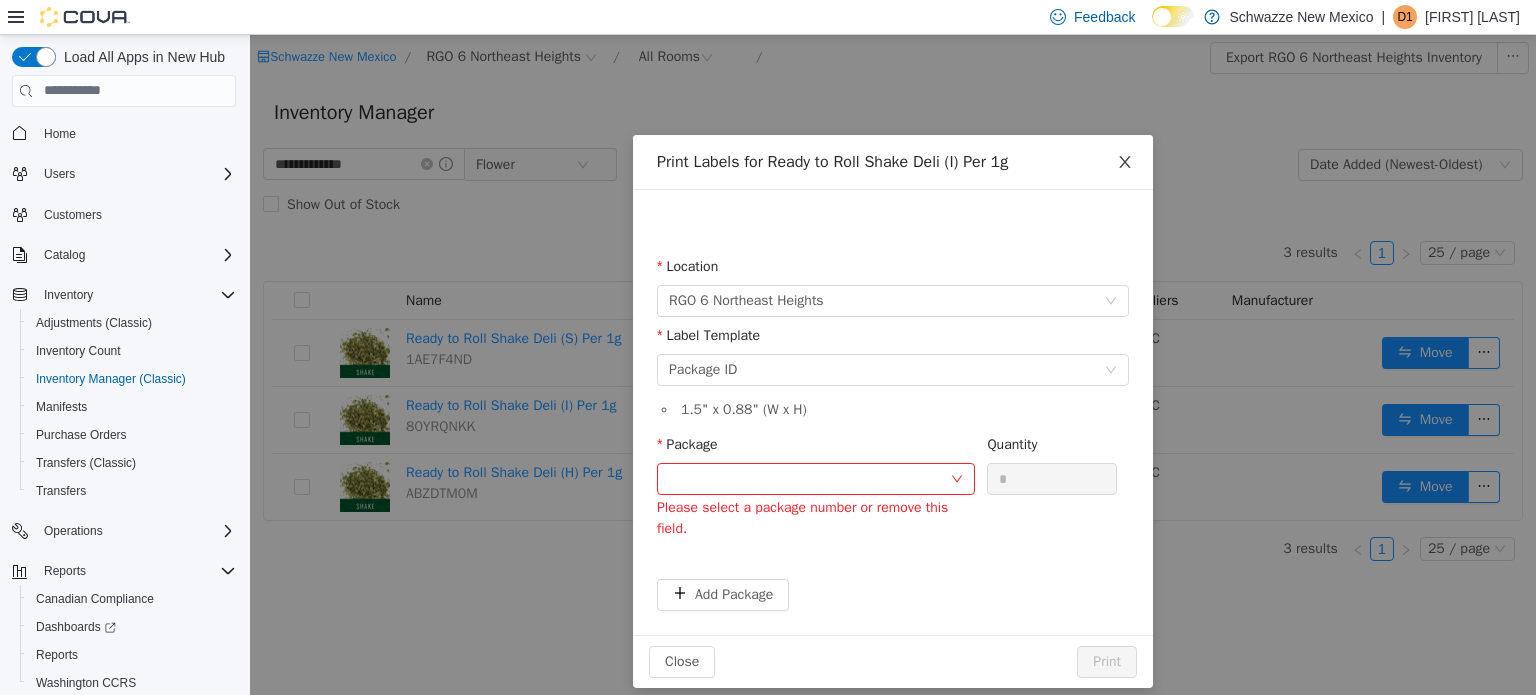 click at bounding box center [1125, 162] 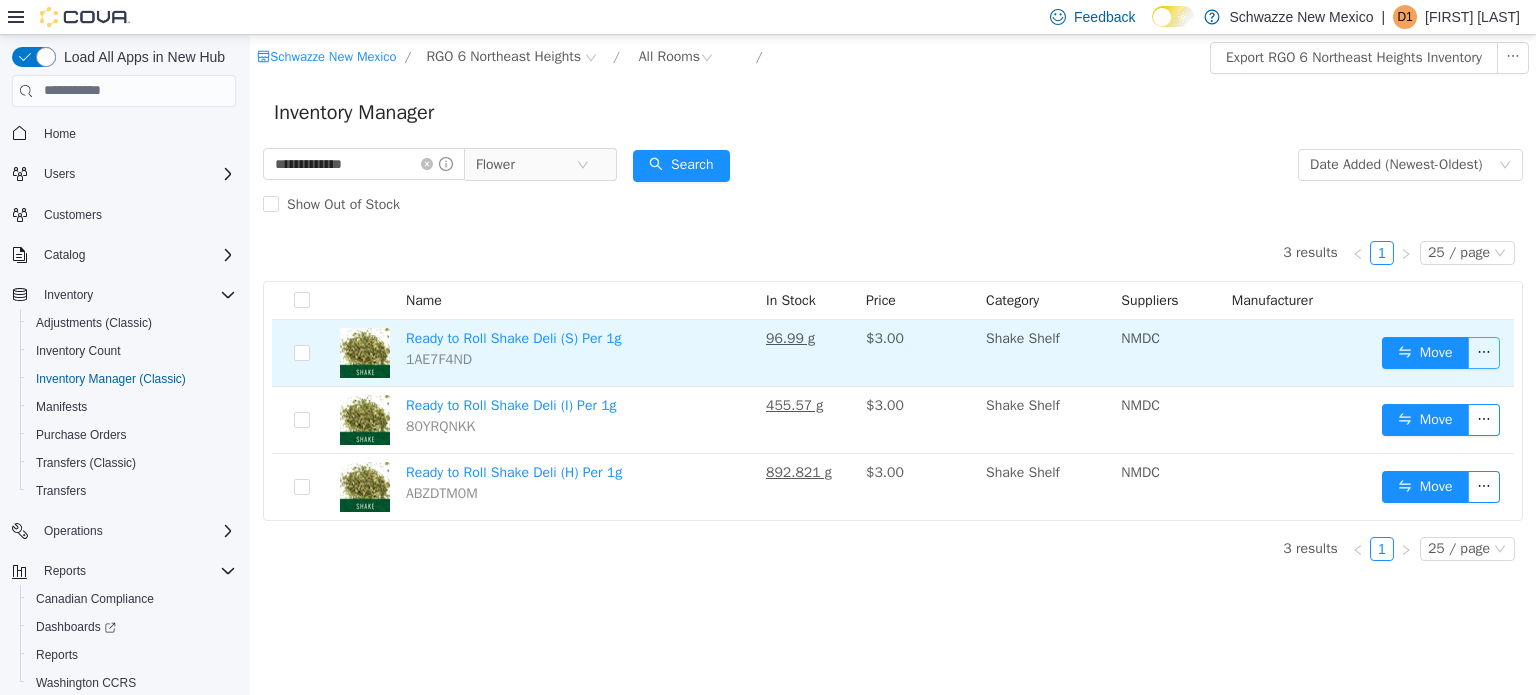 click at bounding box center (1484, 352) 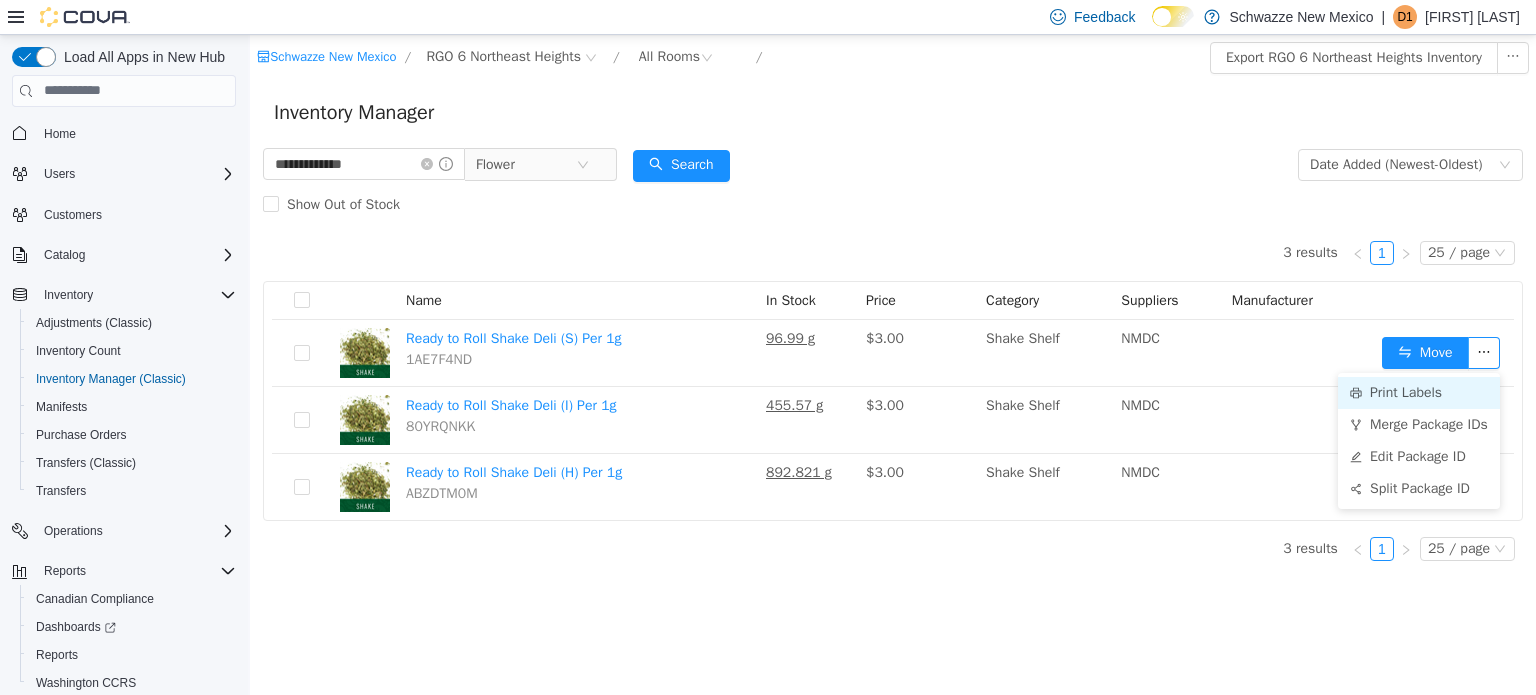 click on "Print Labels" at bounding box center (1419, 392) 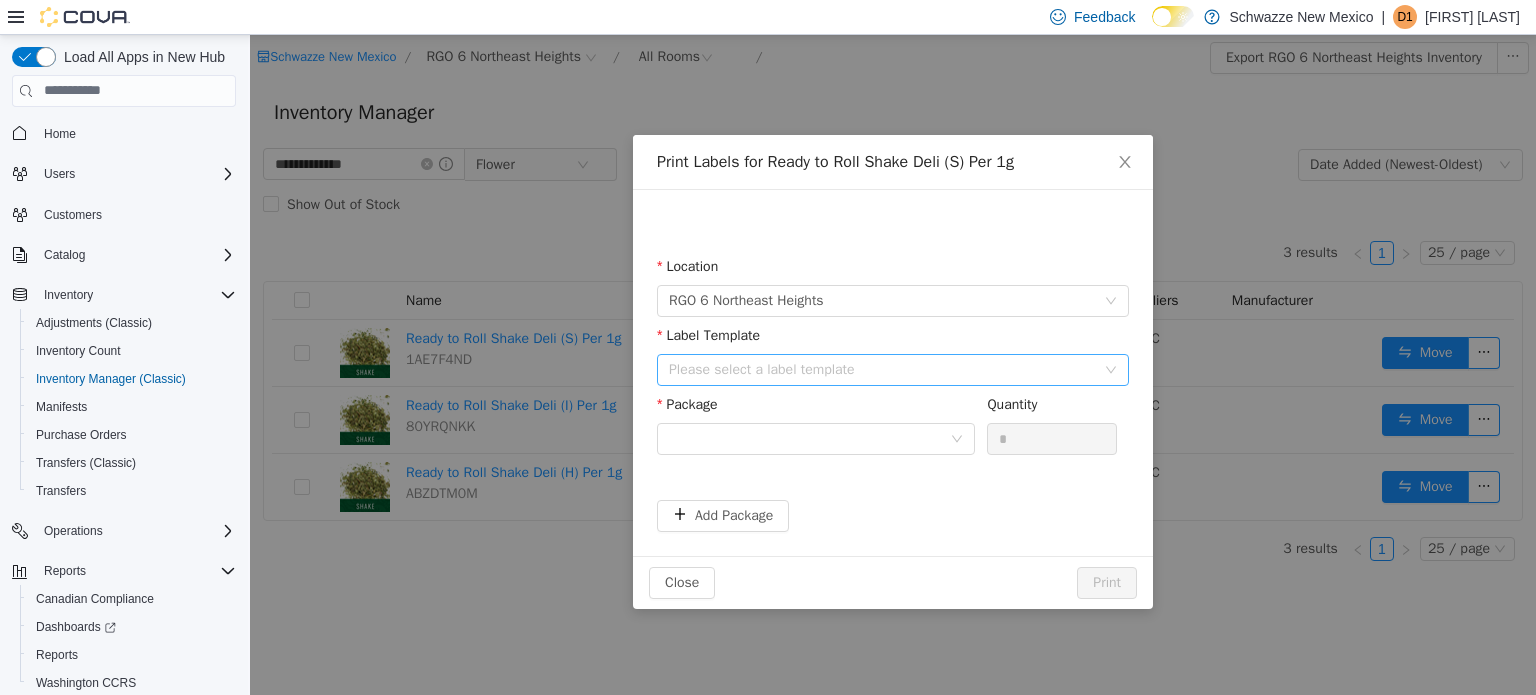 click on "Please select a label template" at bounding box center (882, 369) 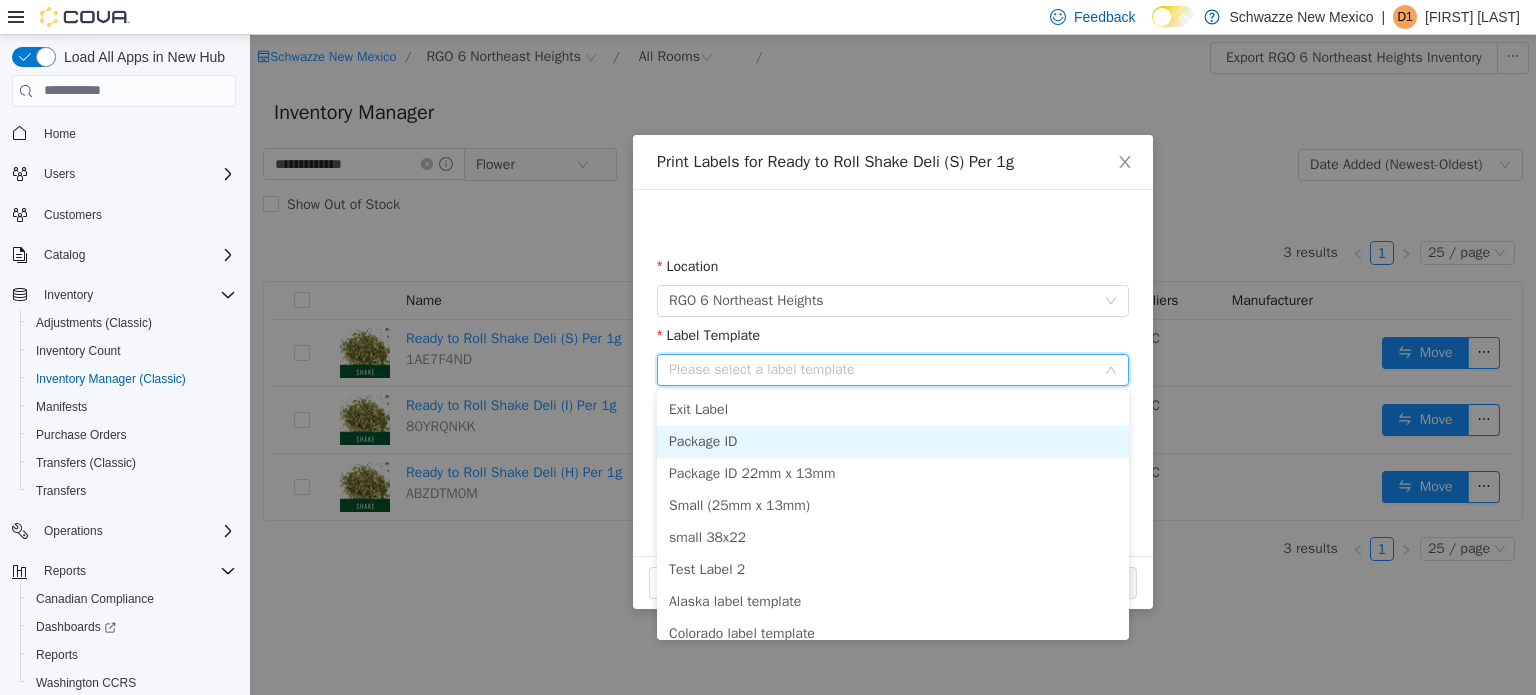 click on "Package ID" at bounding box center [893, 441] 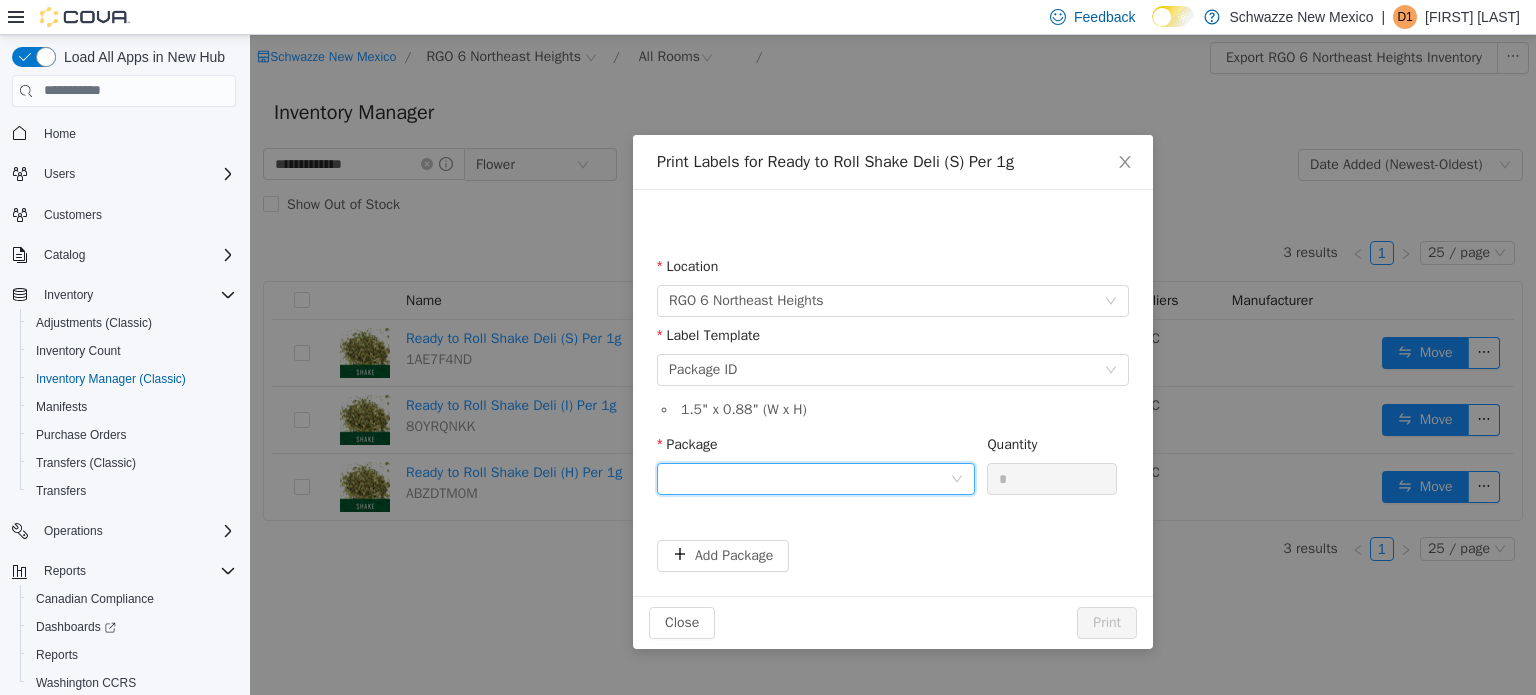 click at bounding box center [809, 478] 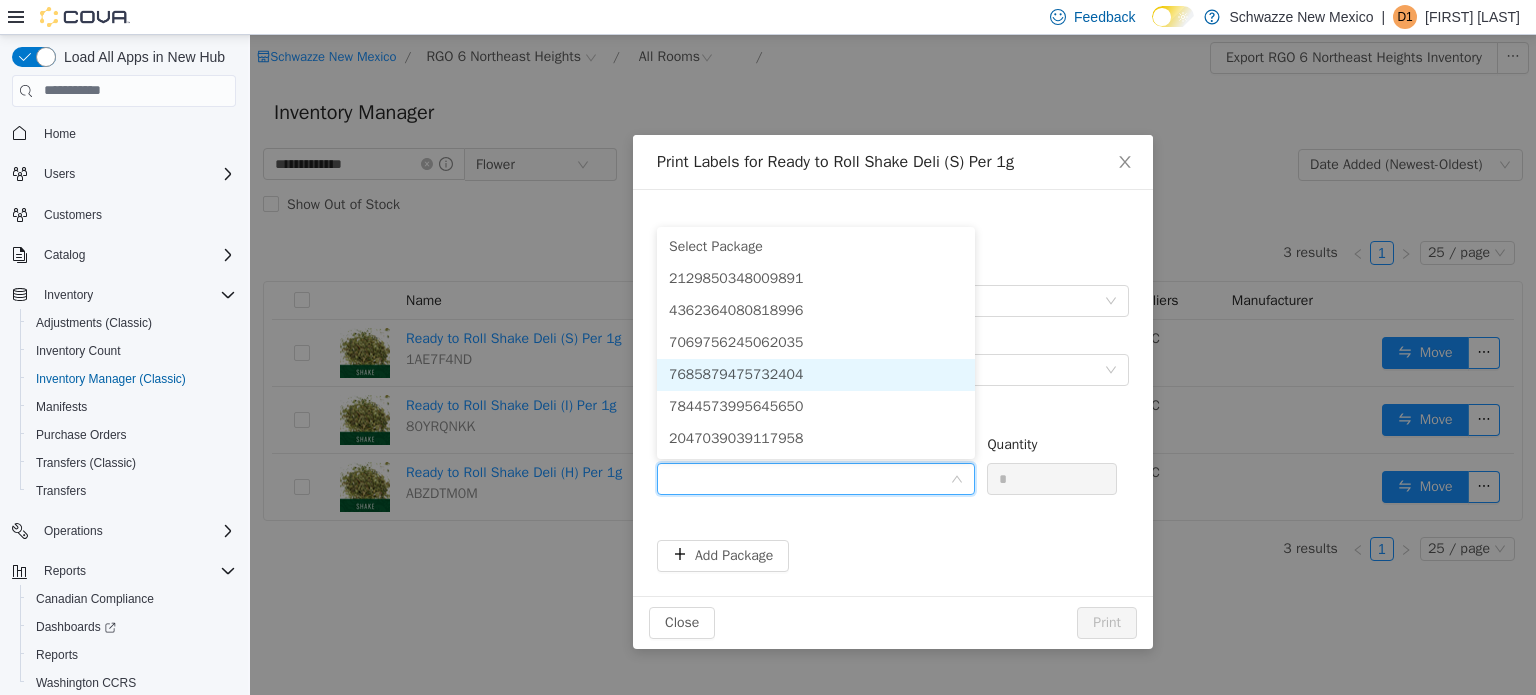 click on "7685879475732404" at bounding box center (736, 373) 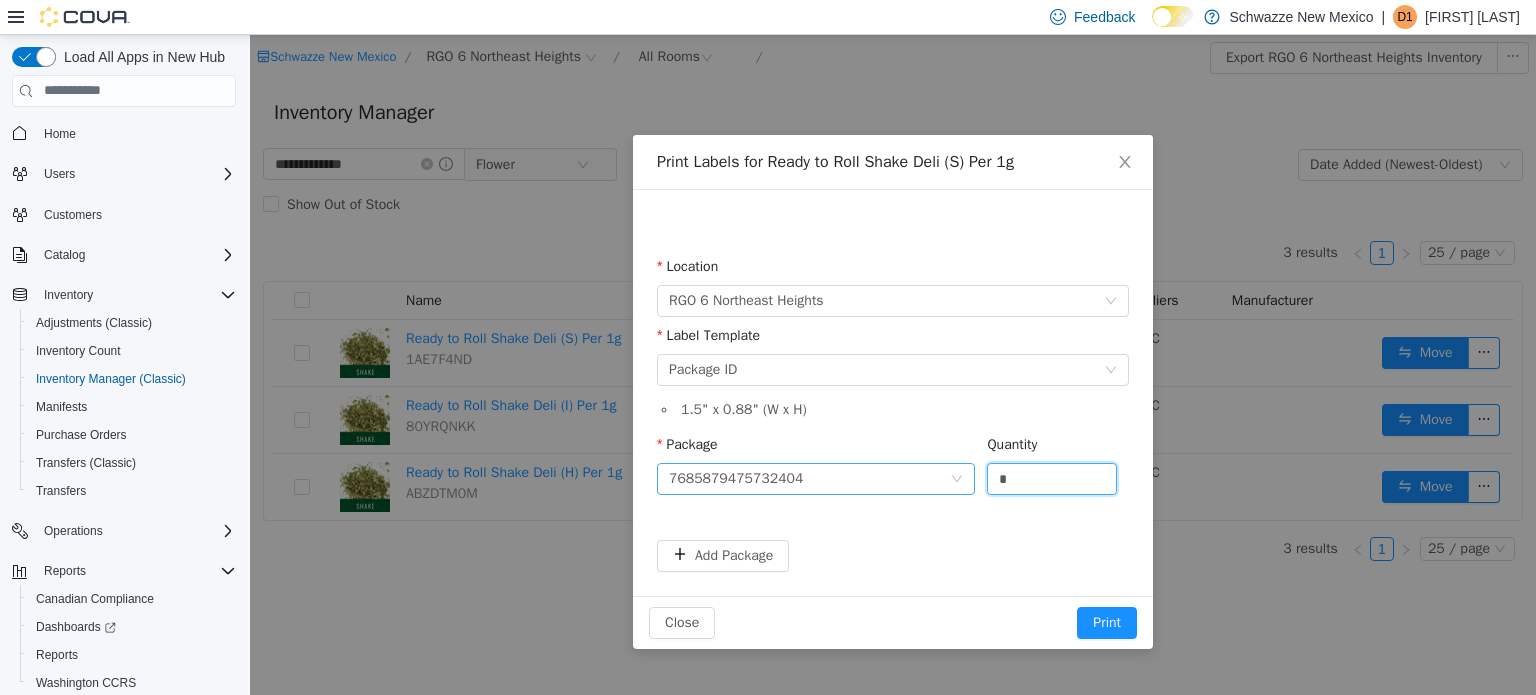 drag, startPoint x: 1020, startPoint y: 483, endPoint x: 975, endPoint y: 474, distance: 45.891174 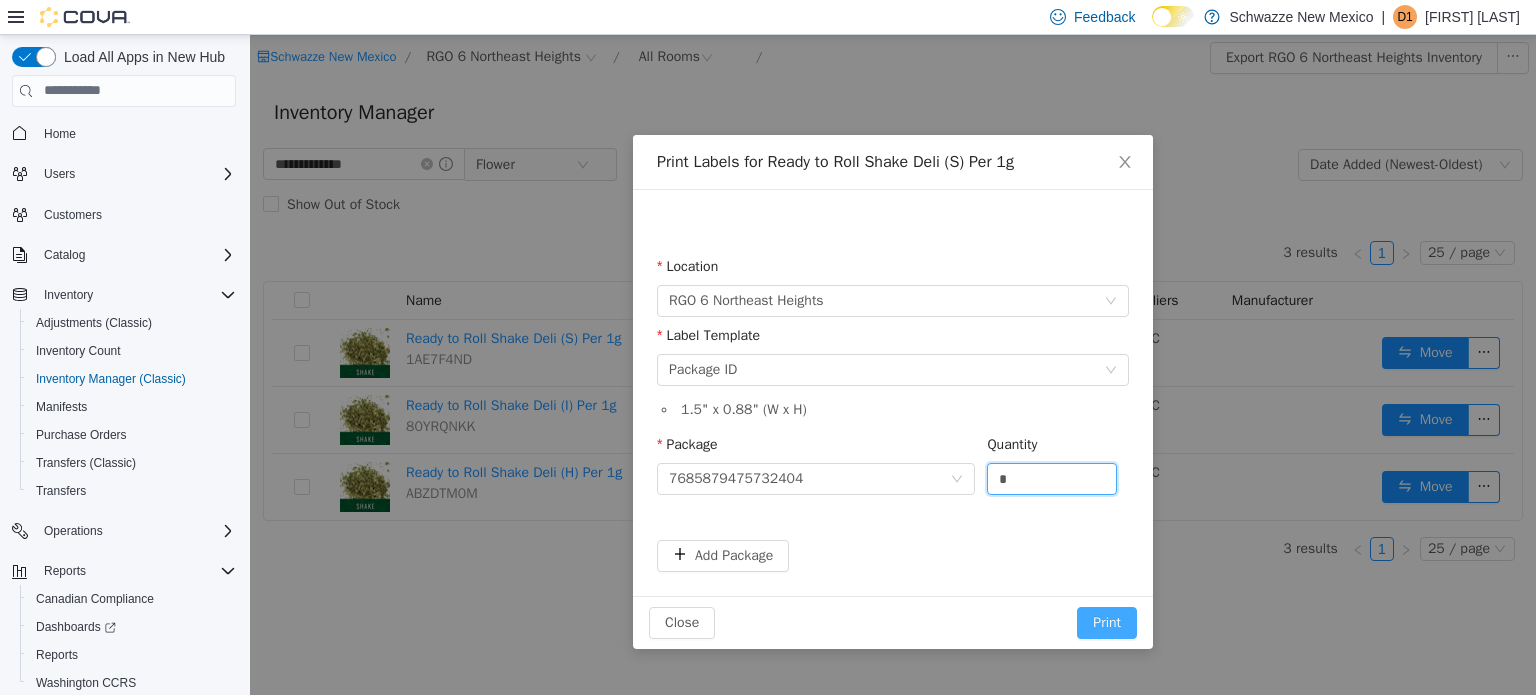 type on "*" 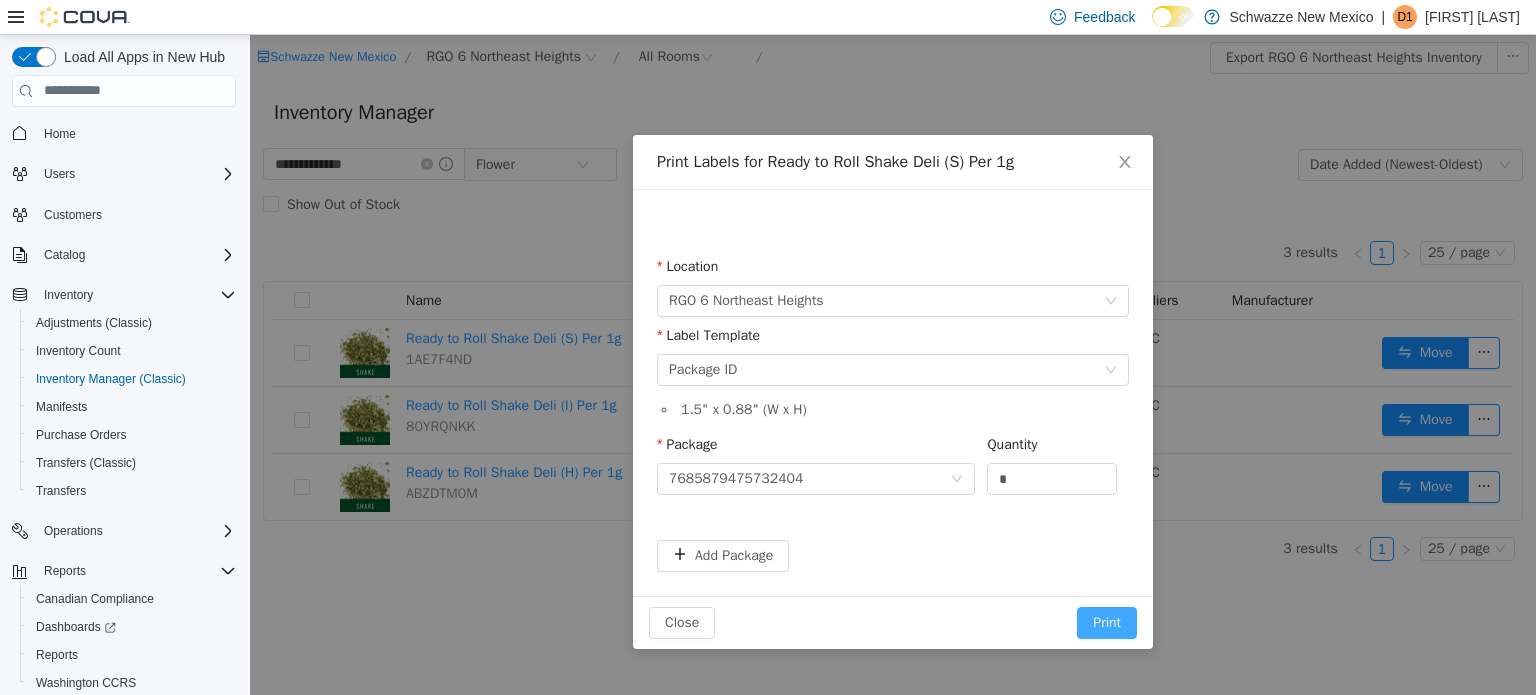 click on "Print" at bounding box center [1107, 622] 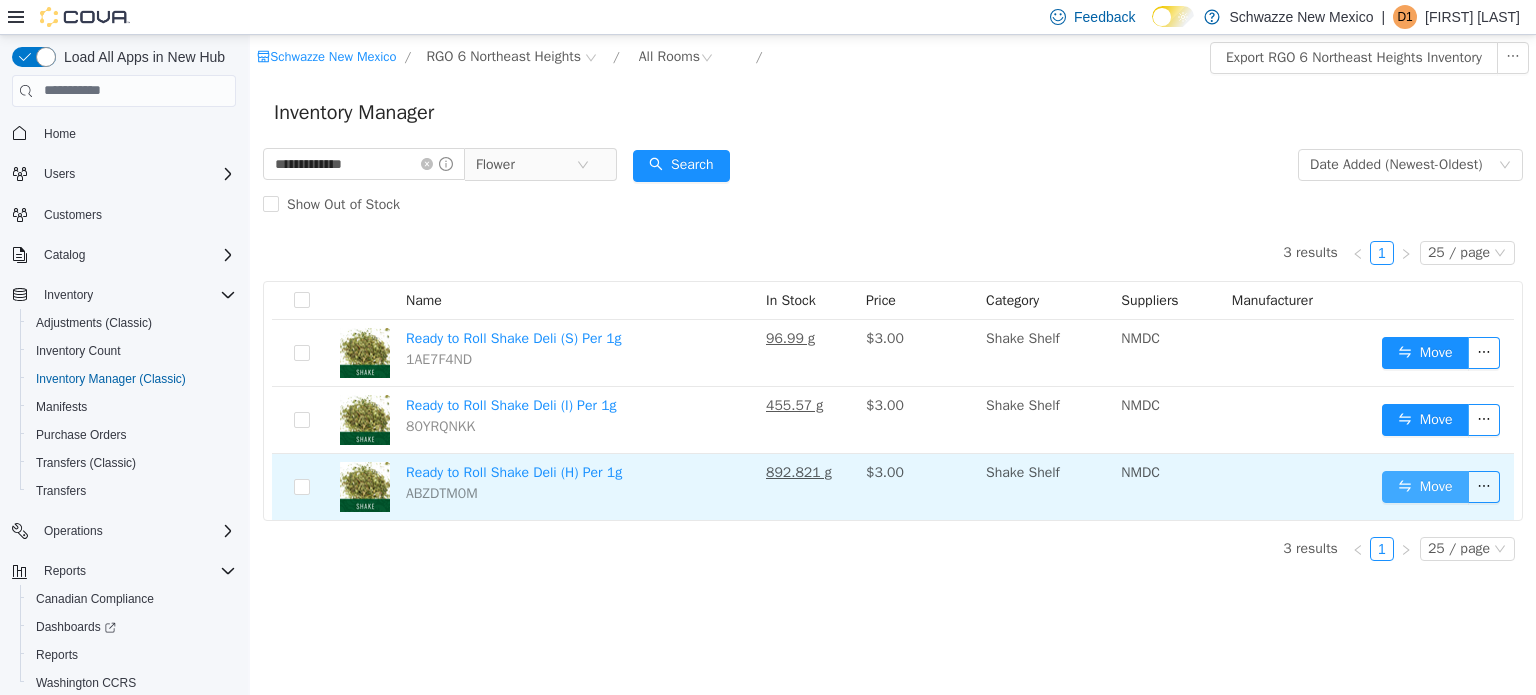 click on "Move" at bounding box center [1425, 486] 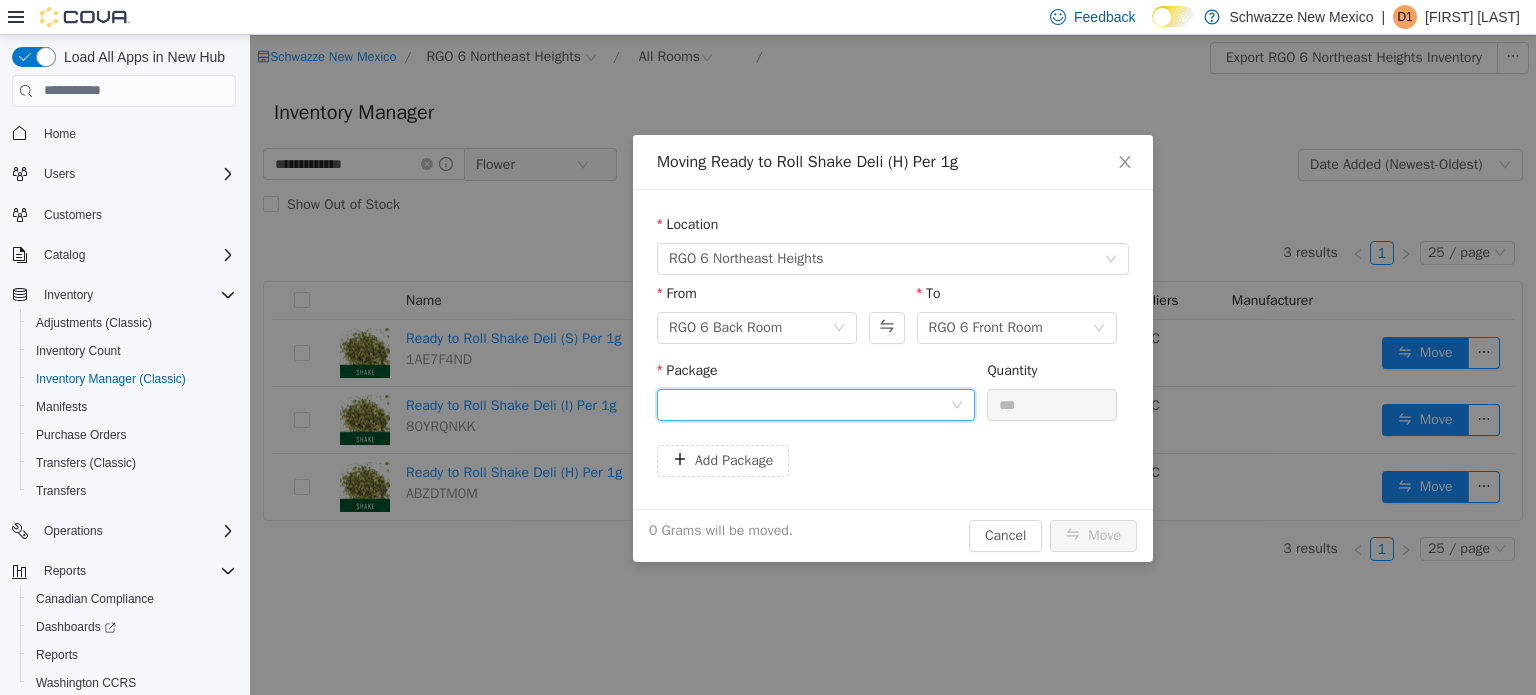 click at bounding box center [809, 404] 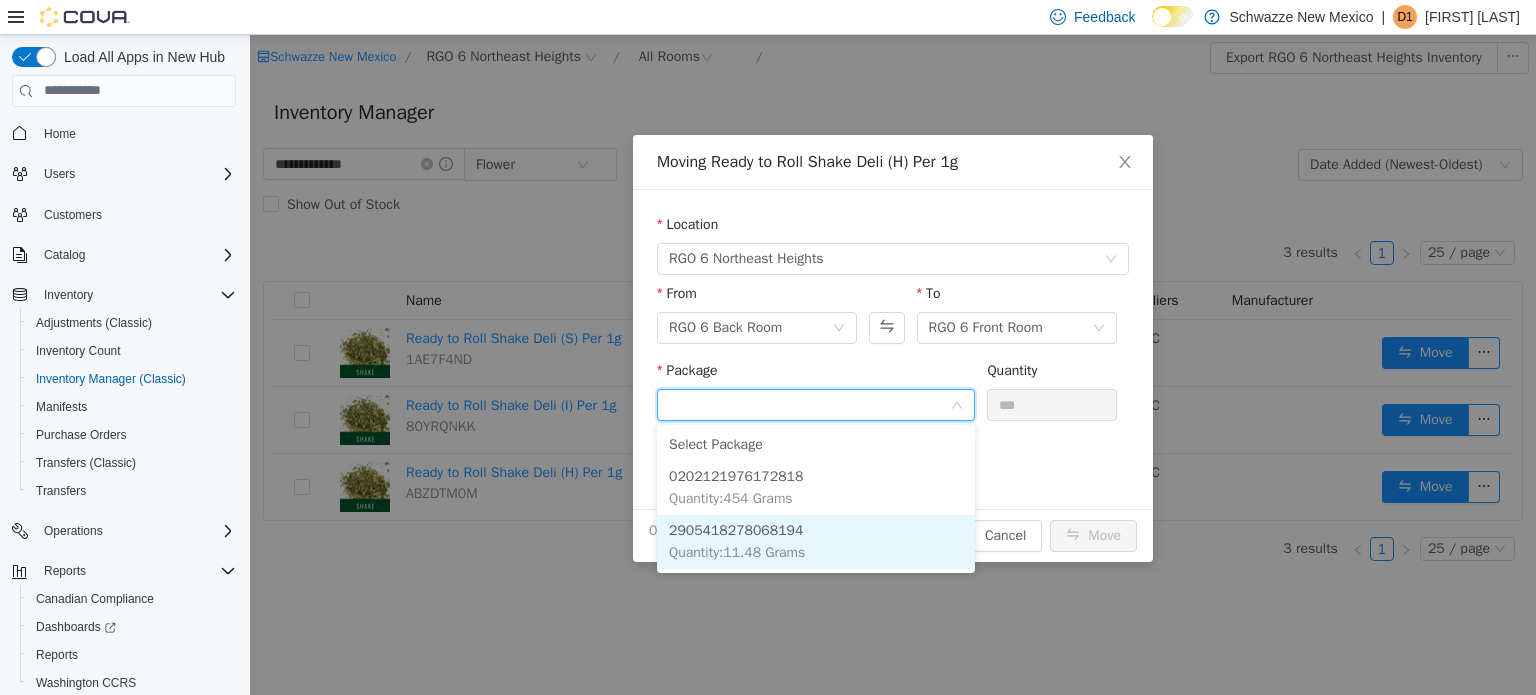click on "Quantity :  11.48 Grams" at bounding box center (737, 551) 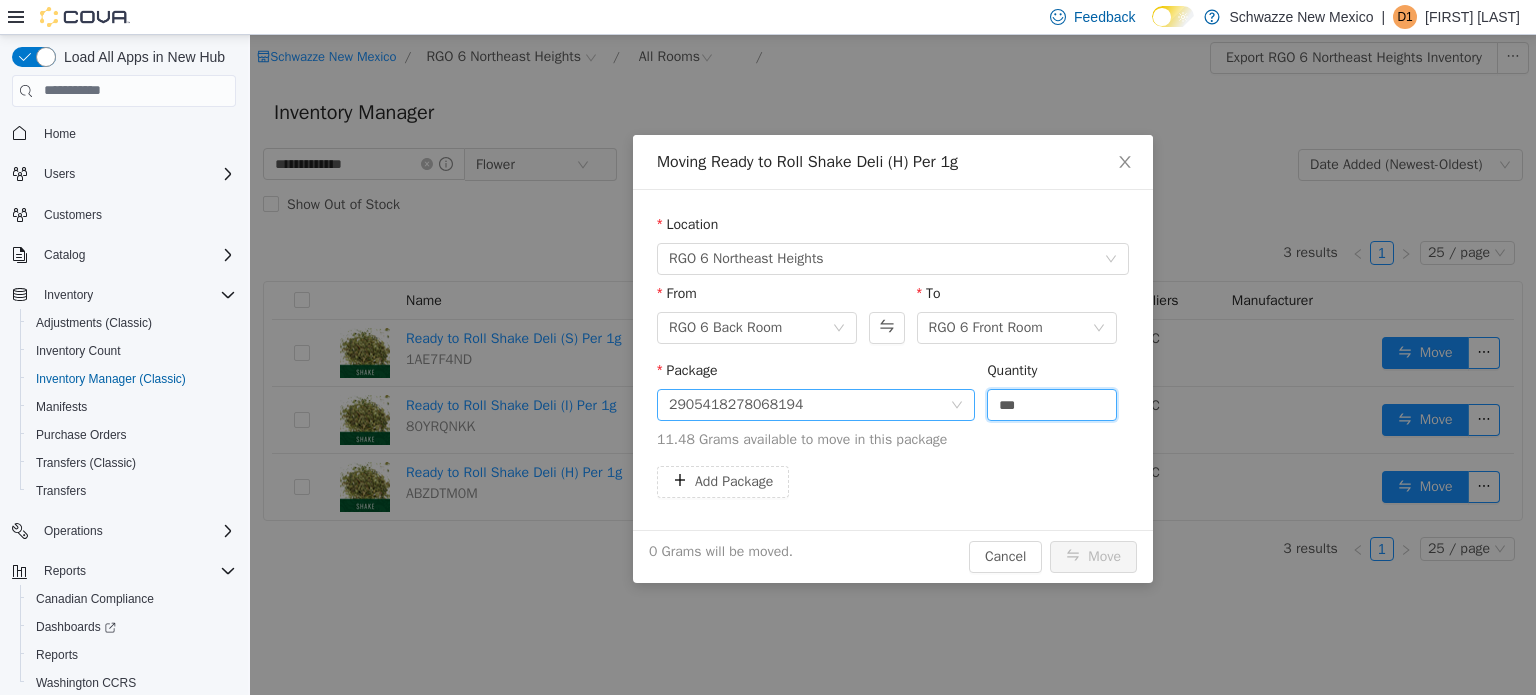 drag, startPoint x: 1038, startPoint y: 401, endPoint x: 916, endPoint y: 400, distance: 122.0041 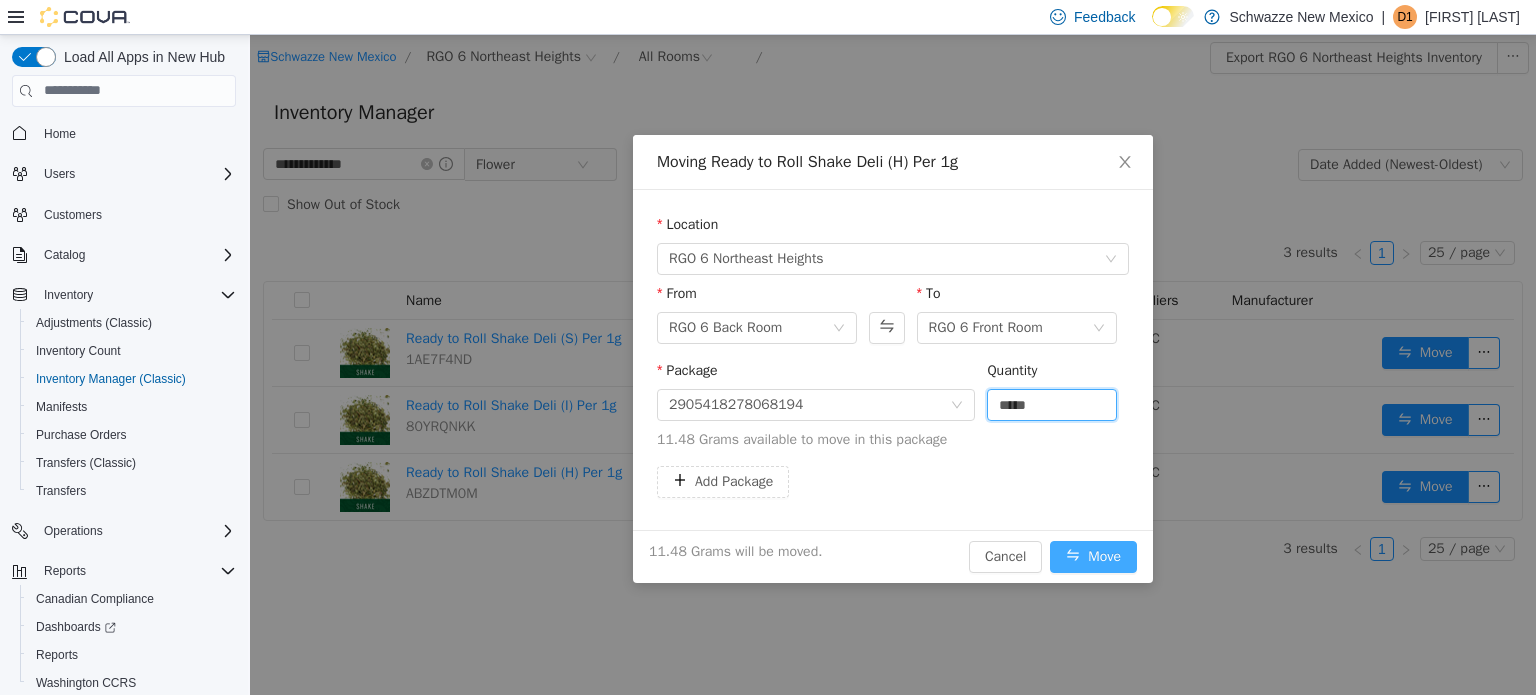 type on "*****" 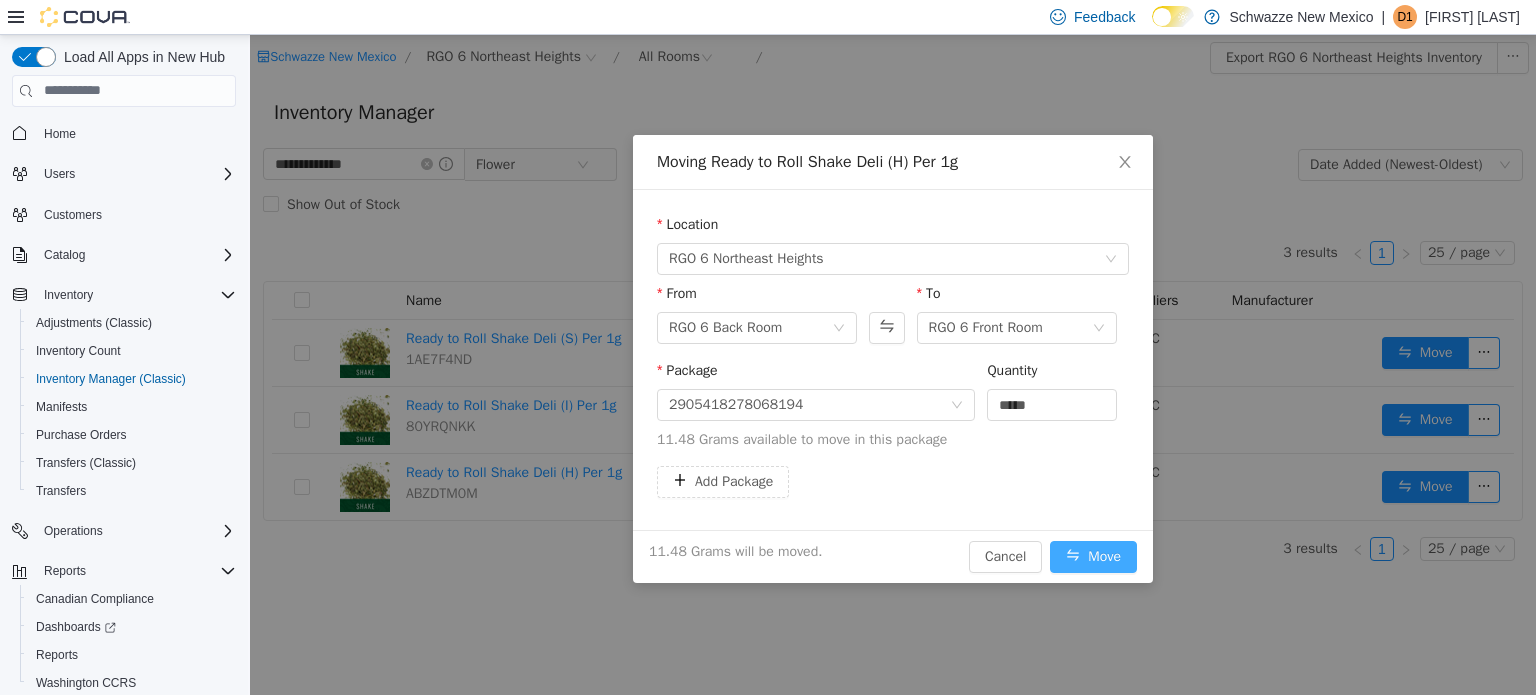 click on "Move" at bounding box center [1093, 556] 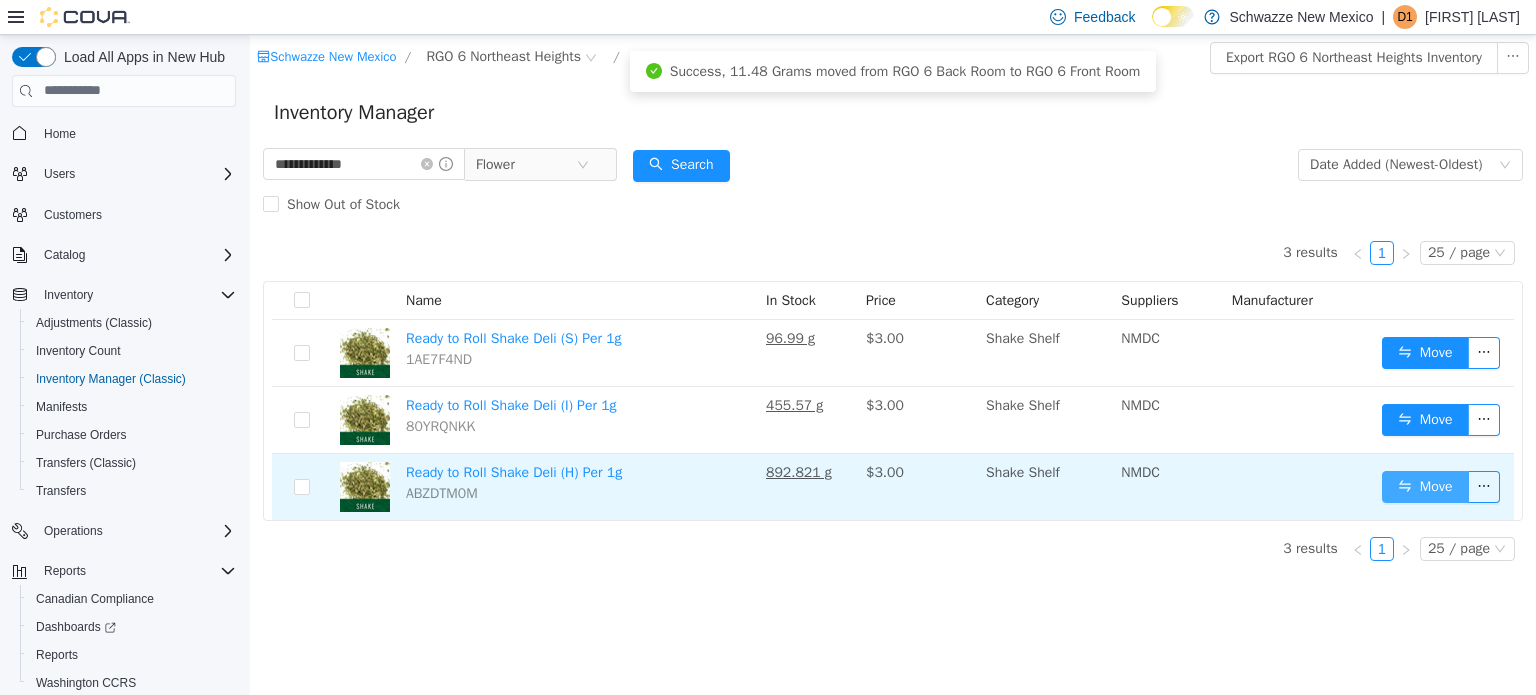 click on "Move" at bounding box center (1425, 486) 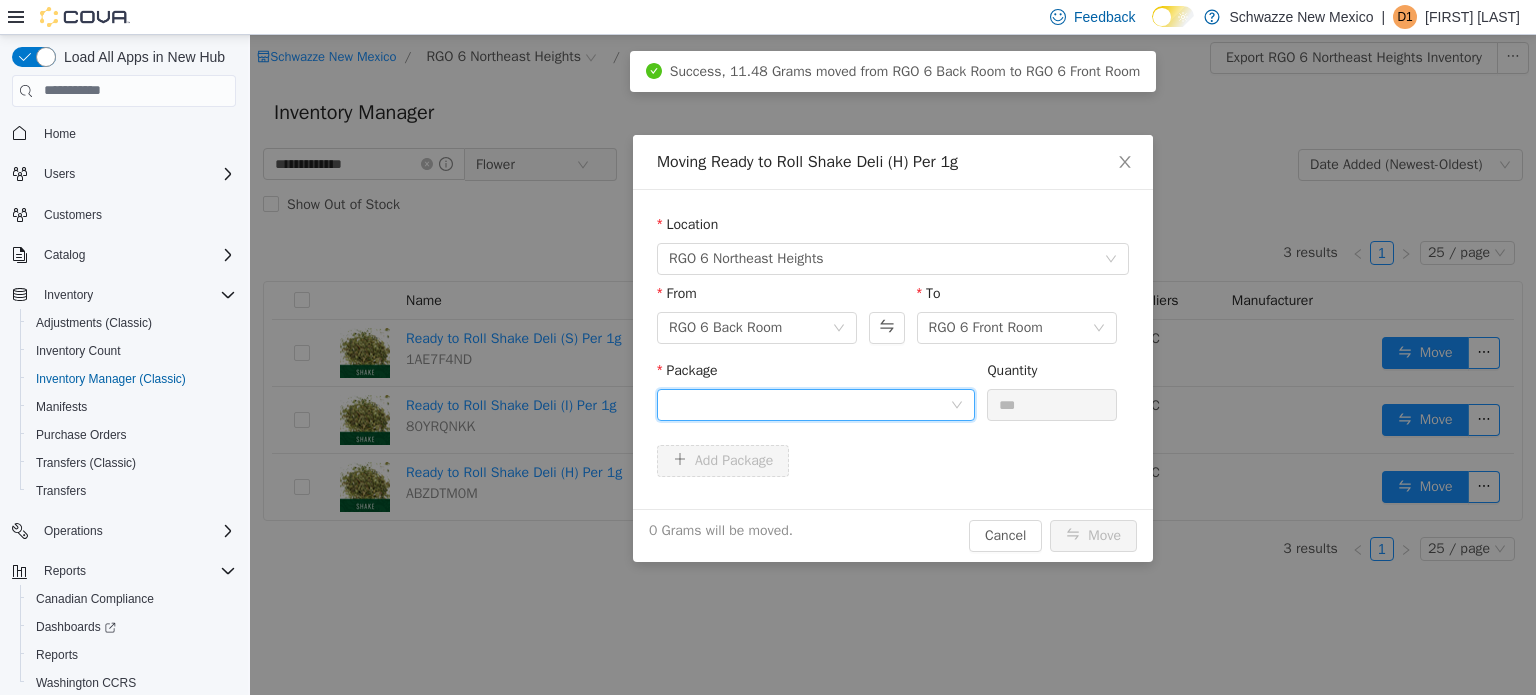 click at bounding box center (809, 404) 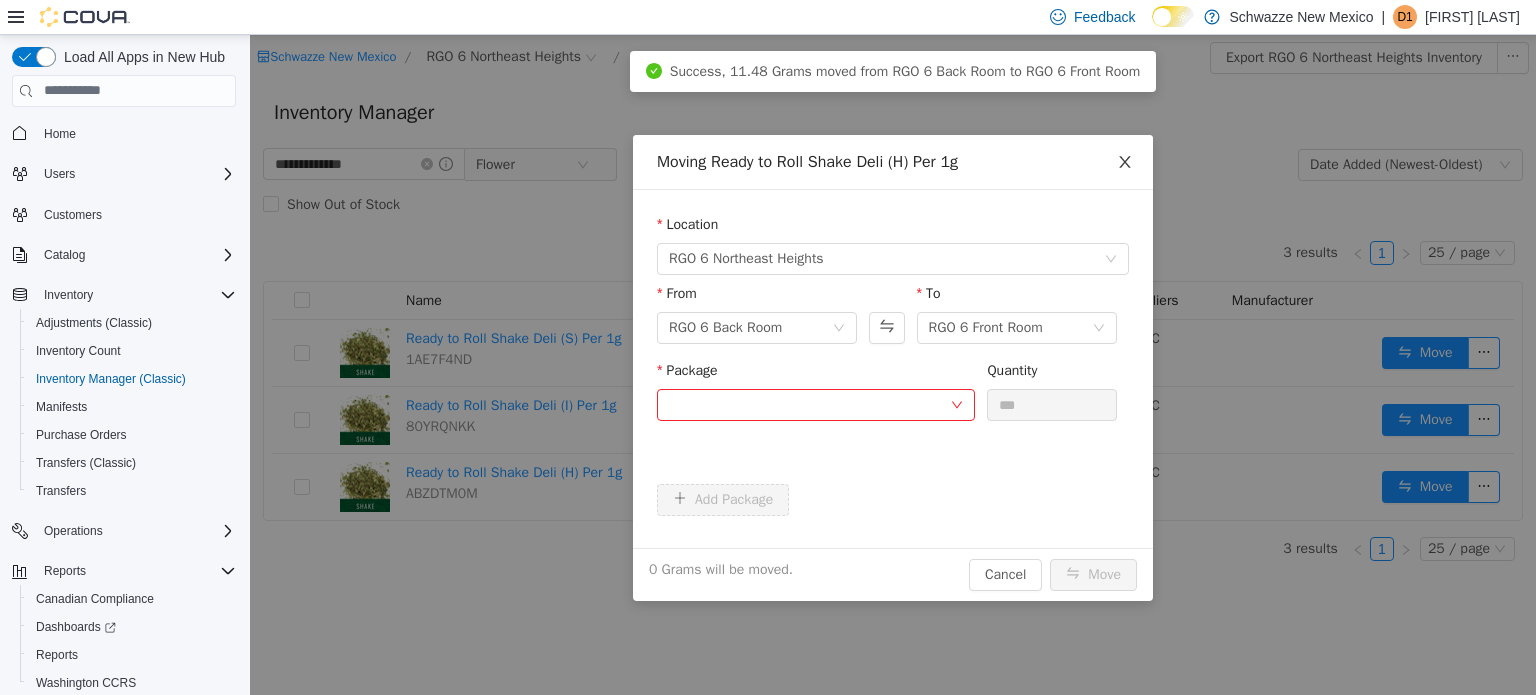 click 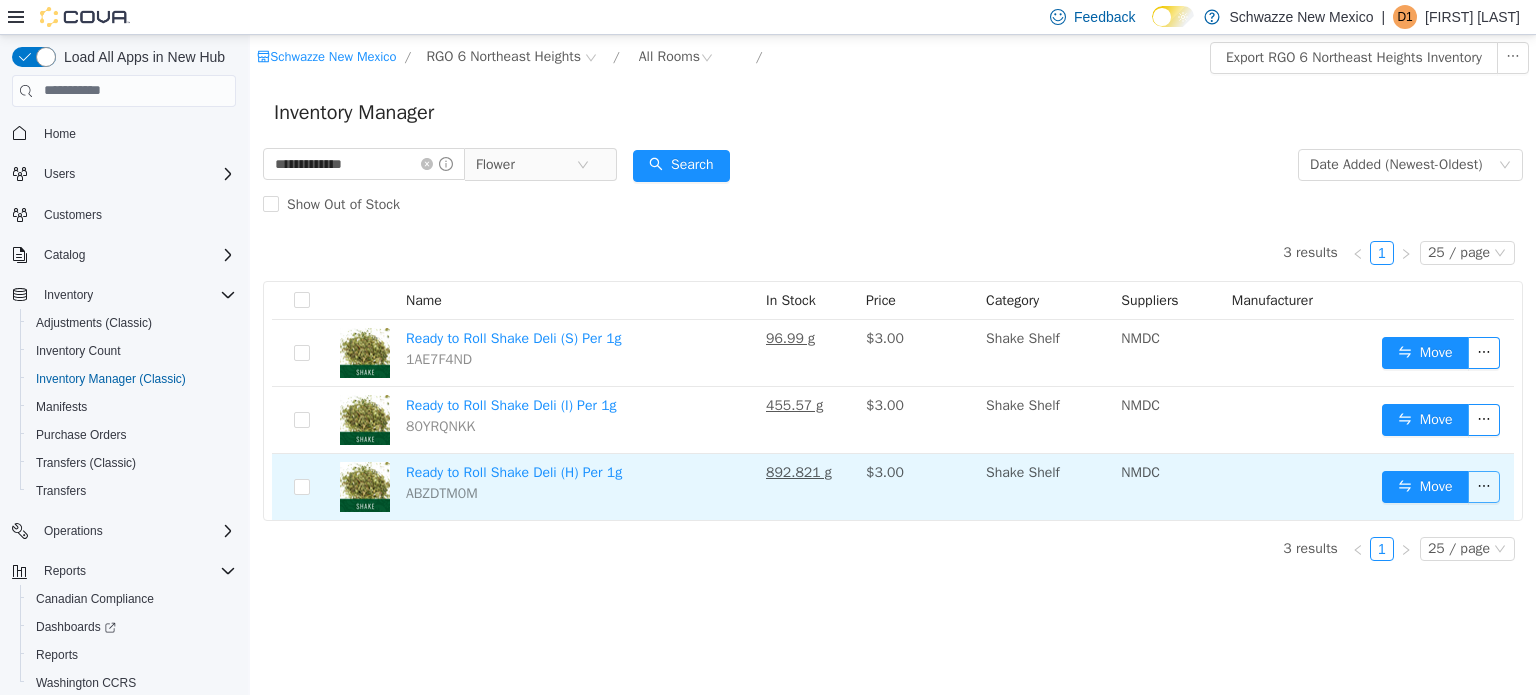 click at bounding box center (1484, 486) 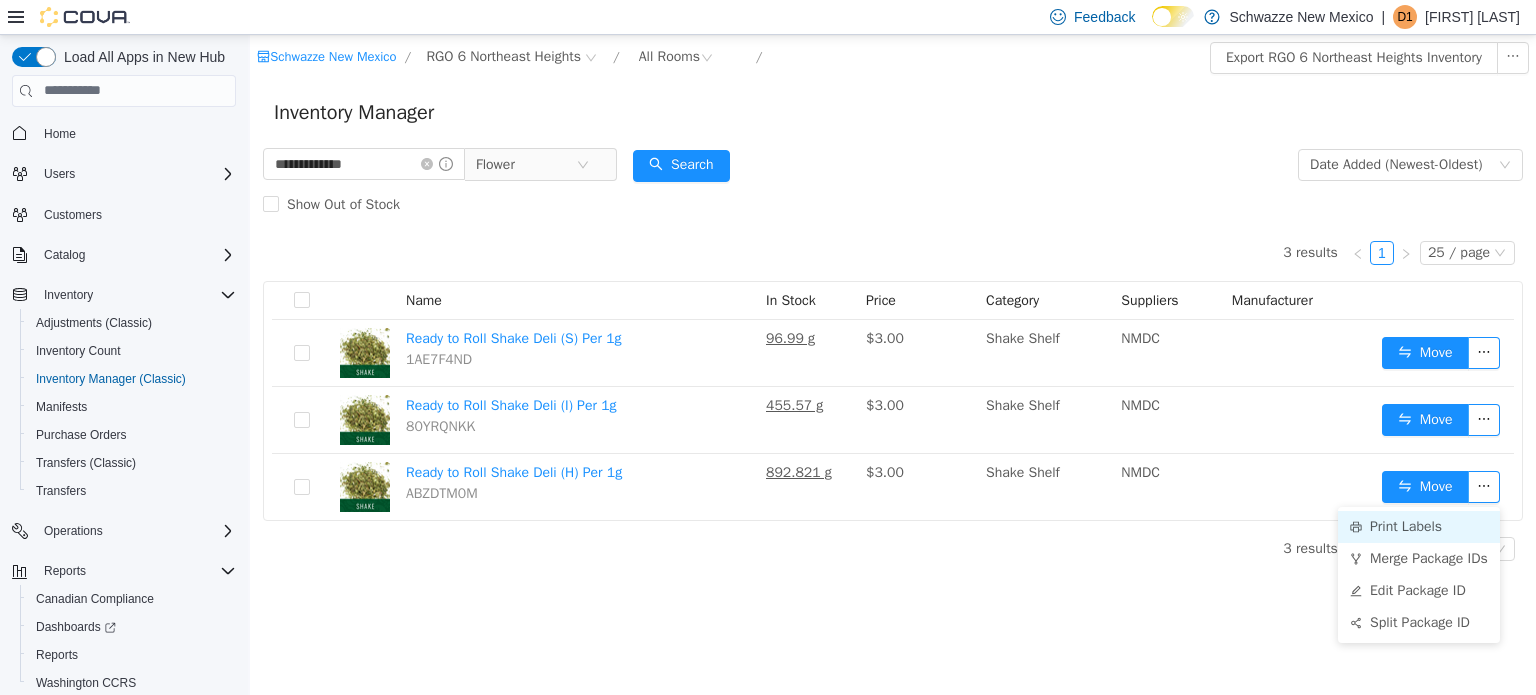 click on "Print Labels" at bounding box center [1419, 526] 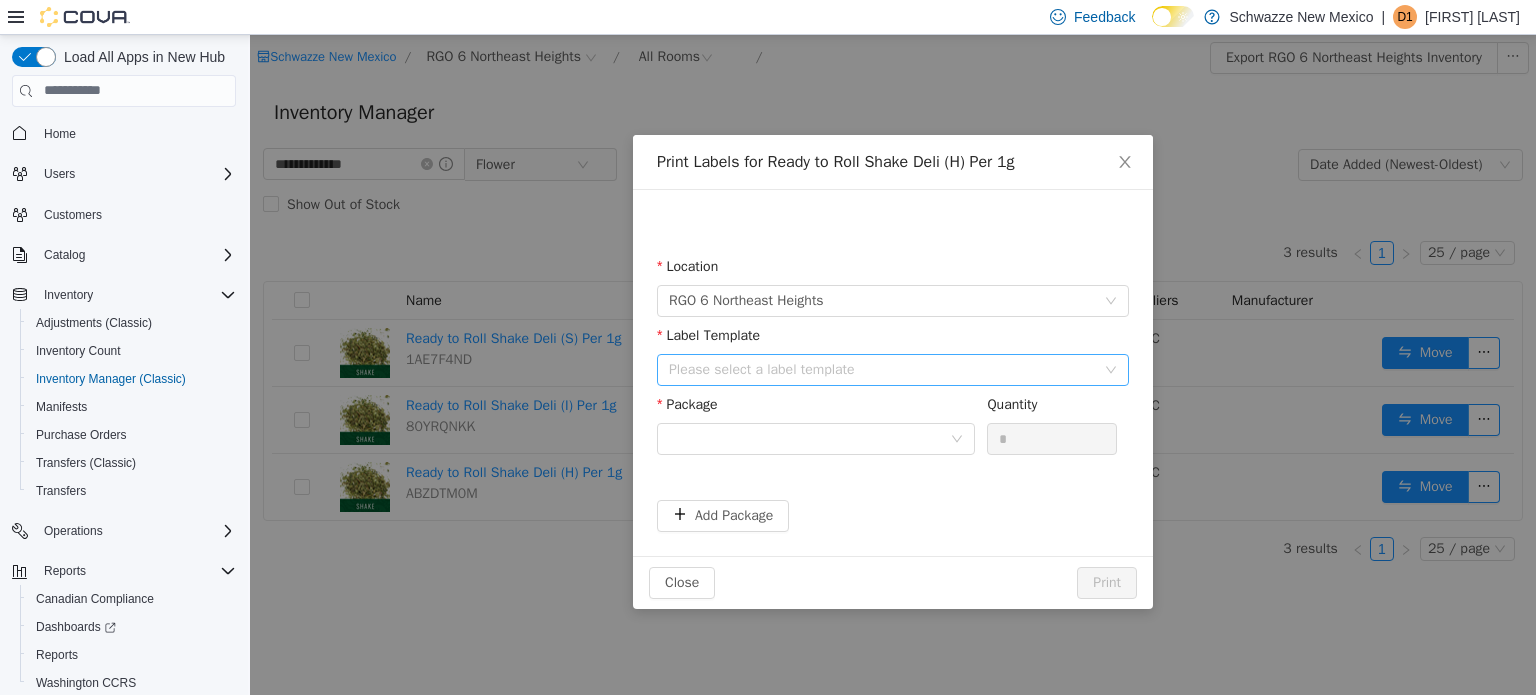 click on "Please select a label template" at bounding box center (882, 369) 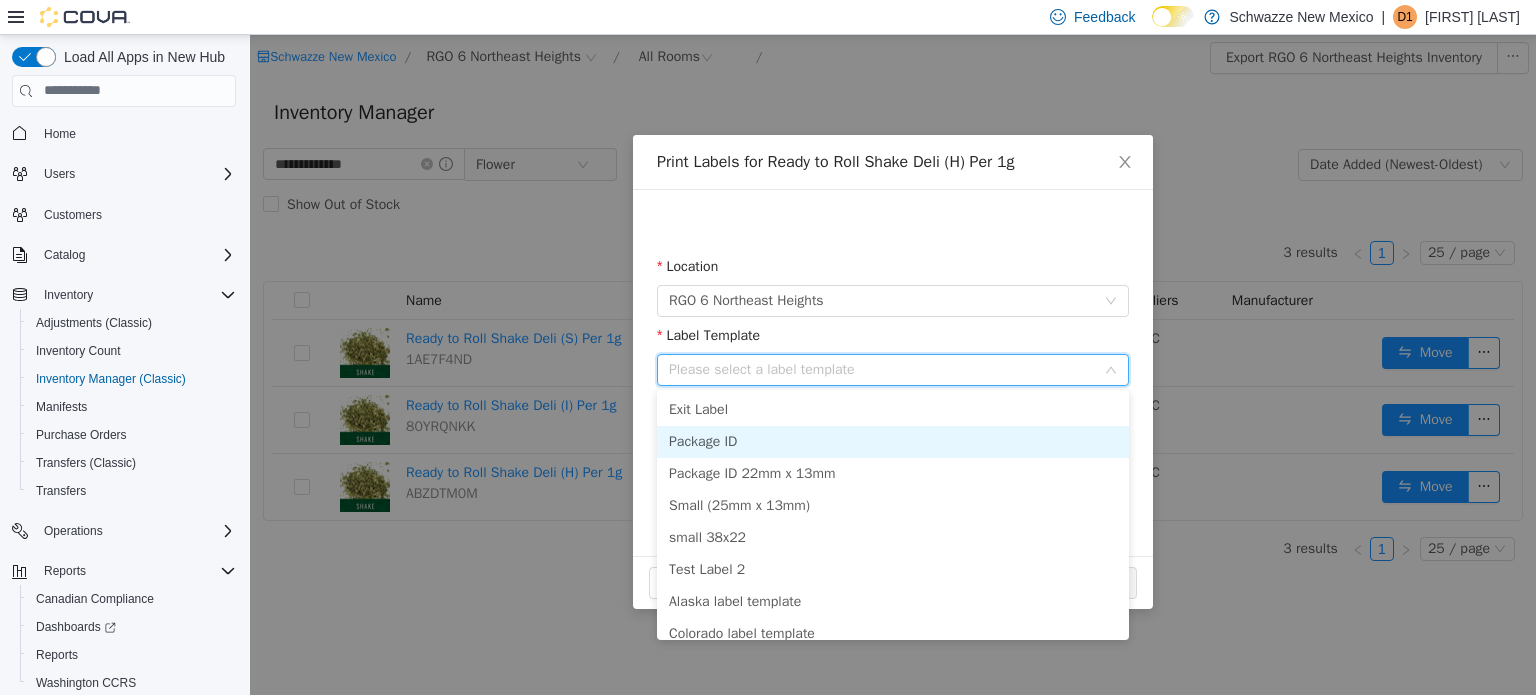 click on "Package ID" at bounding box center (893, 441) 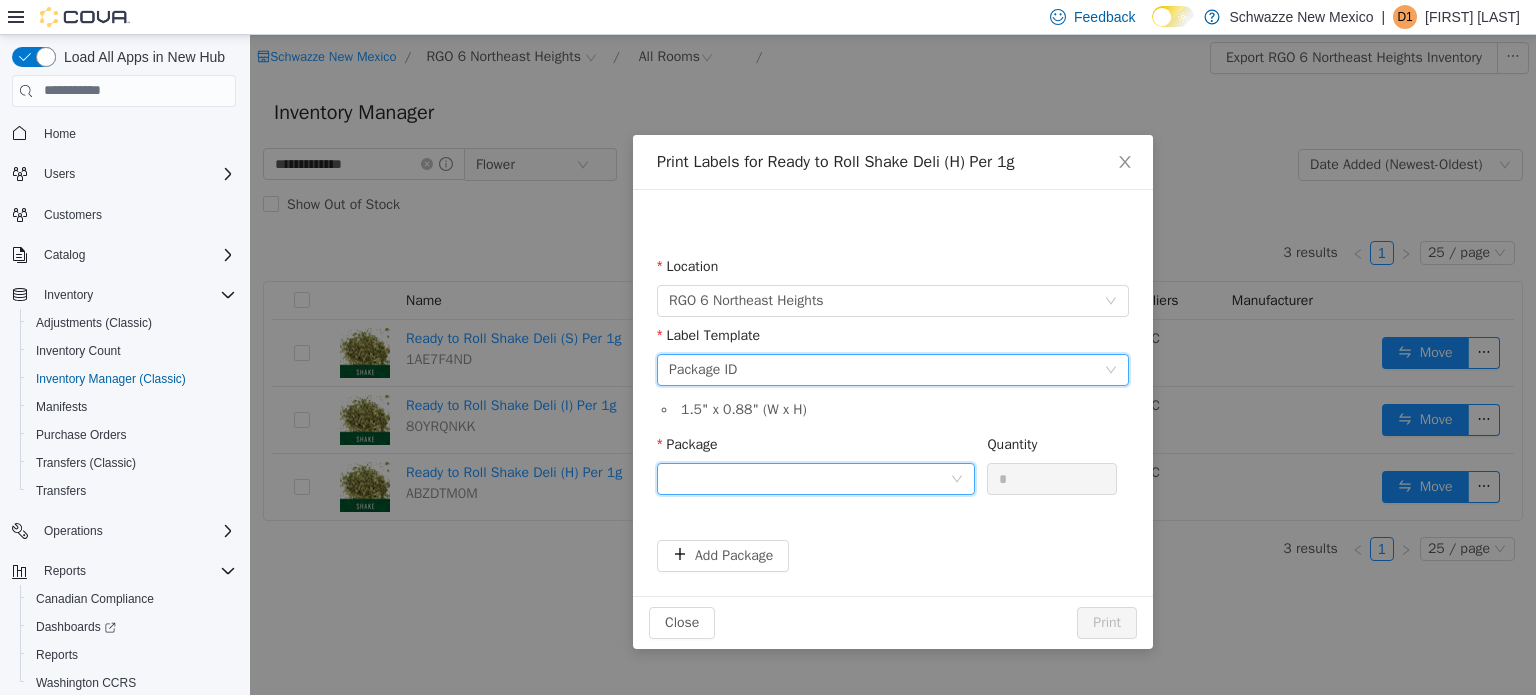 click at bounding box center (809, 478) 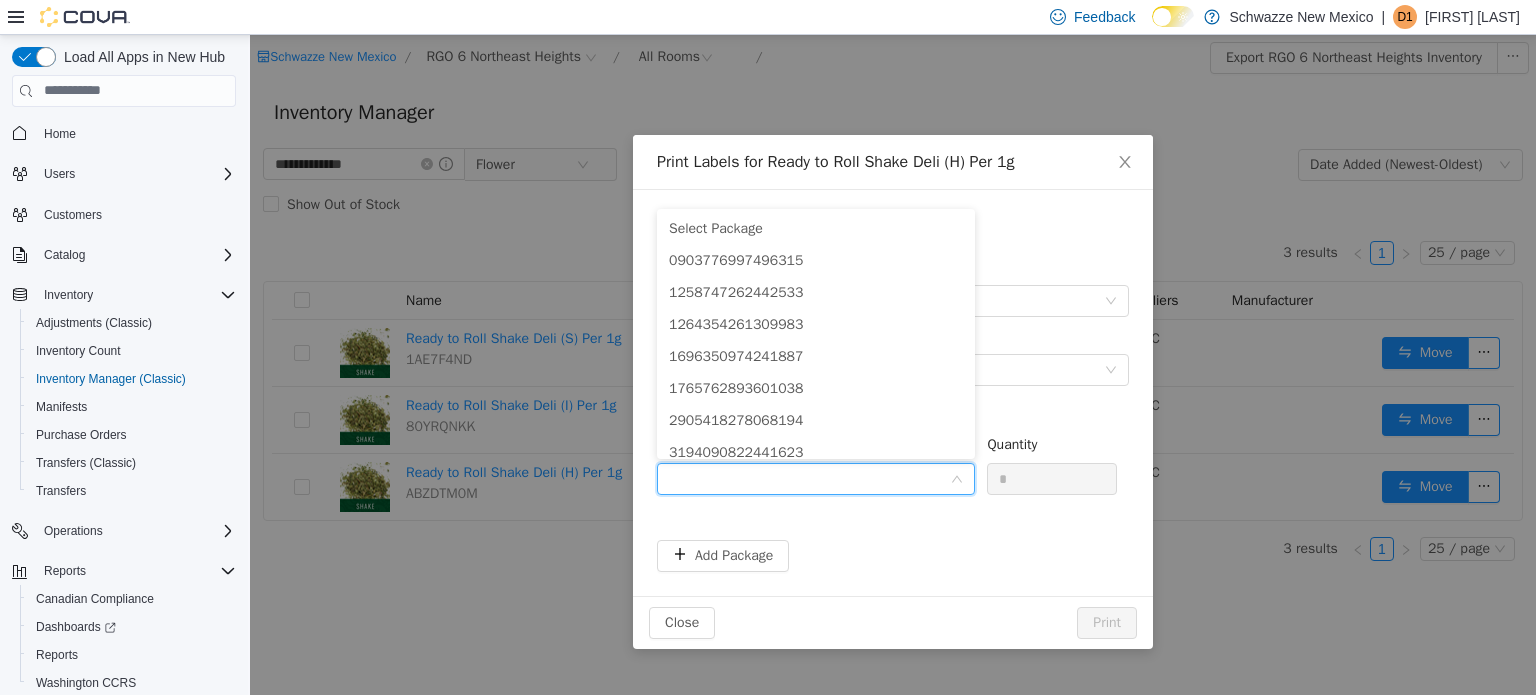 scroll, scrollTop: 42, scrollLeft: 0, axis: vertical 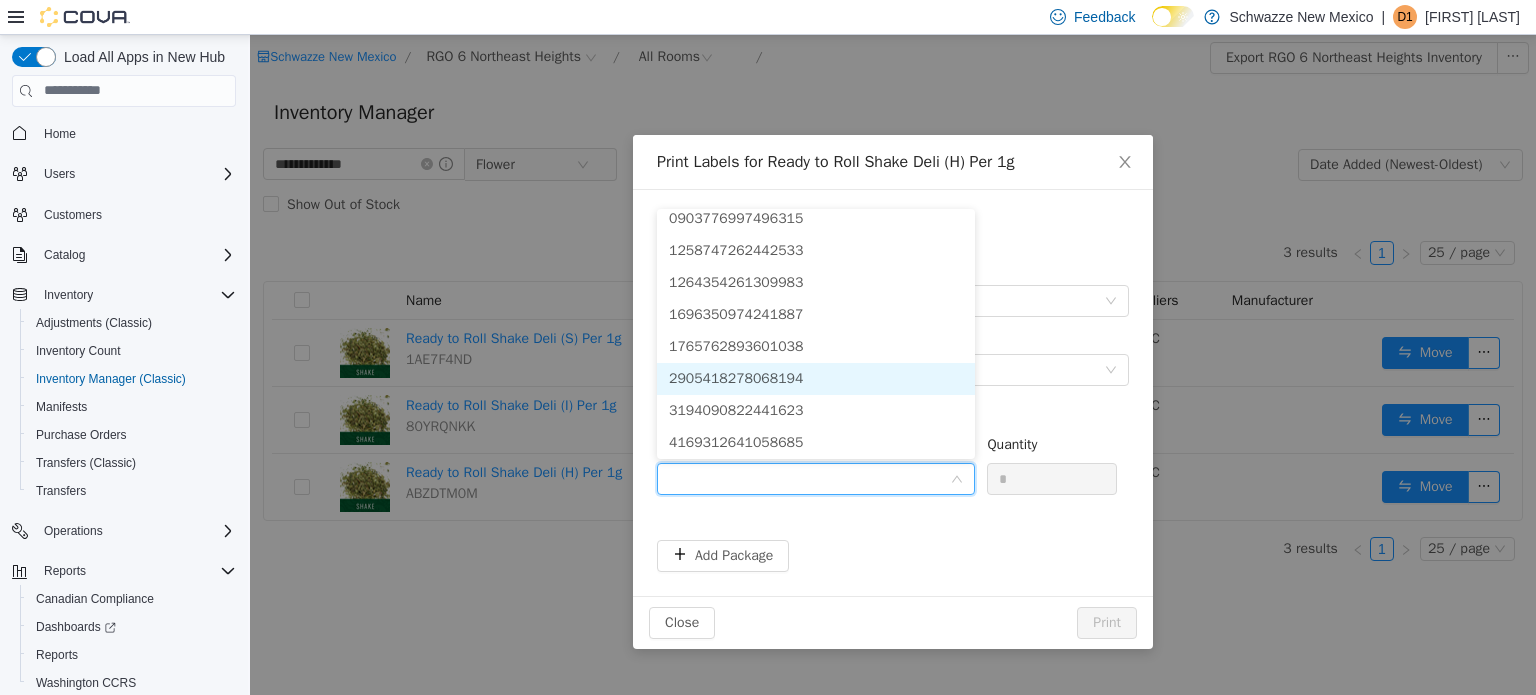 click on "2905418278068194" at bounding box center [736, 377] 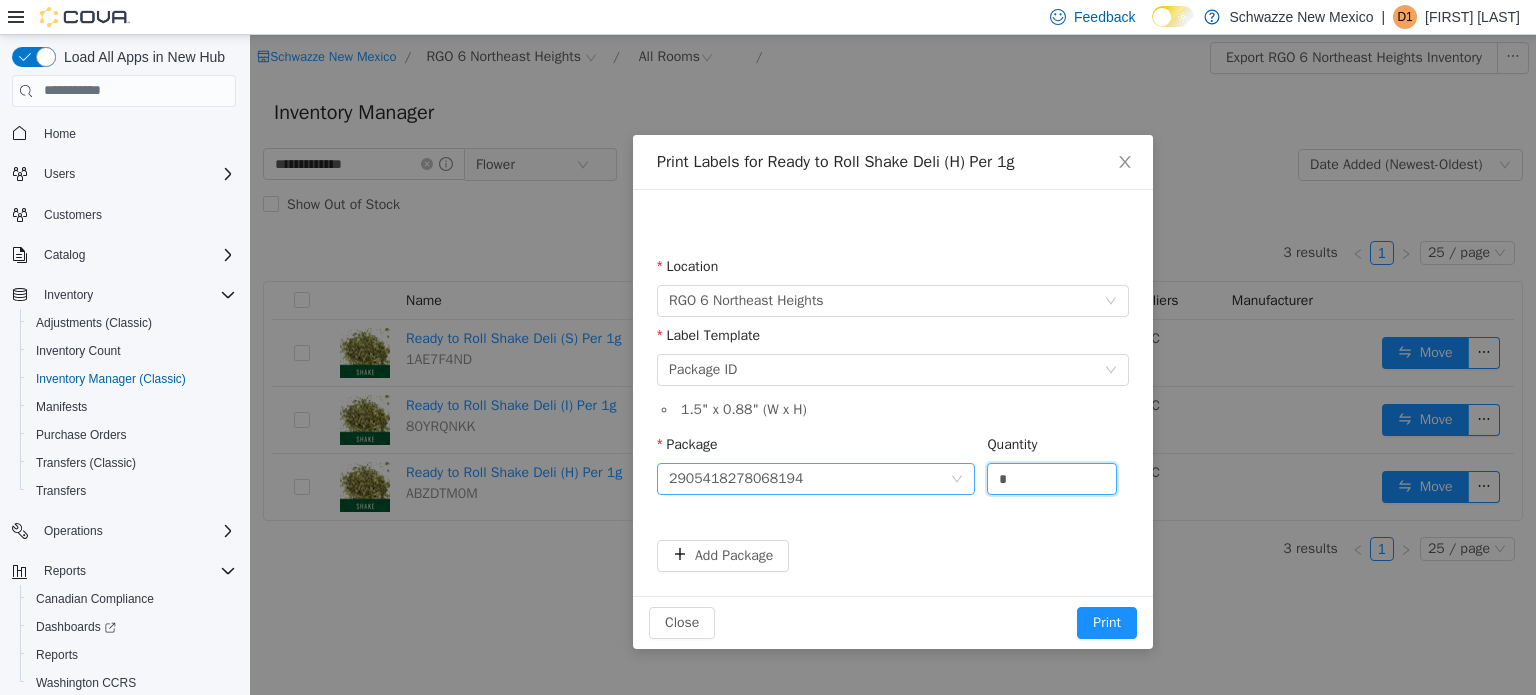drag, startPoint x: 1029, startPoint y: 475, endPoint x: 956, endPoint y: 476, distance: 73.00685 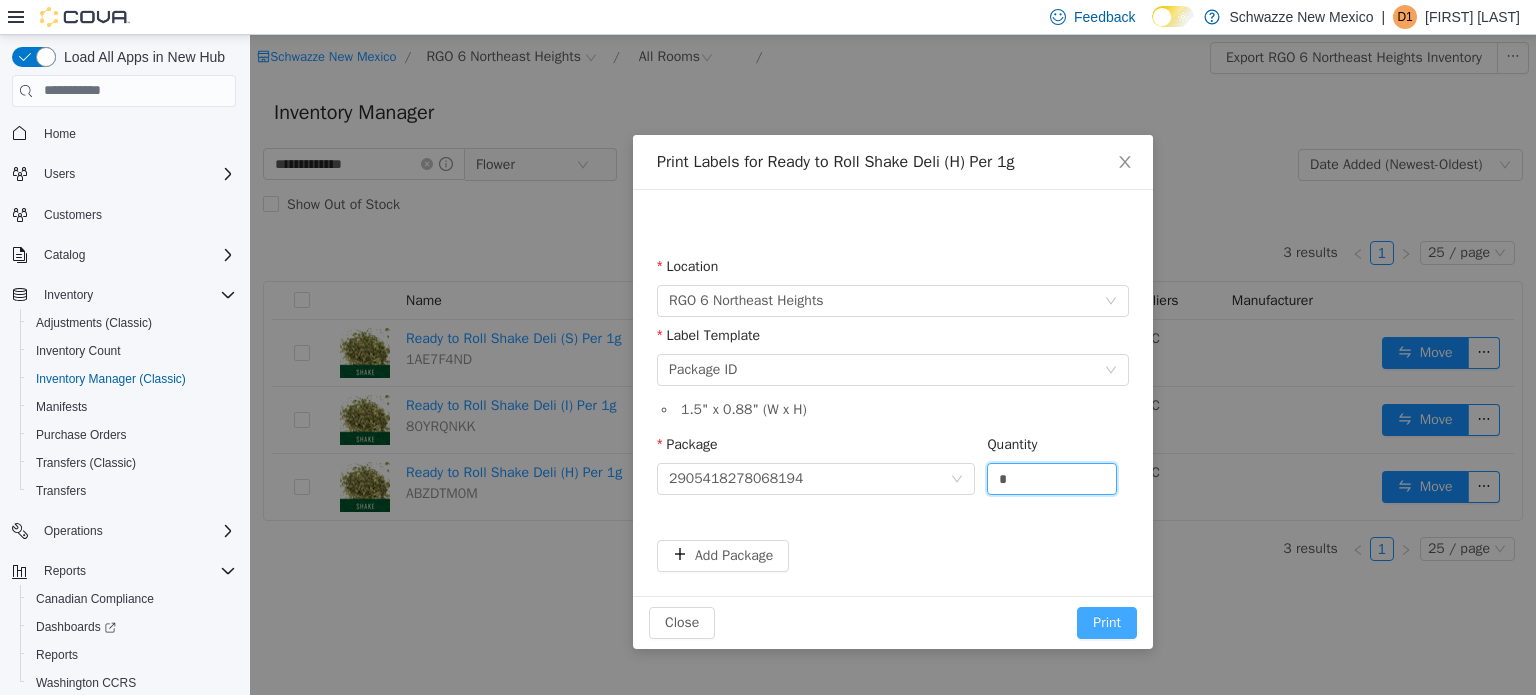 type on "*" 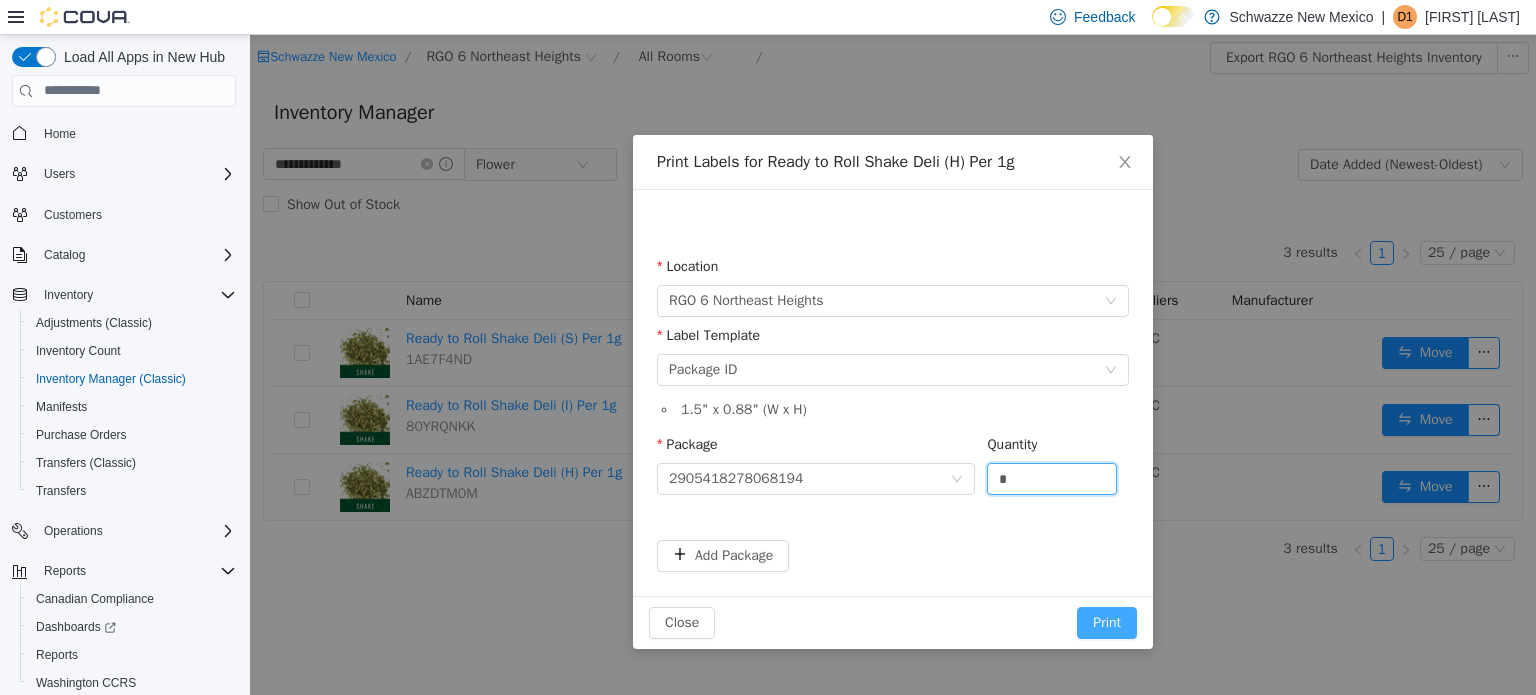 click on "Print" at bounding box center (1107, 622) 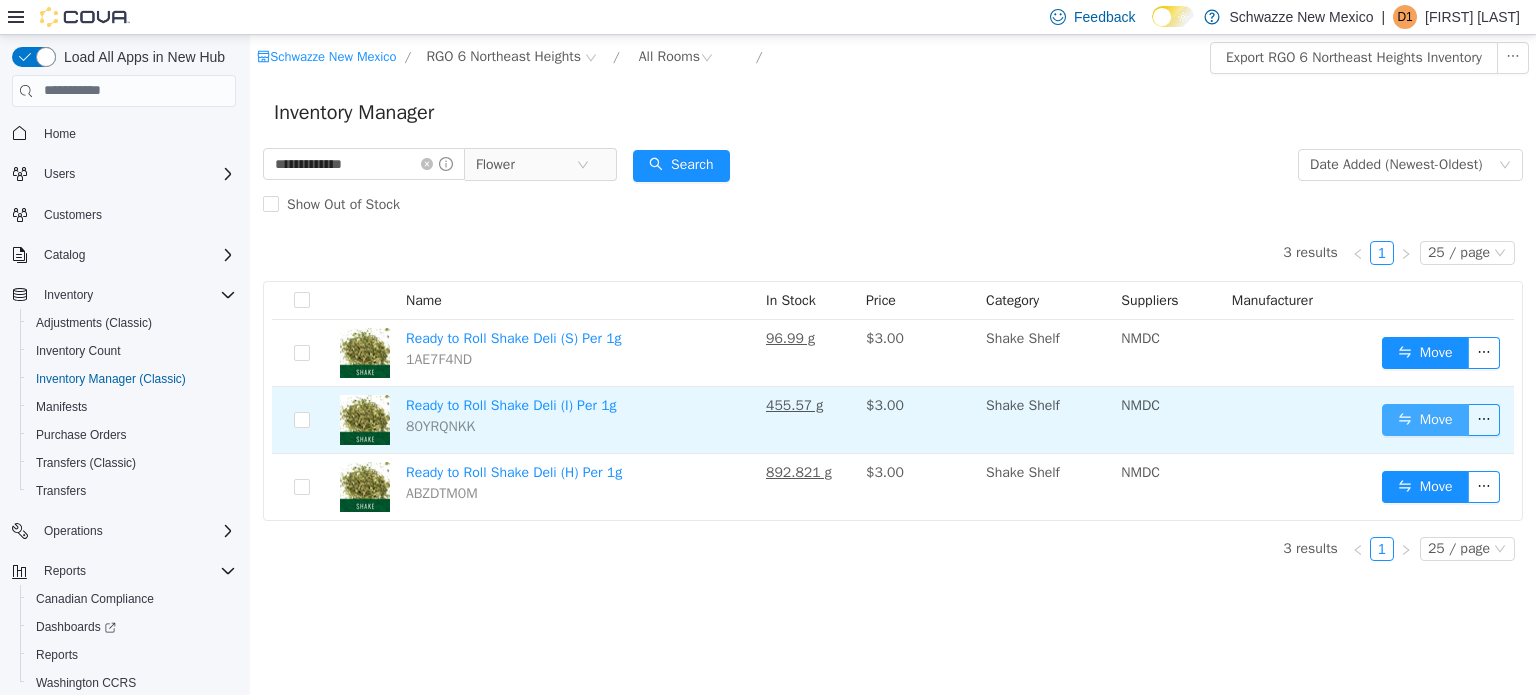 click on "Move" at bounding box center (1425, 419) 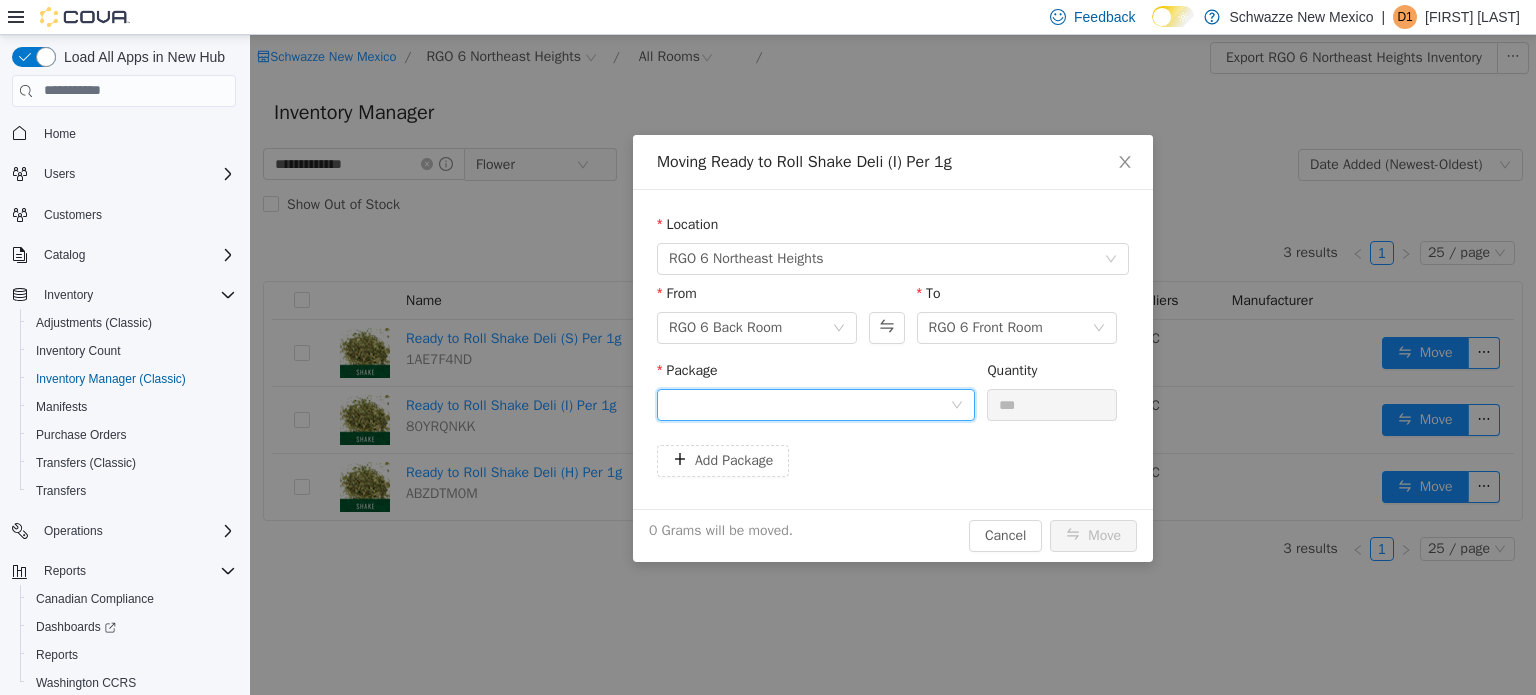click at bounding box center [809, 404] 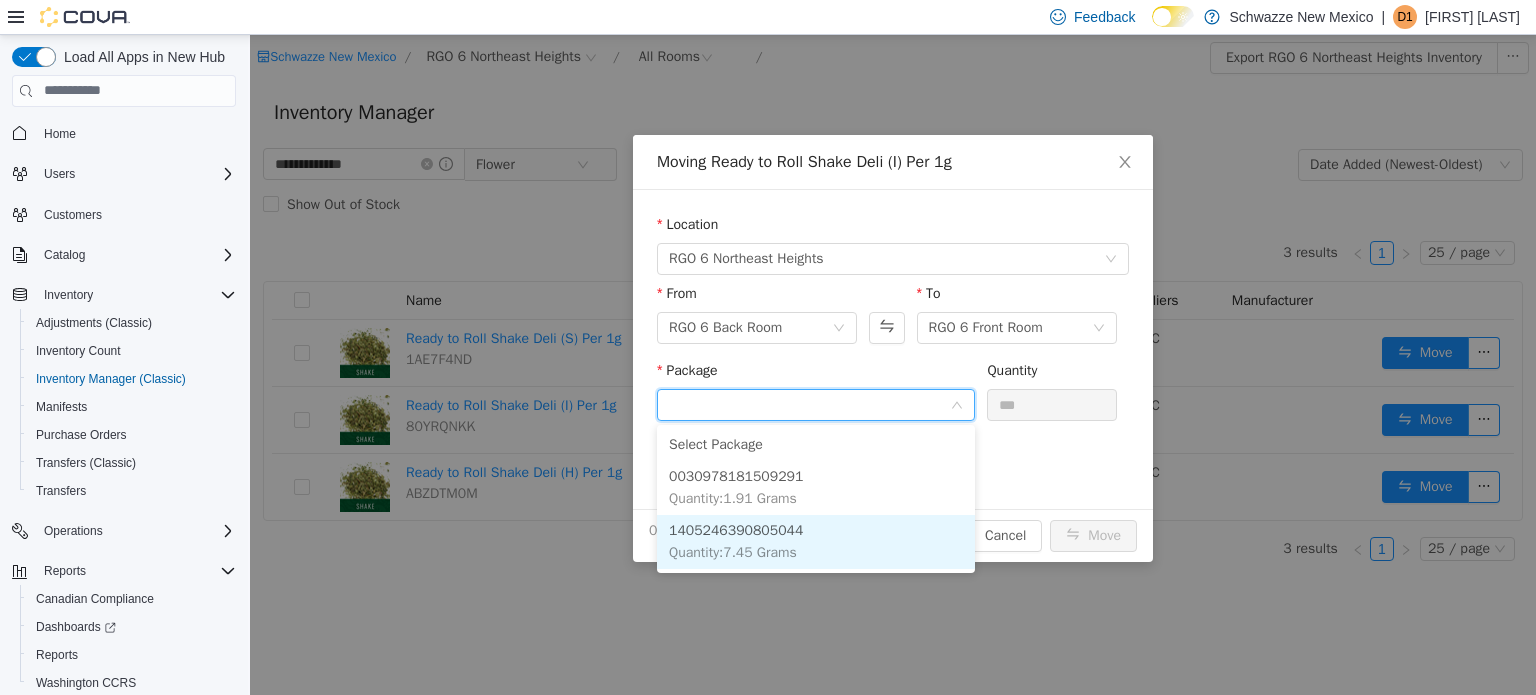 click on "1405246390805044 Quantity :  7.45 Grams" at bounding box center (816, 541) 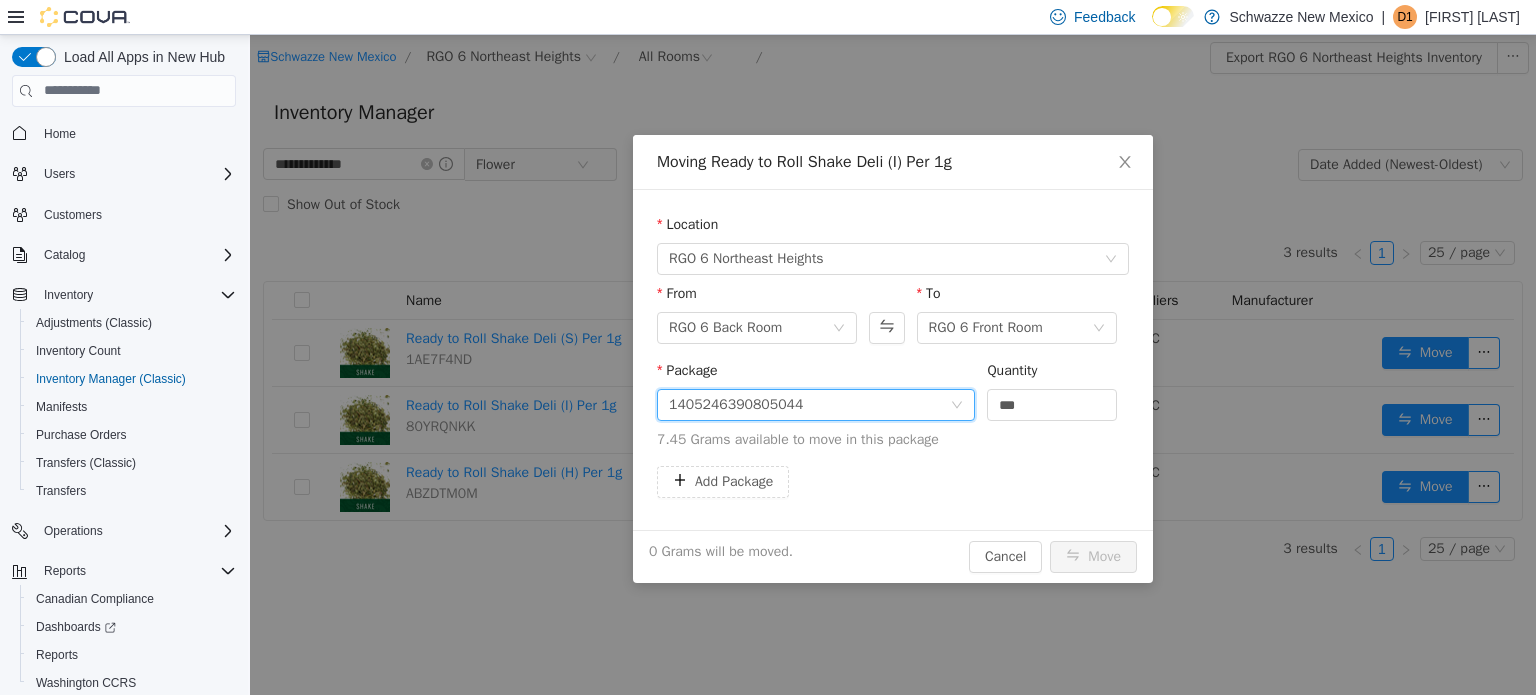 drag, startPoint x: 931, startPoint y: 418, endPoint x: 907, endPoint y: 415, distance: 24.186773 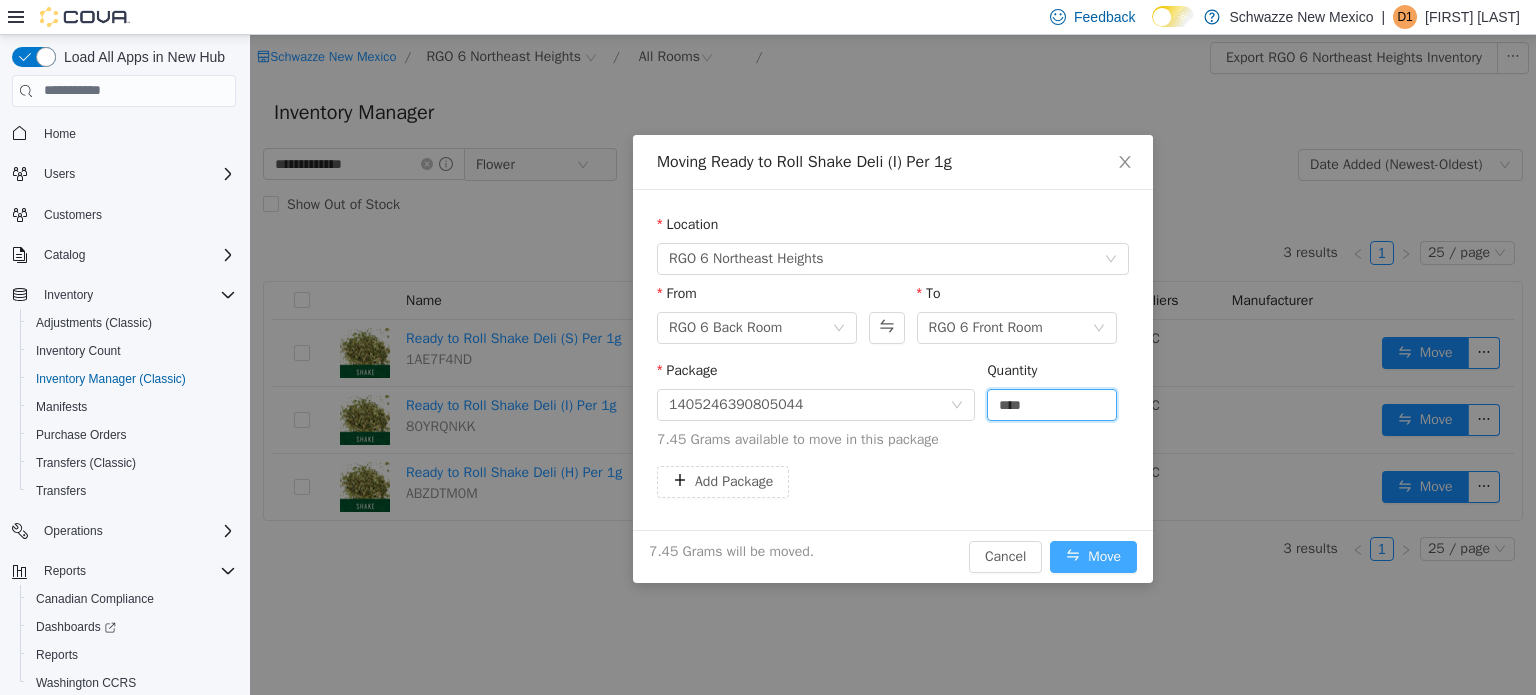 type on "****" 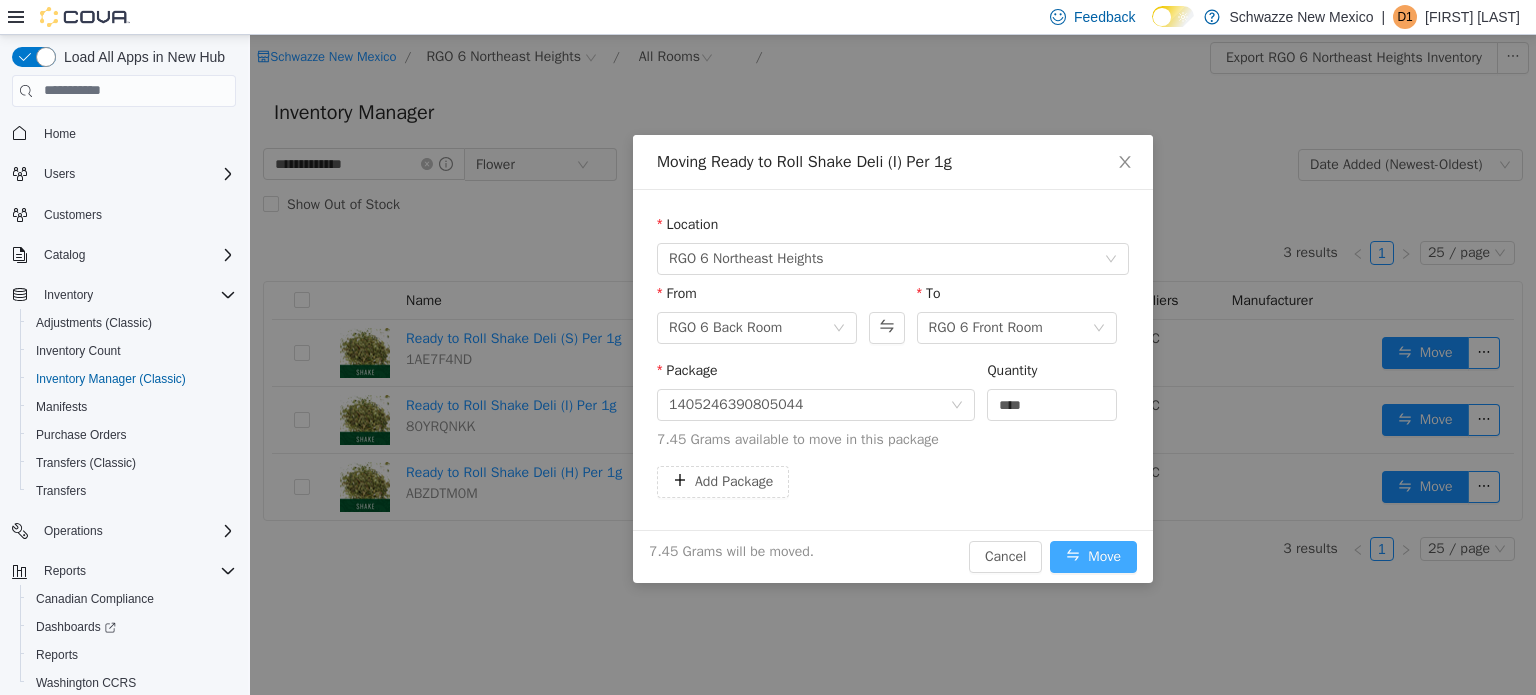 click on "Move" at bounding box center (1093, 556) 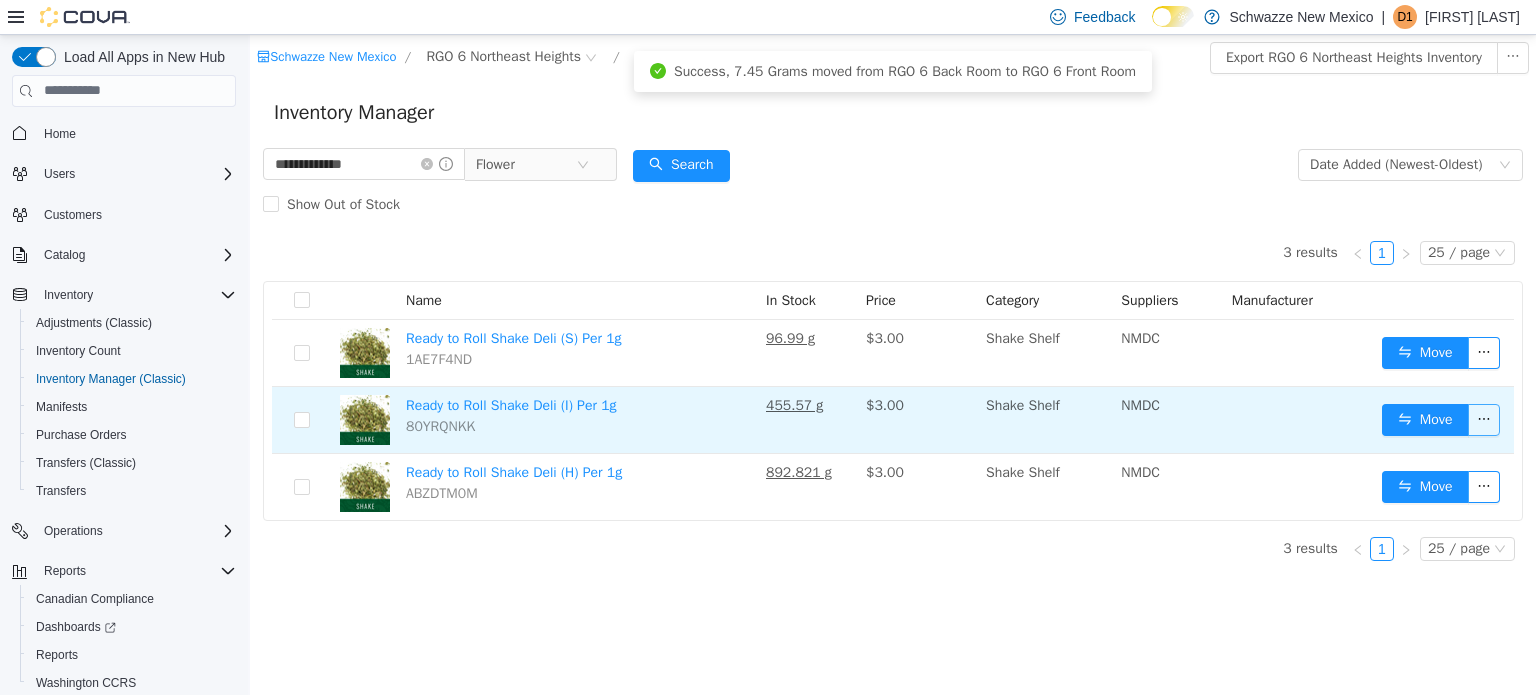 click at bounding box center (1484, 419) 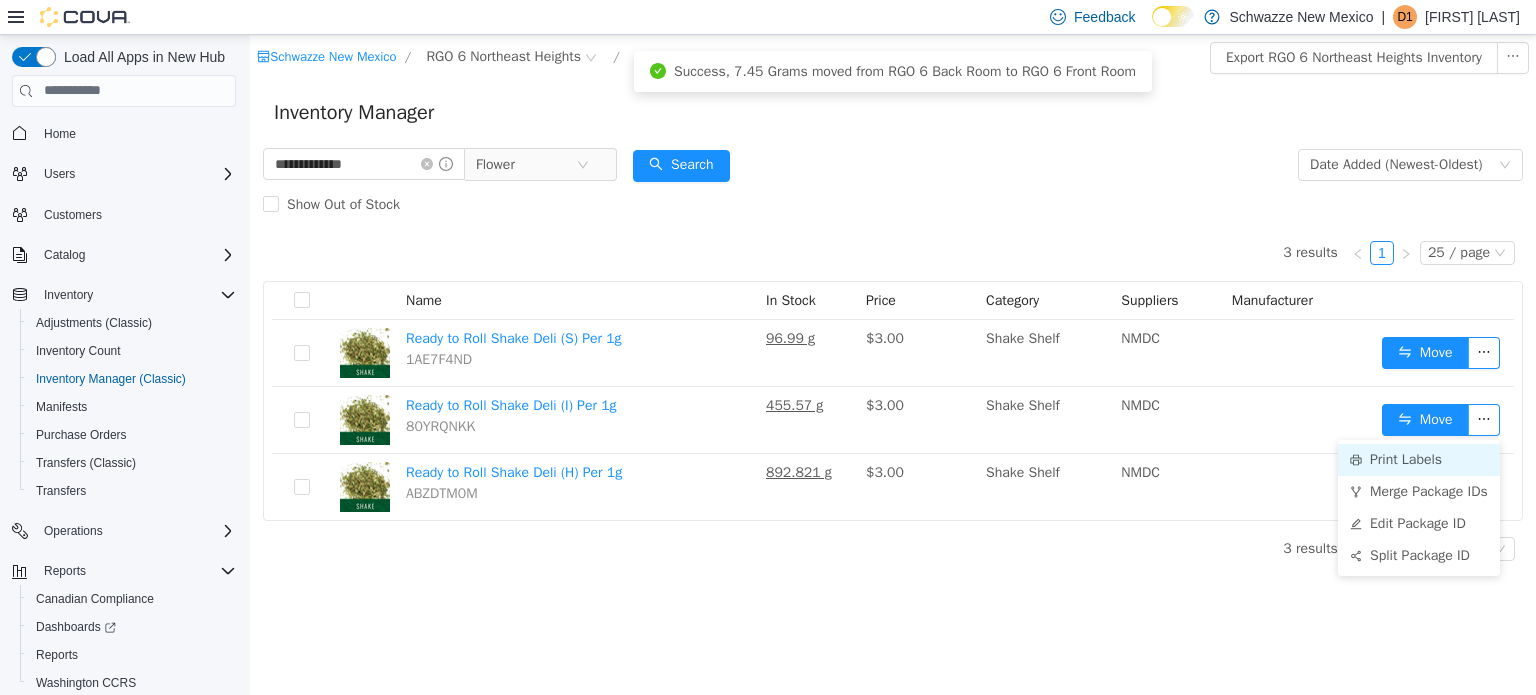 click on "Print Labels" at bounding box center (1419, 459) 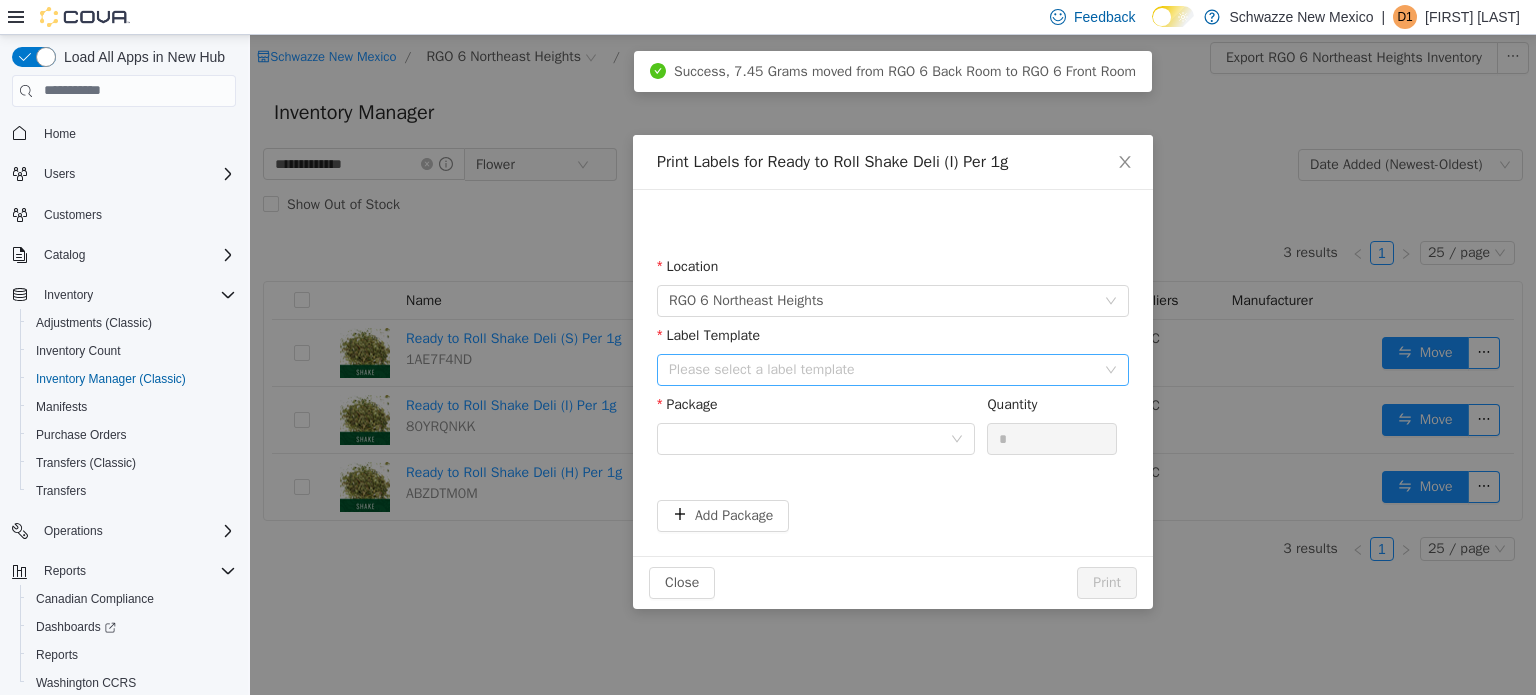 click on "Please select a label template" at bounding box center (882, 369) 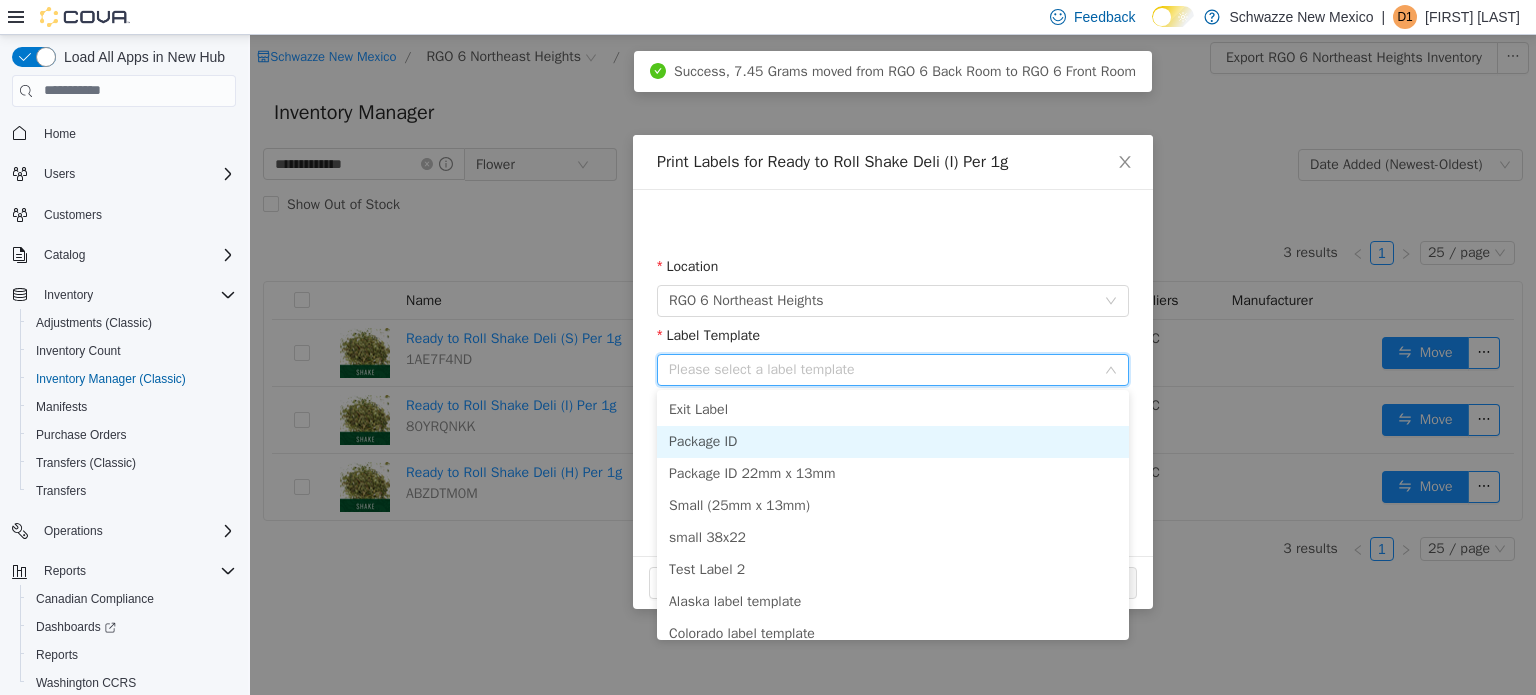 click on "Package ID" at bounding box center [893, 441] 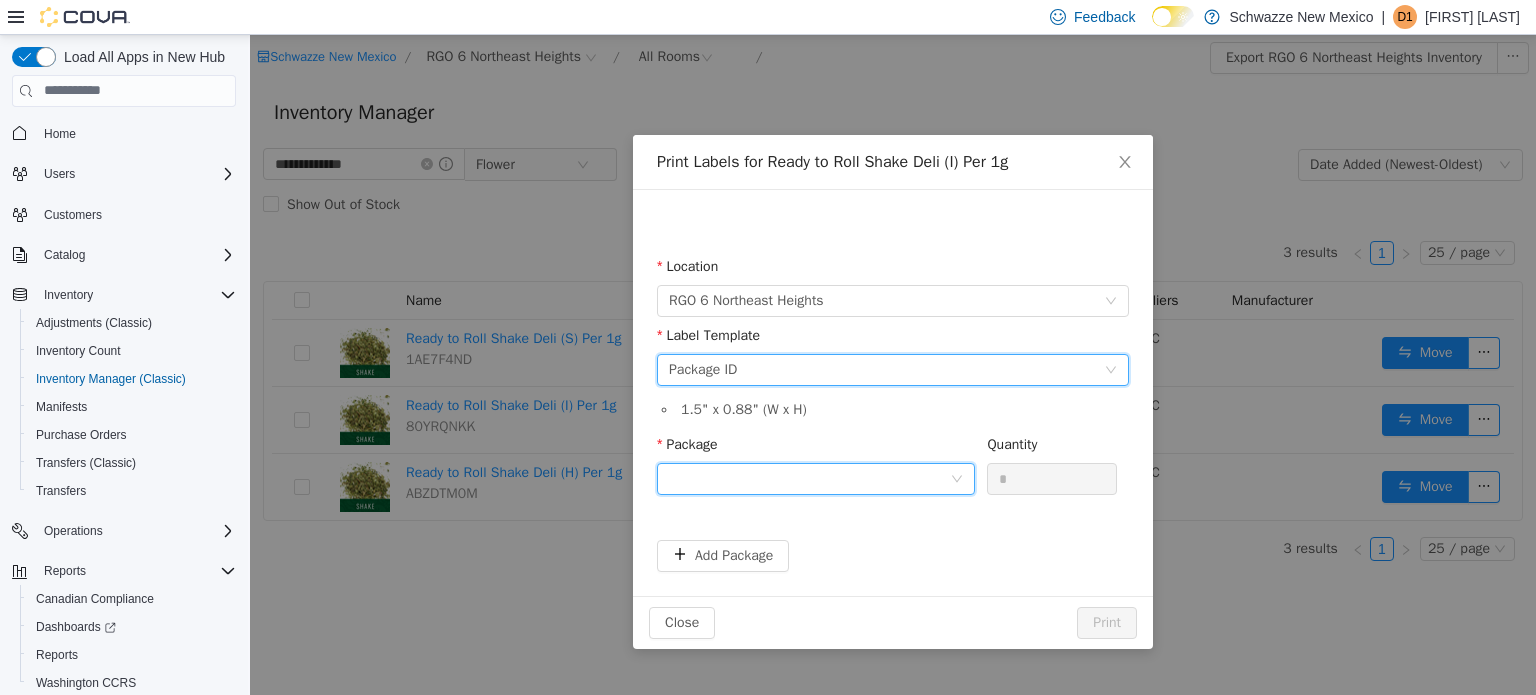 click at bounding box center [809, 478] 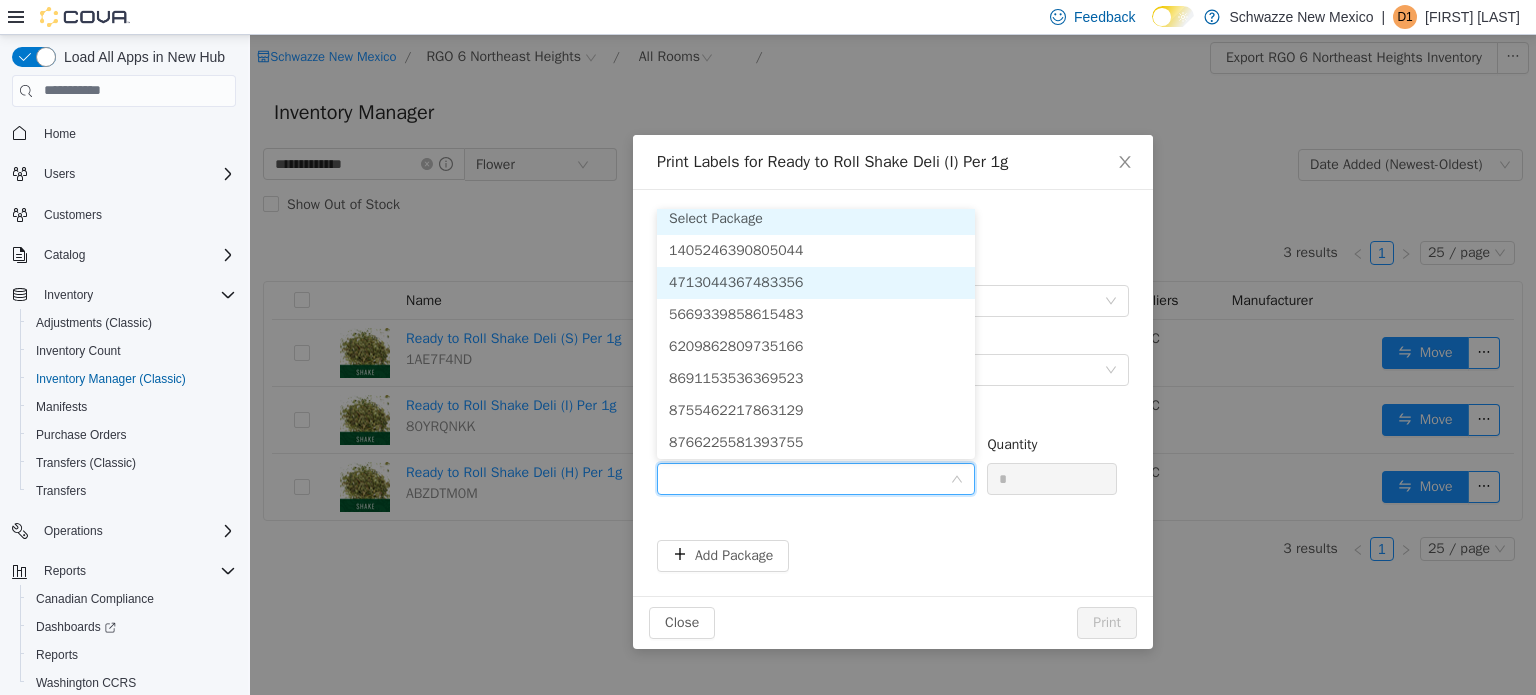 scroll, scrollTop: 4, scrollLeft: 0, axis: vertical 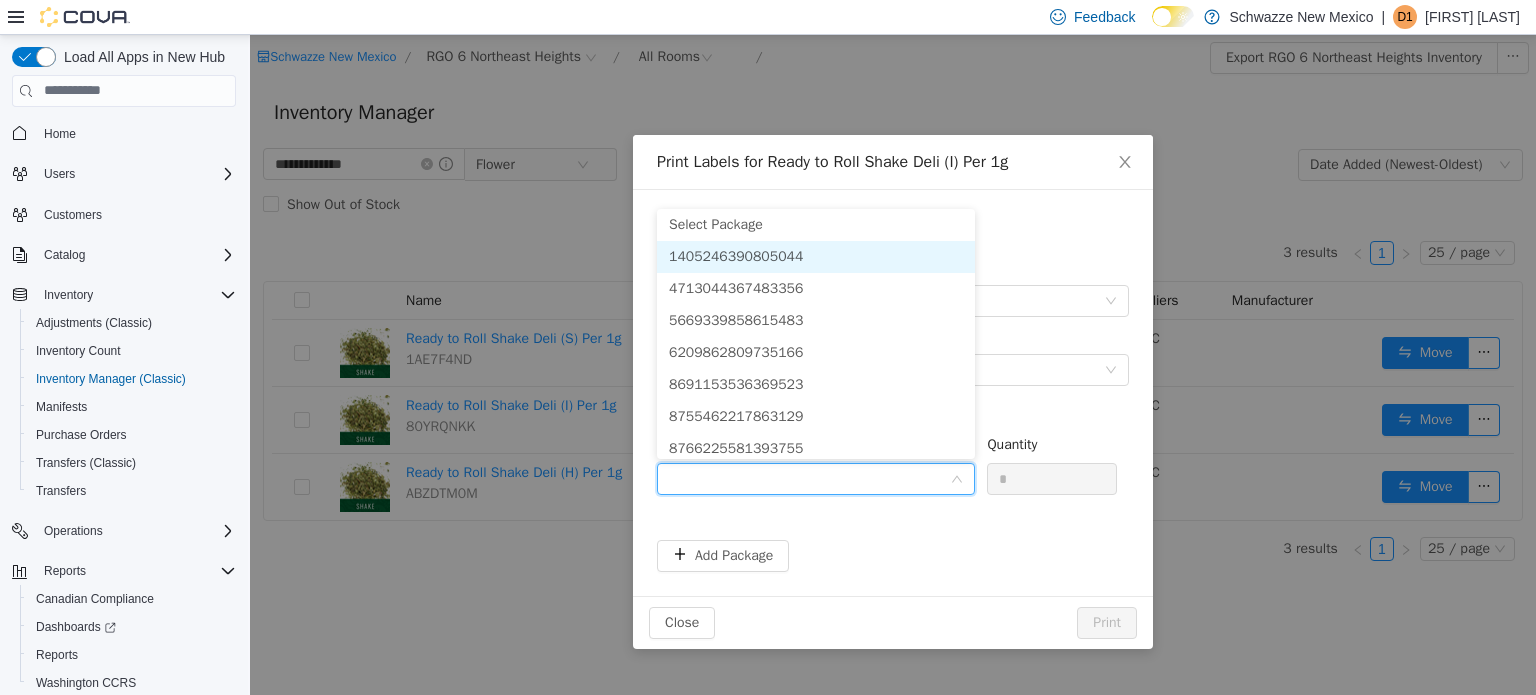 click on "1405246390805044" at bounding box center (736, 255) 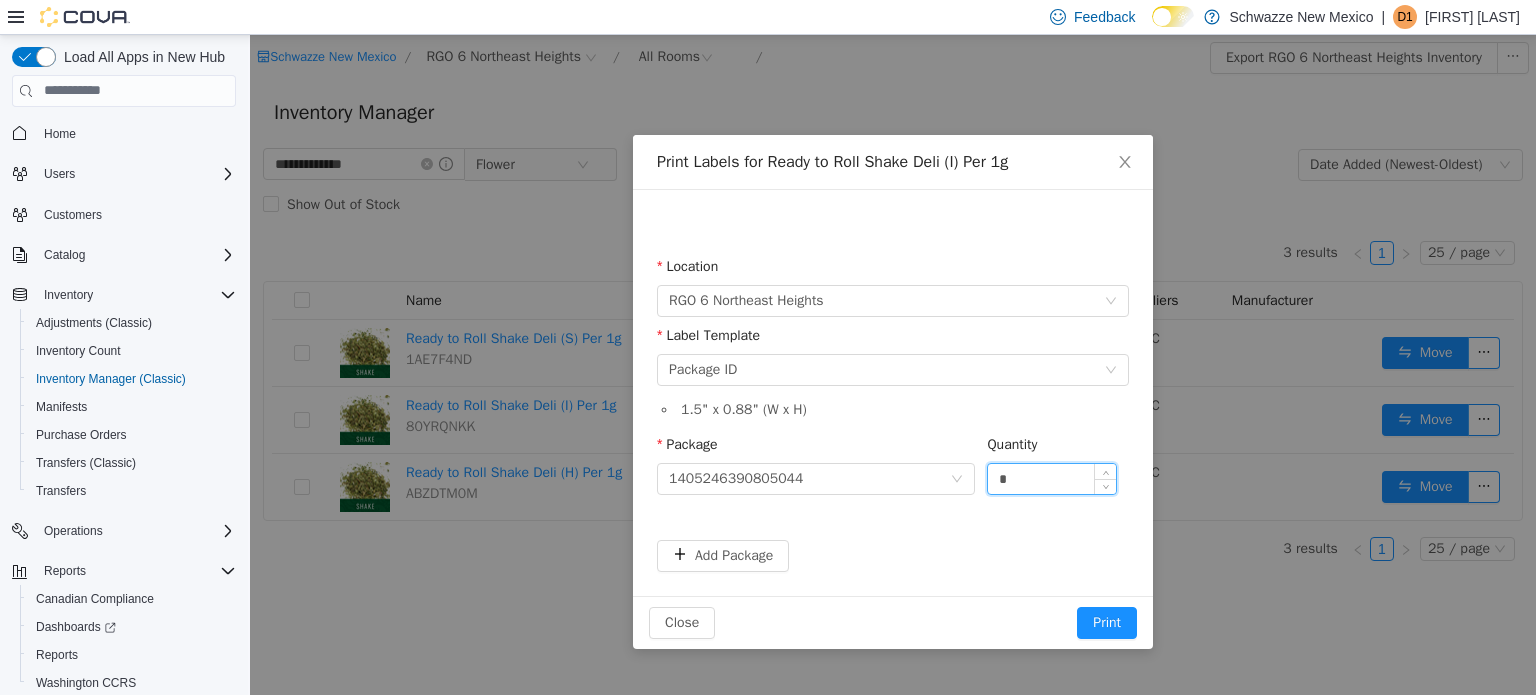 drag, startPoint x: 1015, startPoint y: 477, endPoint x: 988, endPoint y: 480, distance: 27.166155 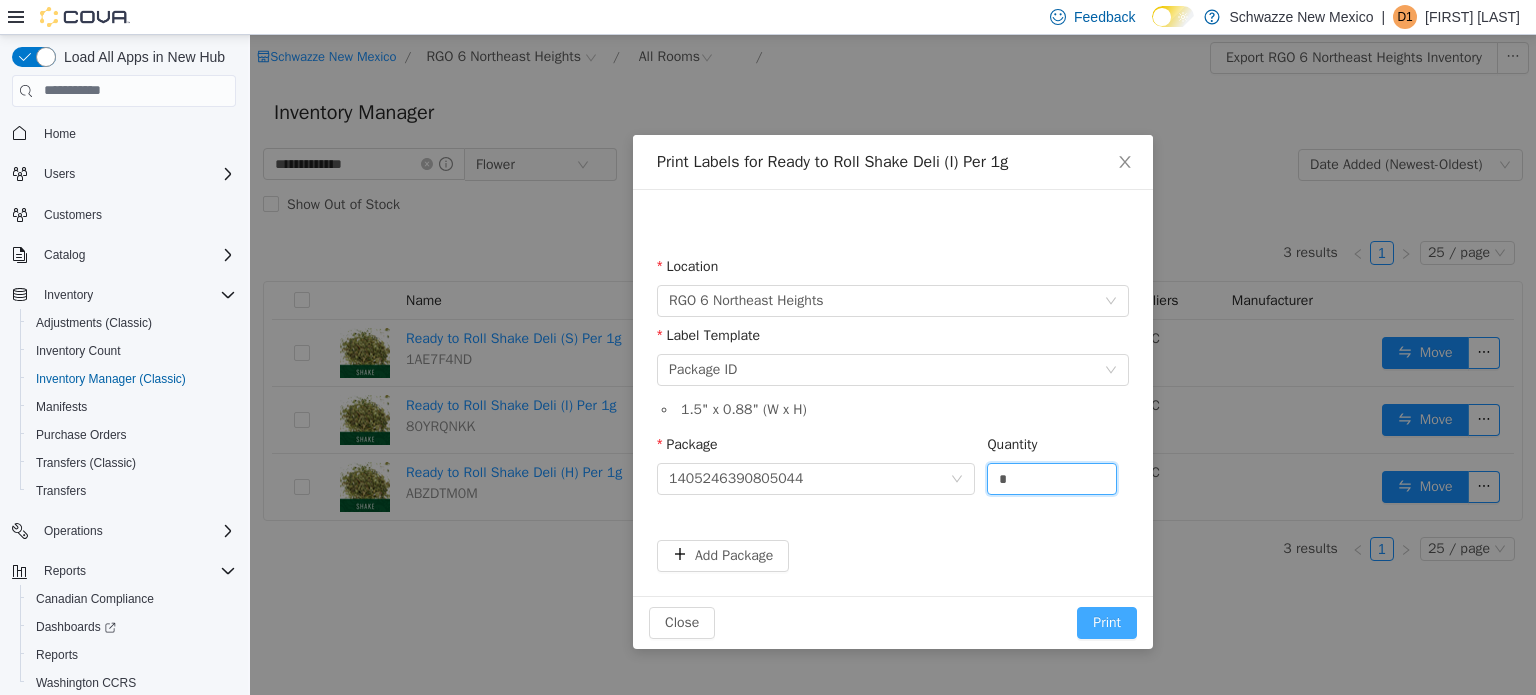 type on "*" 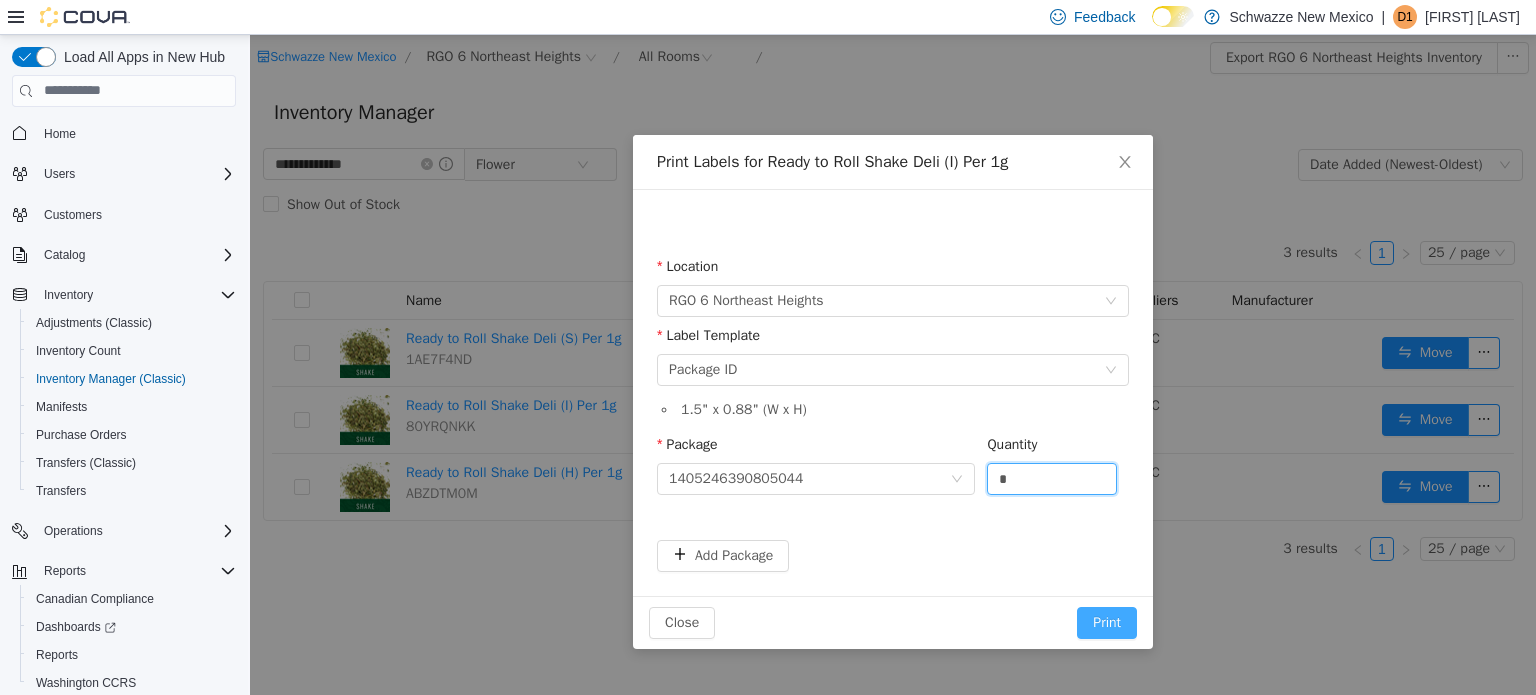 click on "Print" at bounding box center (1107, 622) 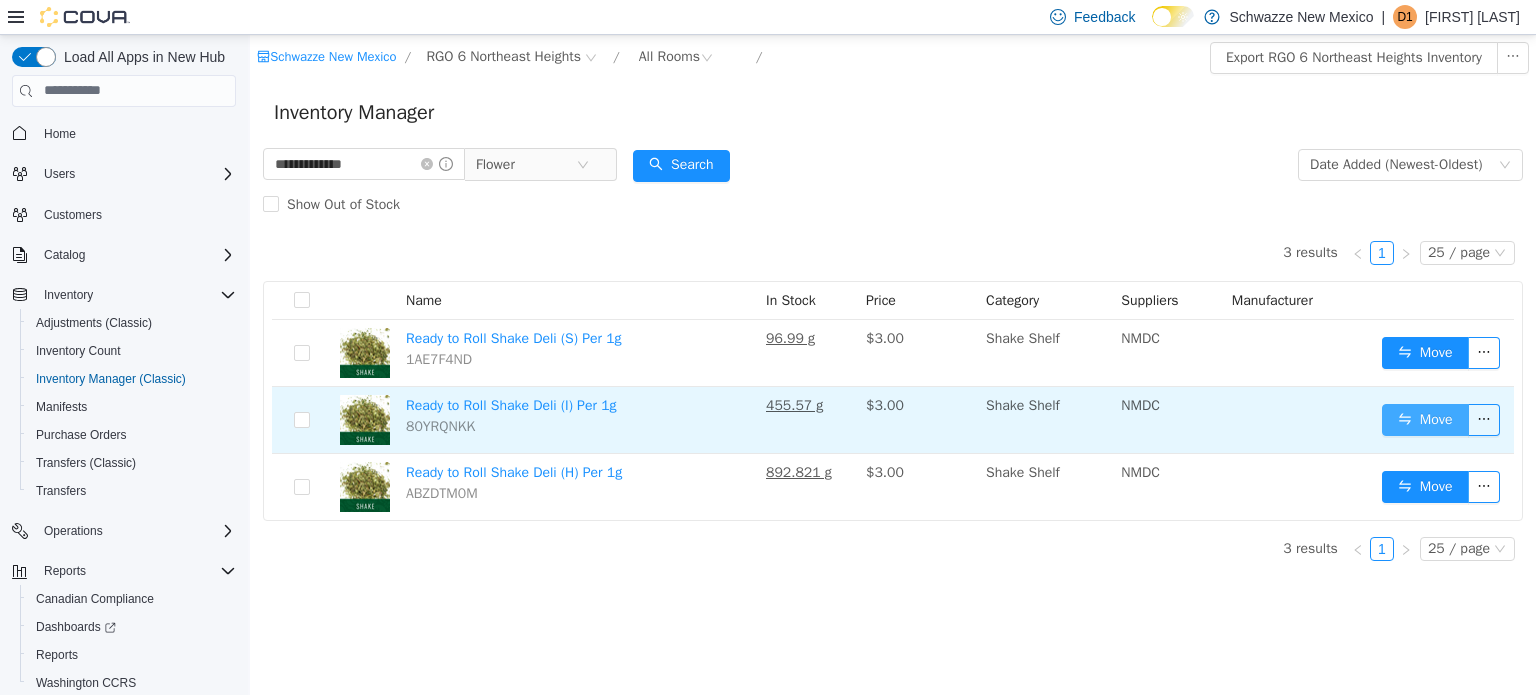 click on "Move" at bounding box center [1425, 419] 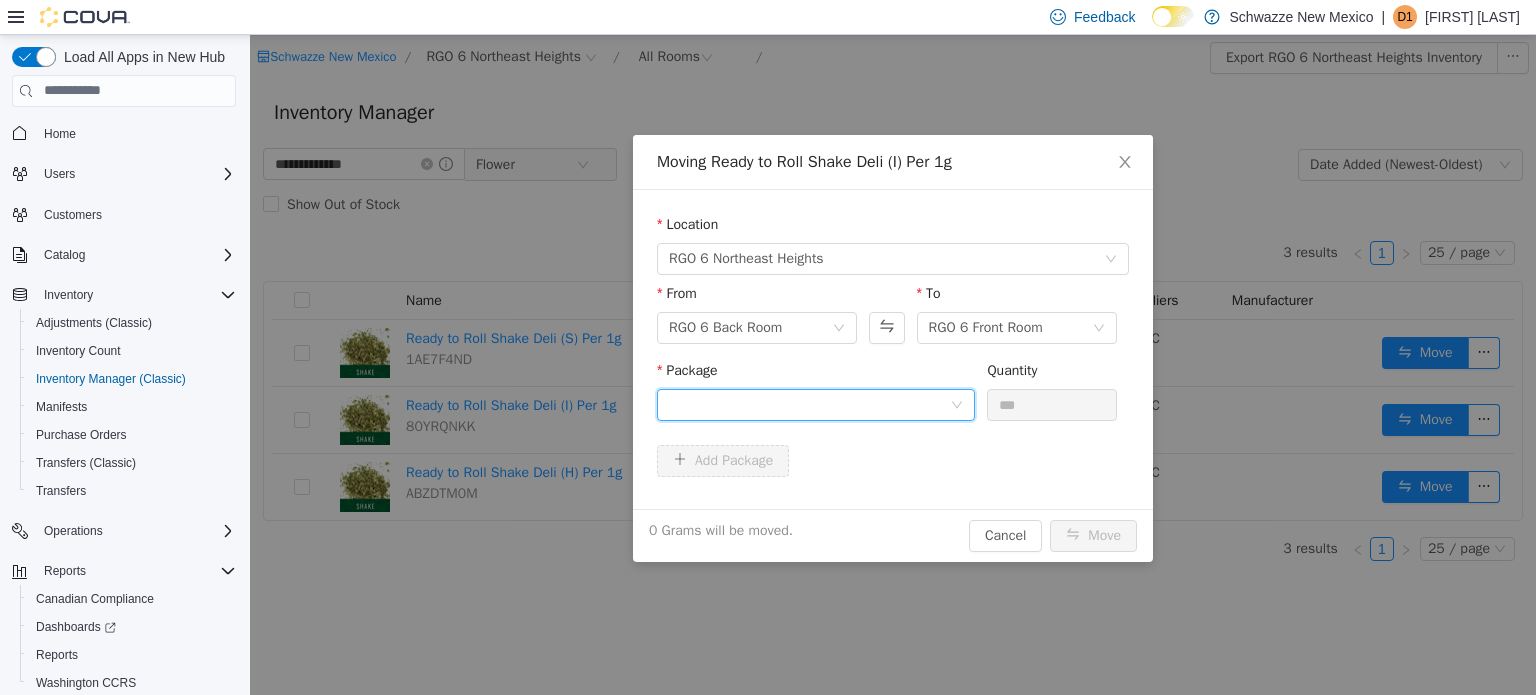 click at bounding box center [809, 404] 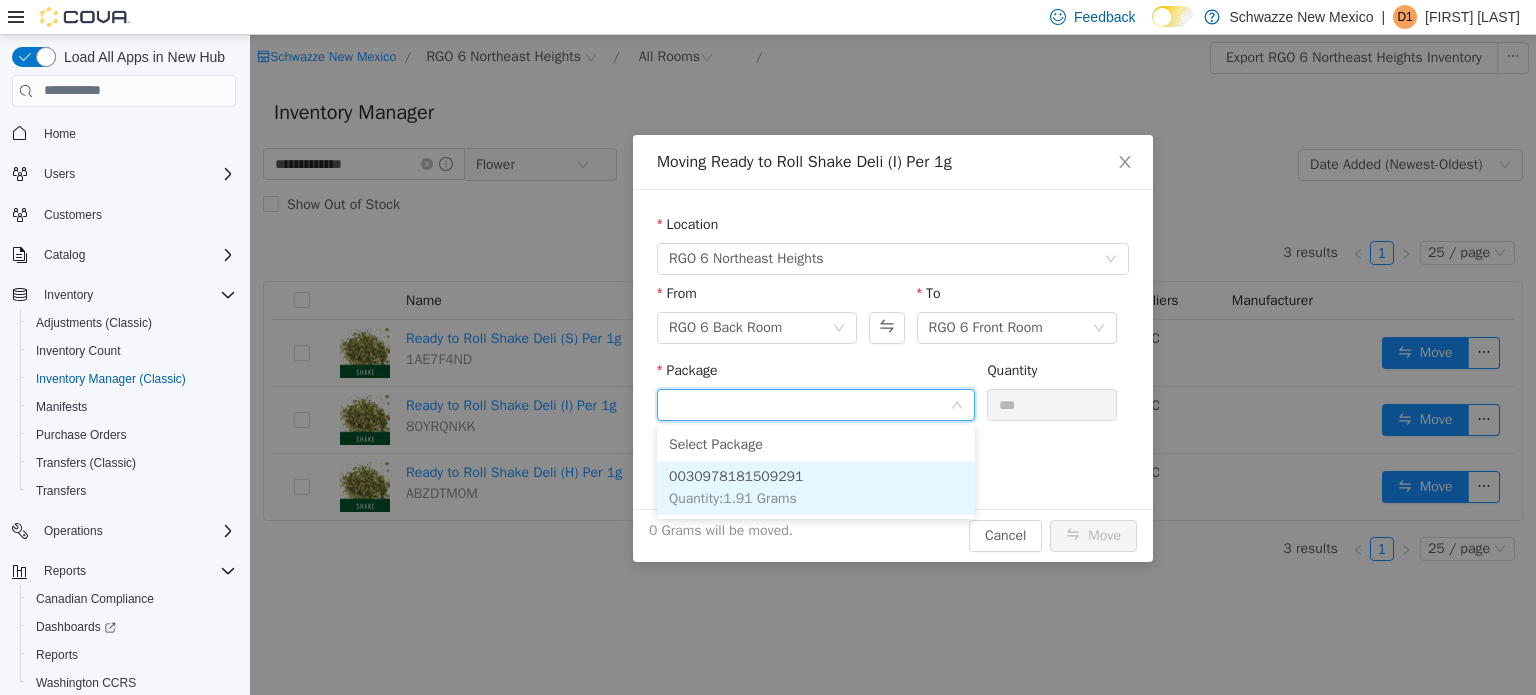 click on "Quantity :  1.91 Grams" at bounding box center (733, 497) 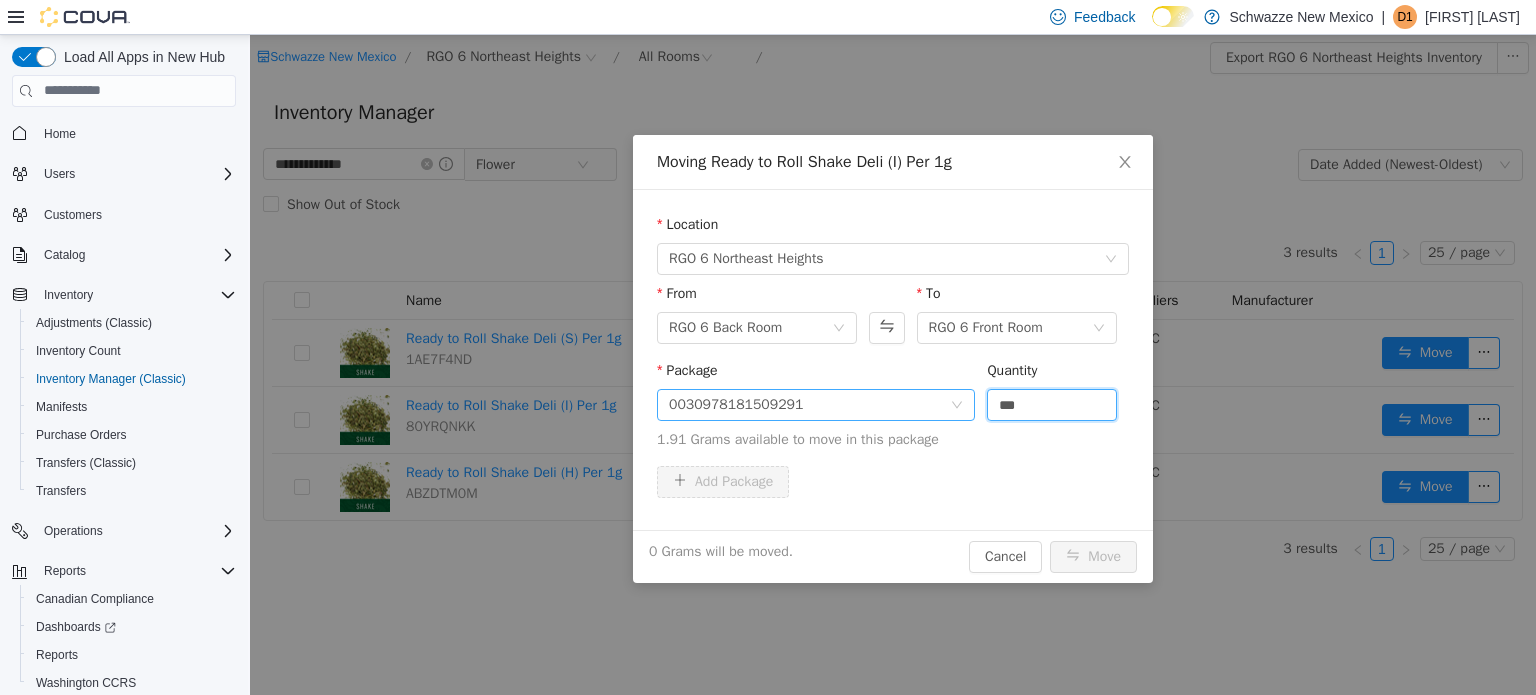drag, startPoint x: 1020, startPoint y: 403, endPoint x: 901, endPoint y: 402, distance: 119.0042 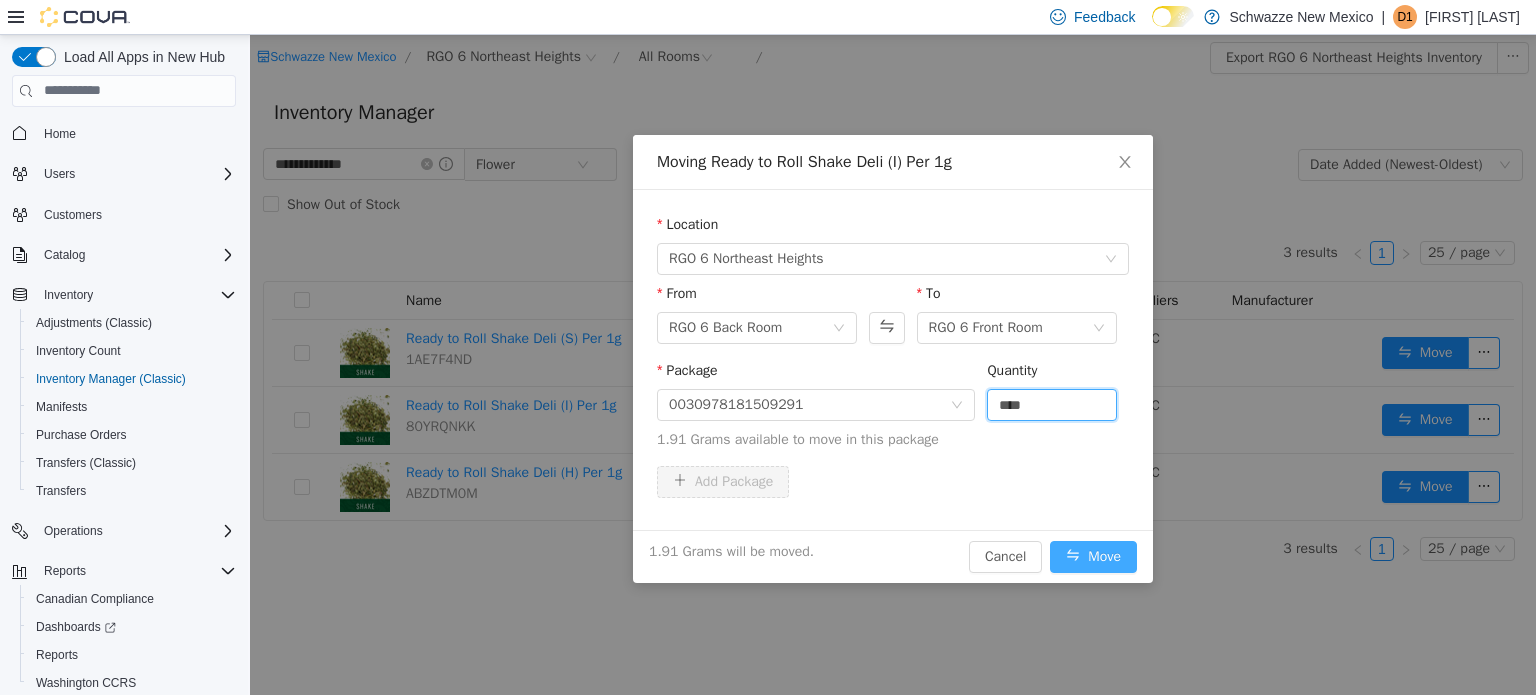 type on "****" 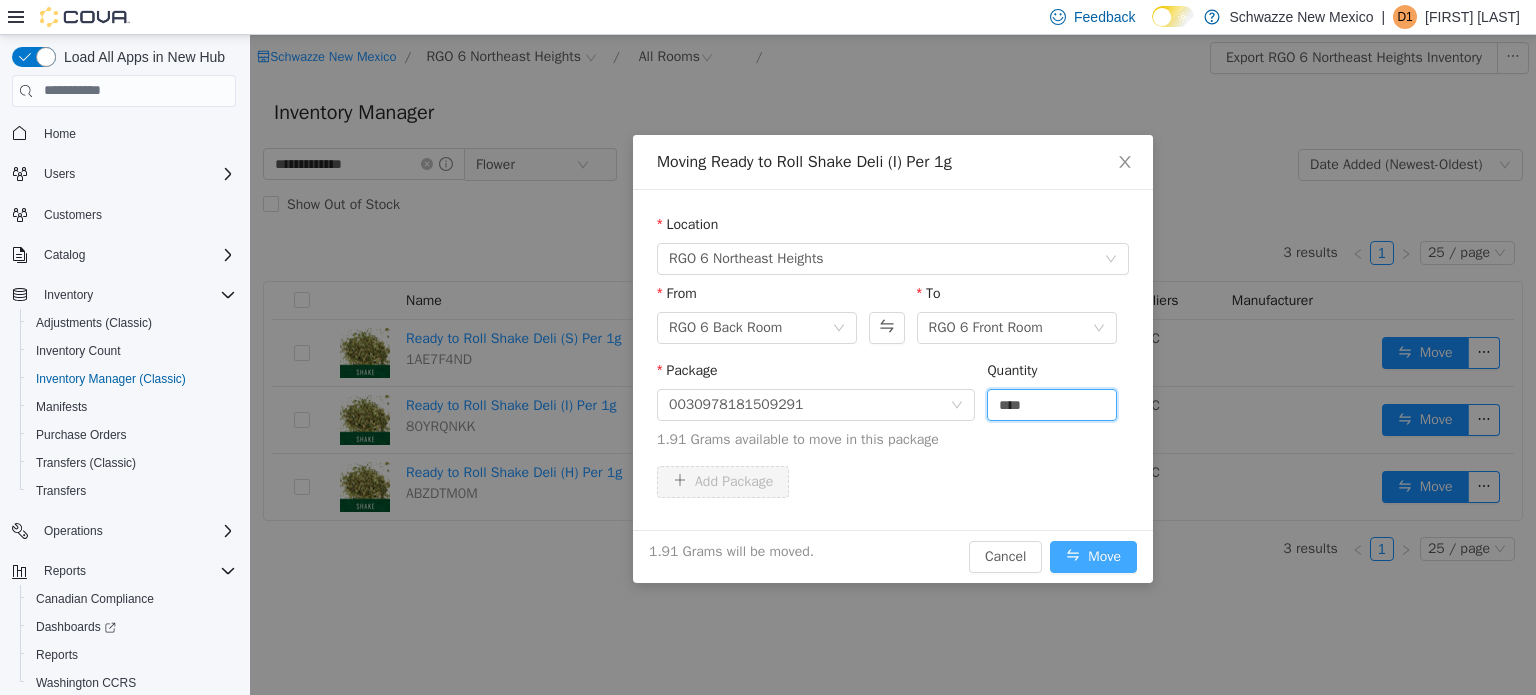 click on "Move" at bounding box center (1093, 556) 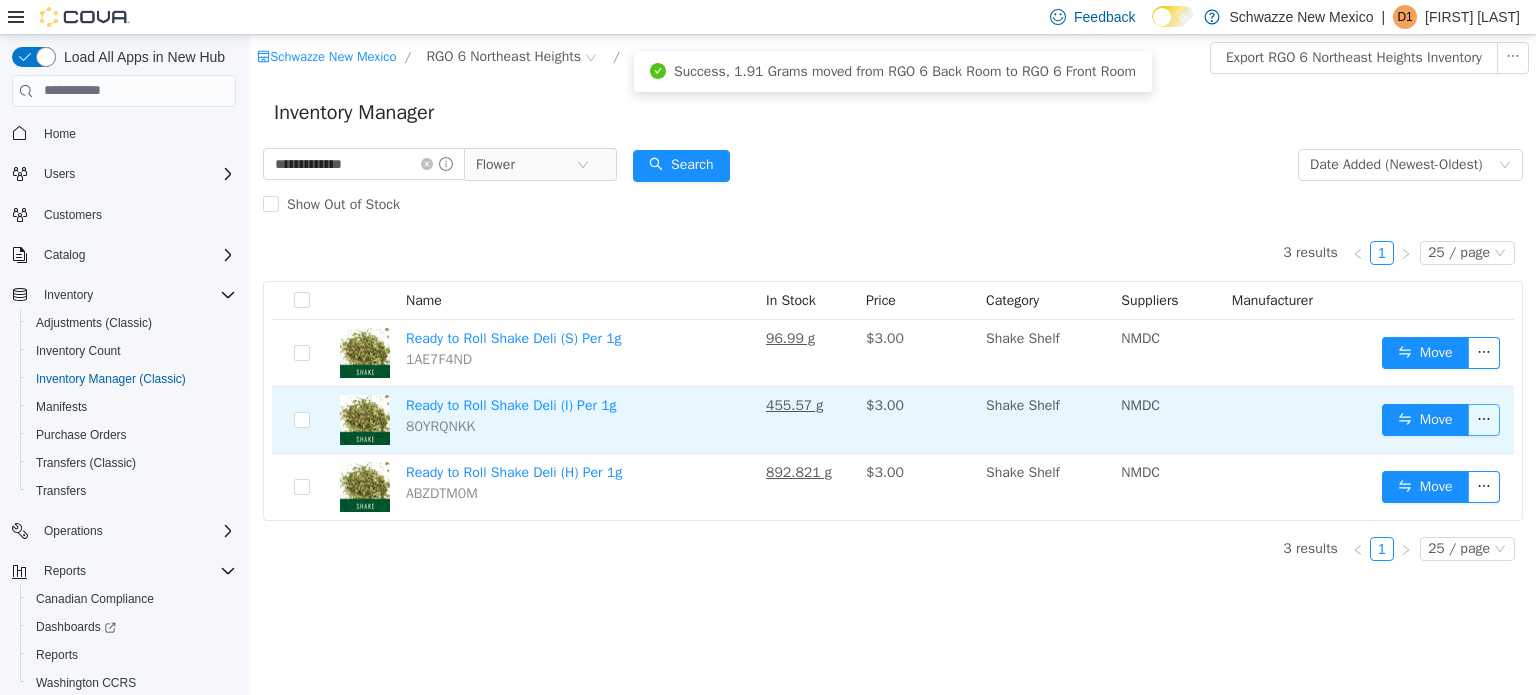 click at bounding box center (1484, 419) 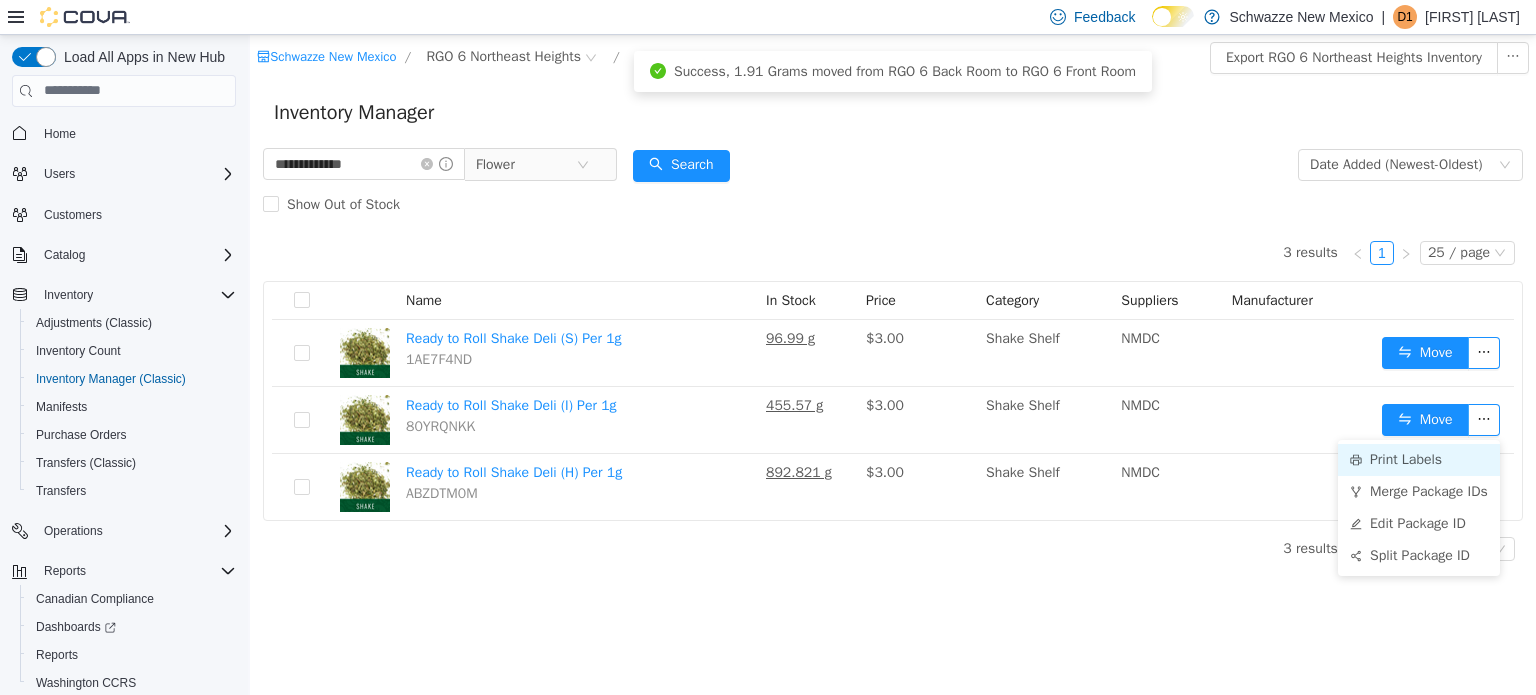 click on "Print Labels" at bounding box center (1419, 459) 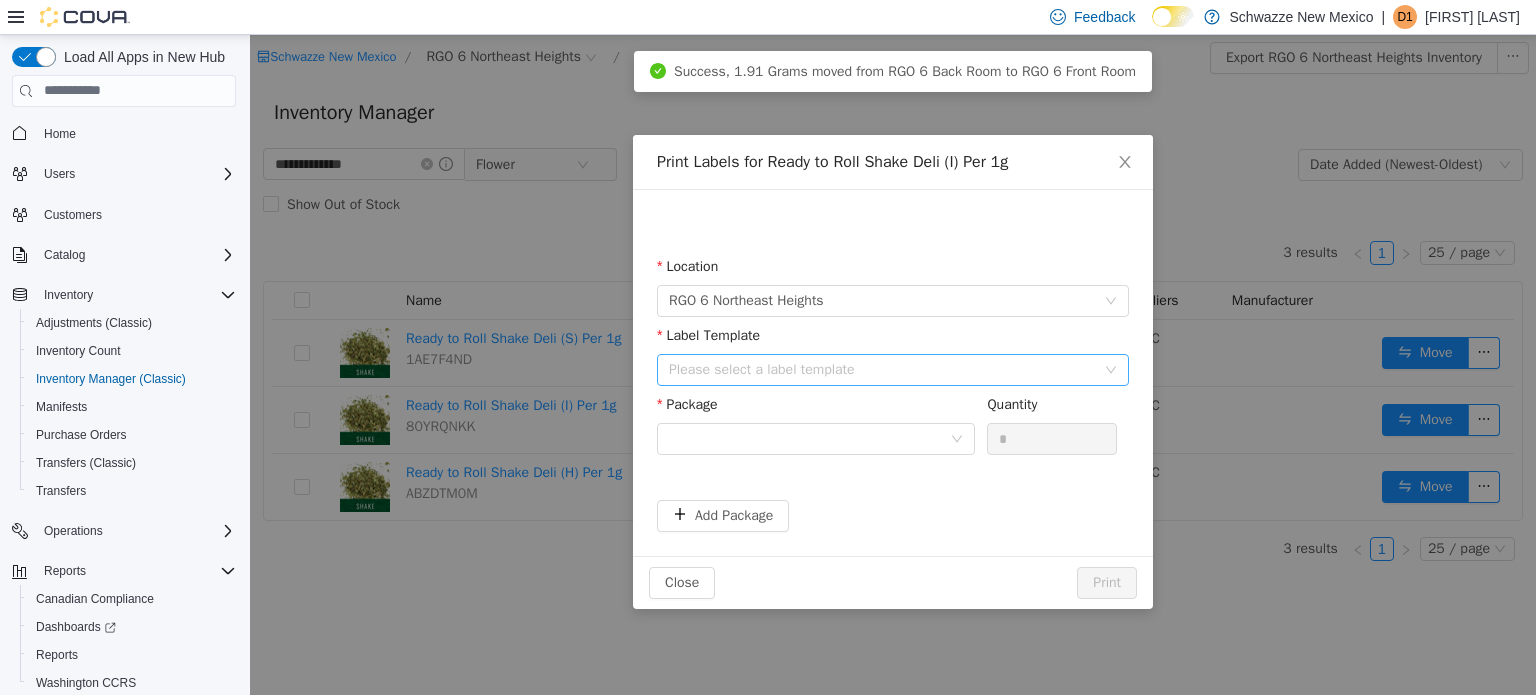 click on "Please select a label template" at bounding box center (882, 369) 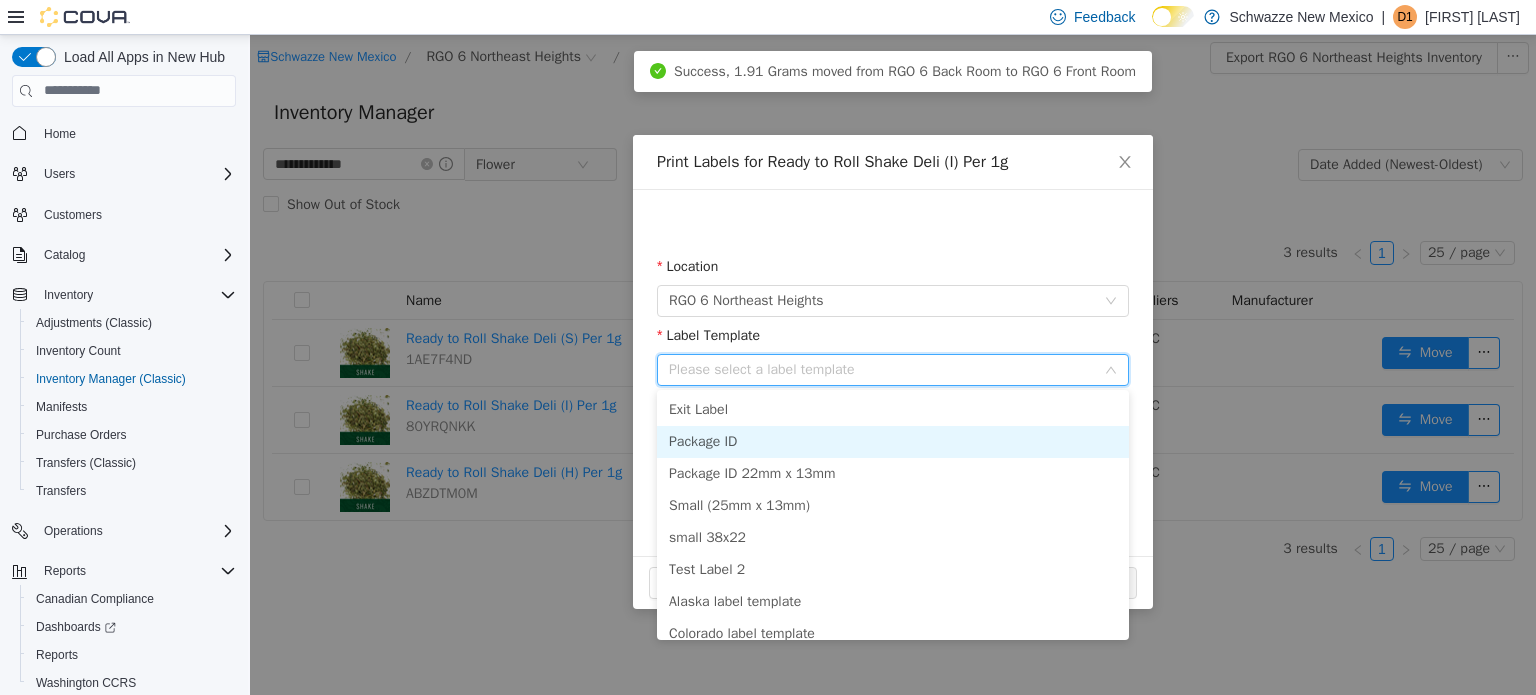 click on "Package ID" at bounding box center (893, 441) 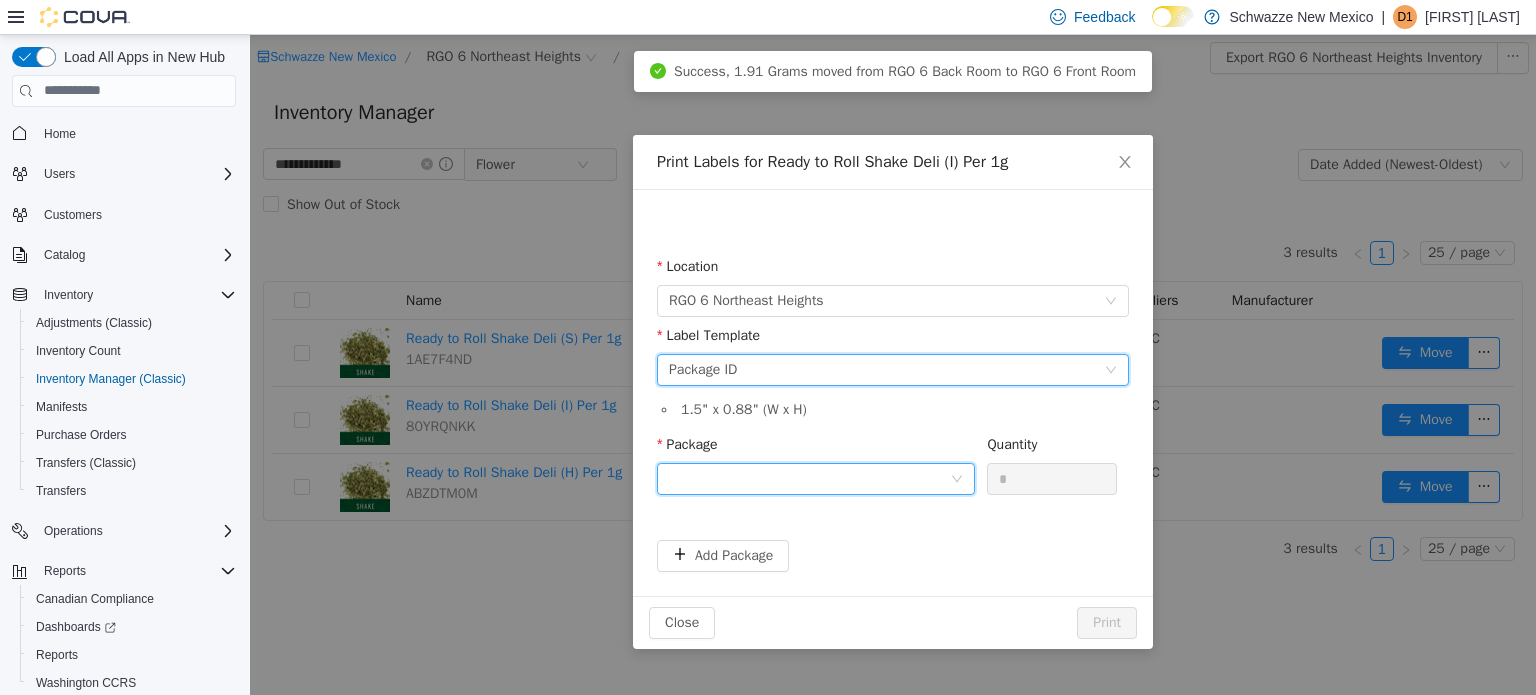 click at bounding box center (809, 478) 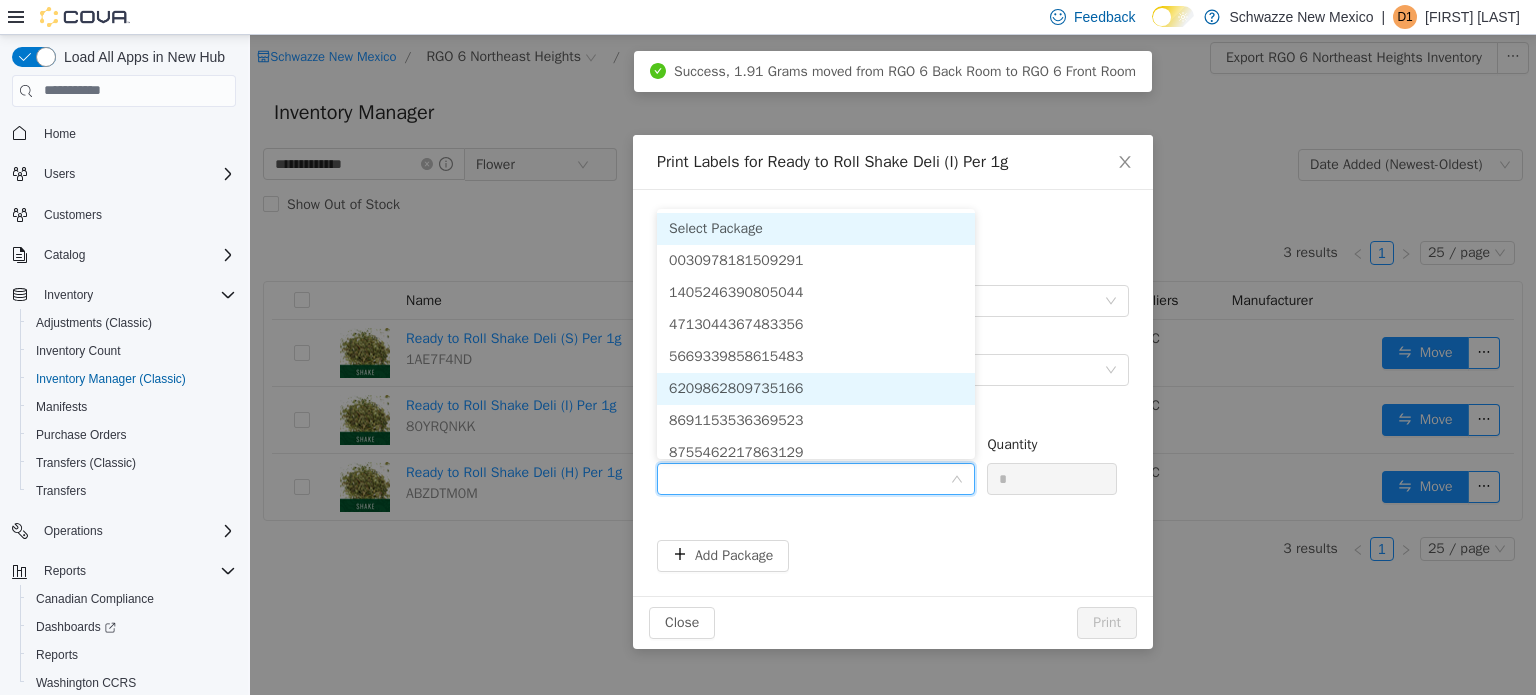 scroll, scrollTop: 10, scrollLeft: 0, axis: vertical 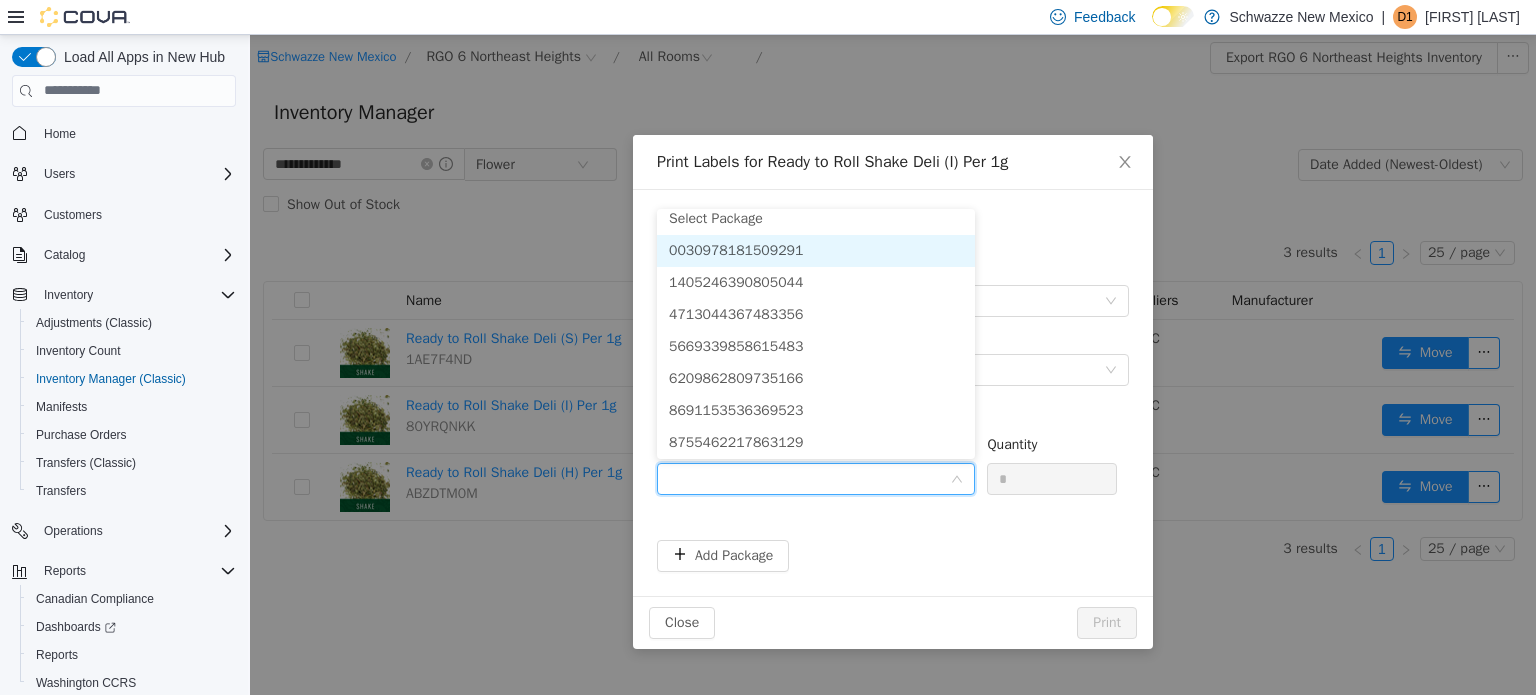 click on "0030978181509291" at bounding box center [736, 249] 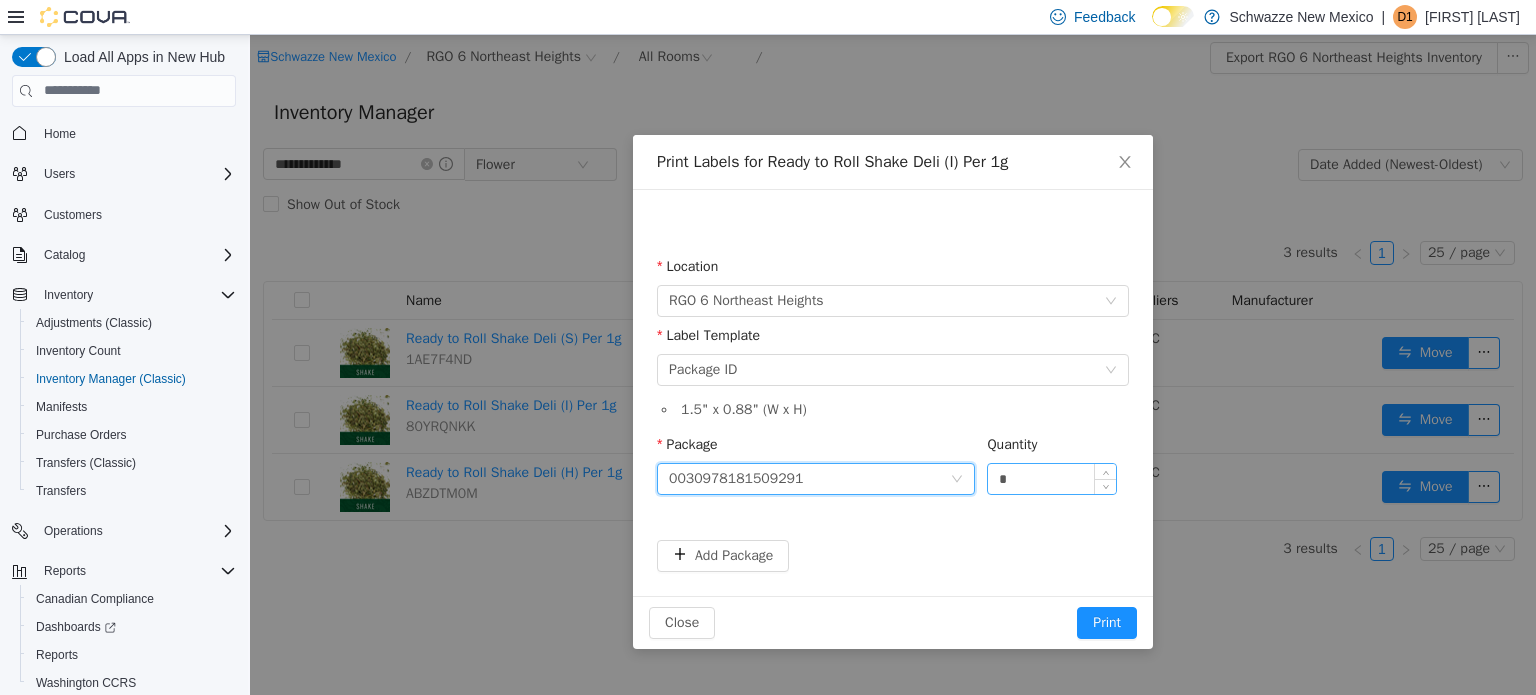 click on "*" at bounding box center [1052, 478] 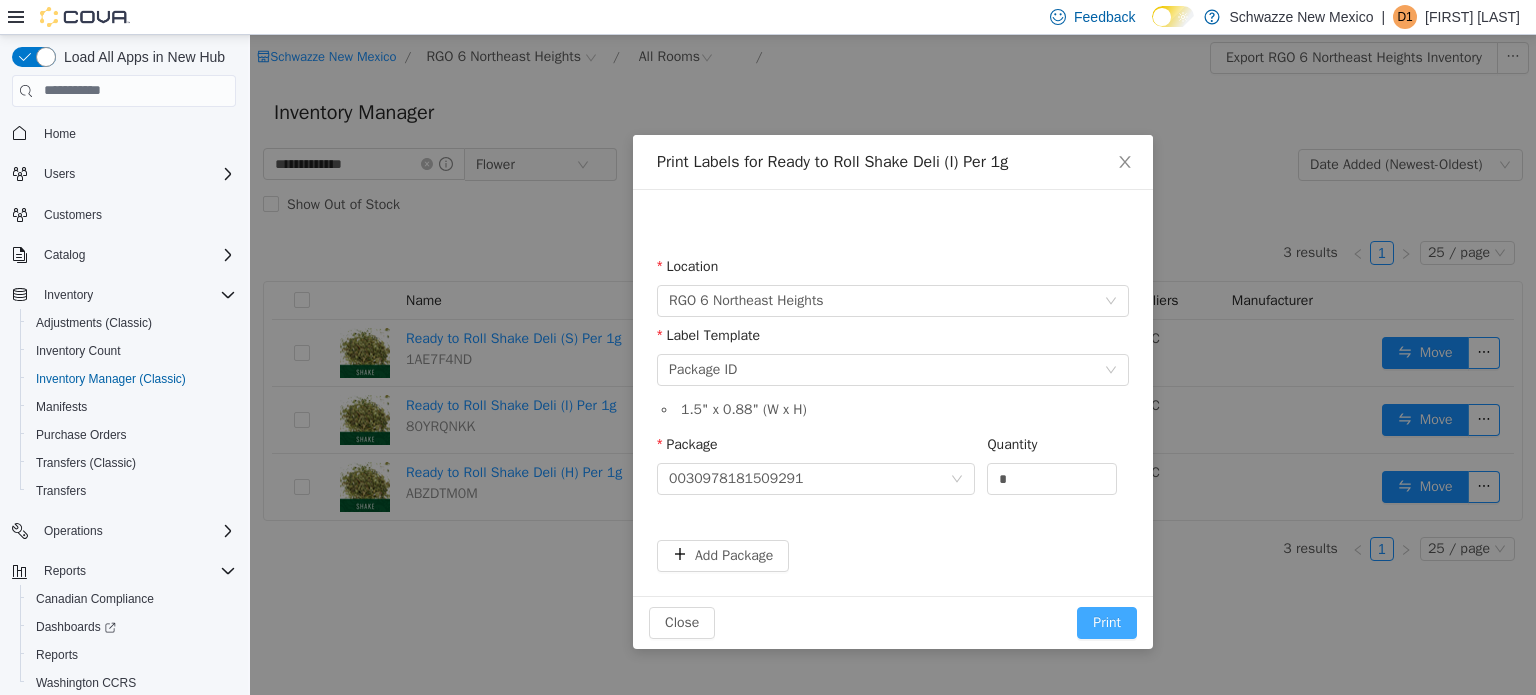 click on "Print" at bounding box center (1107, 622) 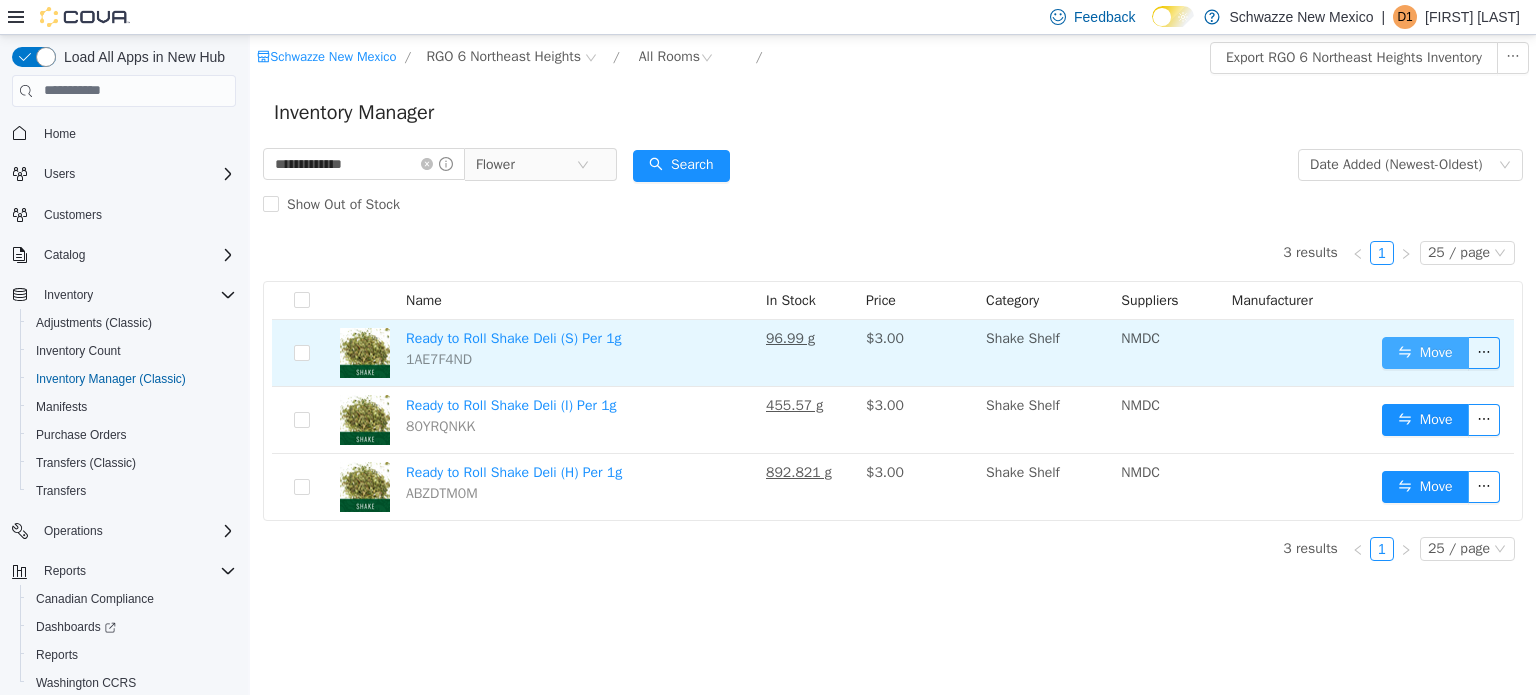 click on "Move" at bounding box center (1425, 352) 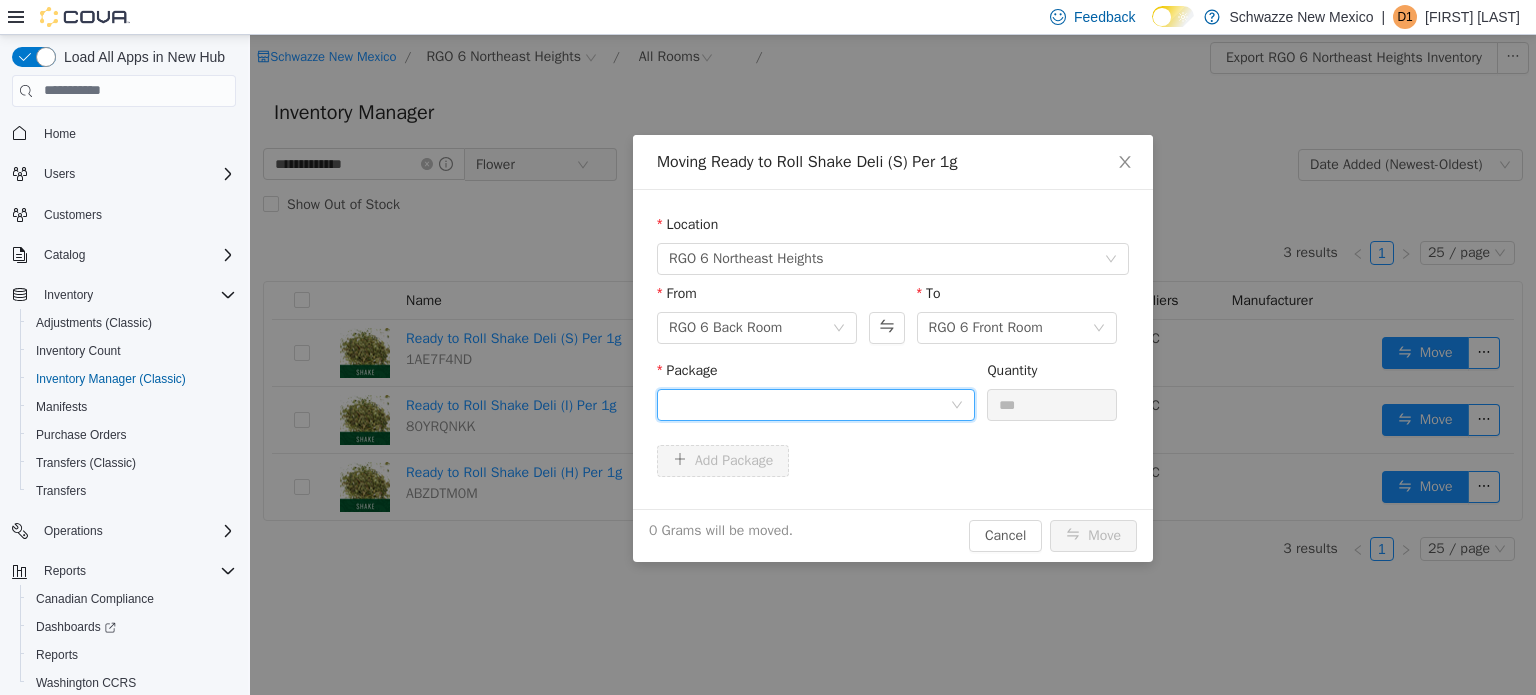 click at bounding box center (809, 404) 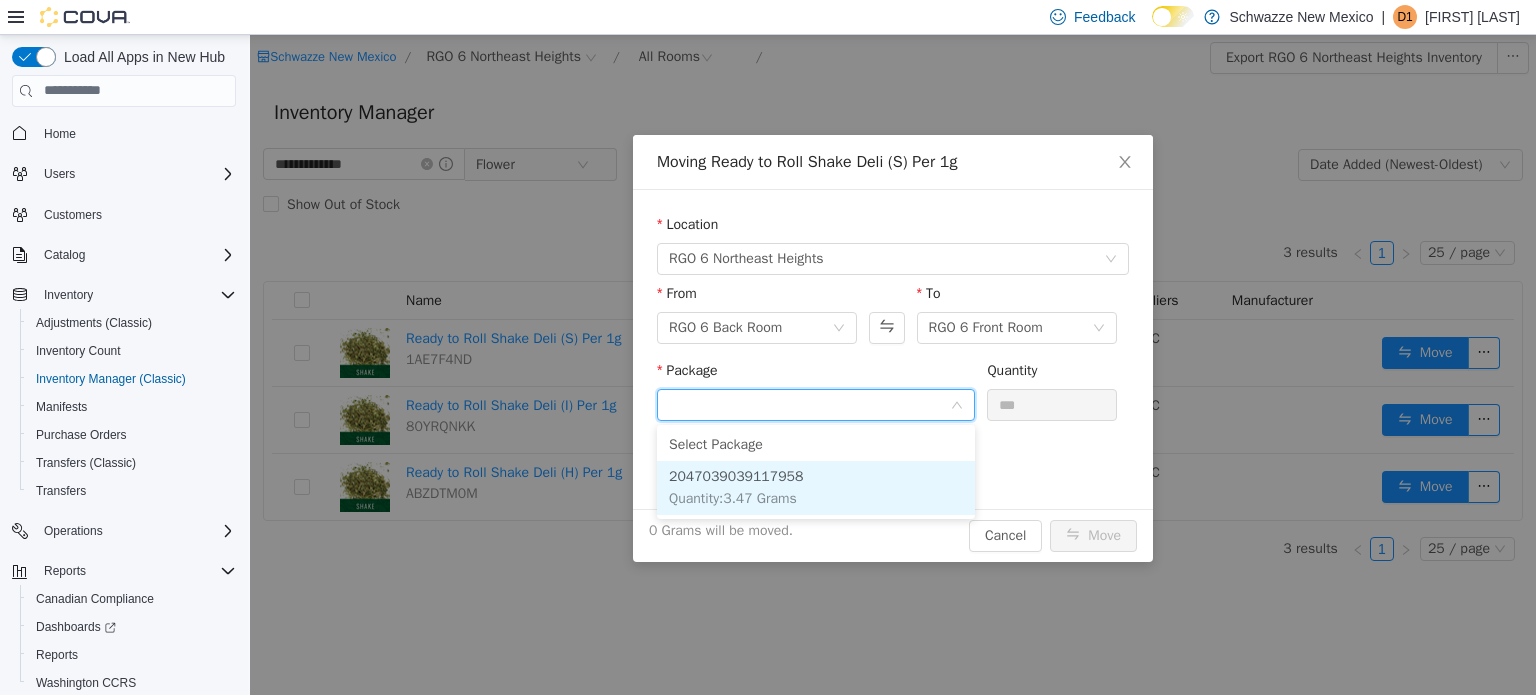 click on "Quantity :  3.47 Grams" at bounding box center (733, 497) 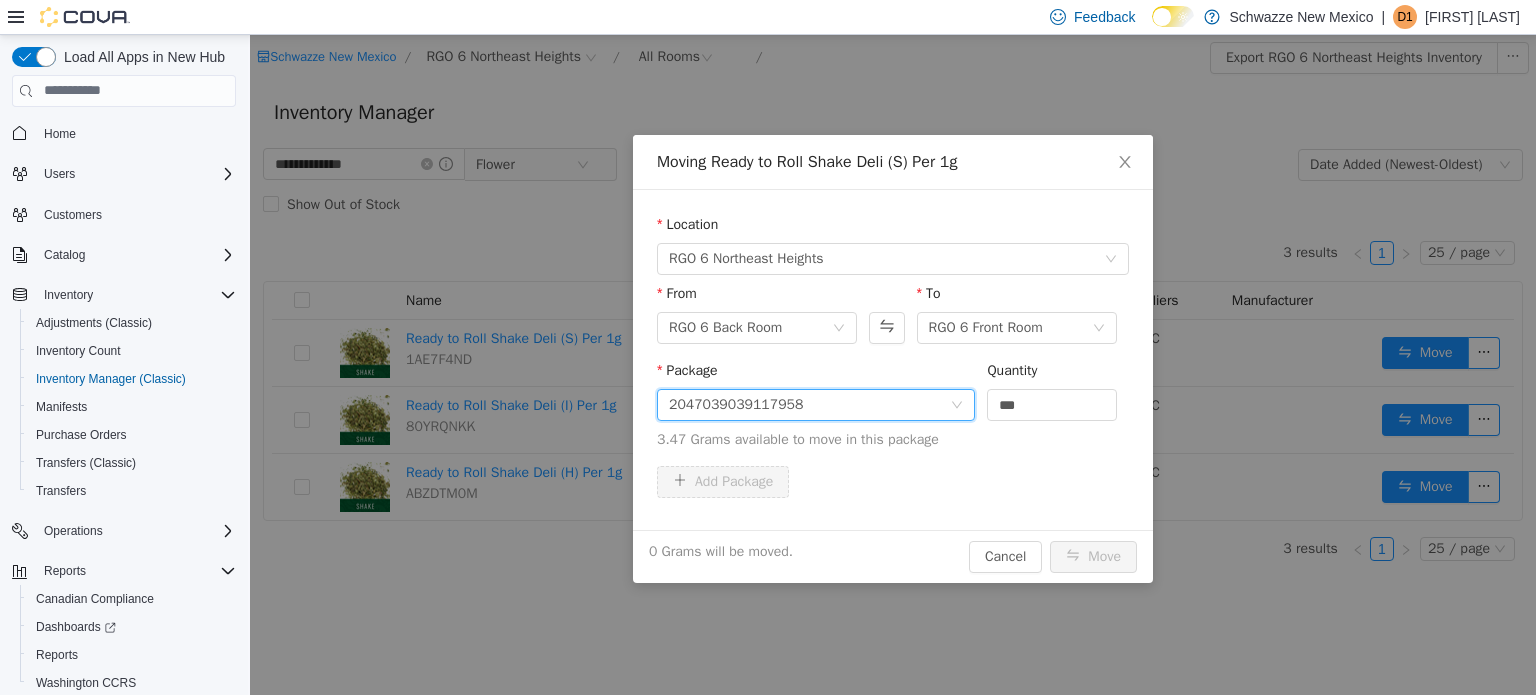 drag, startPoint x: 1040, startPoint y: 398, endPoint x: 908, endPoint y: 383, distance: 132.84953 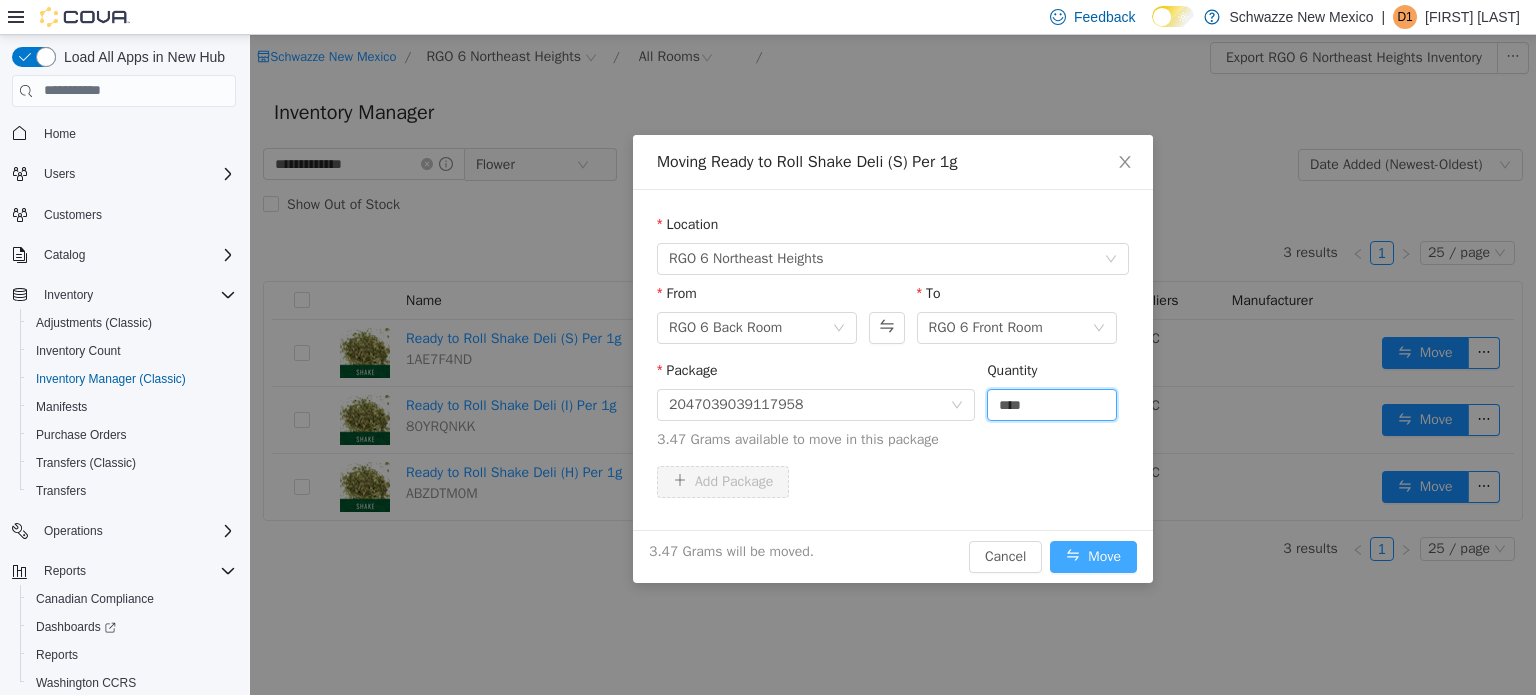 type on "****" 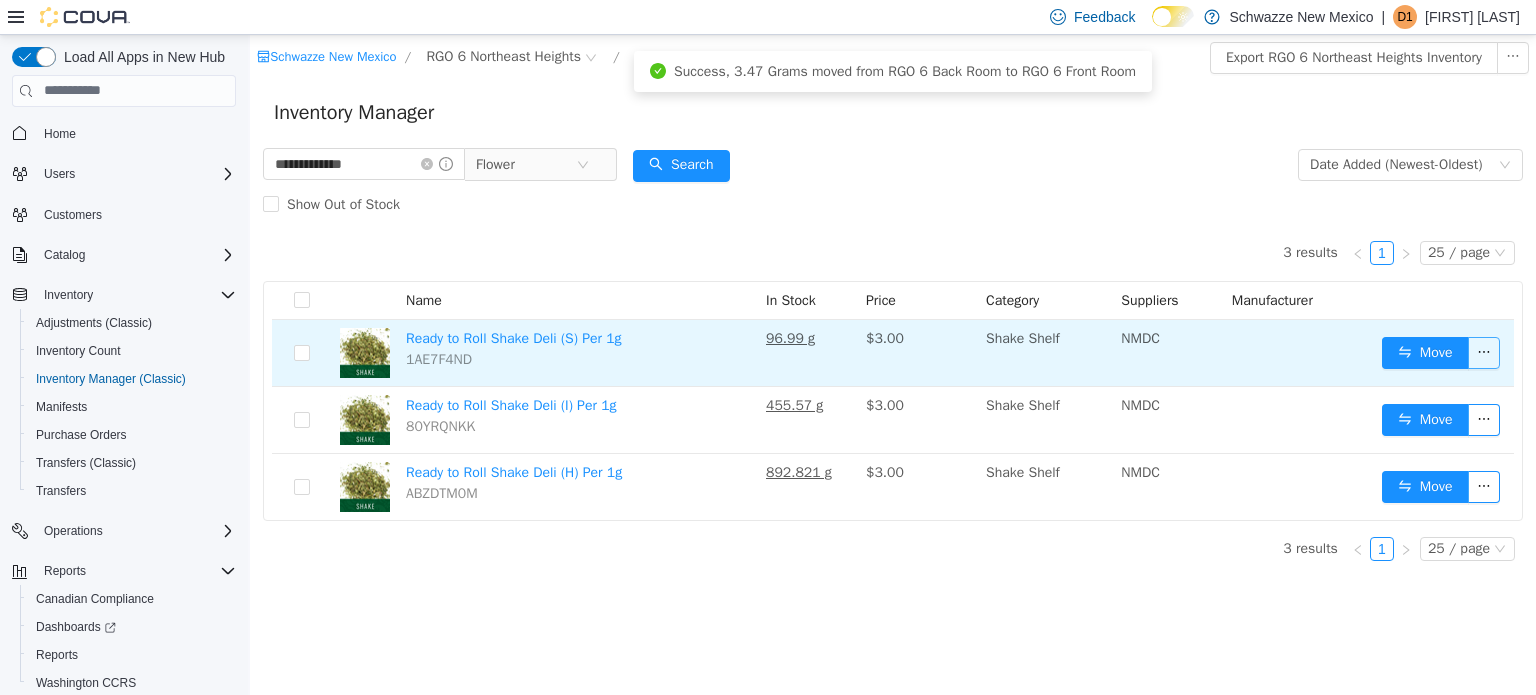 click at bounding box center [1484, 352] 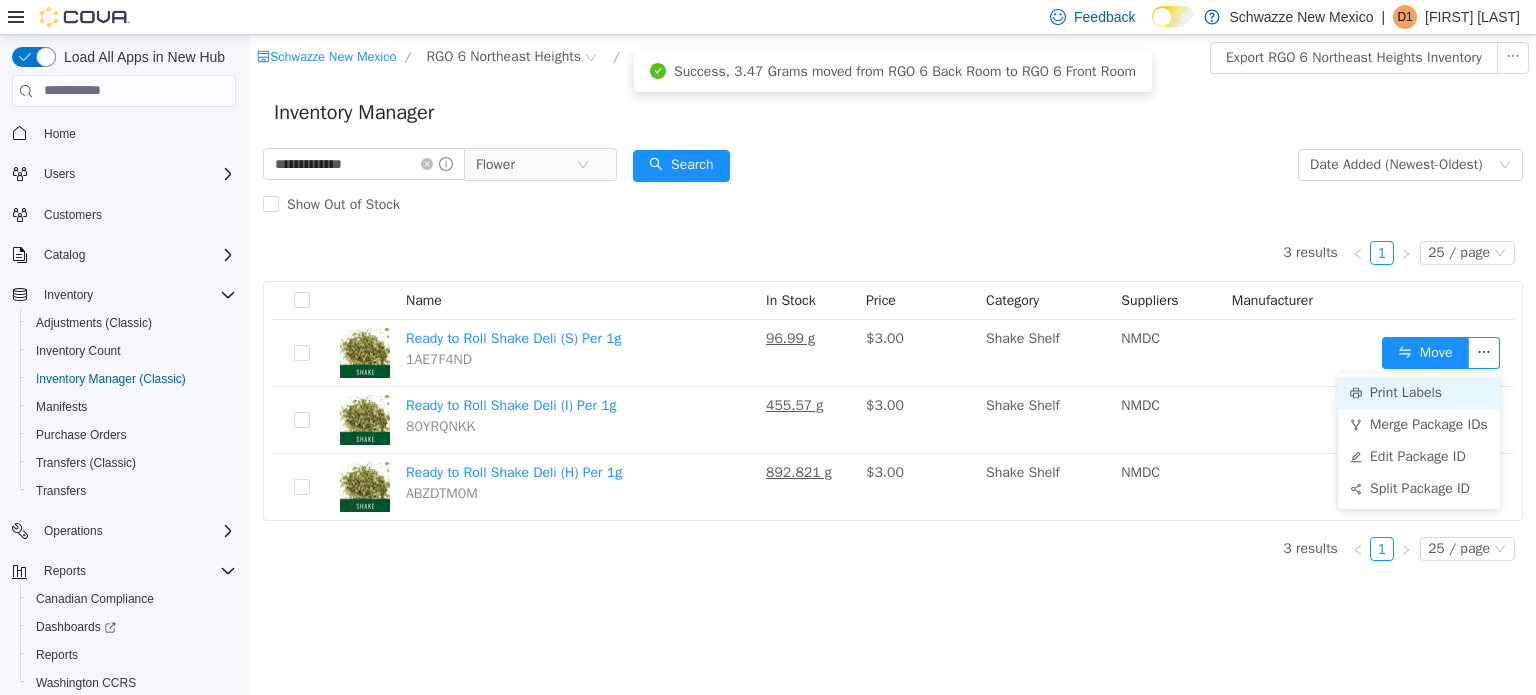 click on "Print Labels" at bounding box center [1419, 392] 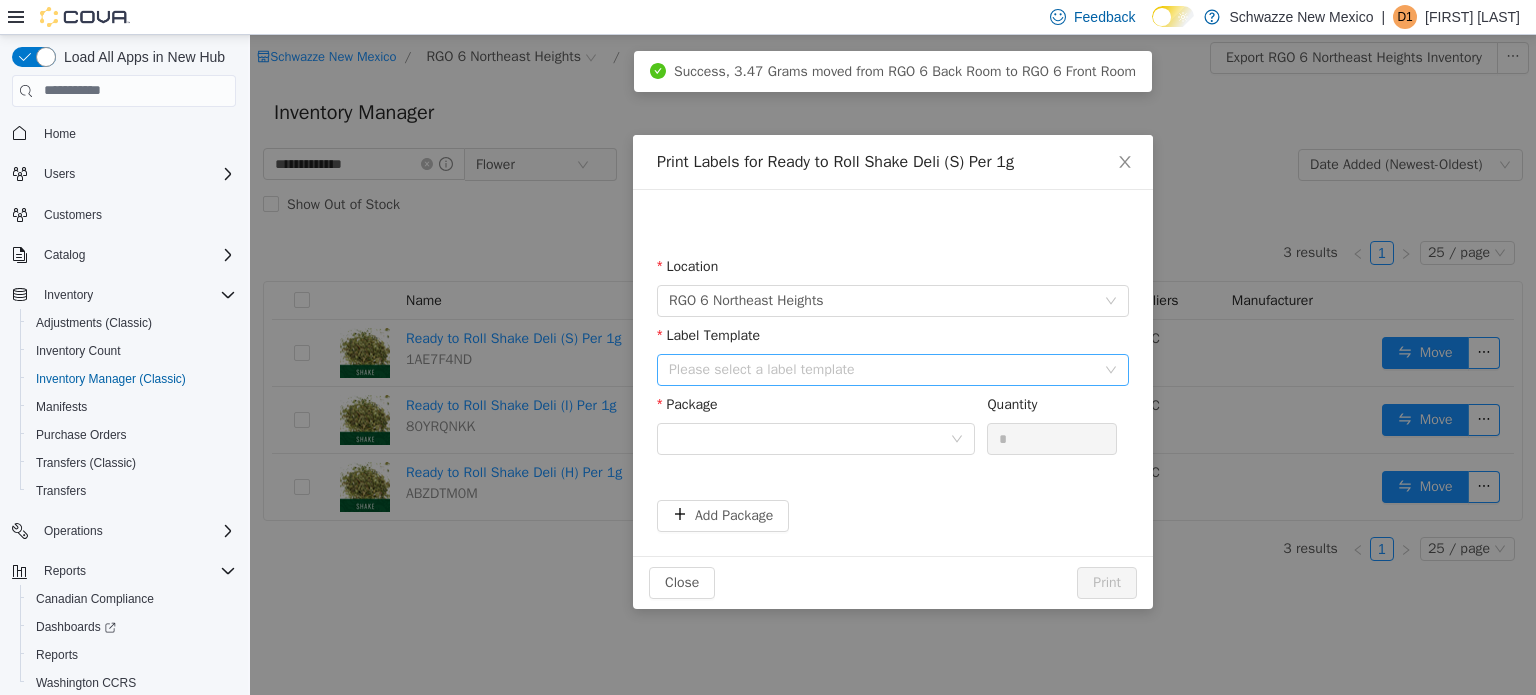 click on "Please select a label template" at bounding box center (882, 369) 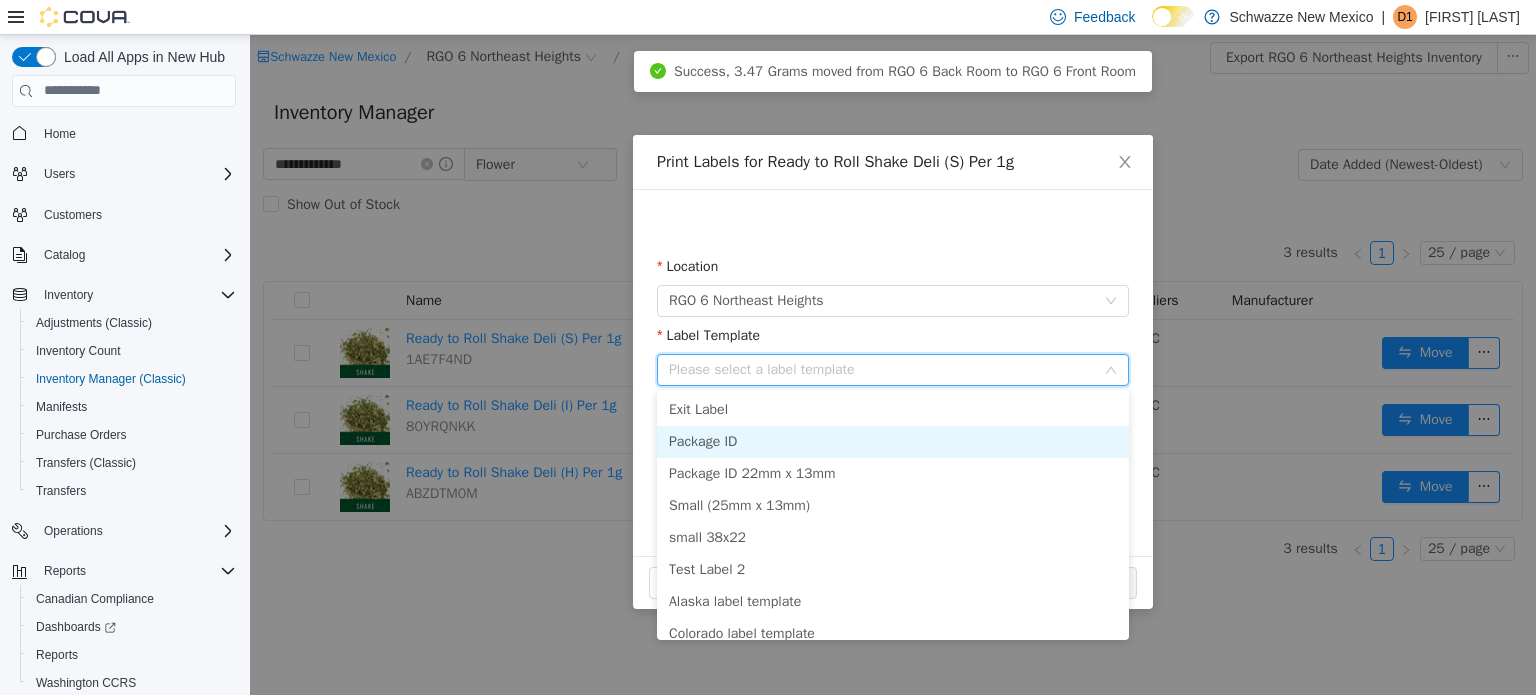 click on "Package ID" at bounding box center (893, 441) 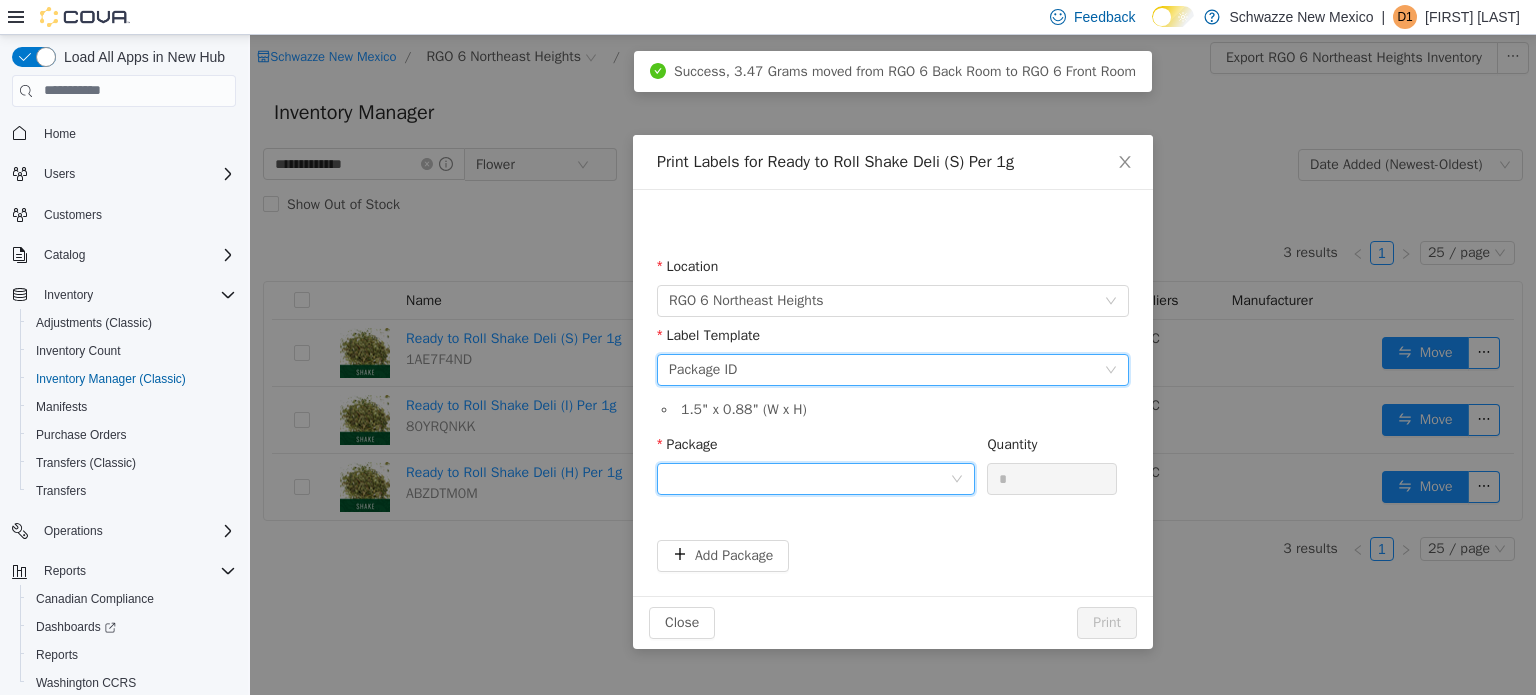 click at bounding box center (809, 478) 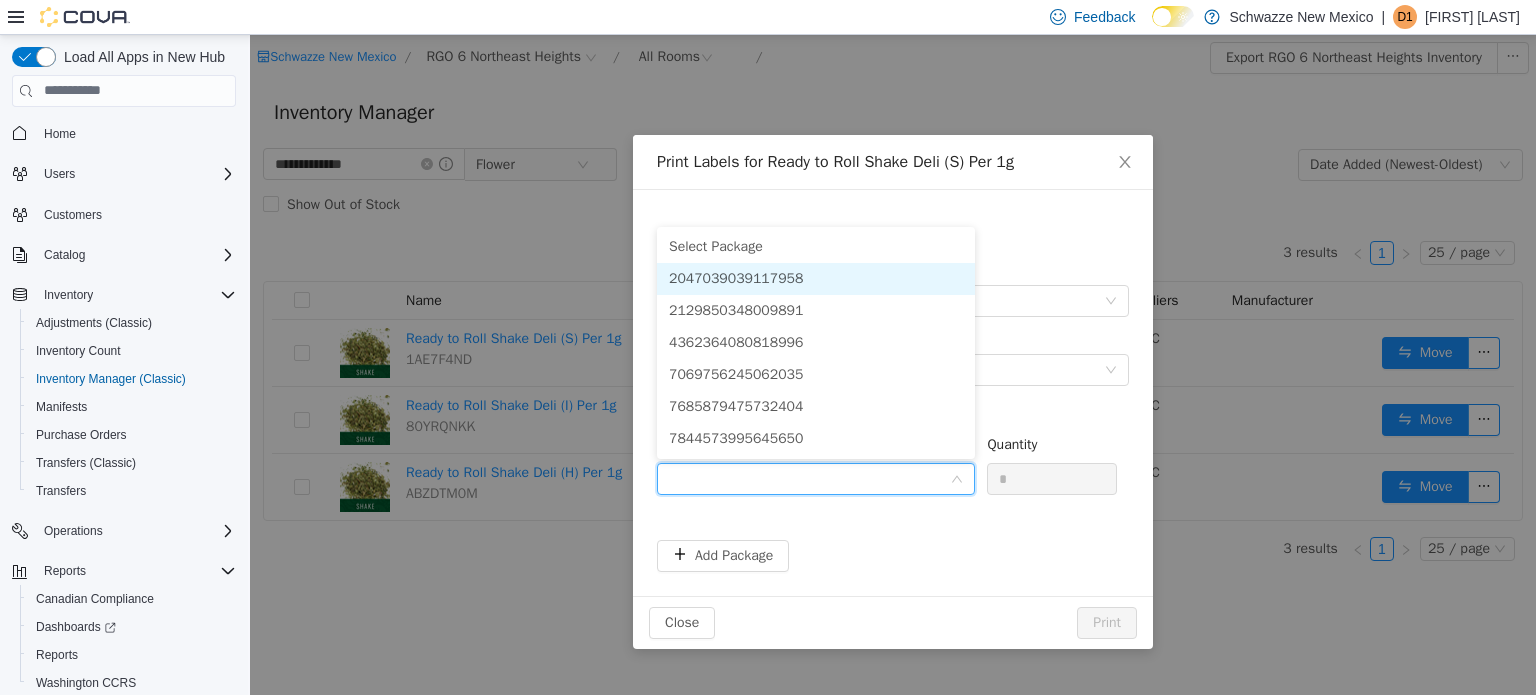 click on "2047039039117958" at bounding box center (736, 277) 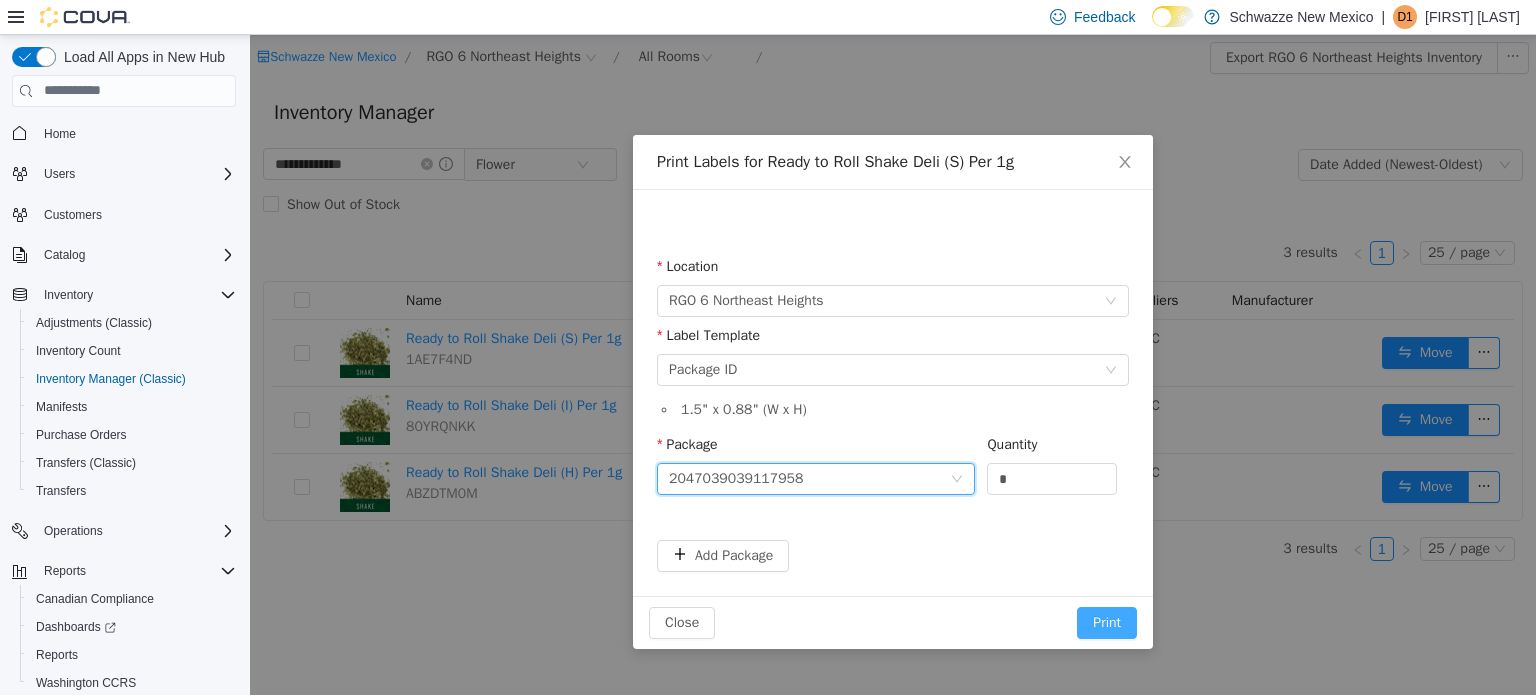 click on "Print" at bounding box center [1107, 622] 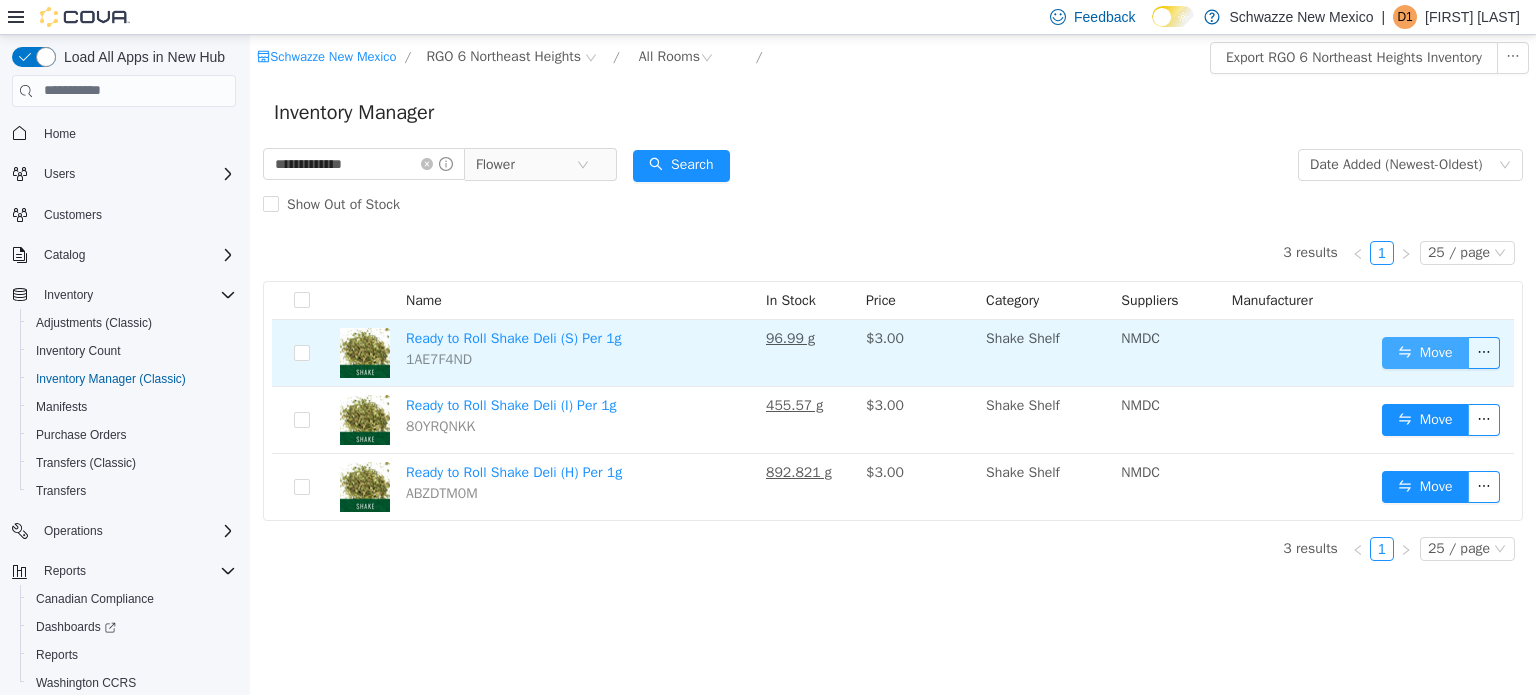 click on "Move" at bounding box center [1425, 352] 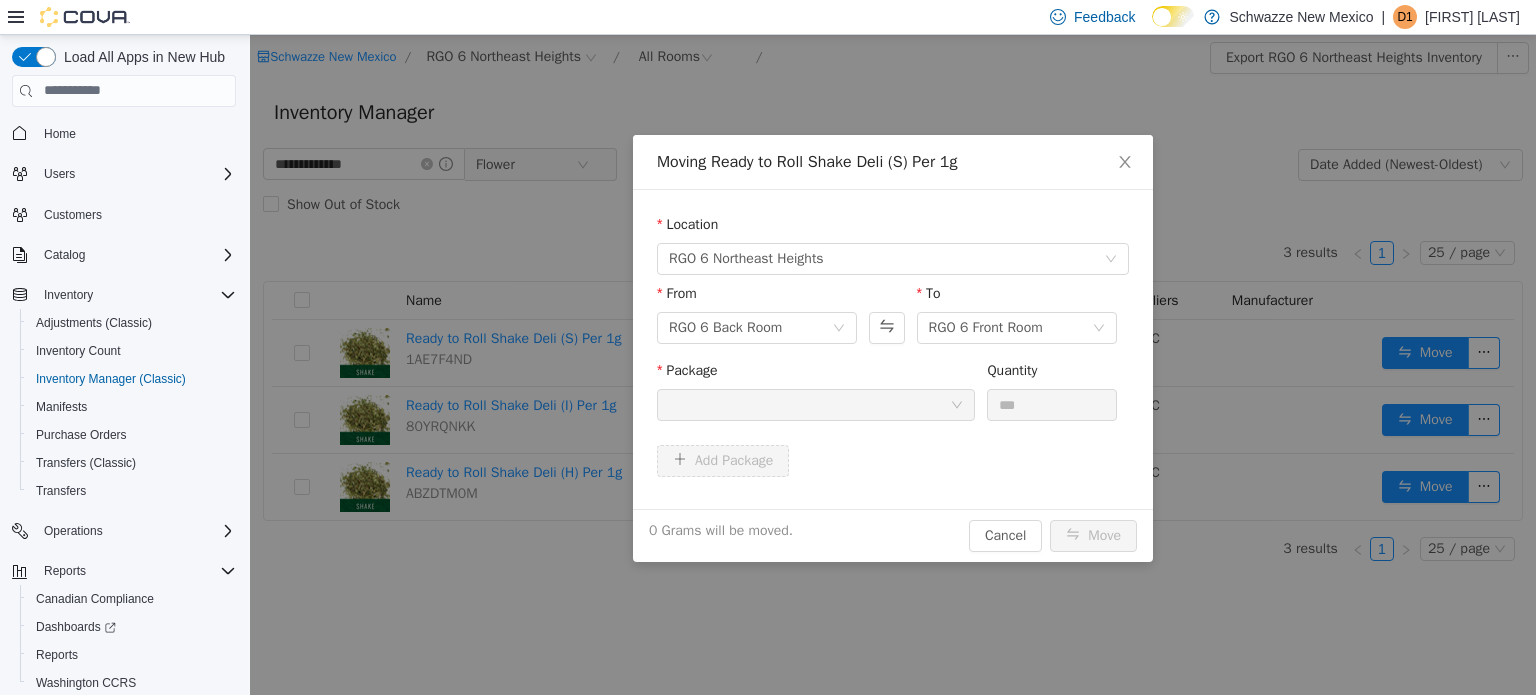 click on "Package" at bounding box center [816, 393] 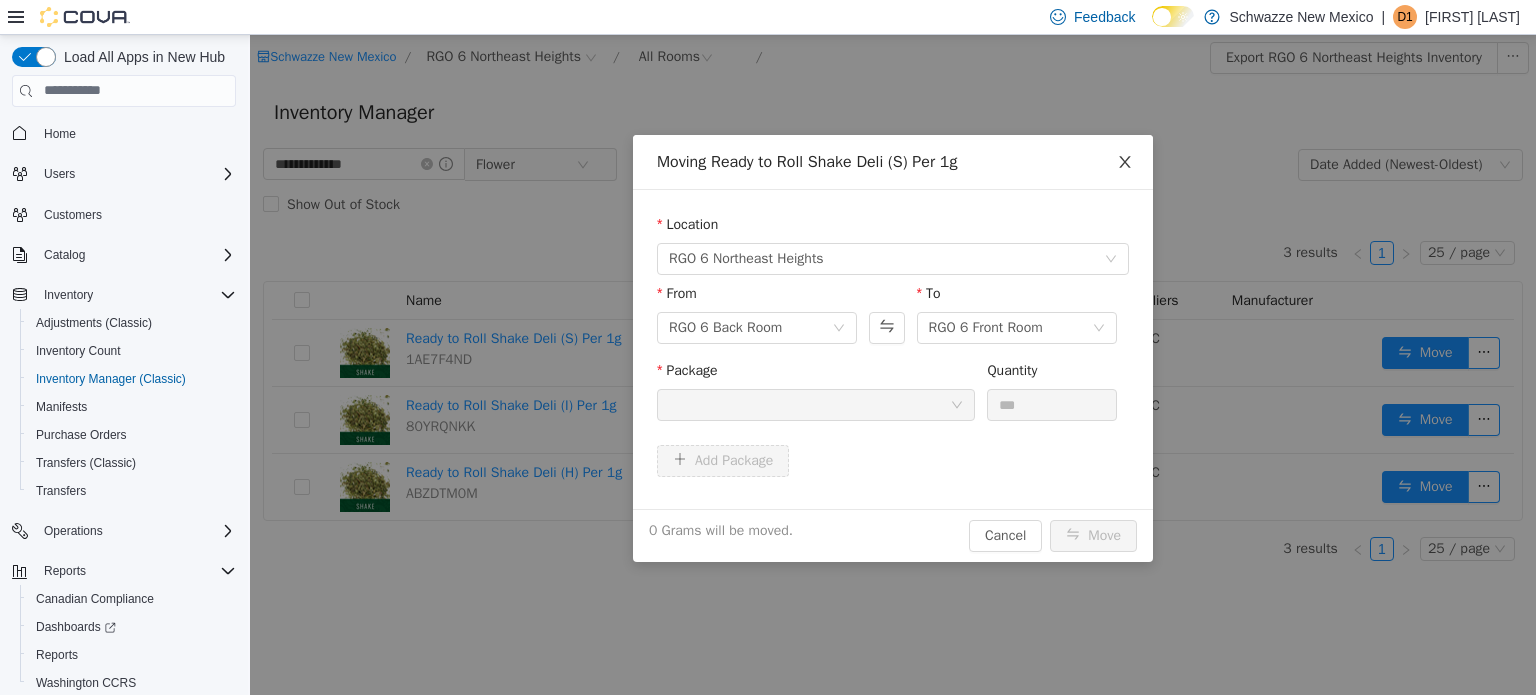 click 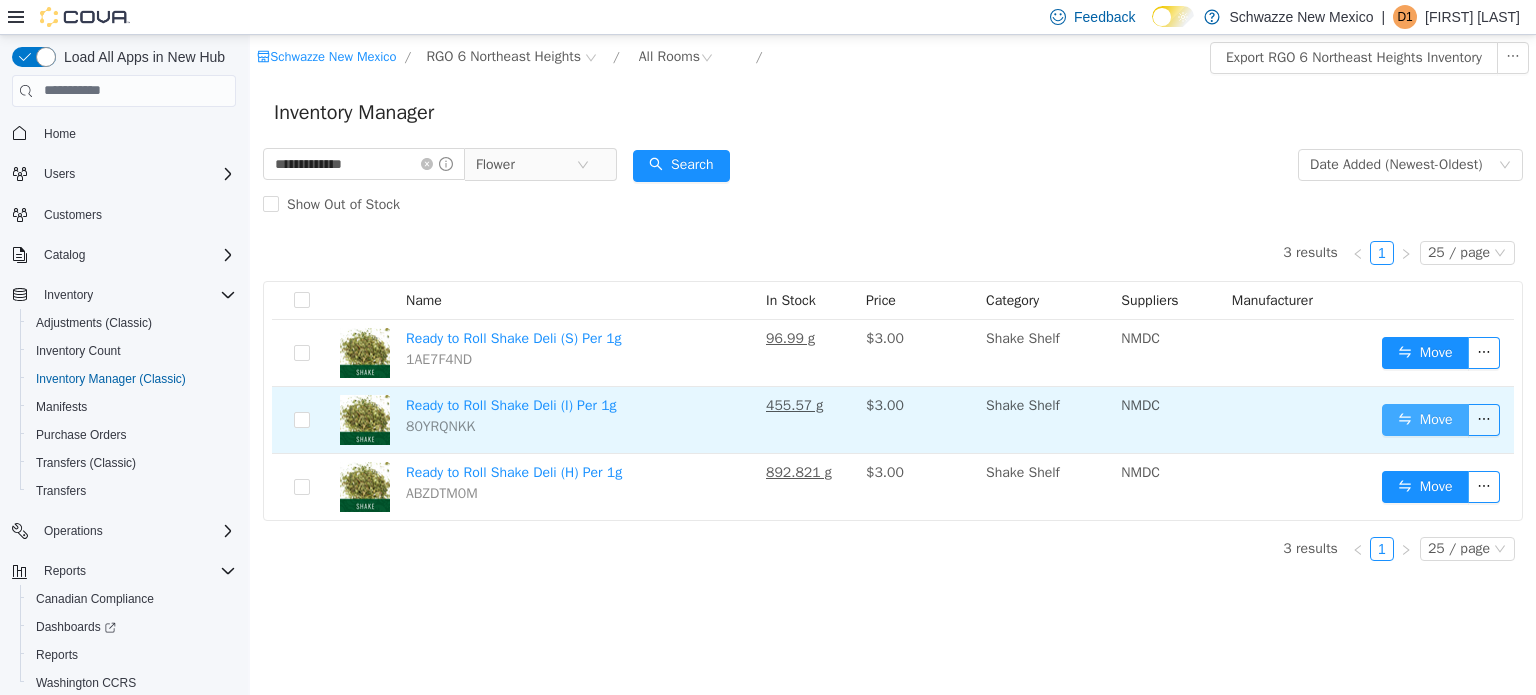 click on "Move" at bounding box center [1425, 419] 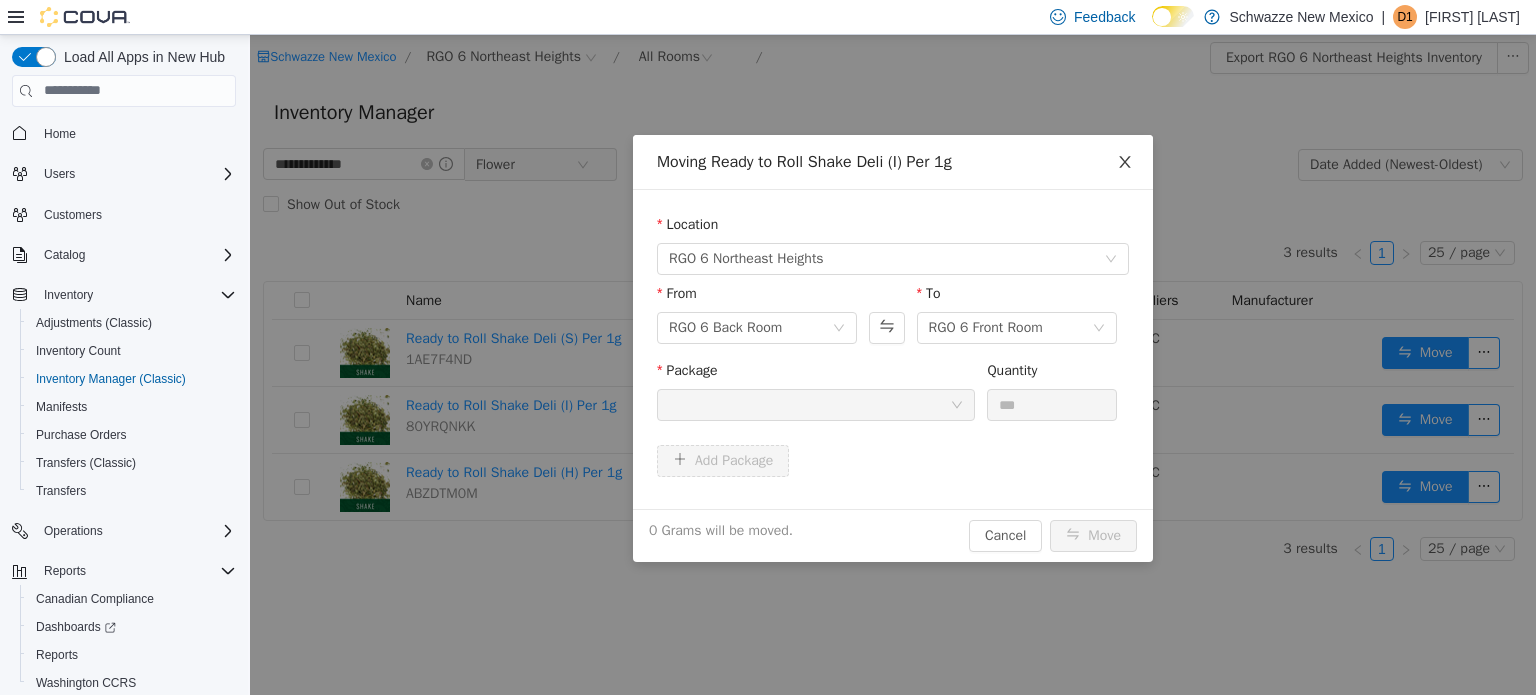 click 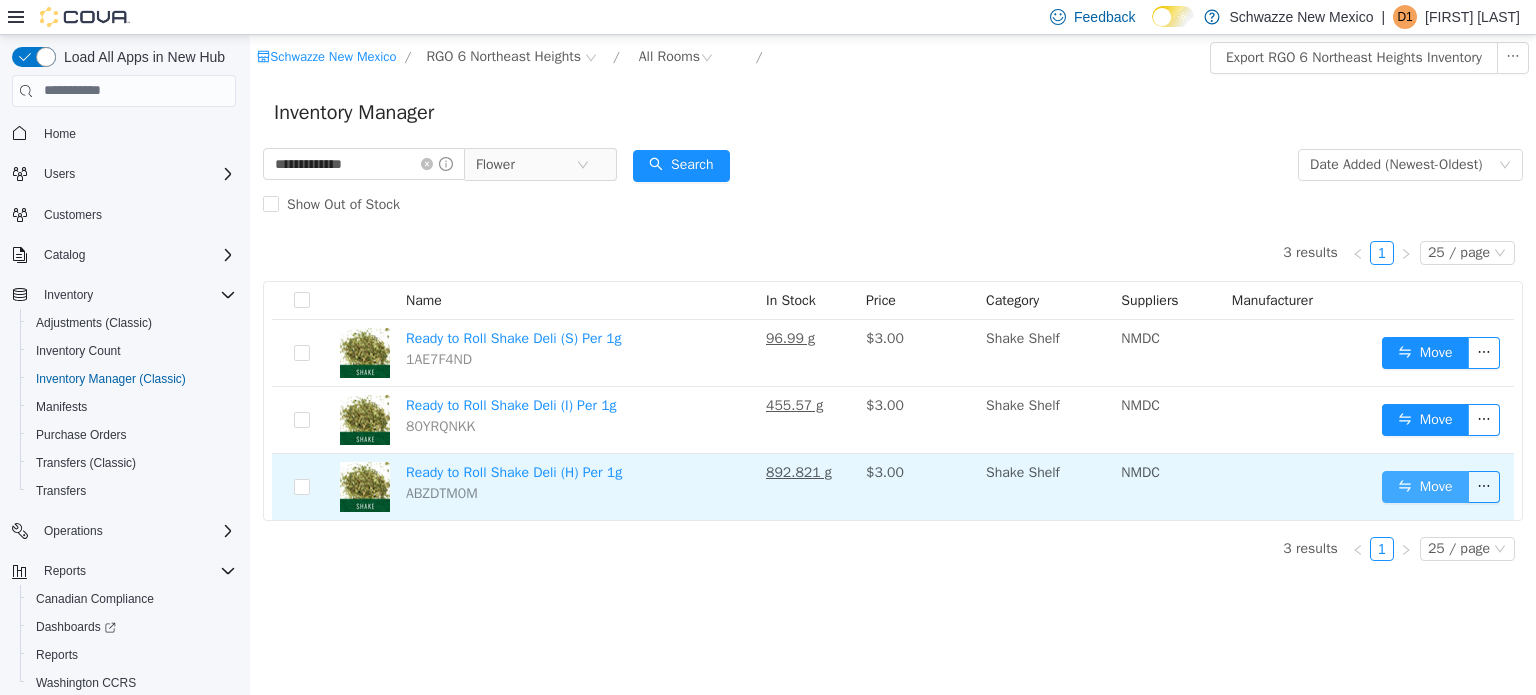 click on "Move" at bounding box center [1425, 486] 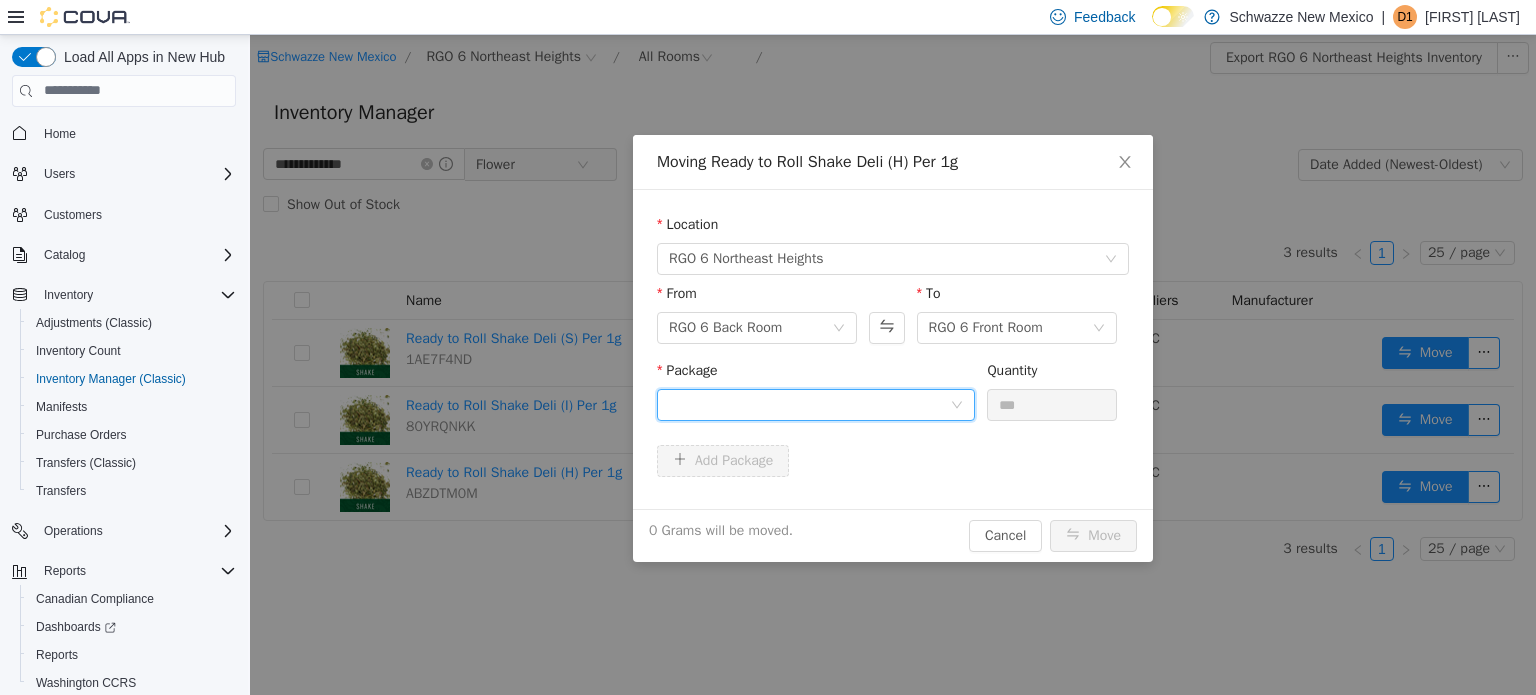 click at bounding box center [809, 404] 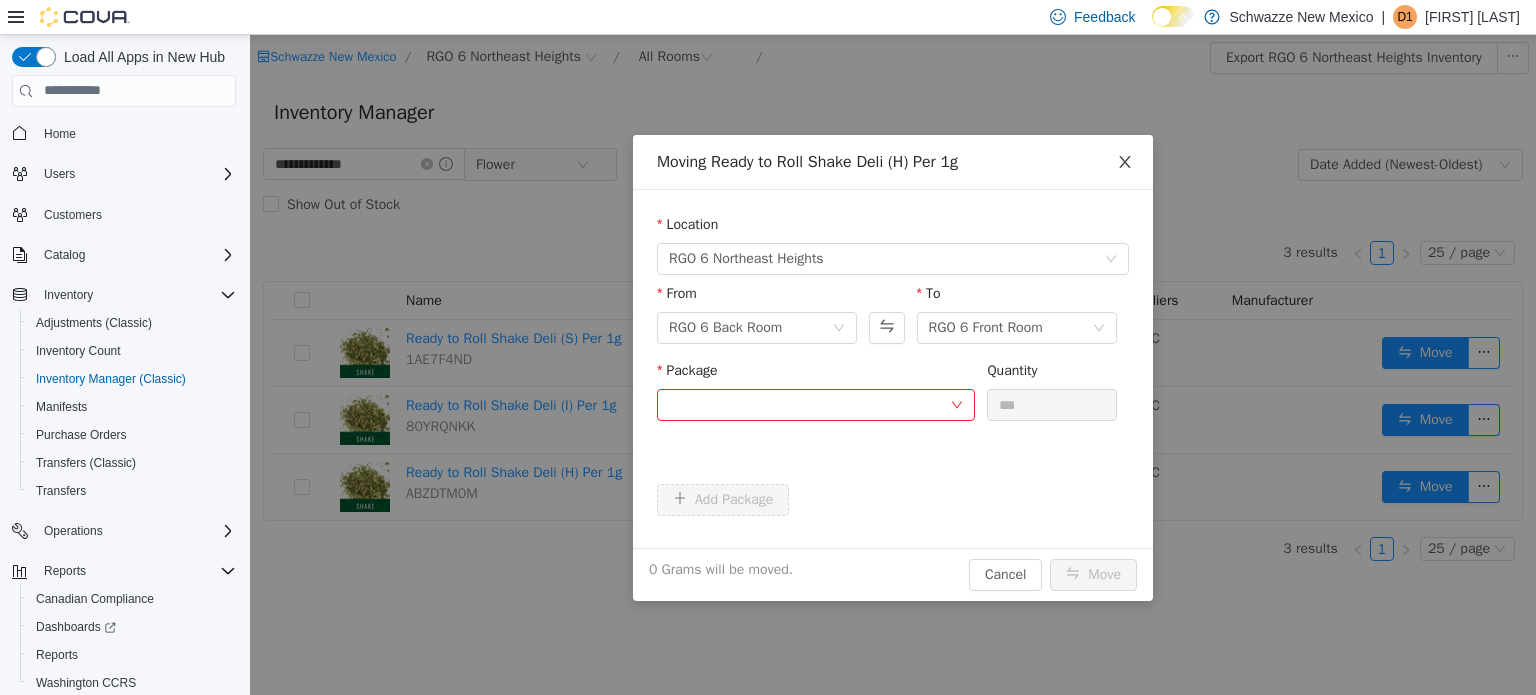 click 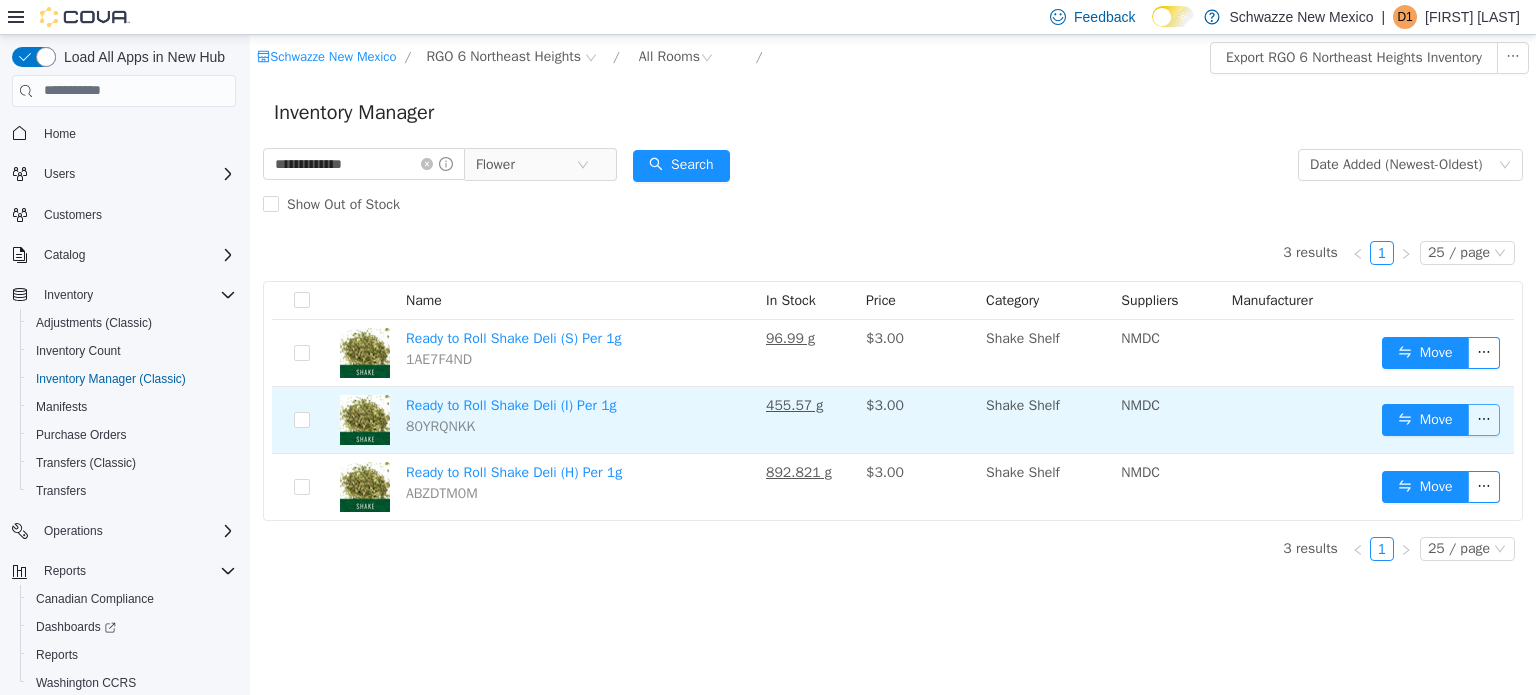 click at bounding box center [1484, 419] 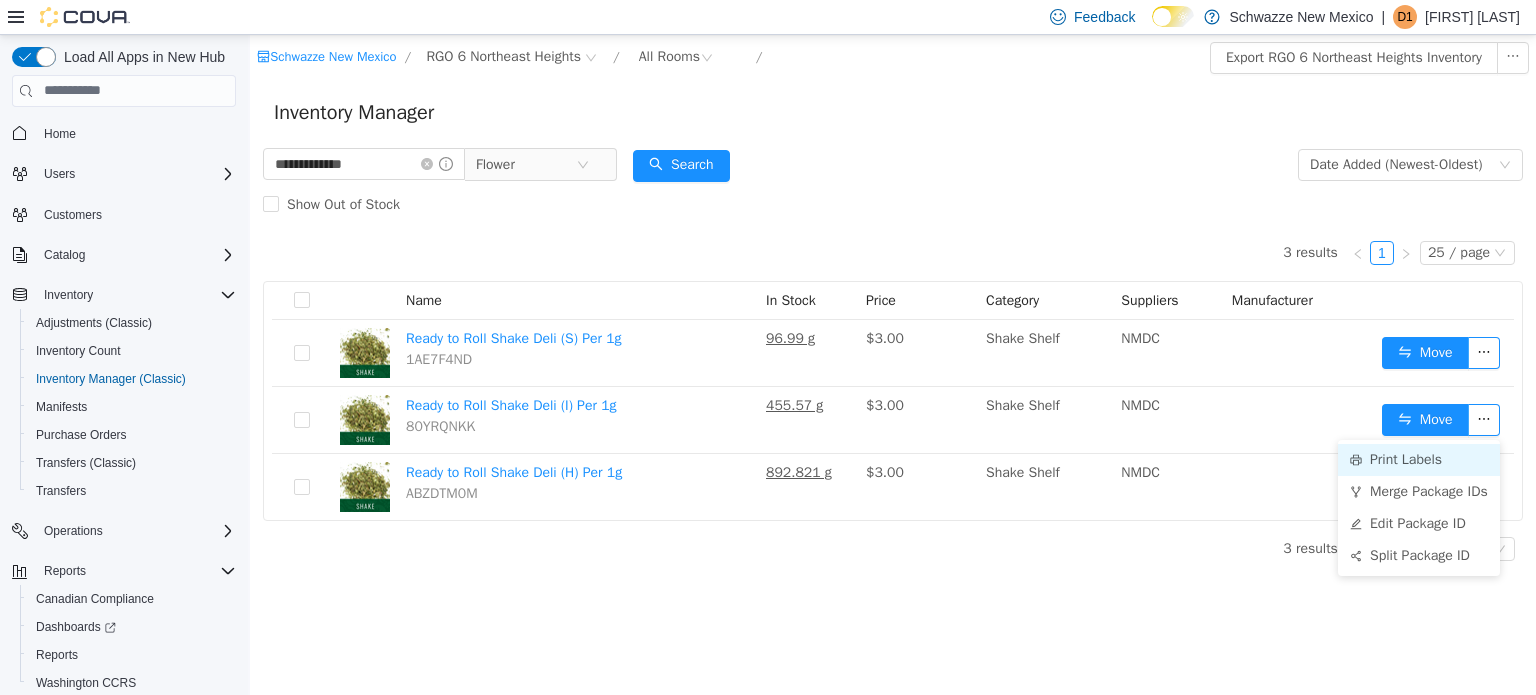 click on "Print Labels" at bounding box center [1419, 459] 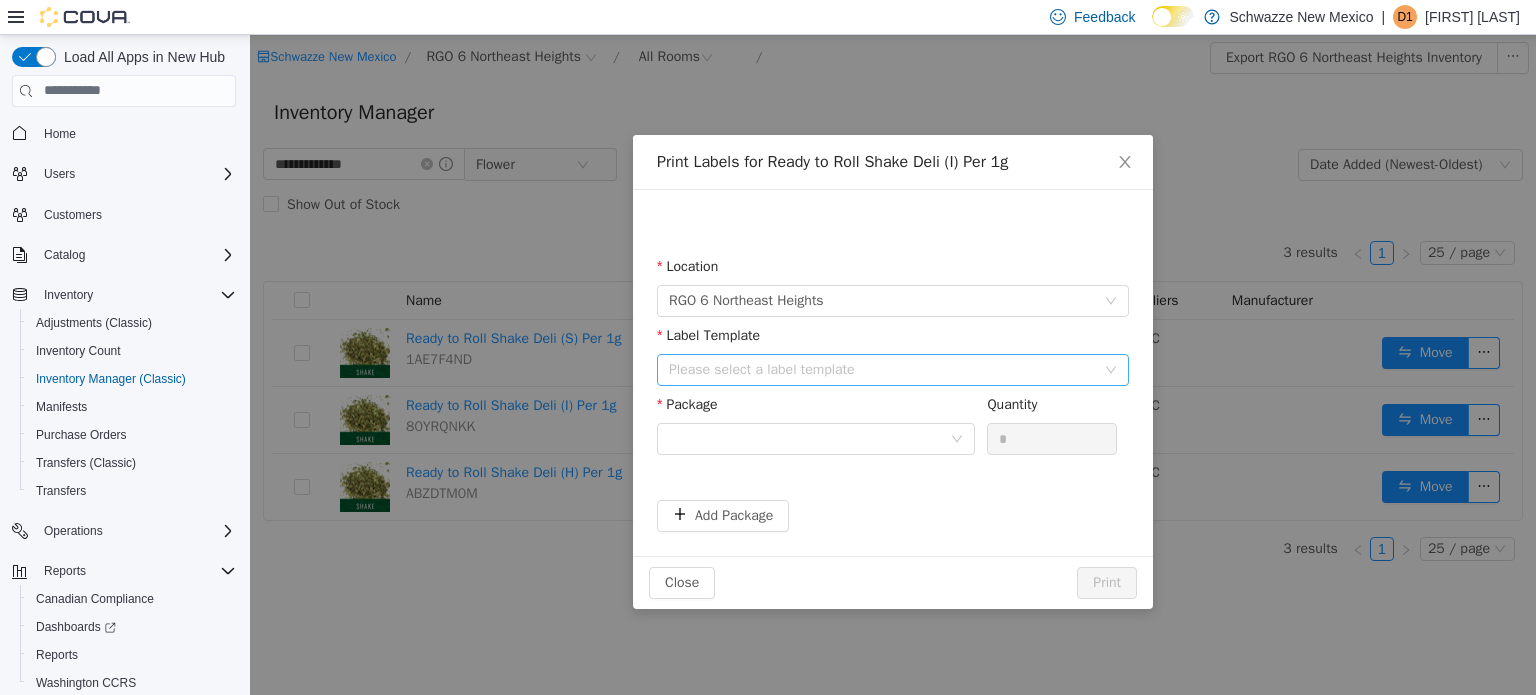 click on "Please select a label template" at bounding box center [882, 369] 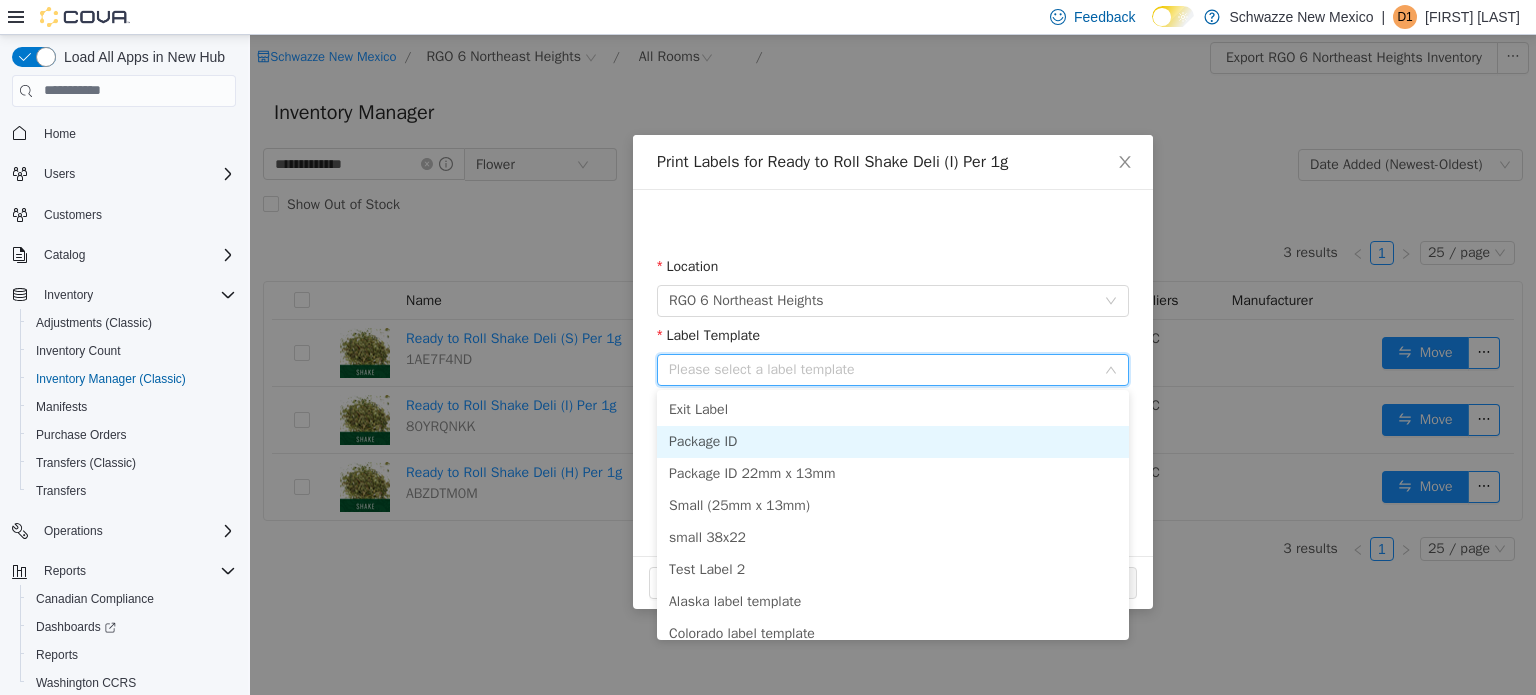 click on "Package ID" at bounding box center [893, 441] 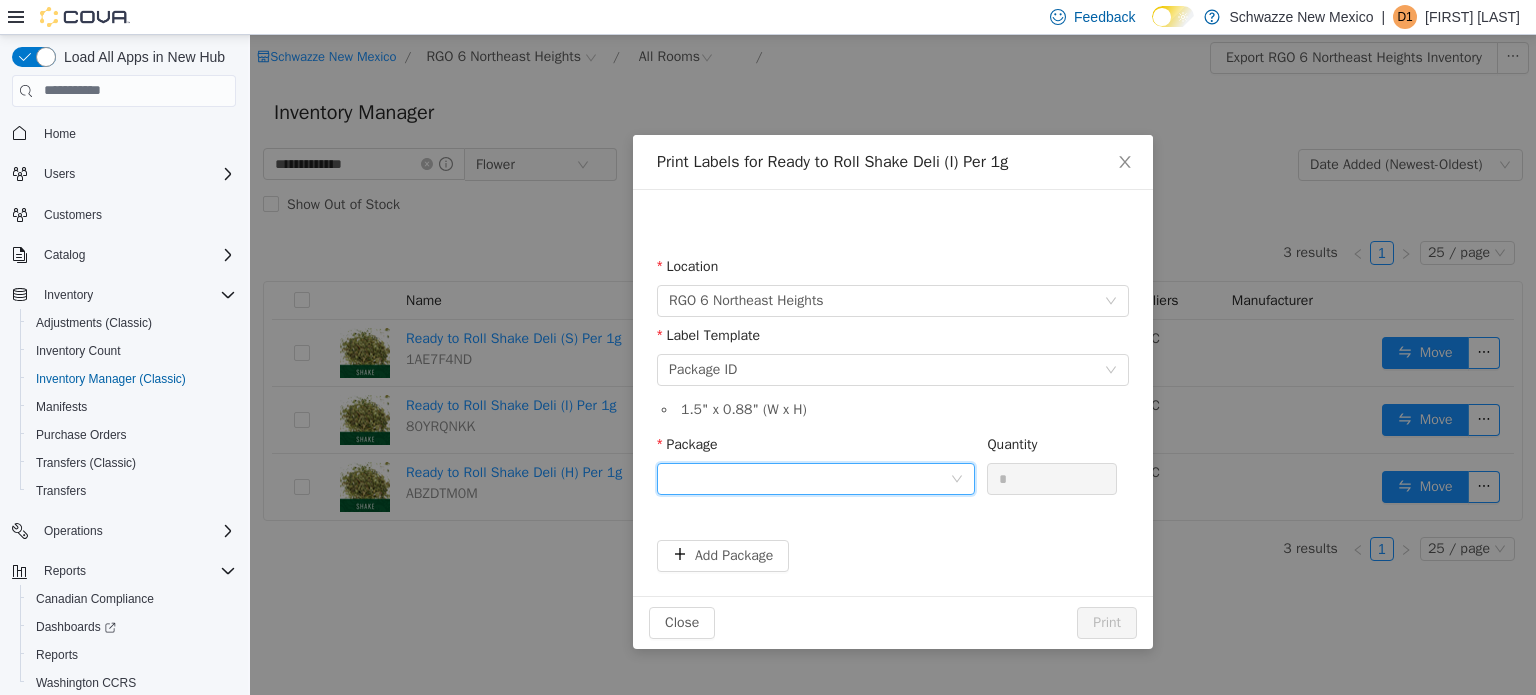 click at bounding box center (809, 478) 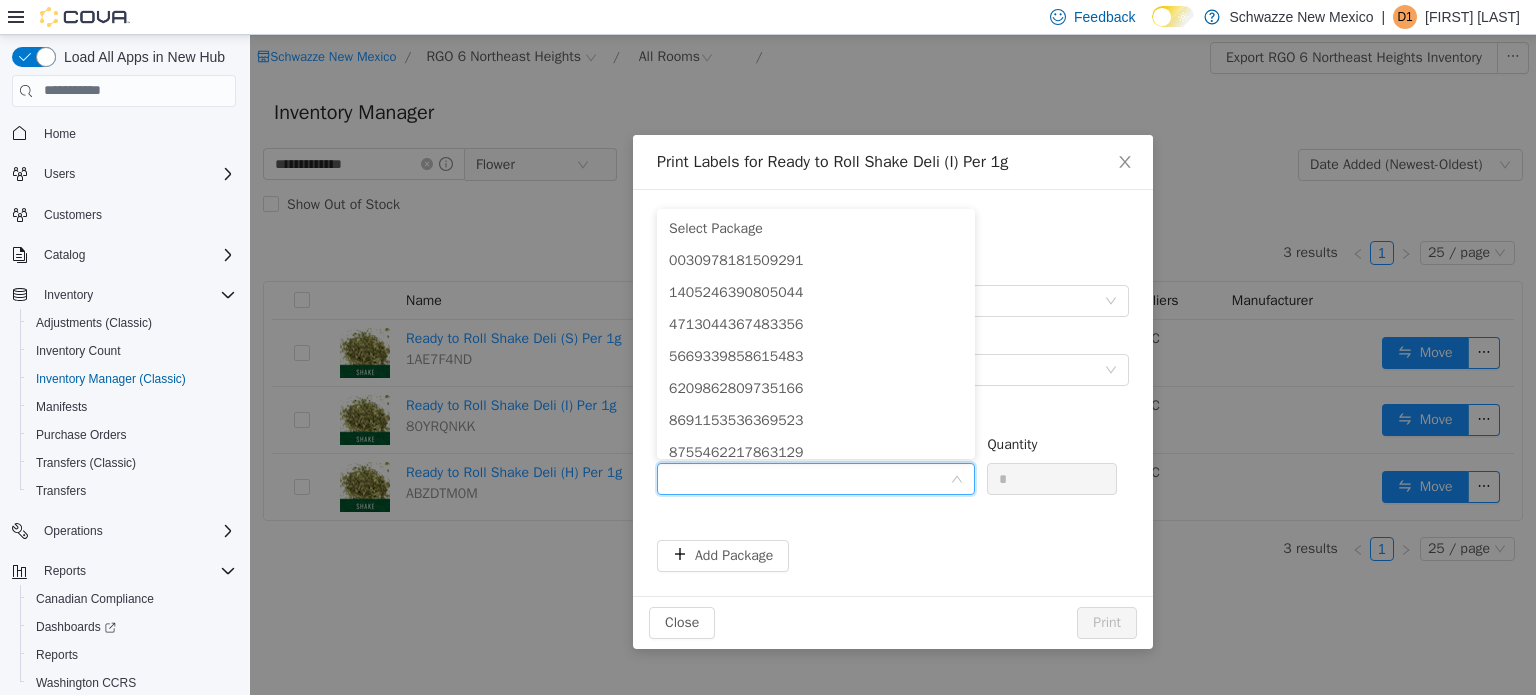 scroll, scrollTop: 74, scrollLeft: 0, axis: vertical 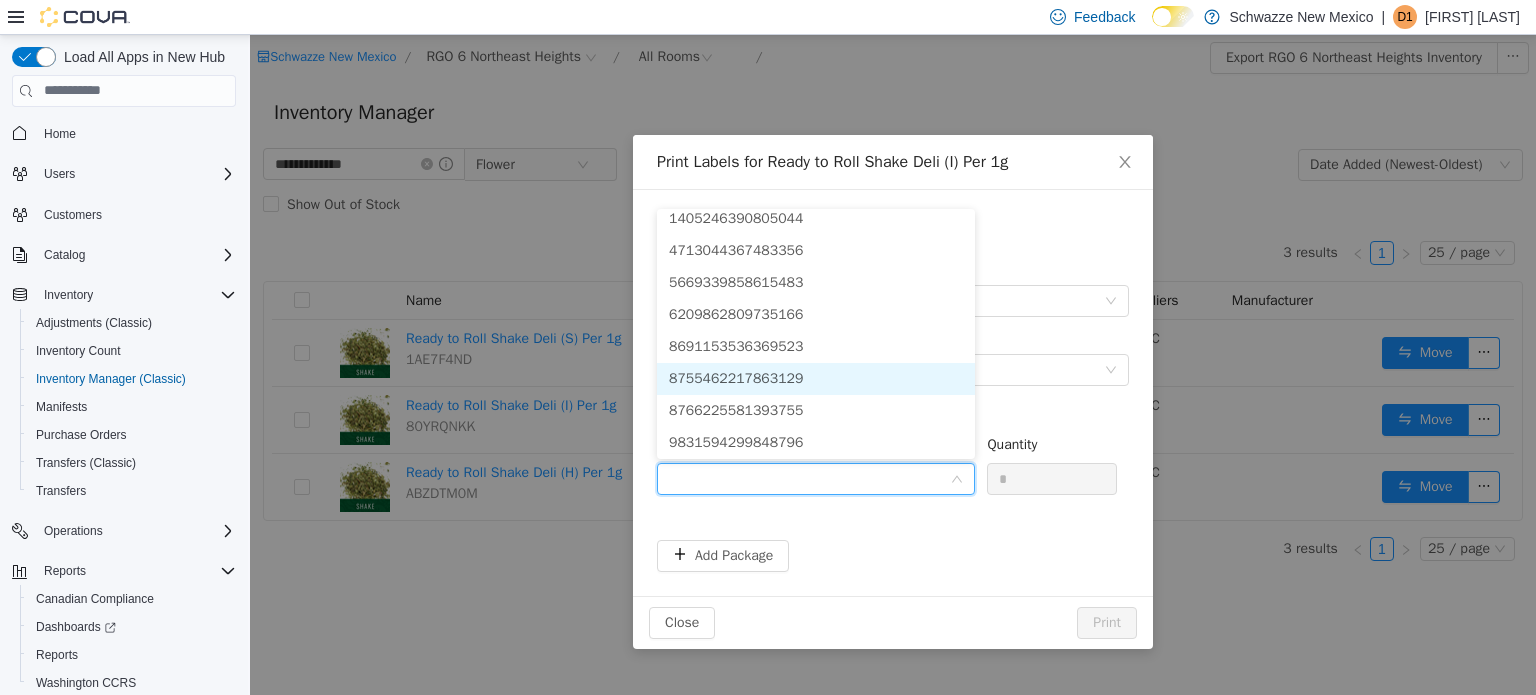 click on "8755462217863129" at bounding box center [736, 377] 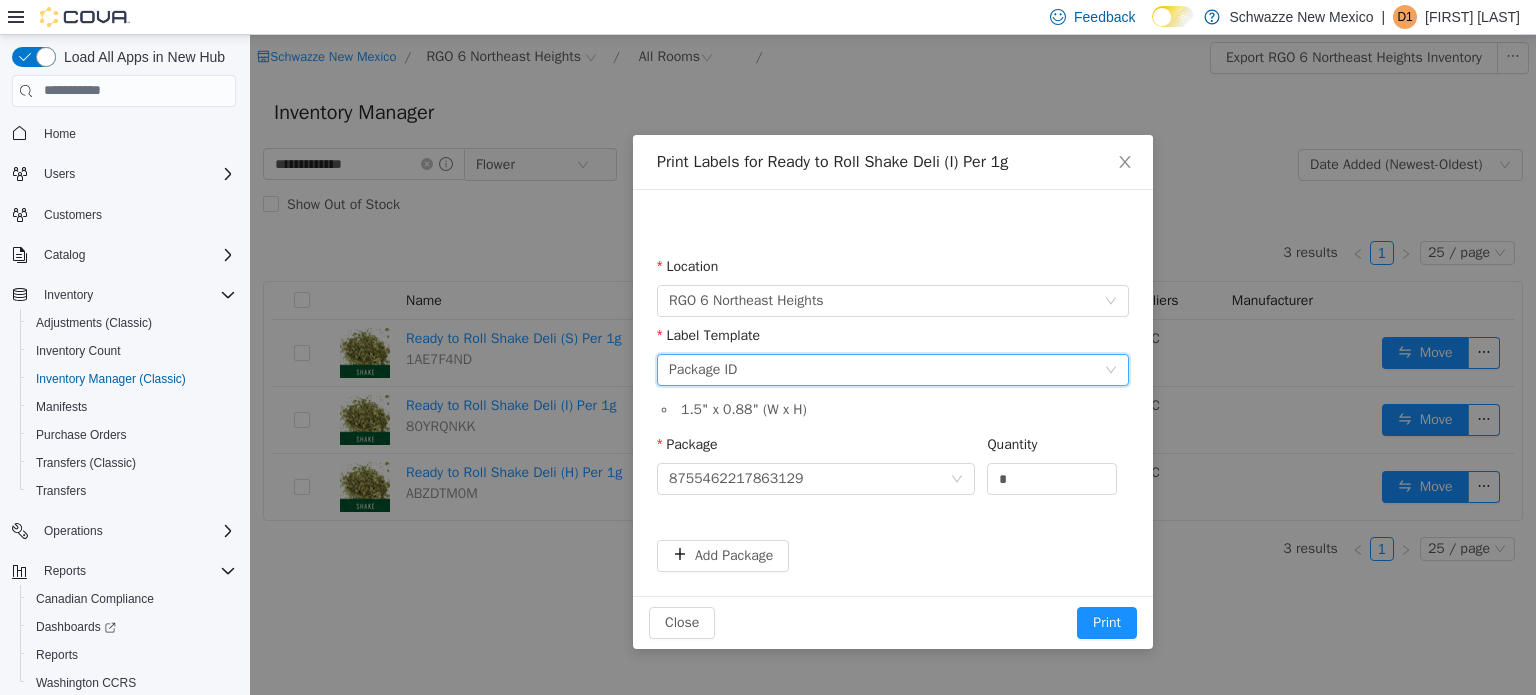 click on "Please select a label template Package ID" at bounding box center [893, 369] 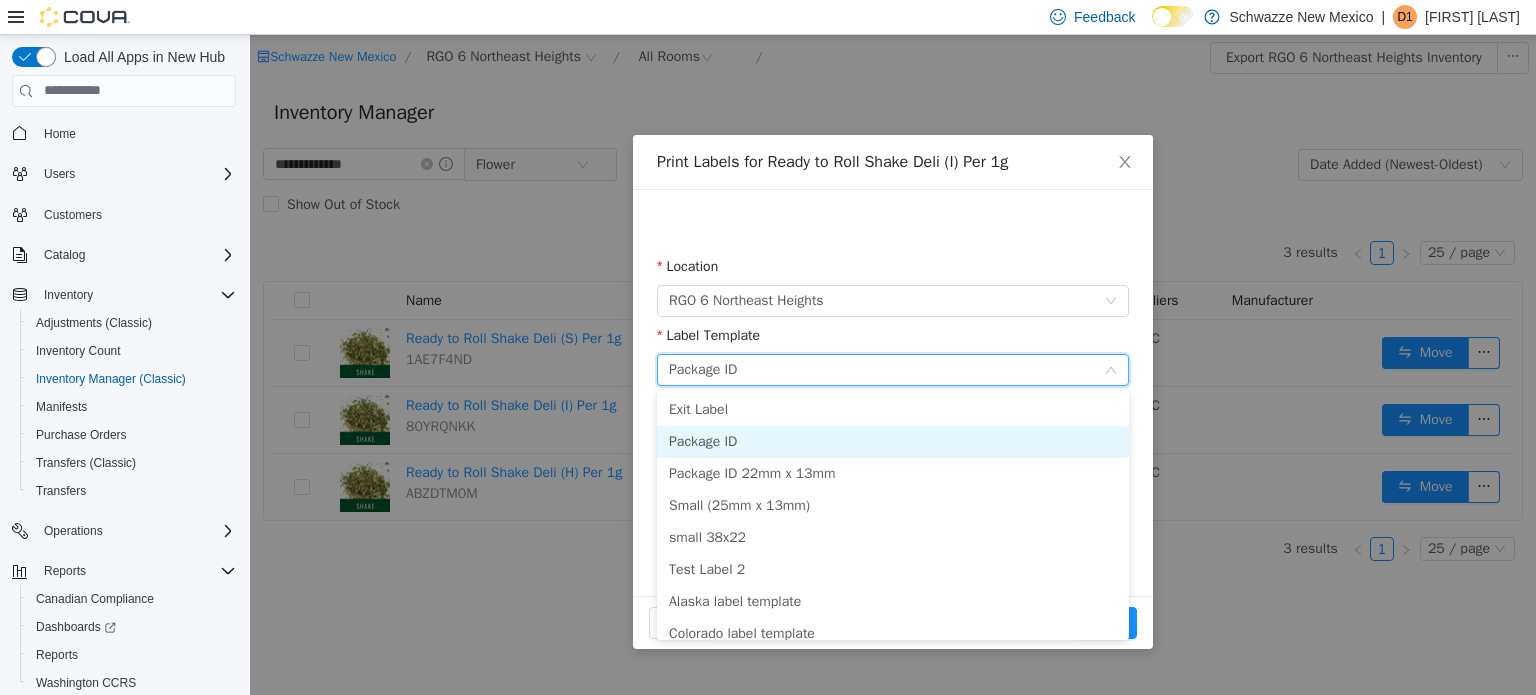 click on "Package ID" at bounding box center (893, 441) 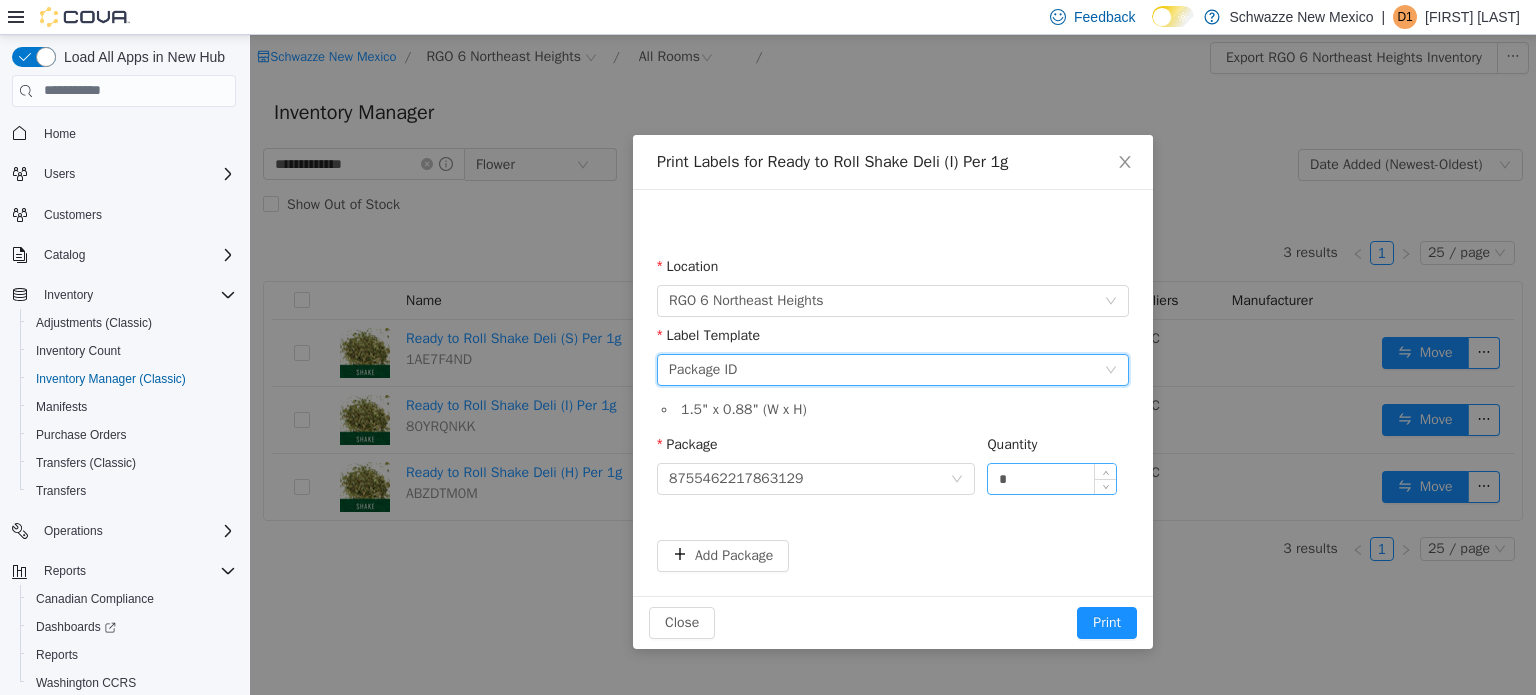 click on "*" at bounding box center (1052, 478) 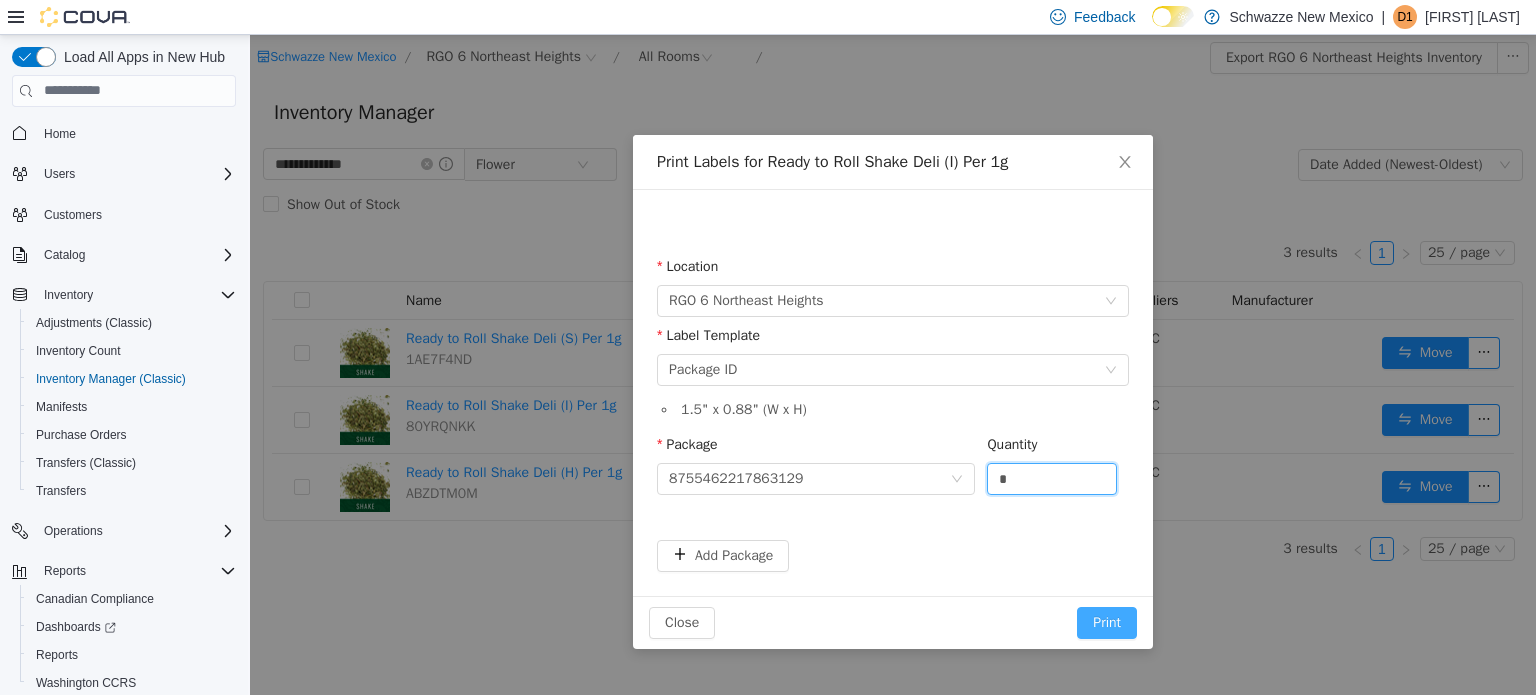 type on "*" 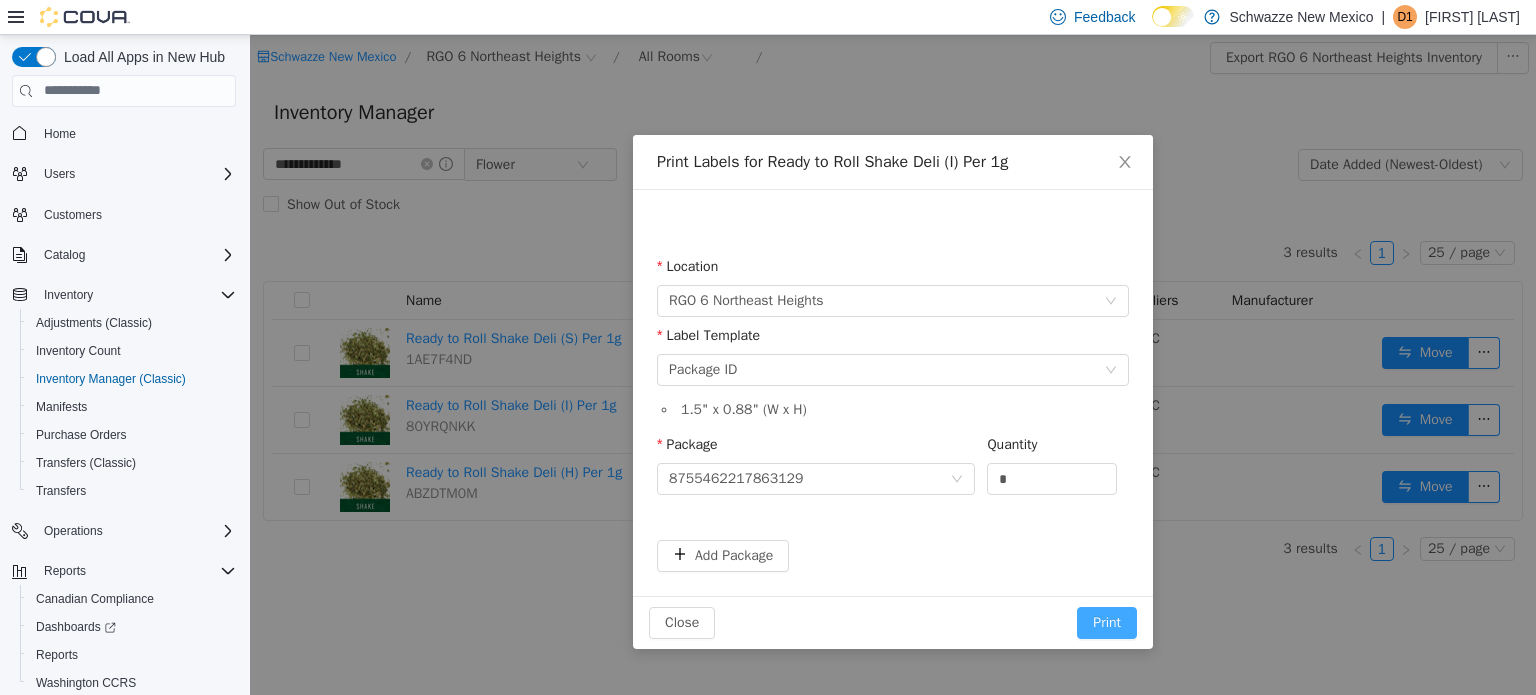 click on "Print" at bounding box center [1107, 622] 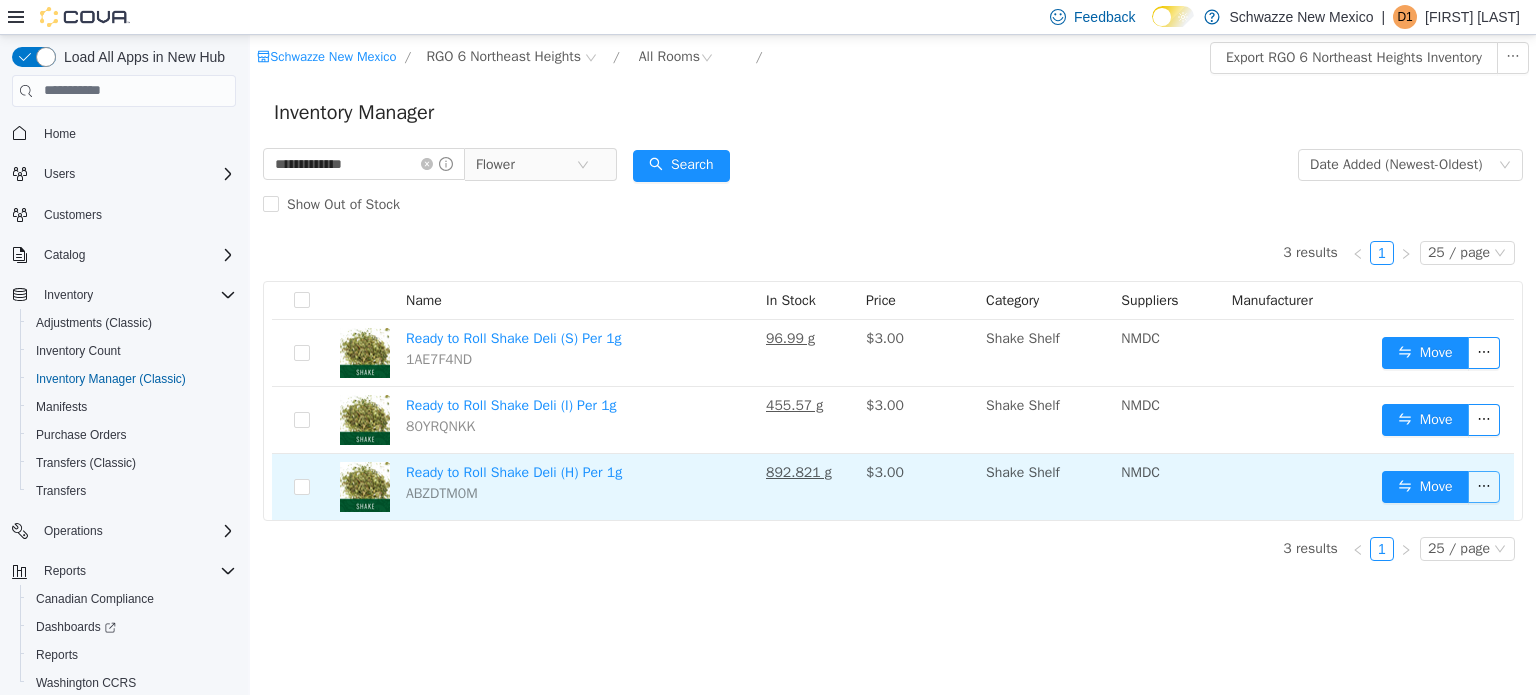 click at bounding box center (1484, 486) 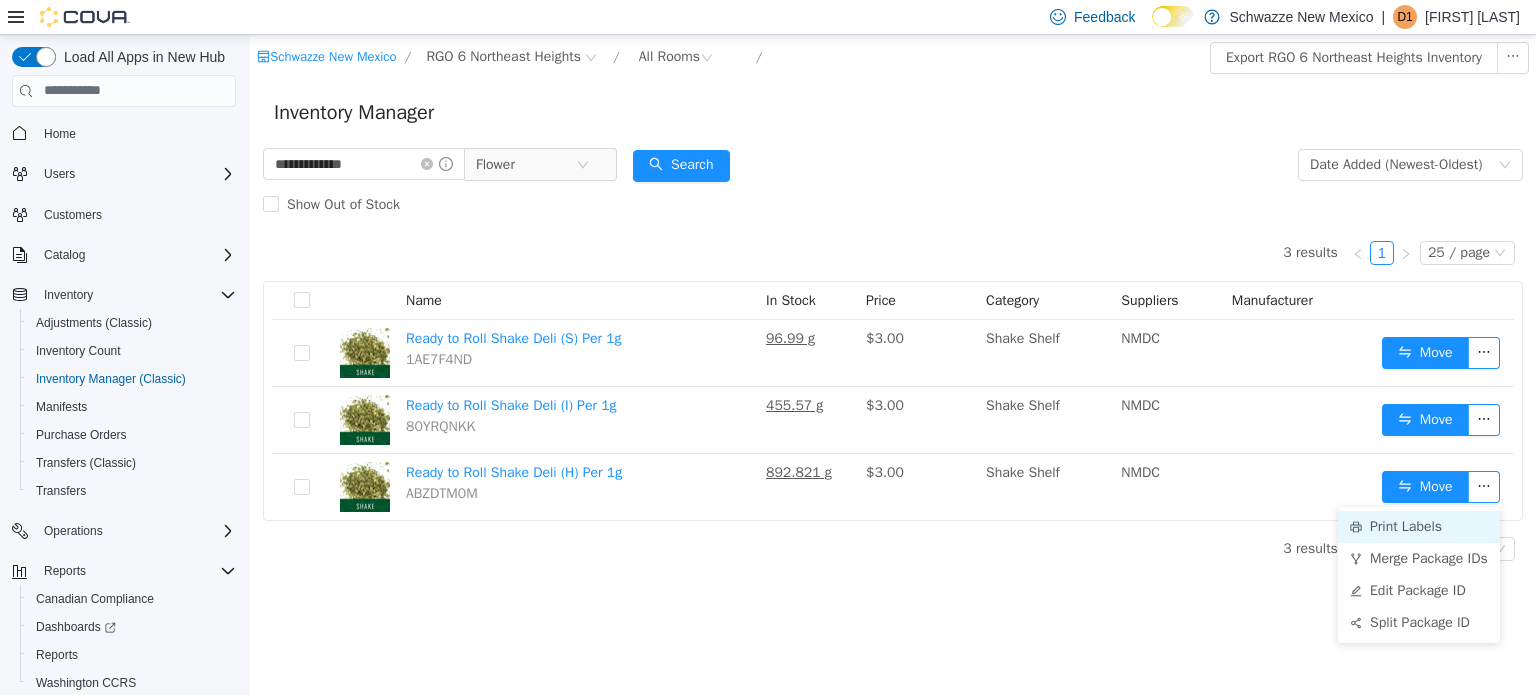 click on "Print Labels" at bounding box center (1419, 526) 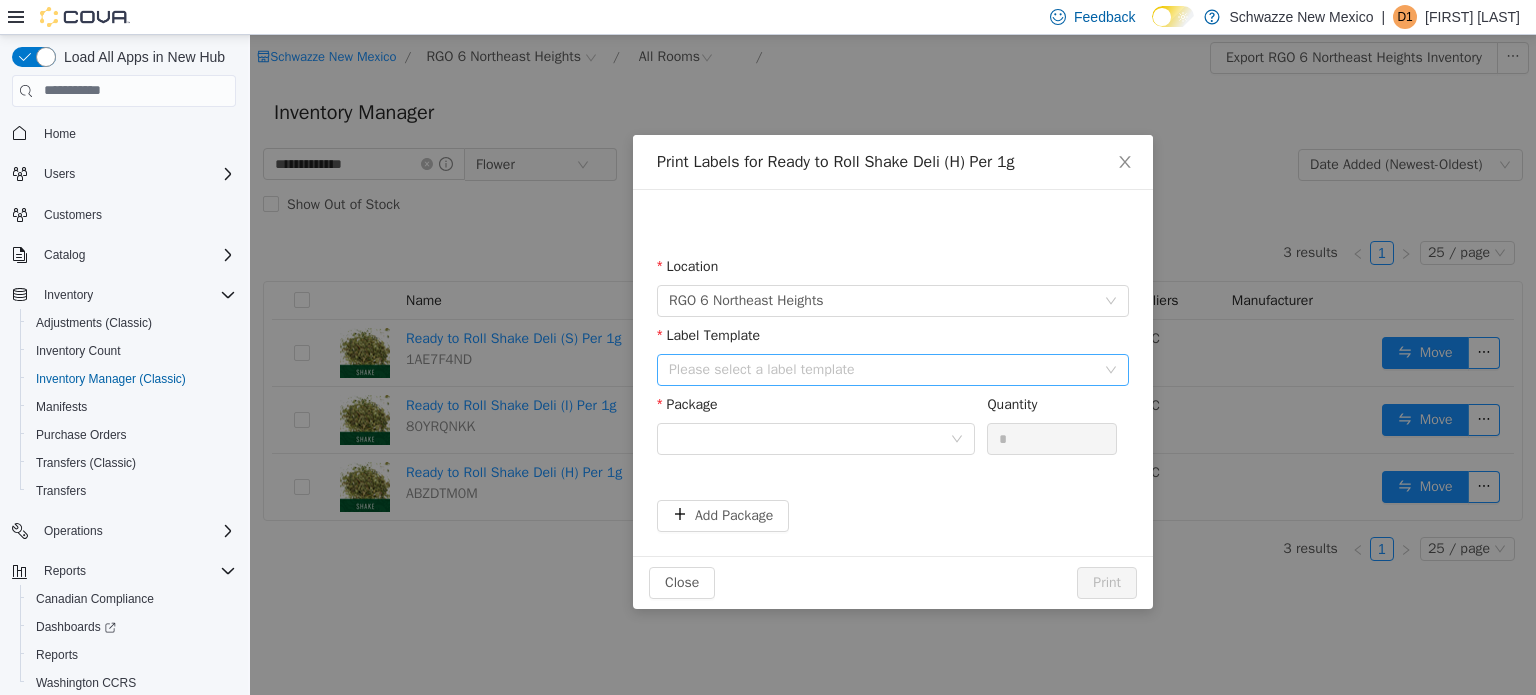 click on "Please select a label template" at bounding box center (882, 369) 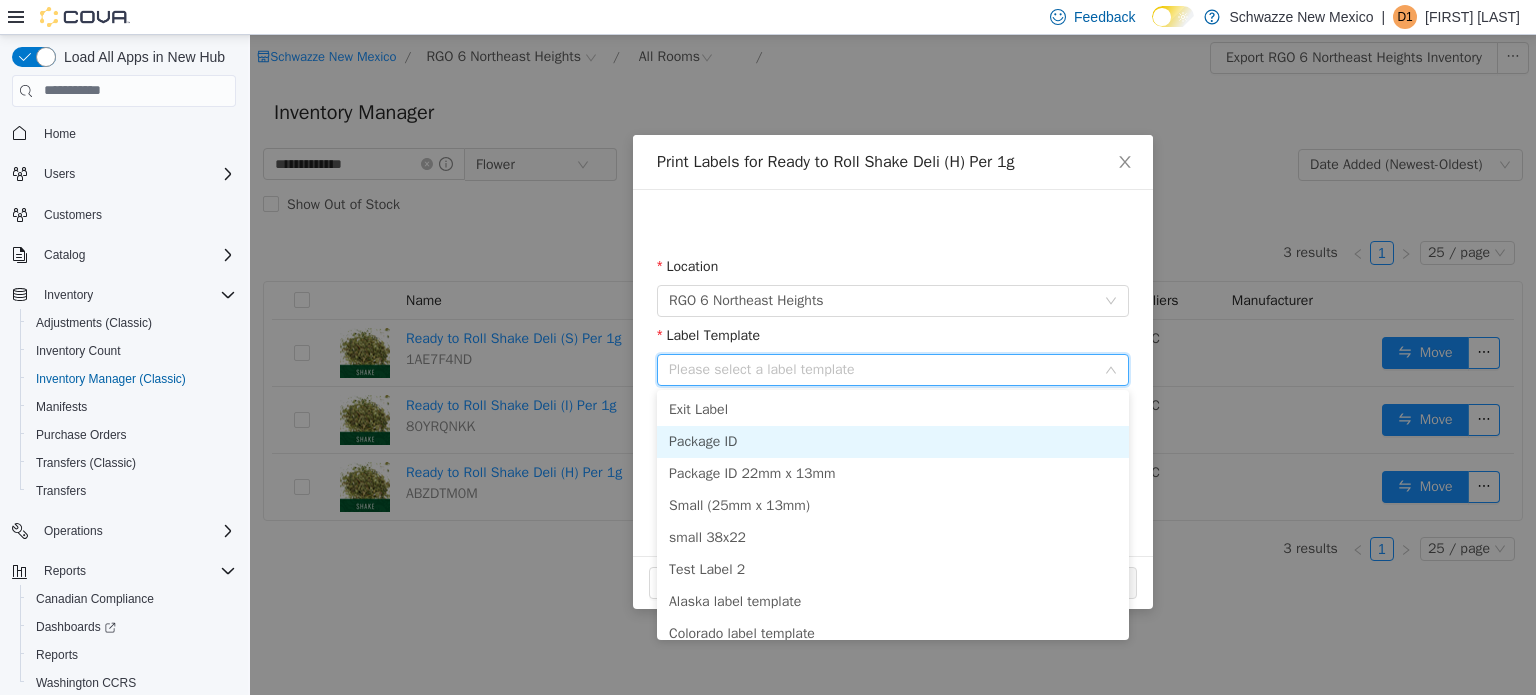 click on "Package ID" at bounding box center [893, 441] 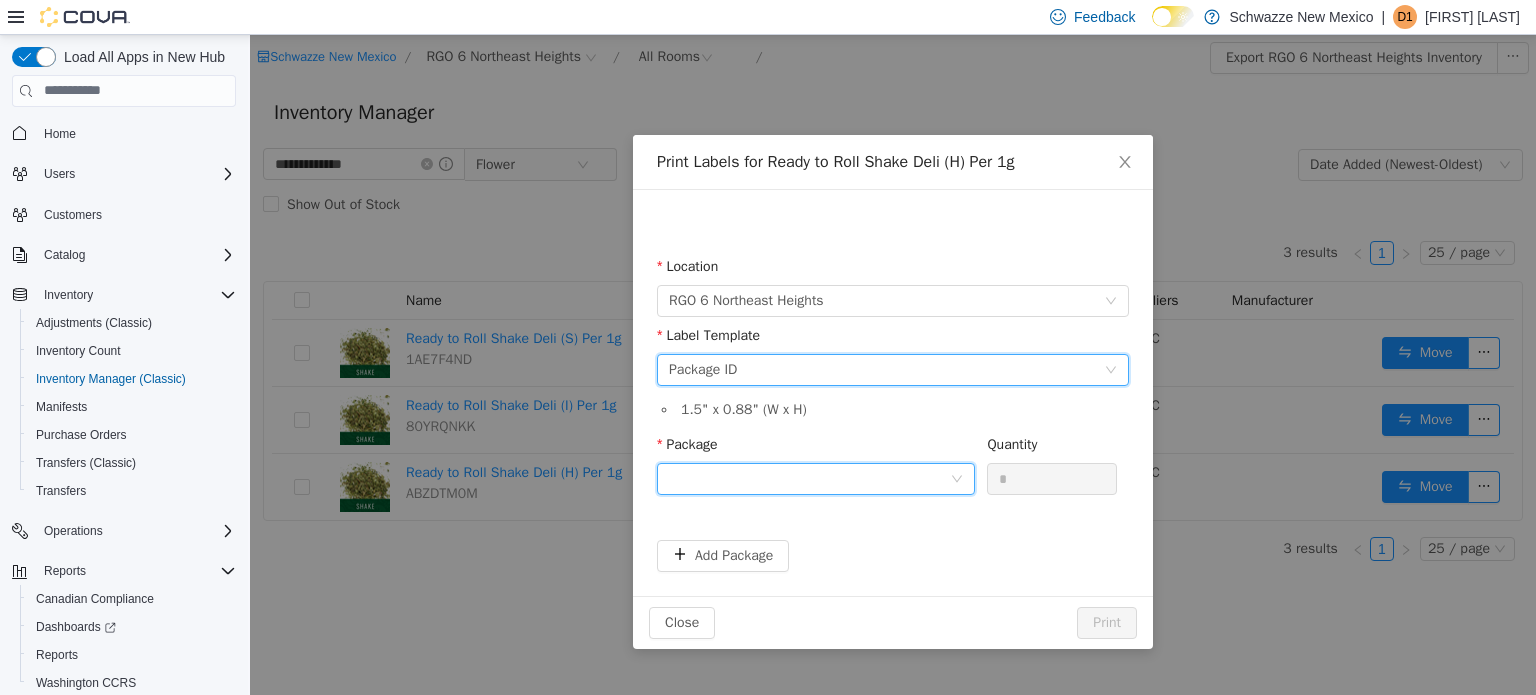 click at bounding box center [809, 478] 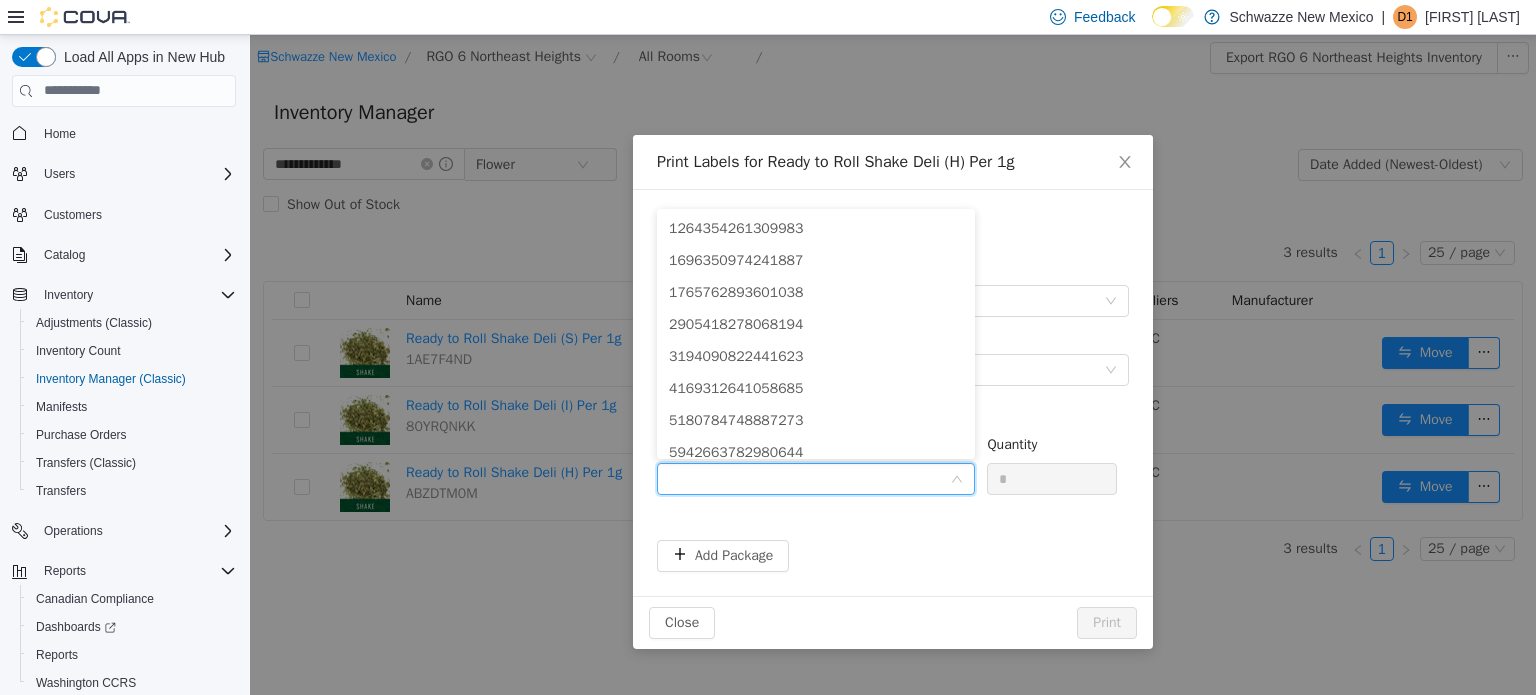 scroll, scrollTop: 108, scrollLeft: 0, axis: vertical 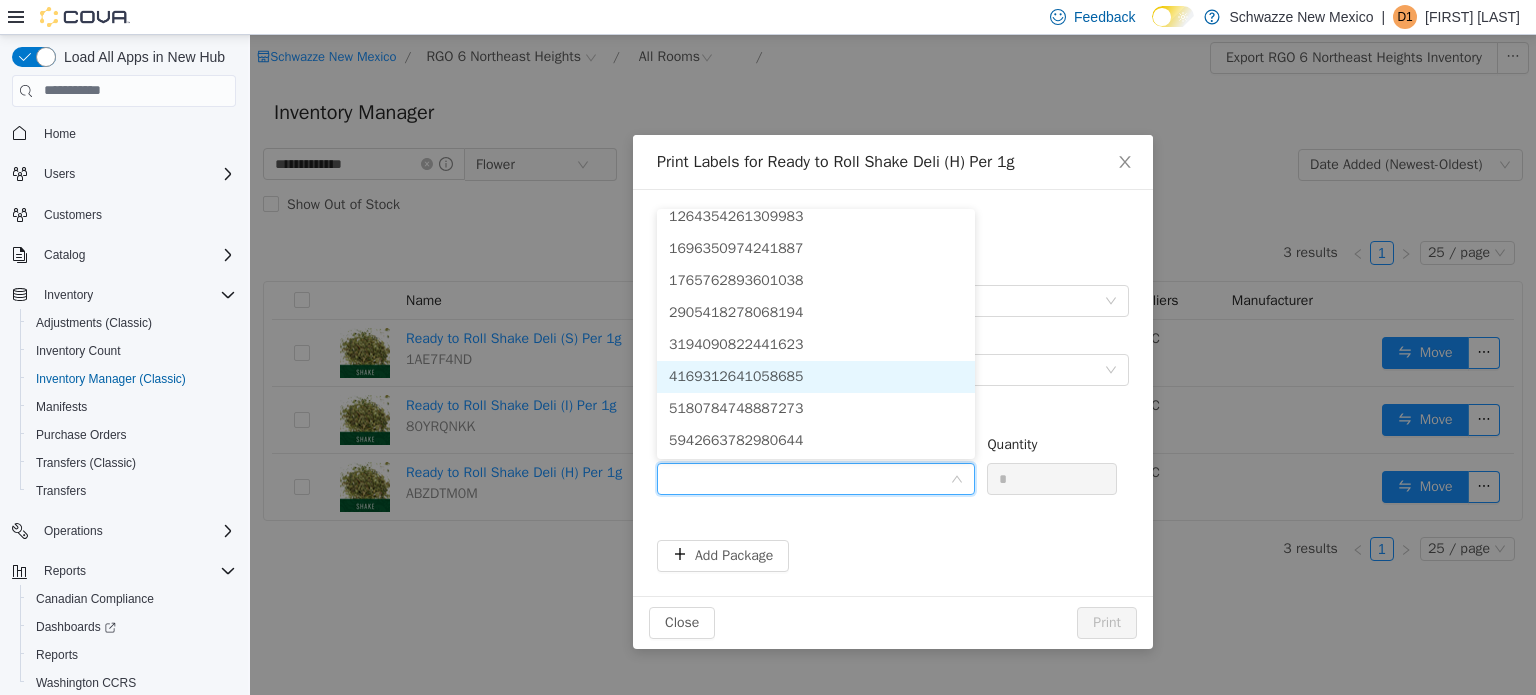 click on "4169312641058685" at bounding box center [736, 375] 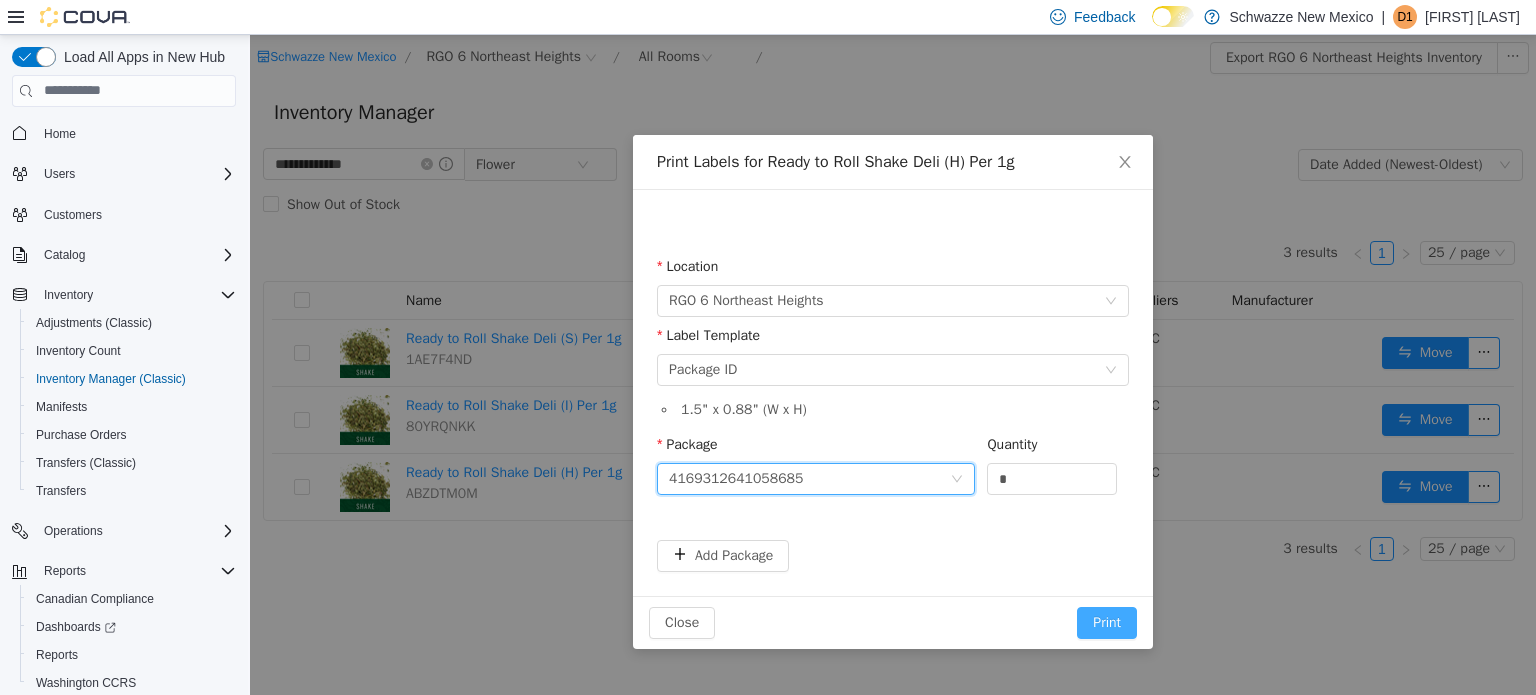 click on "Print" at bounding box center (1107, 622) 